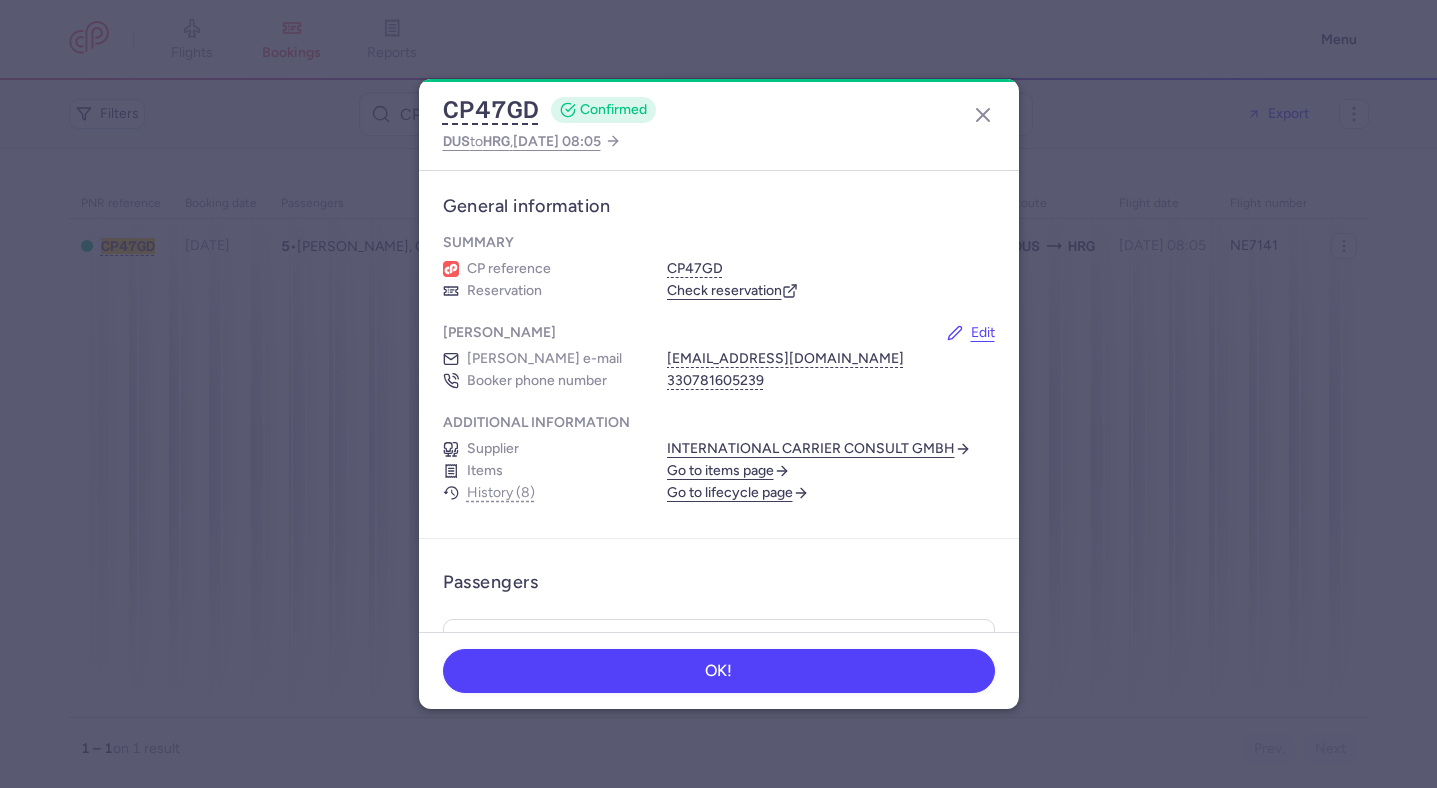 scroll, scrollTop: 0, scrollLeft: 0, axis: both 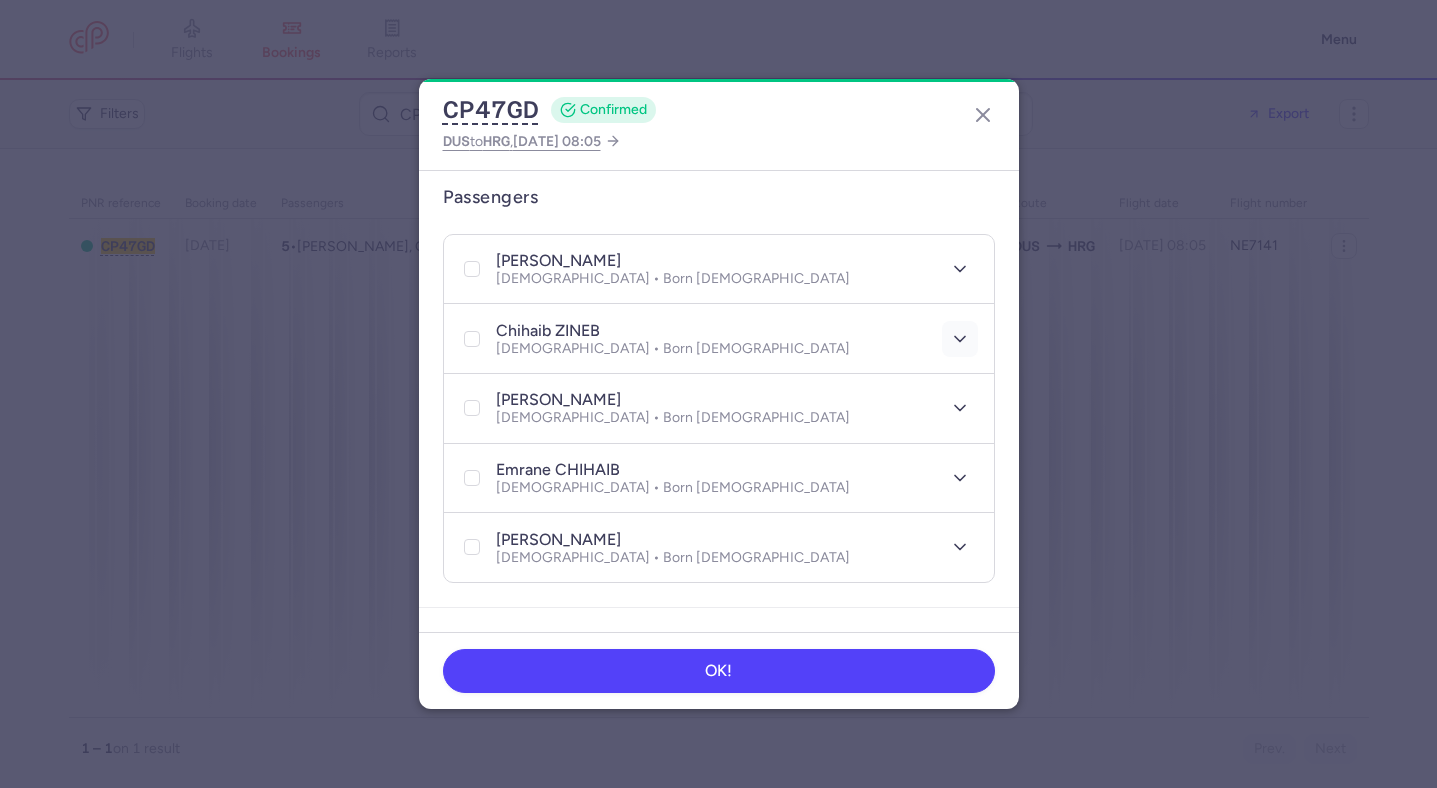 click at bounding box center [960, 339] 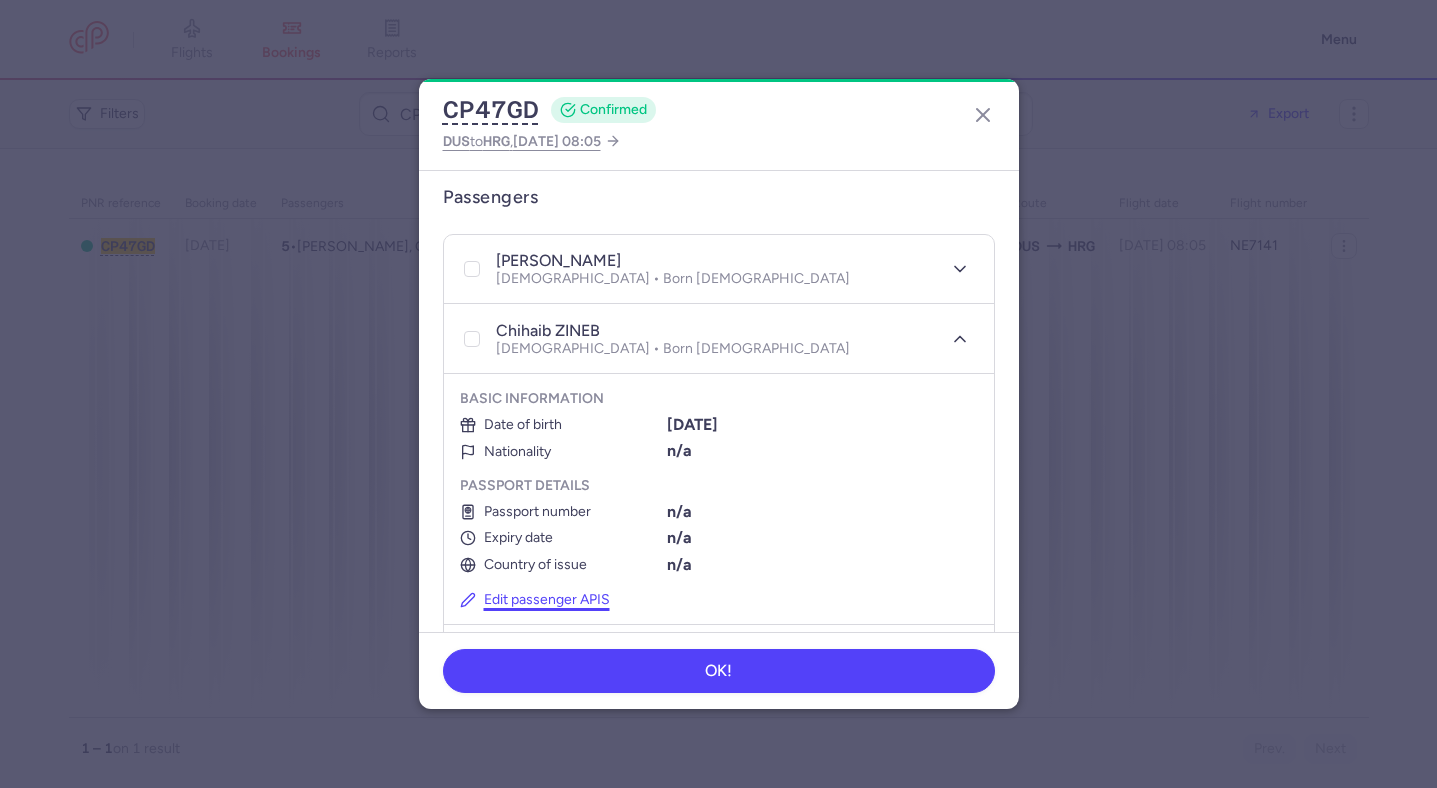 click on "Edit passenger APIS" at bounding box center (535, 600) 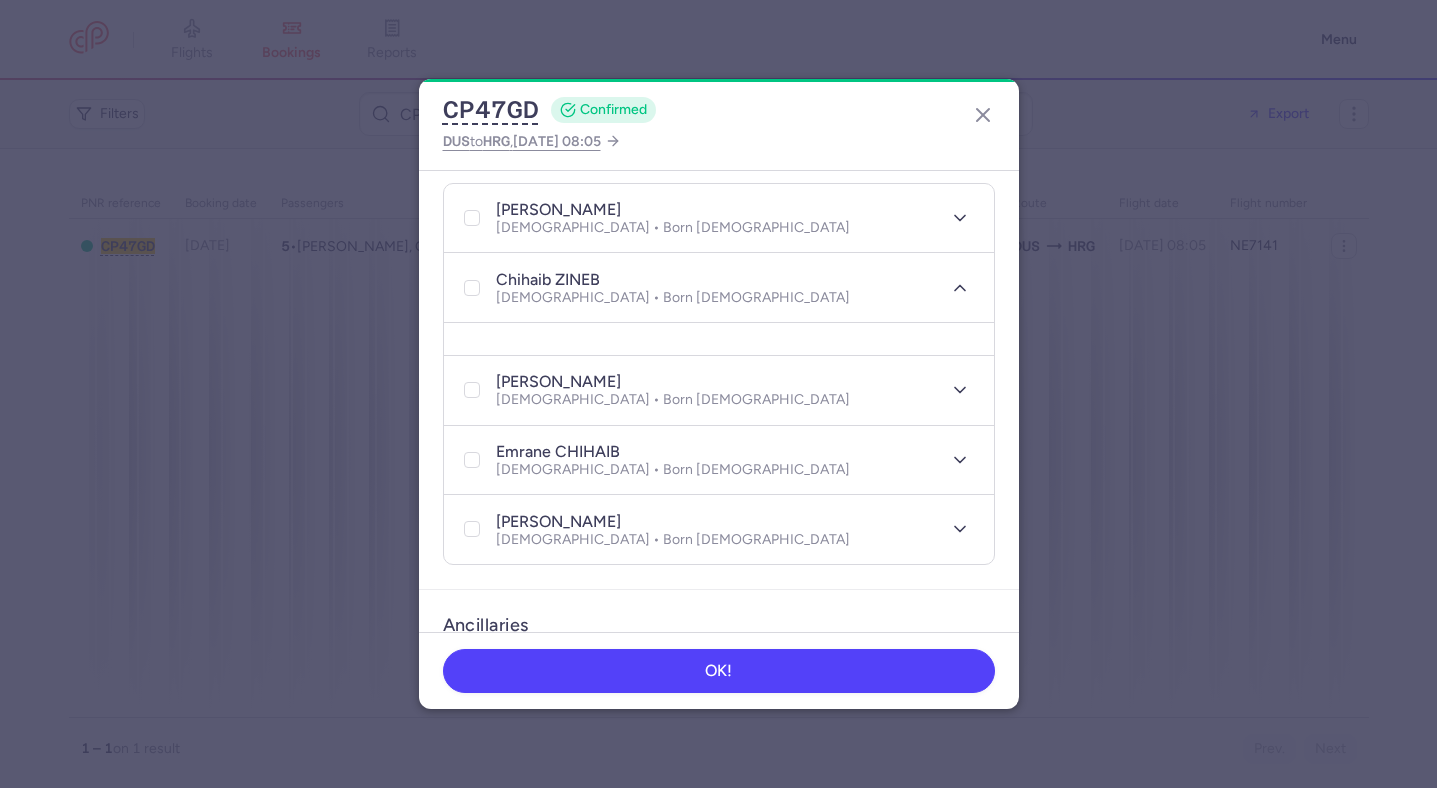 select on "2" 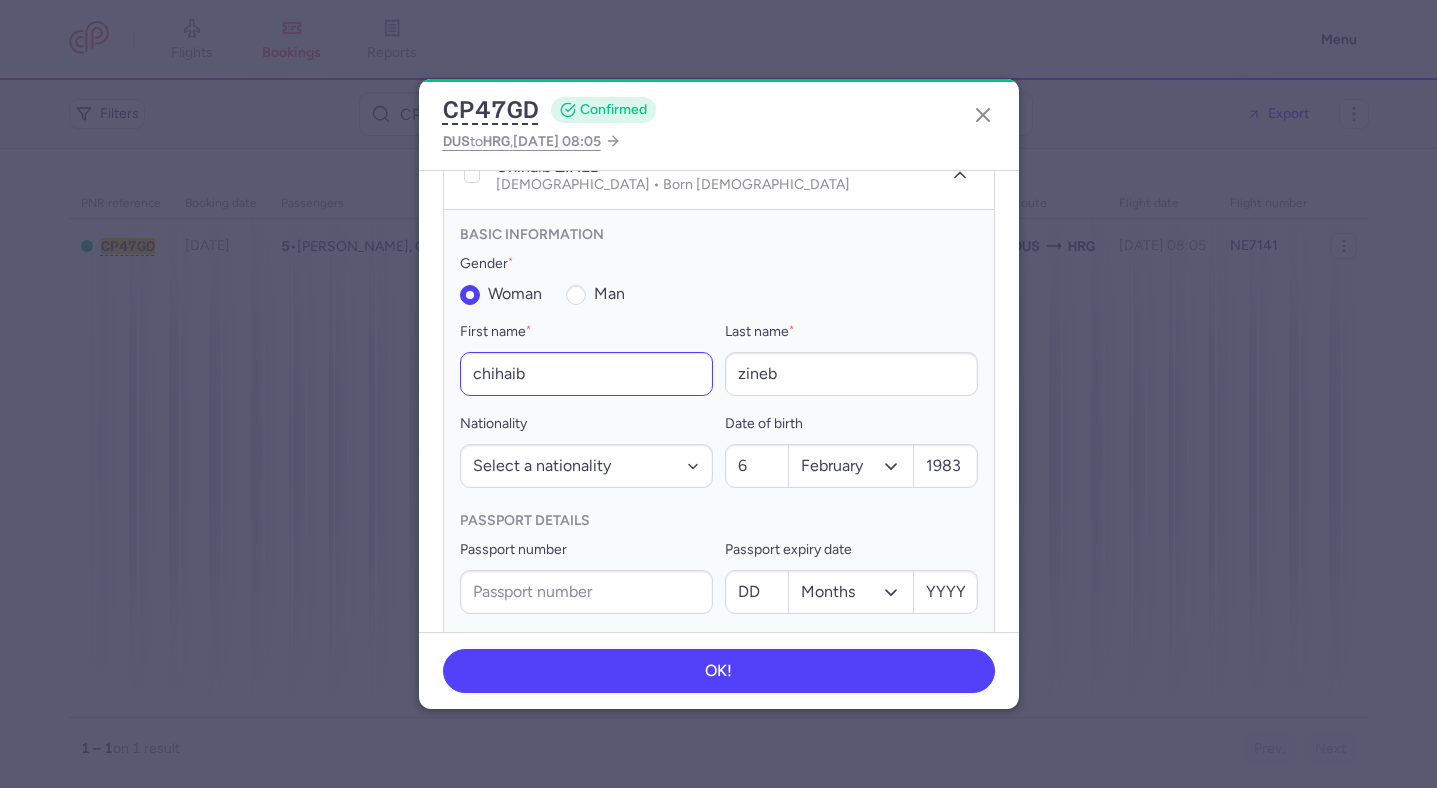 scroll, scrollTop: 590, scrollLeft: 0, axis: vertical 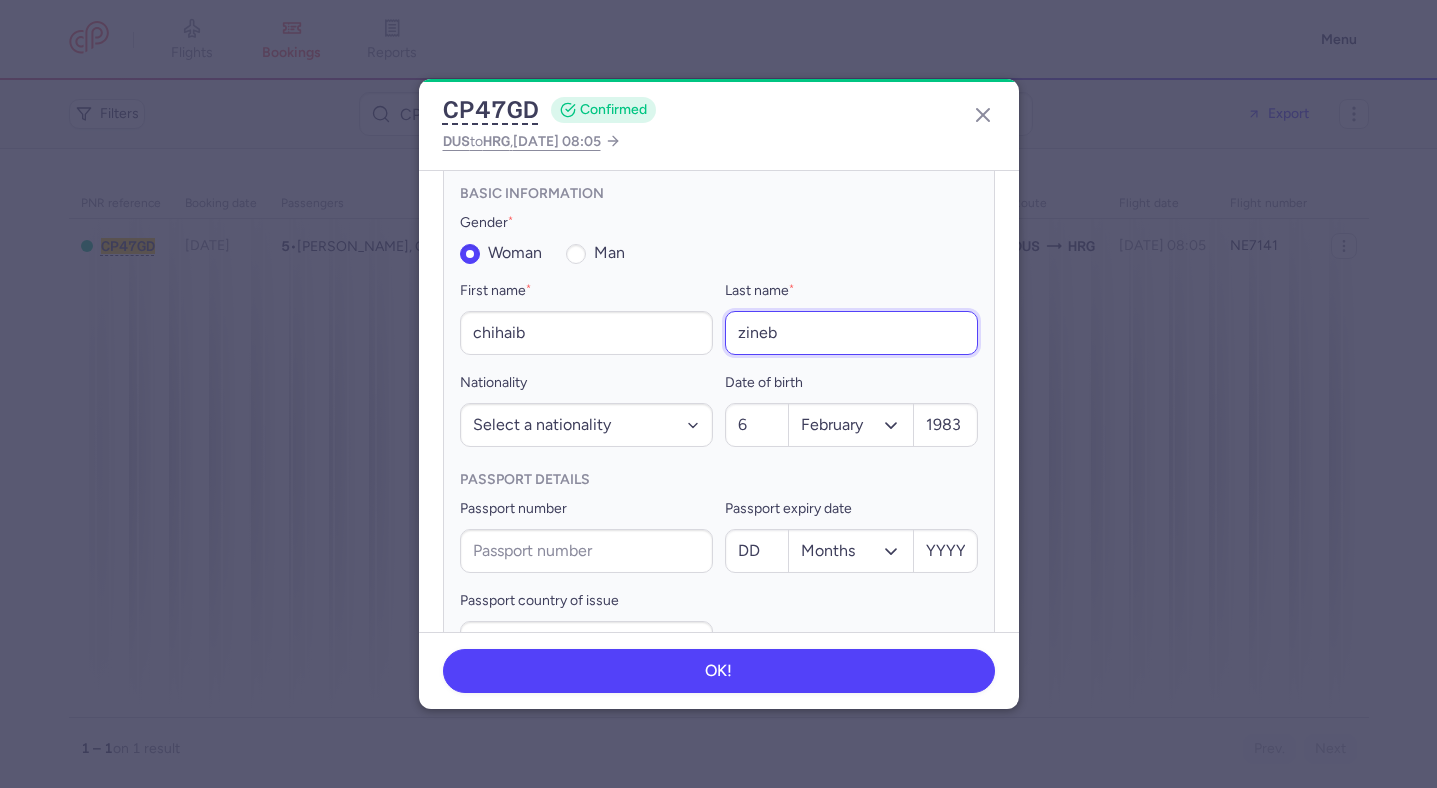 click on "zineb" at bounding box center (851, 333) 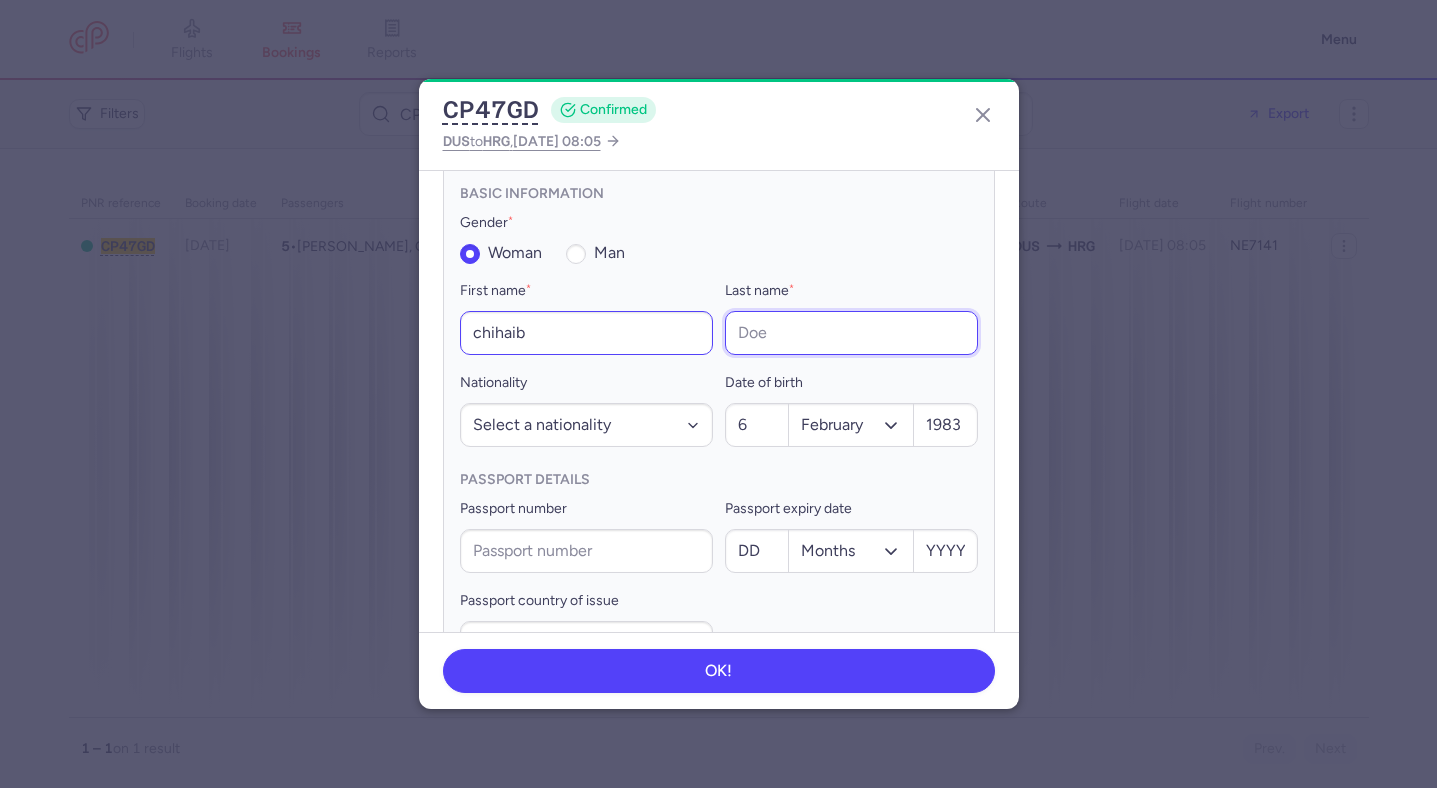 type 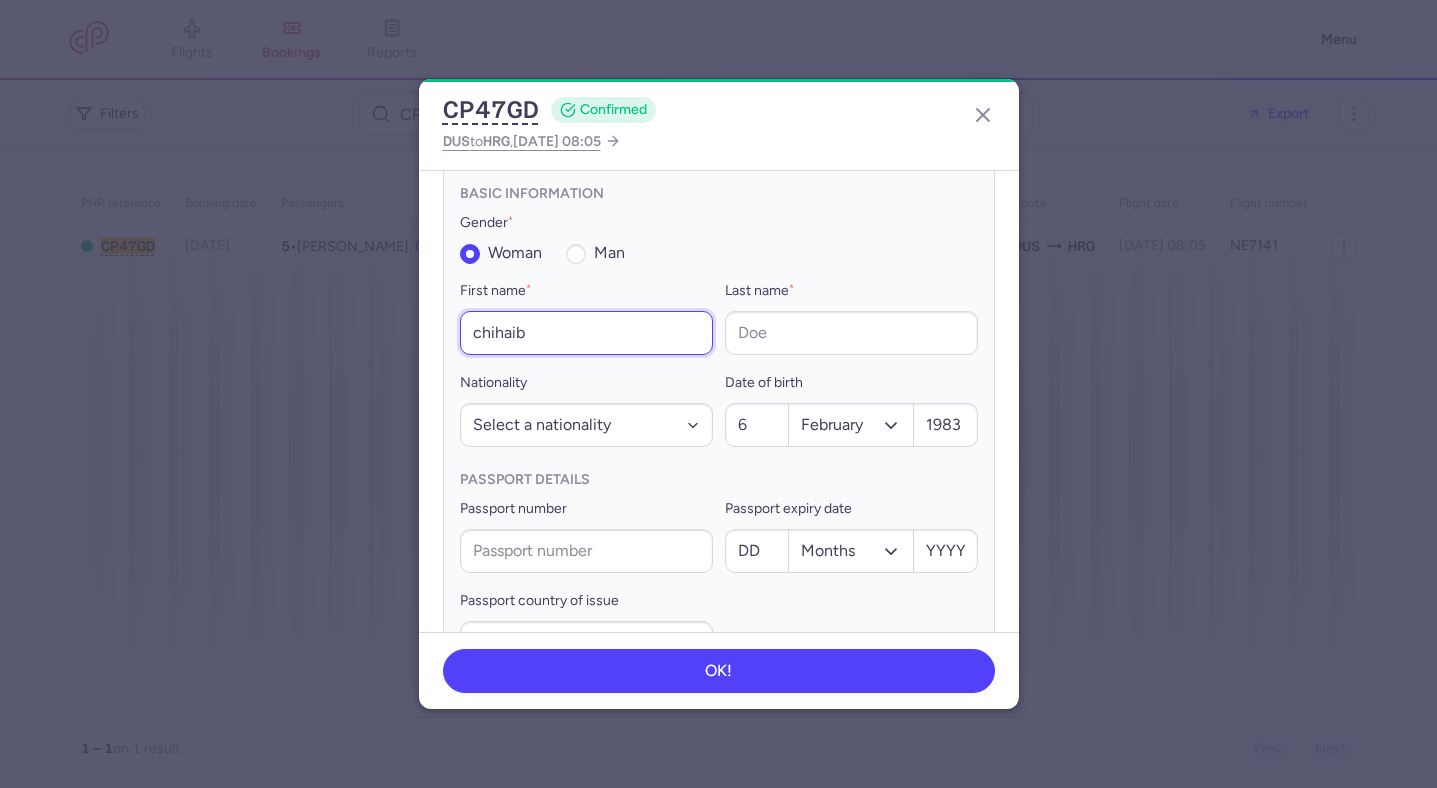click on "chihaib" at bounding box center [586, 333] 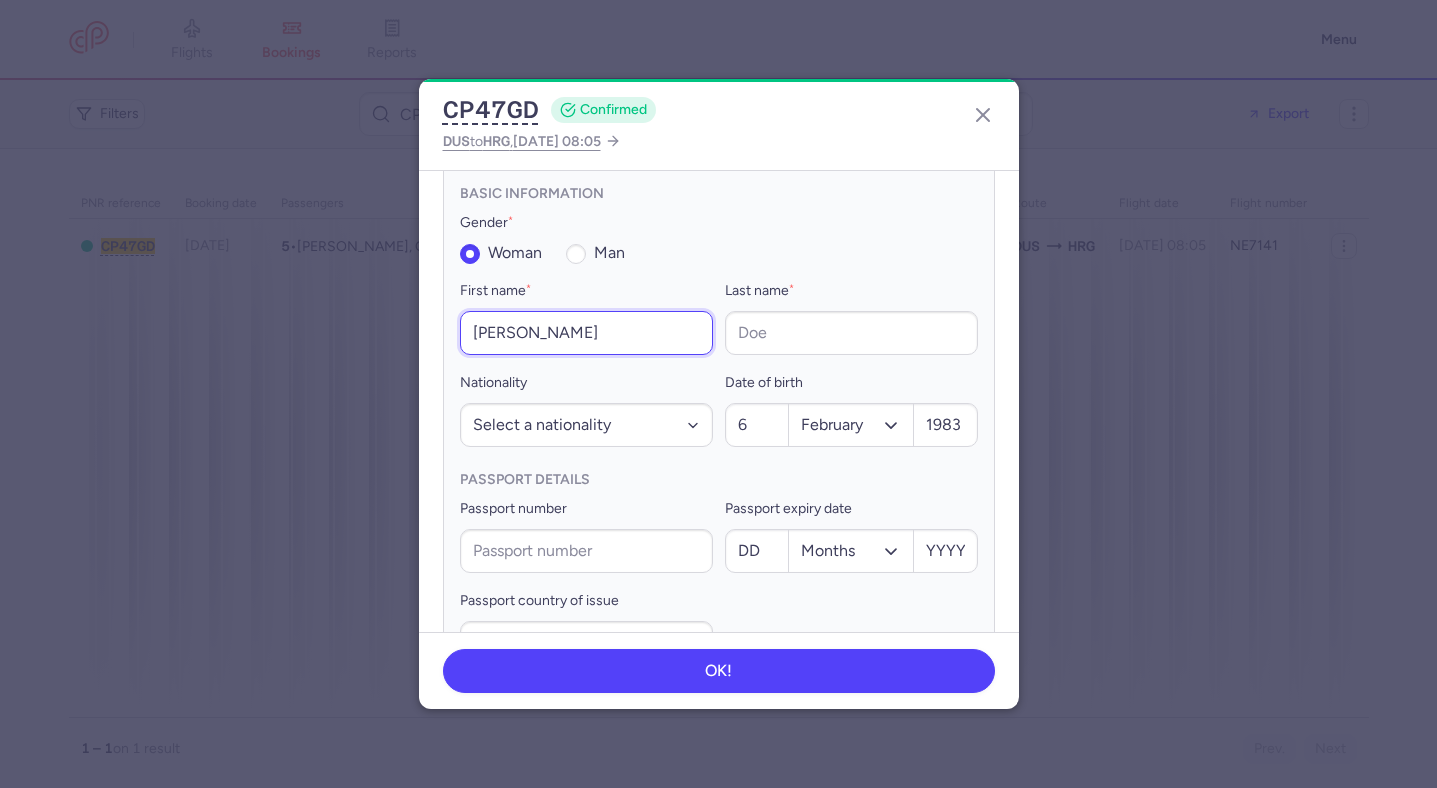 click on "zineb chihaib" at bounding box center (586, 333) 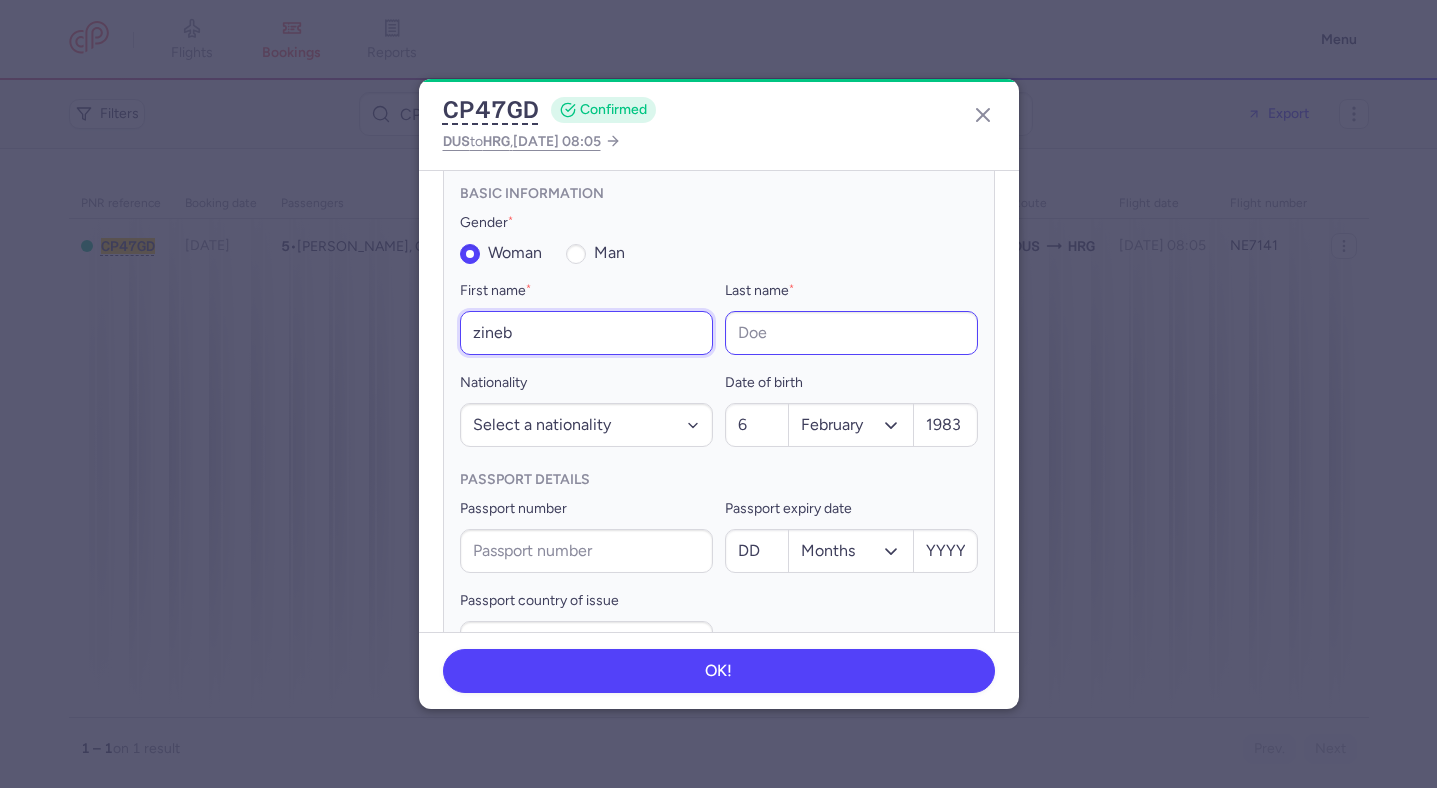 type on "zineb" 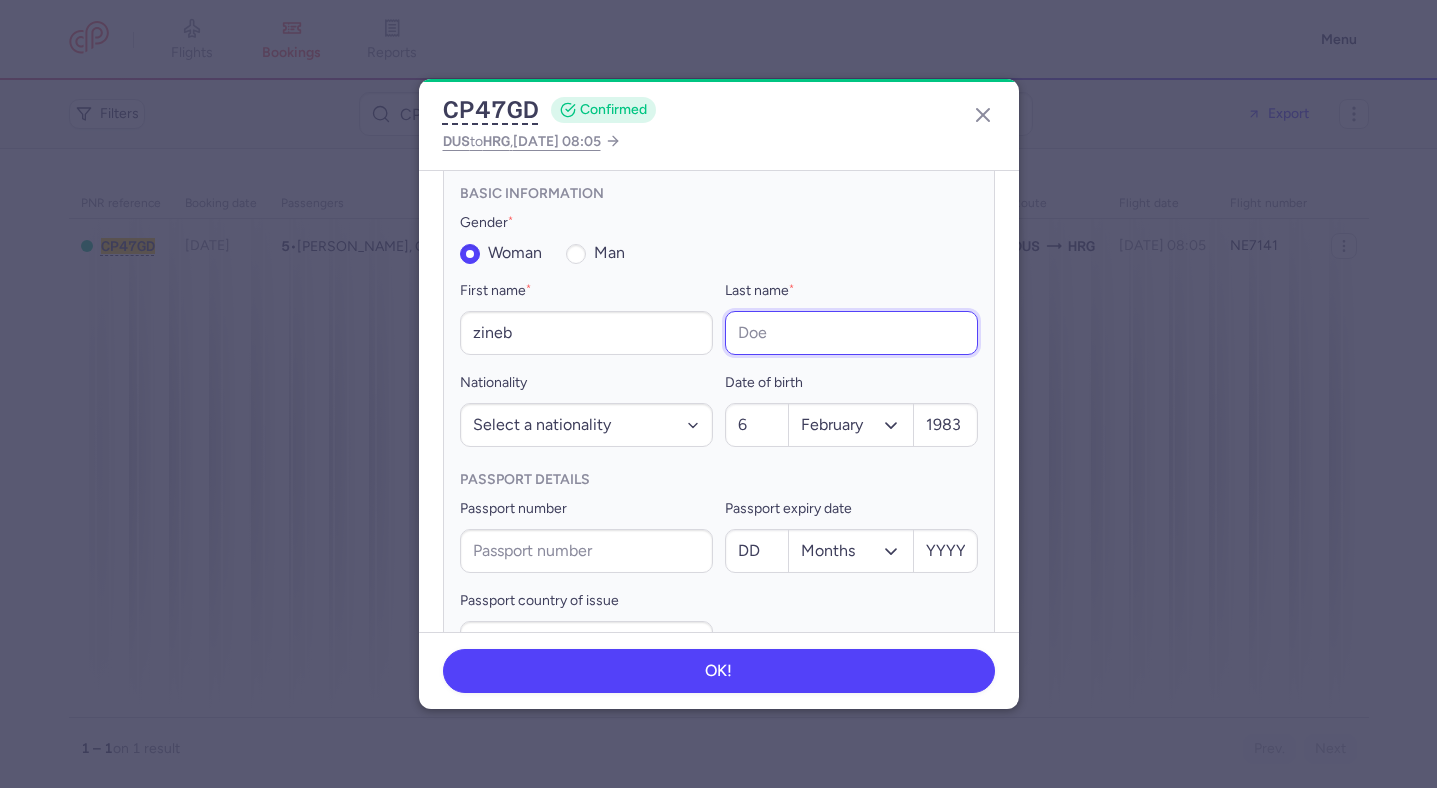 click on "Last name  *" at bounding box center (851, 333) 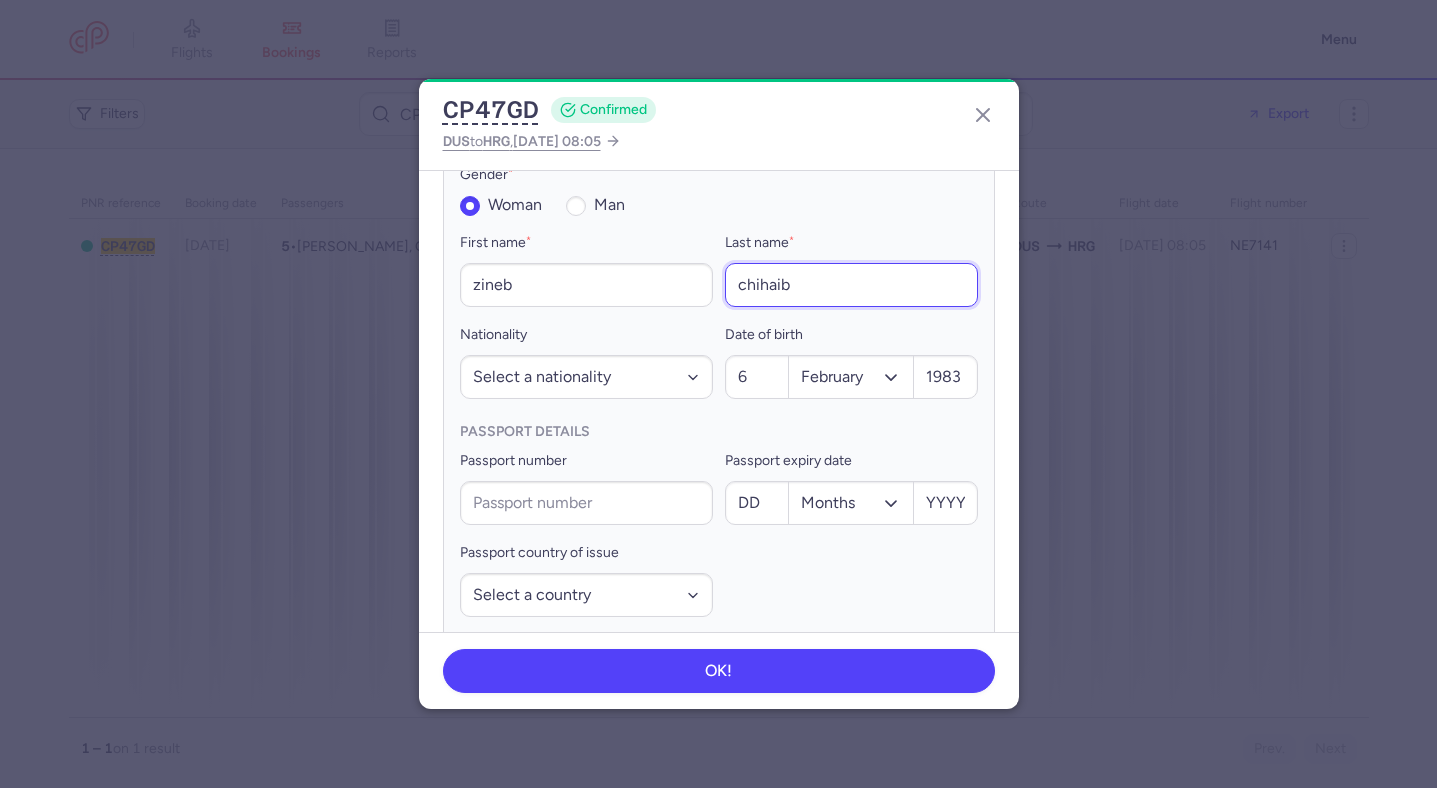 scroll, scrollTop: 605, scrollLeft: 0, axis: vertical 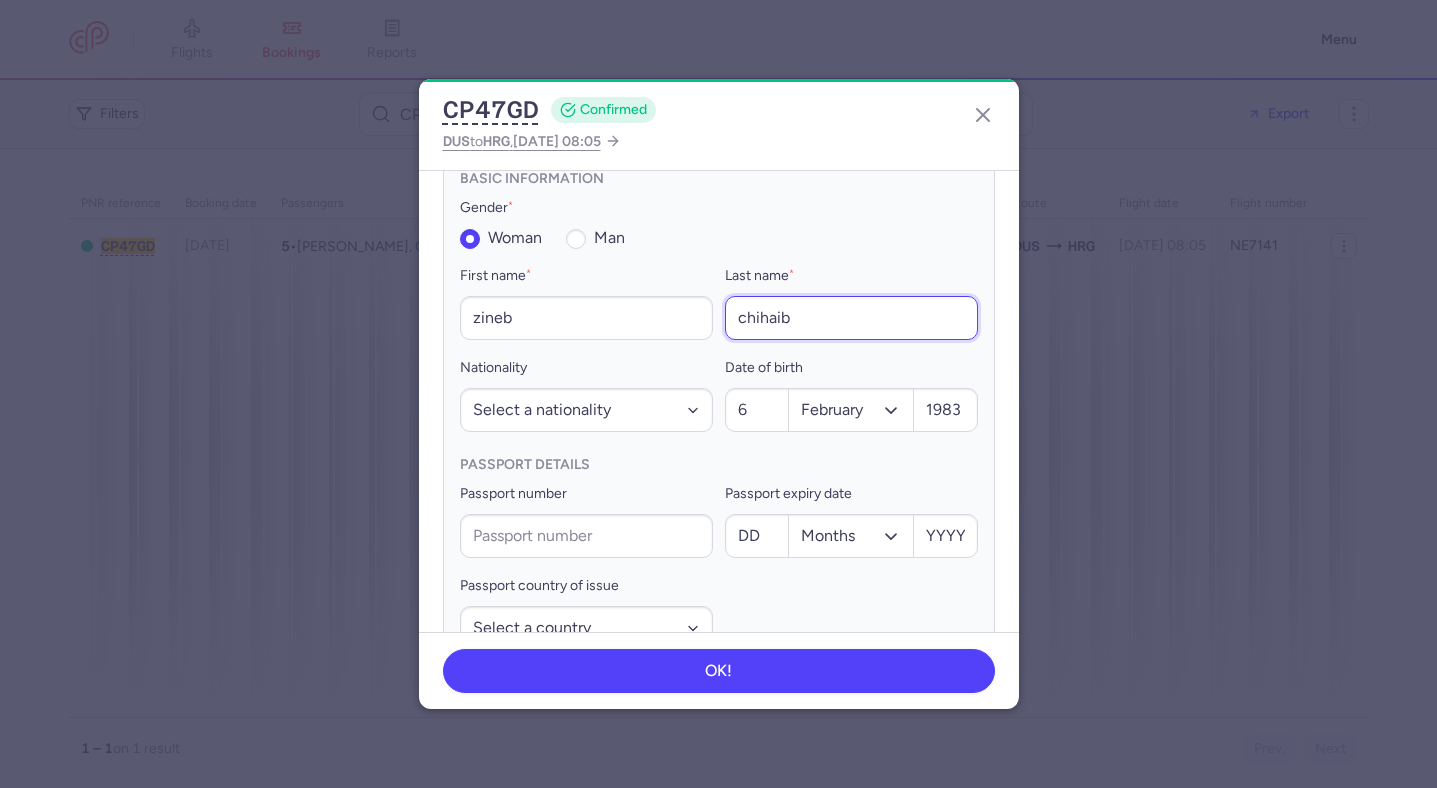 type on "chihaib" 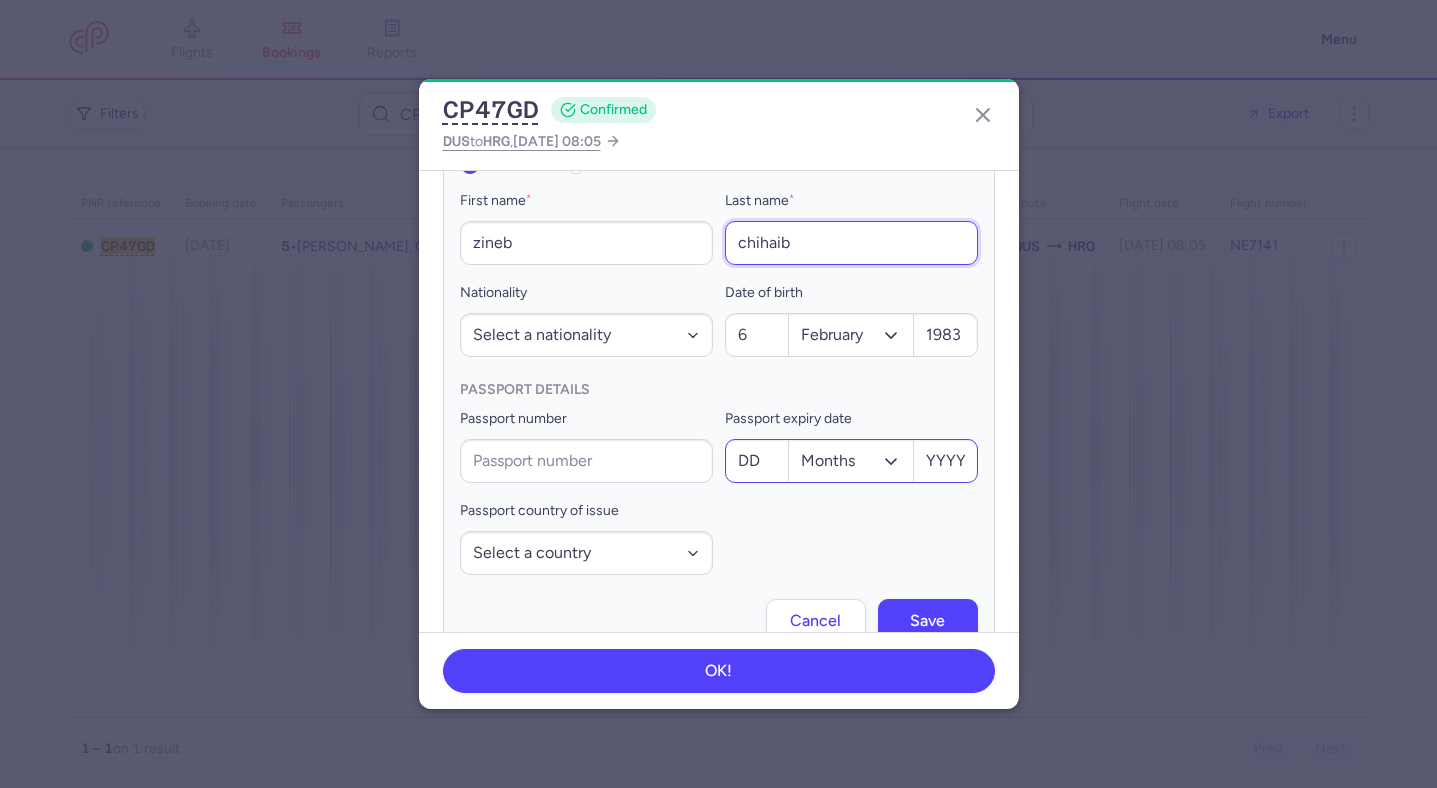 scroll, scrollTop: 749, scrollLeft: 0, axis: vertical 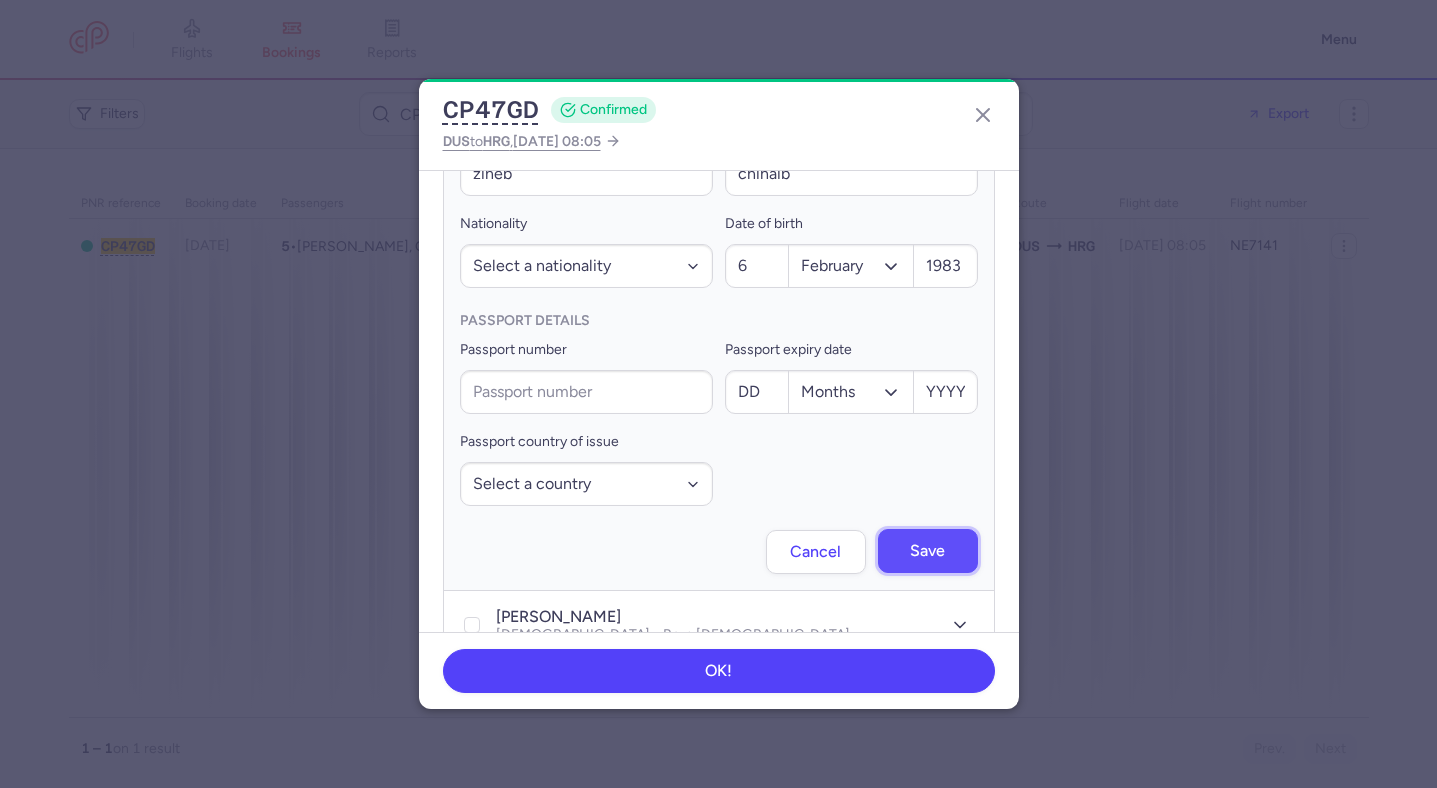 click on "Save" at bounding box center [927, 551] 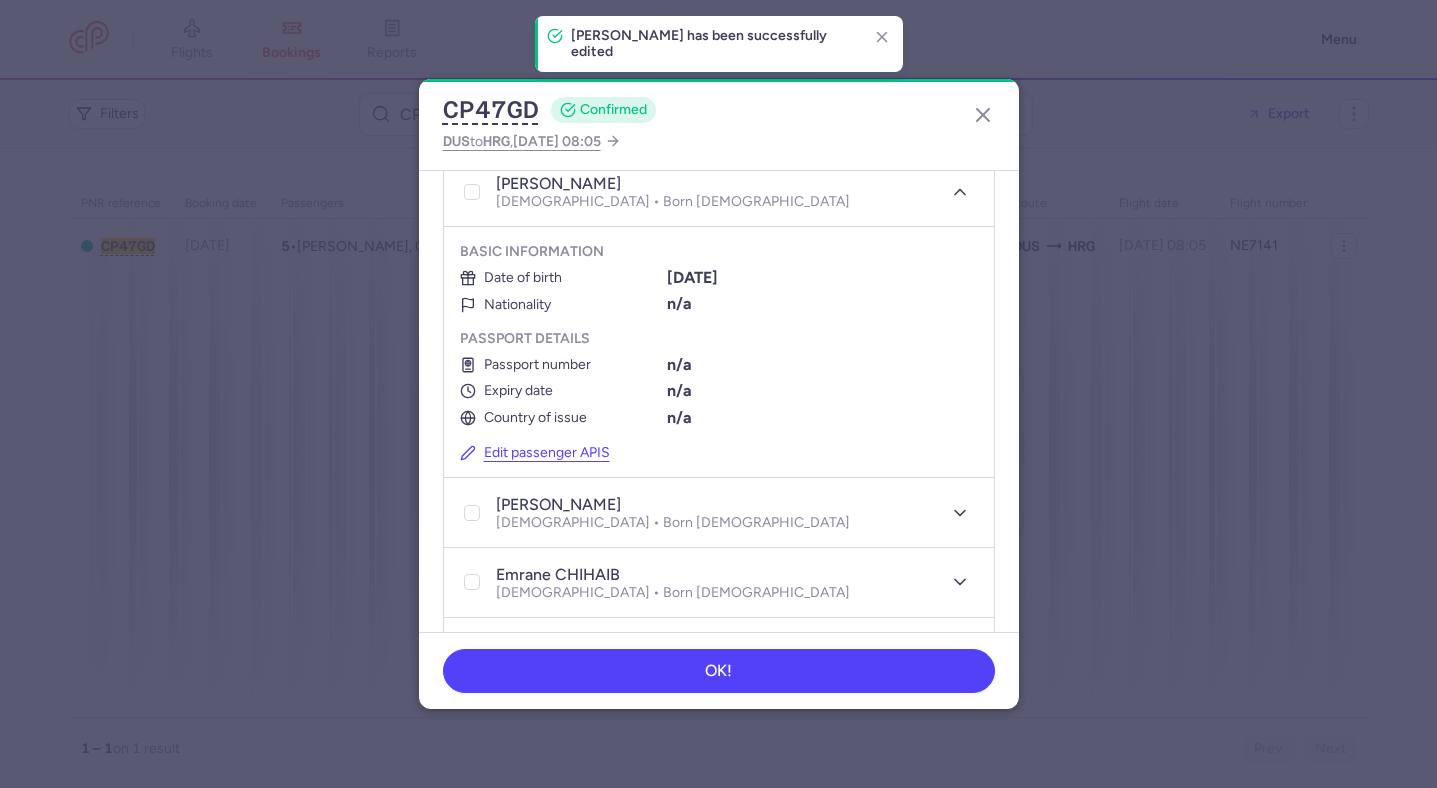 scroll, scrollTop: 463, scrollLeft: 0, axis: vertical 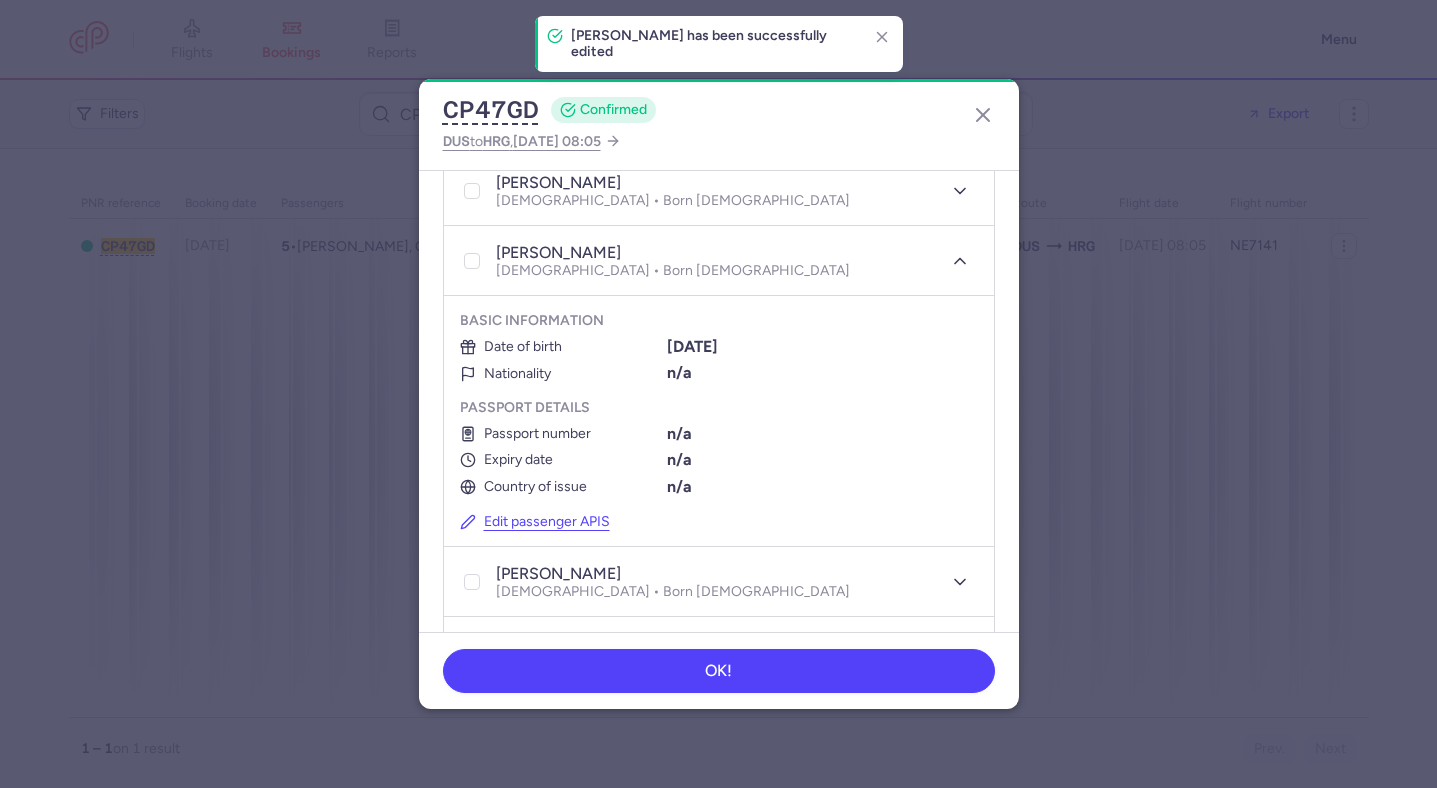 click on "zineb CHIHAIB  Female • Born 06/02/1983" at bounding box center (697, 260) 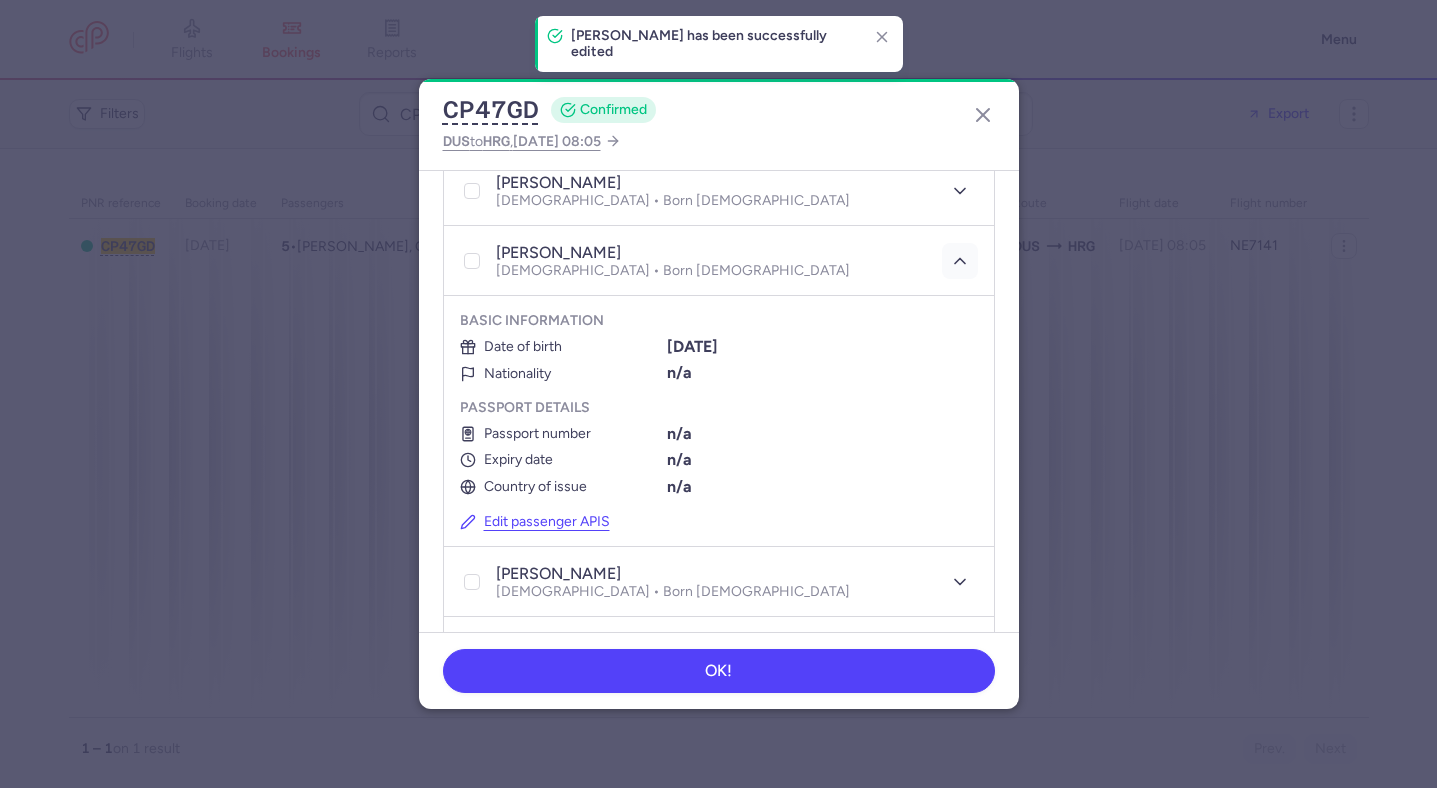 click at bounding box center (960, 261) 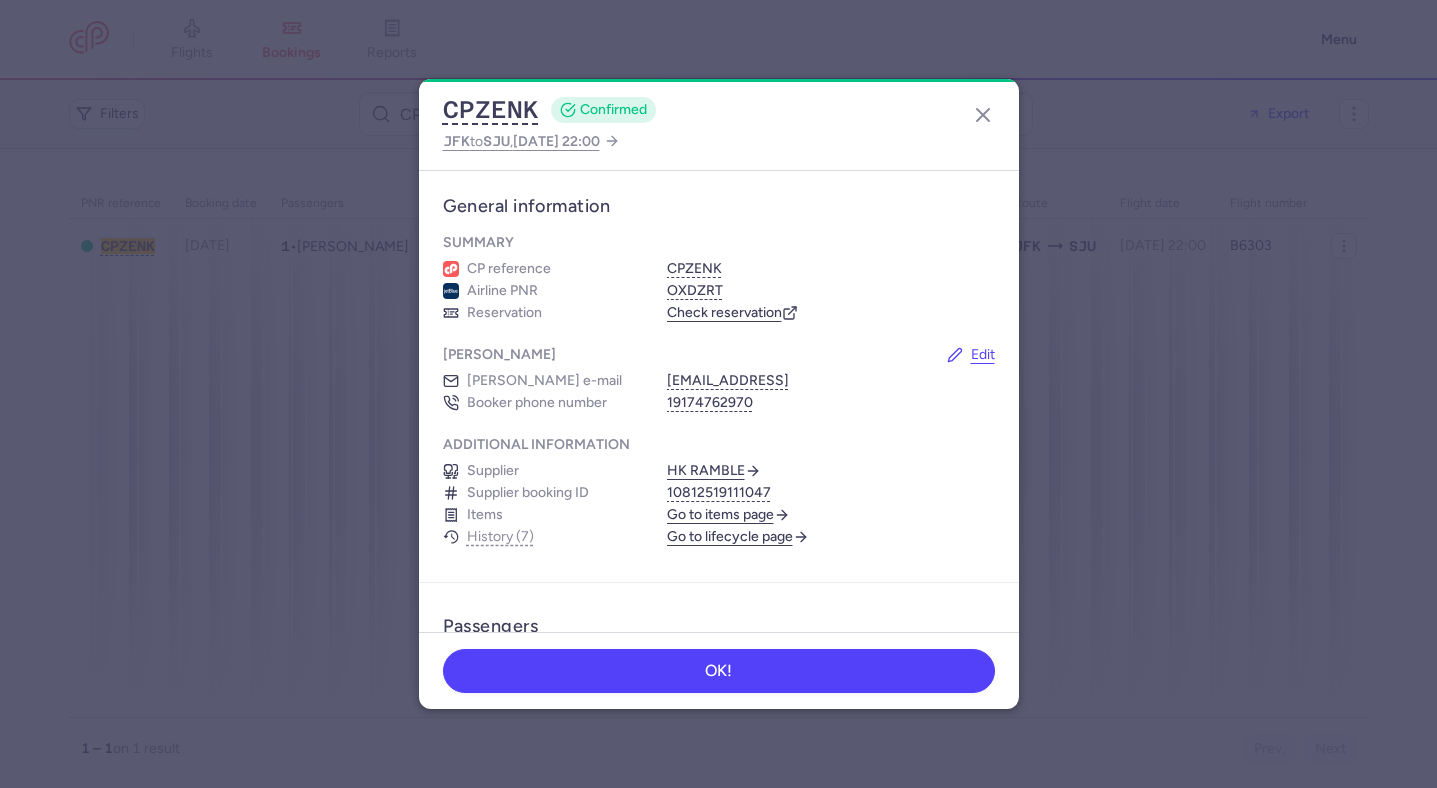 scroll, scrollTop: 0, scrollLeft: 0, axis: both 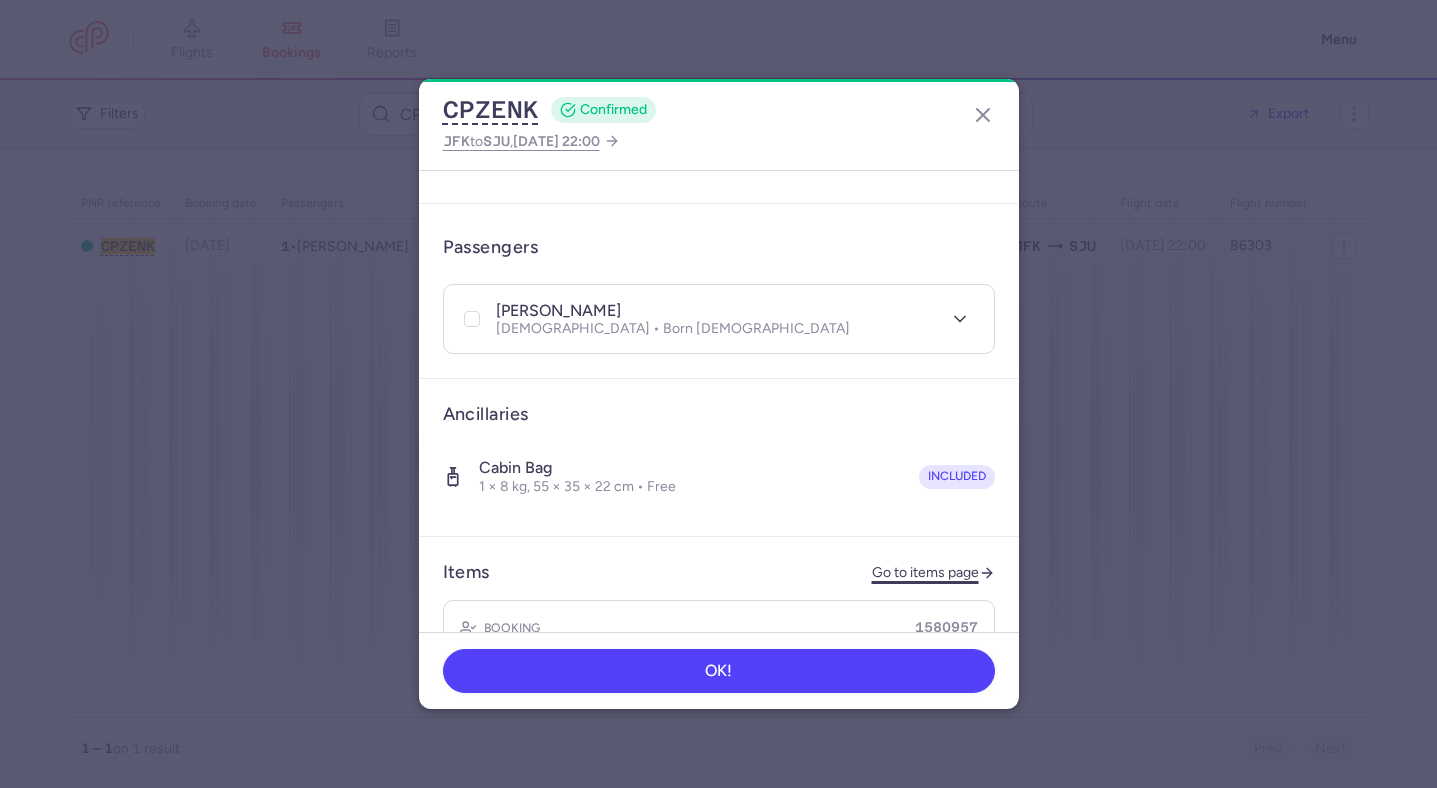 click on "Go to items page" 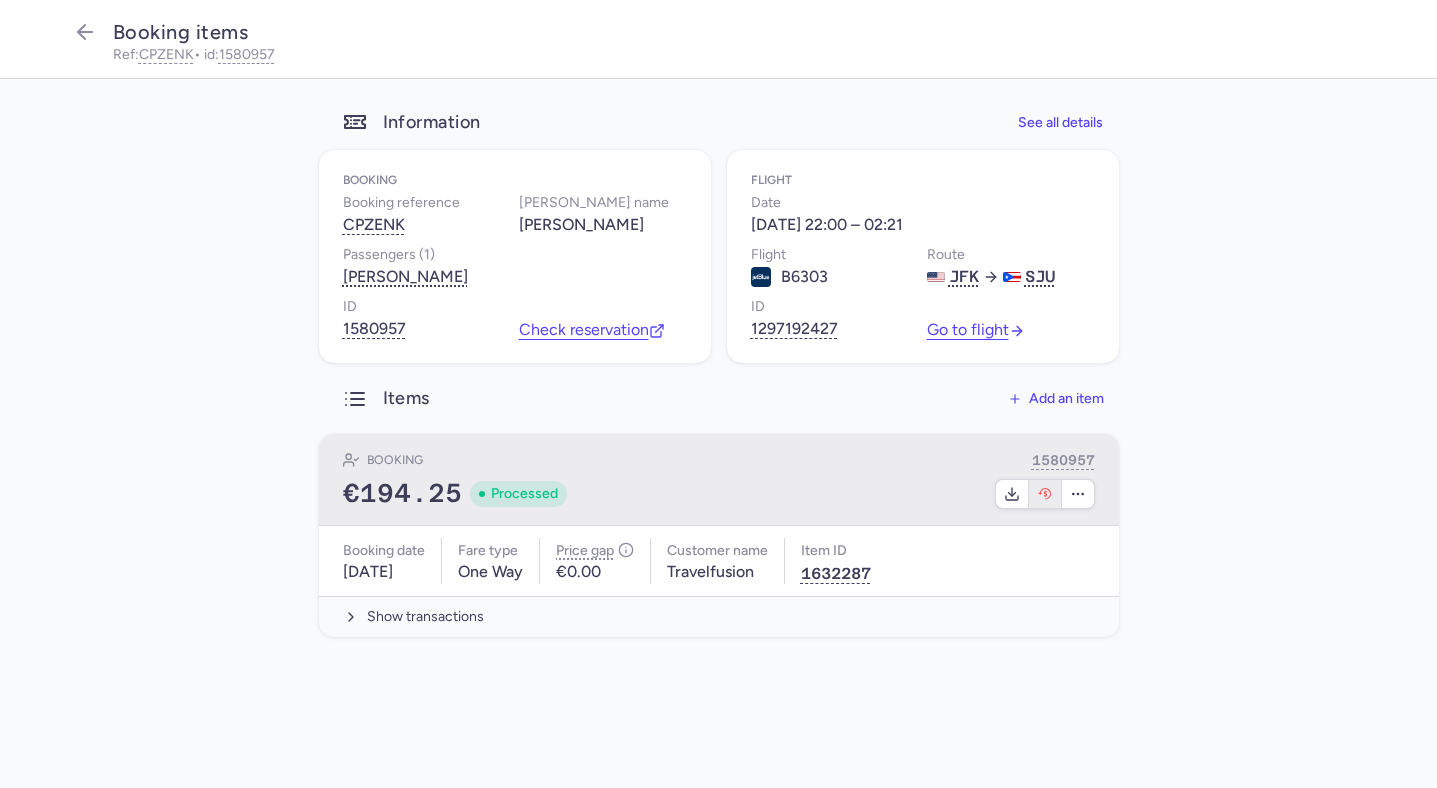 click 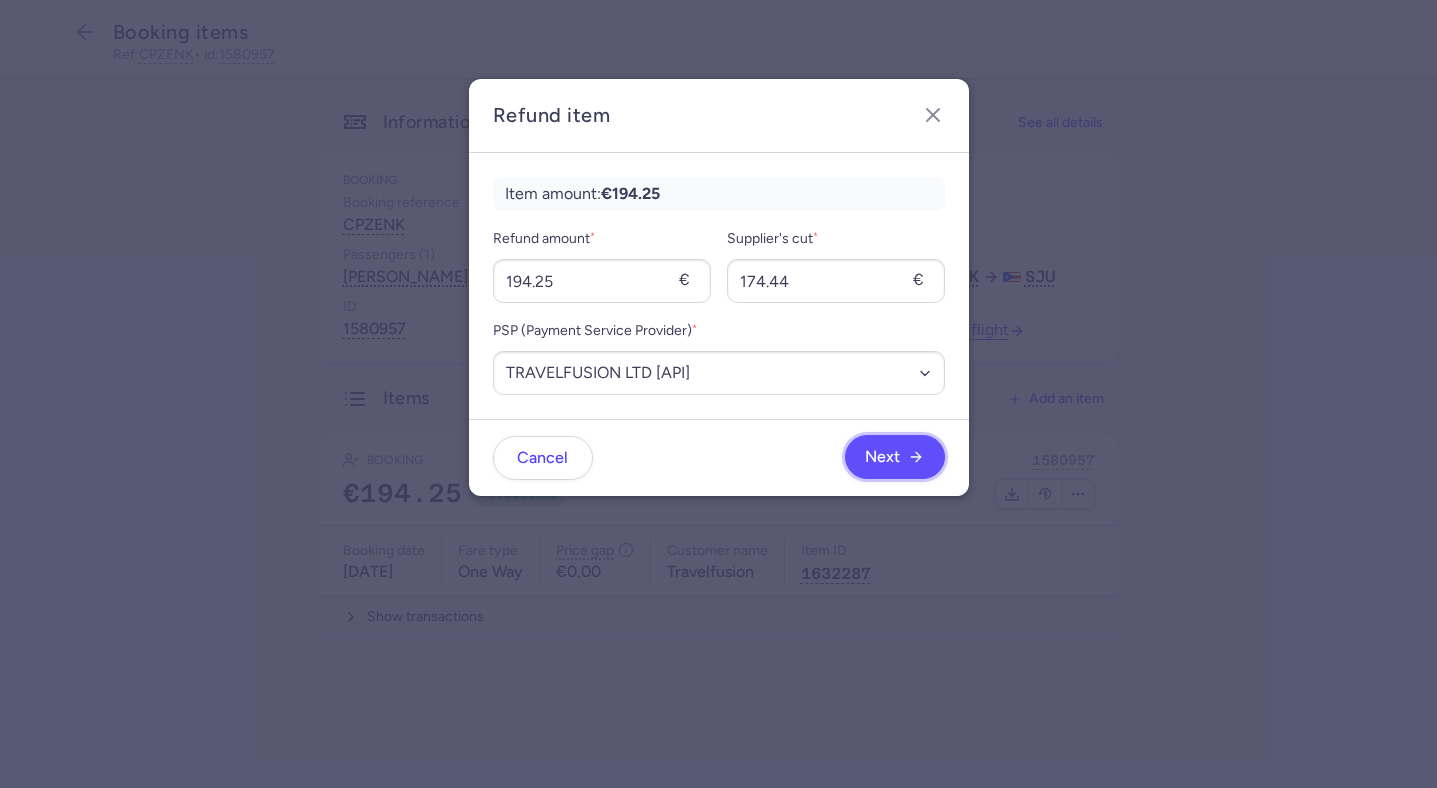 click on "Next" at bounding box center [895, 457] 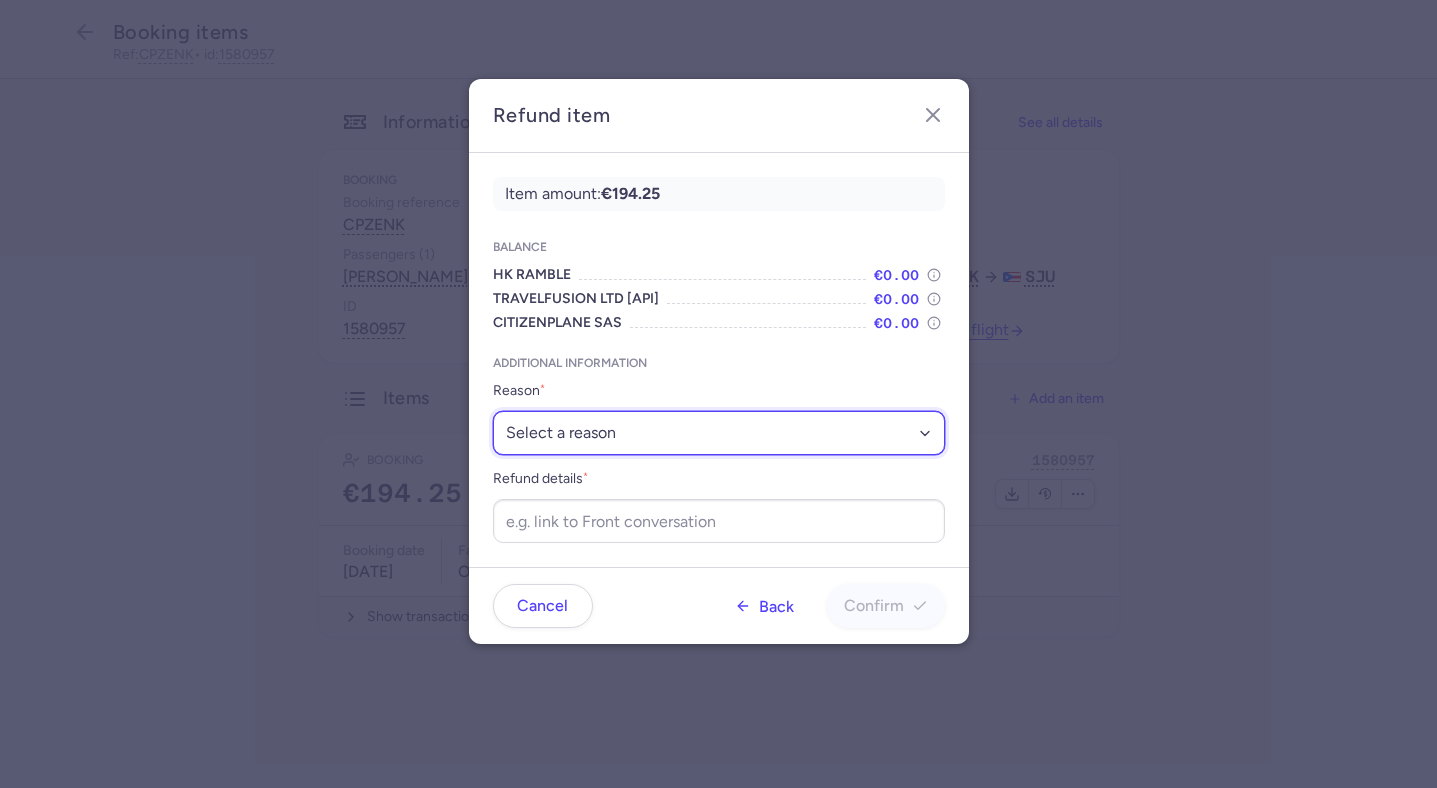 click on "Select a reason ✈️ Airline ceasing ops 💼 Ancillary issue 📄 APIS missing ⚙️ CitizenPlane error ⛔️ Denied boarding 🔁 Duplicate ❌ Flight canceled 🕵🏼‍♂️ Fraud 🎁 Goodwill 🎫 Goodwill allowance 🙃 Other 💺 Overbooking 💸 Refund with penalty 🙅 Schedule change not accepted 🤕 Supplier error 💵 Tax refund ❓ Unconfirmed booking" at bounding box center [719, 433] 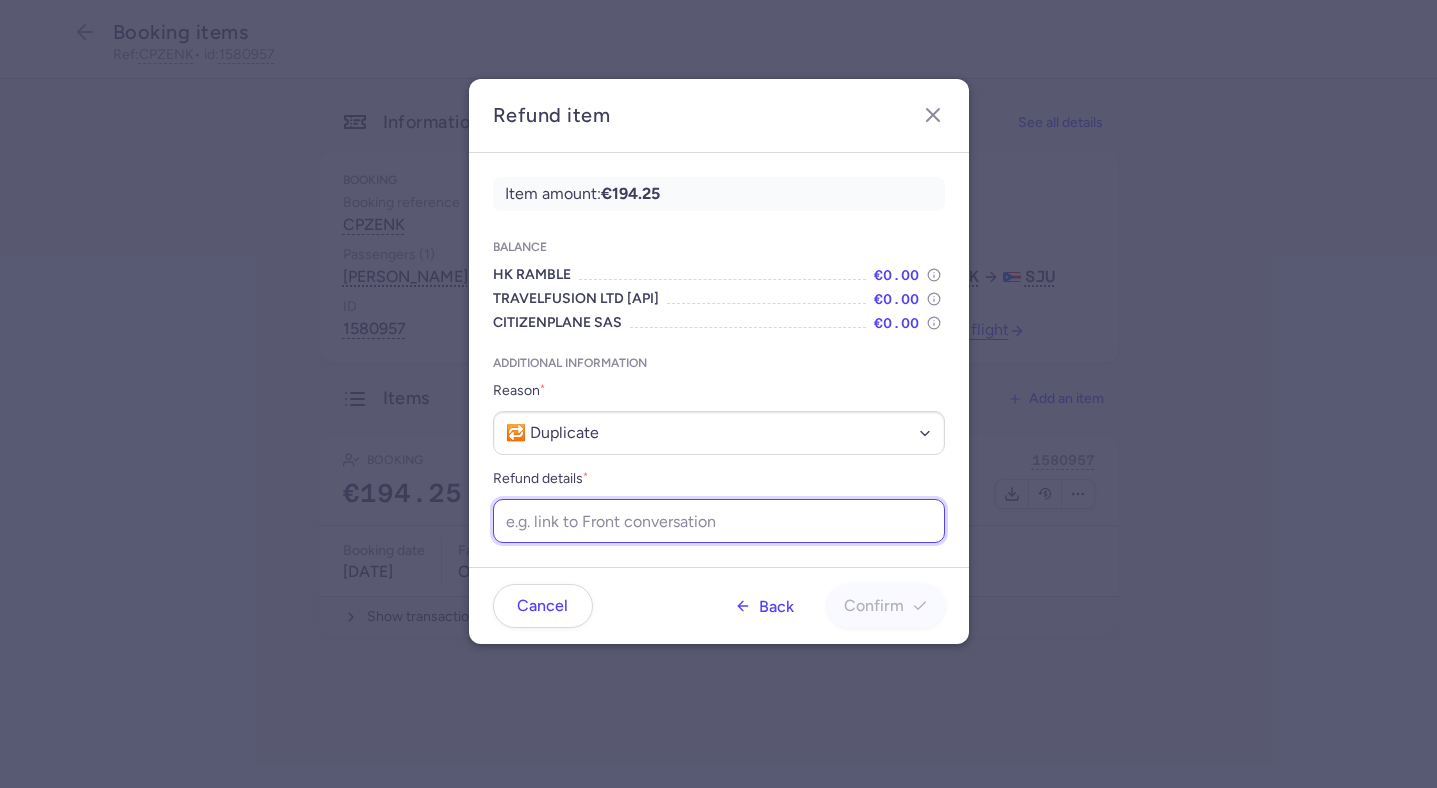 click on "Refund details  *" at bounding box center (719, 521) 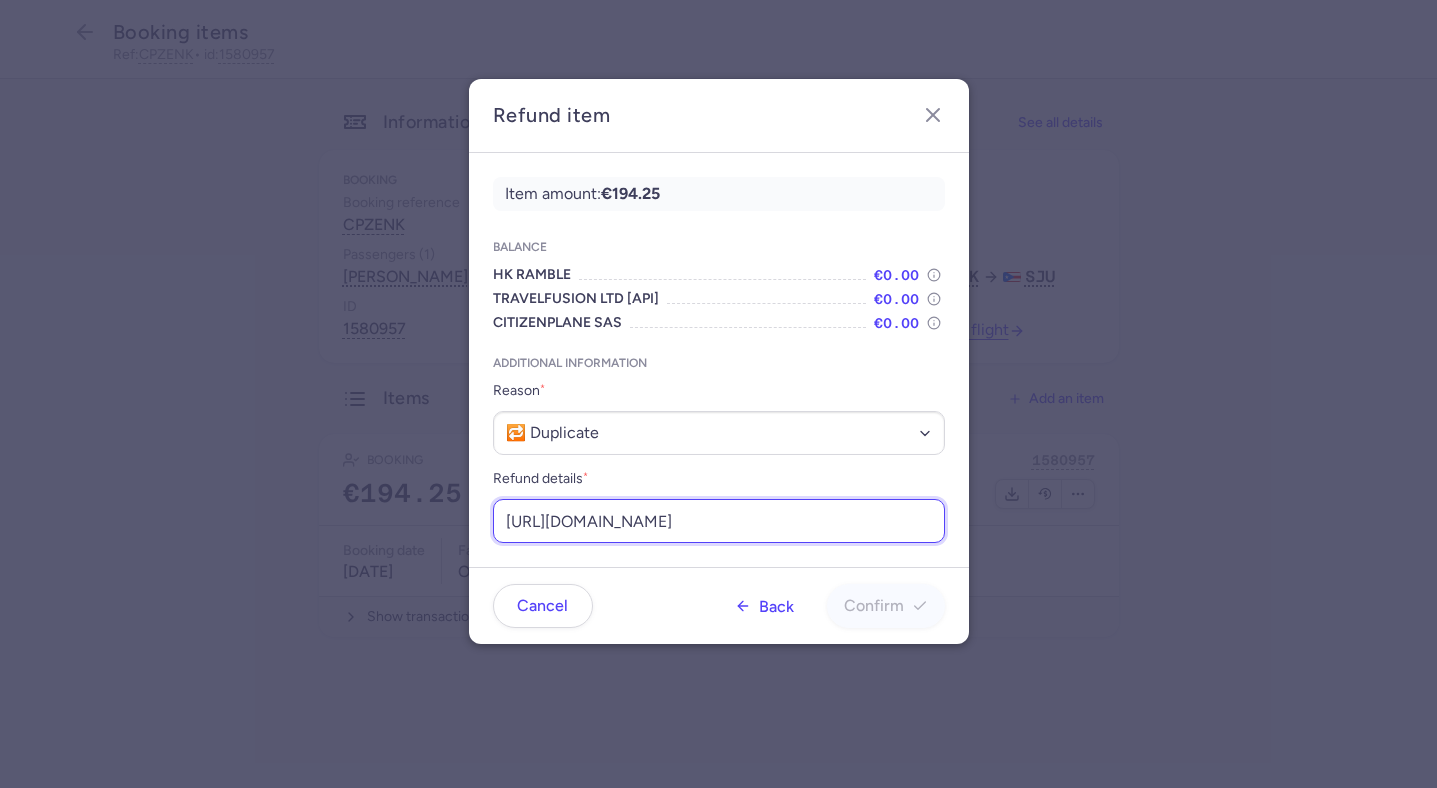 scroll, scrollTop: 0, scrollLeft: 244, axis: horizontal 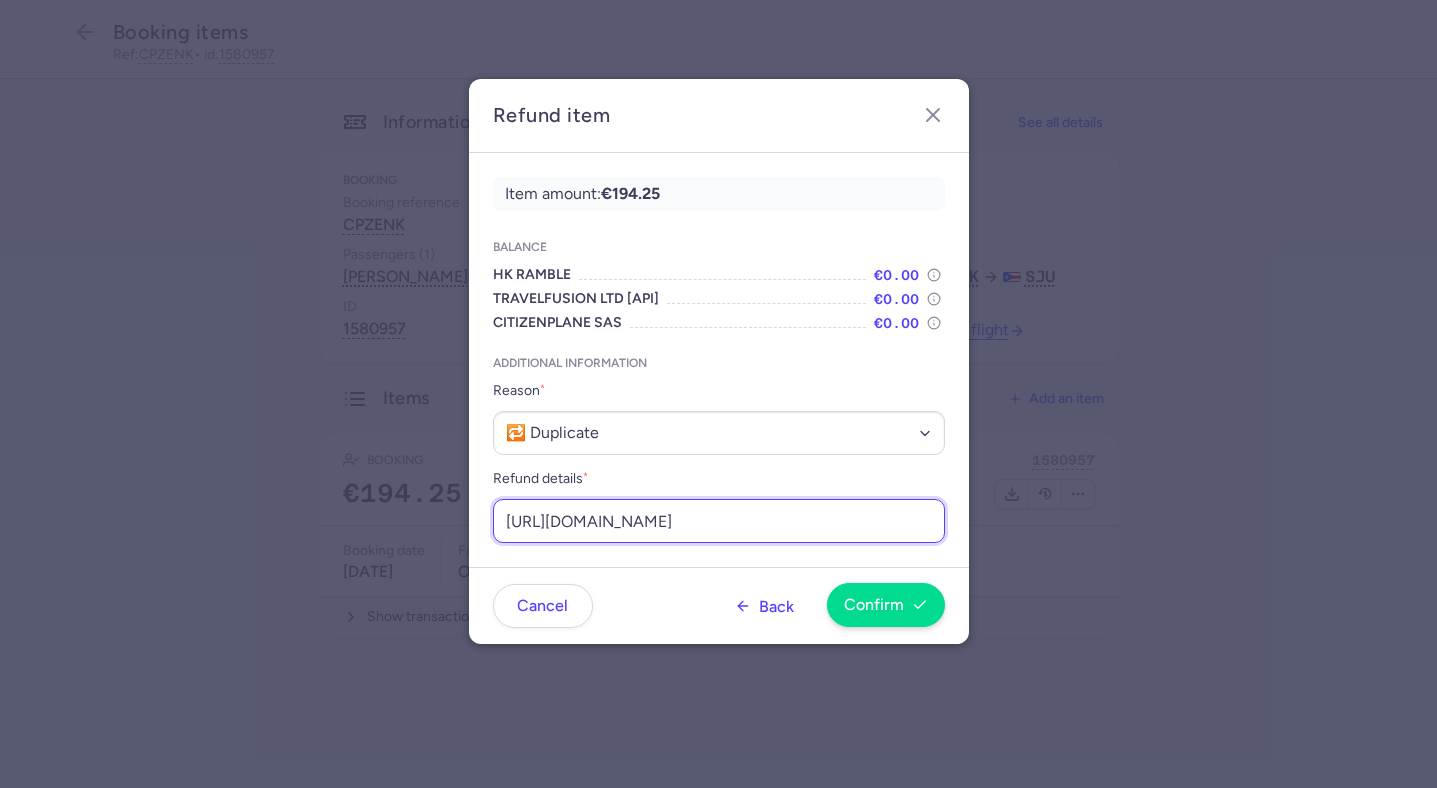 type on "https://app.frontapp.com/open/msg_pv0x7ya?key=ucPJyDnlZo9N5QYLLDvfQKqRxTOEFPyH" 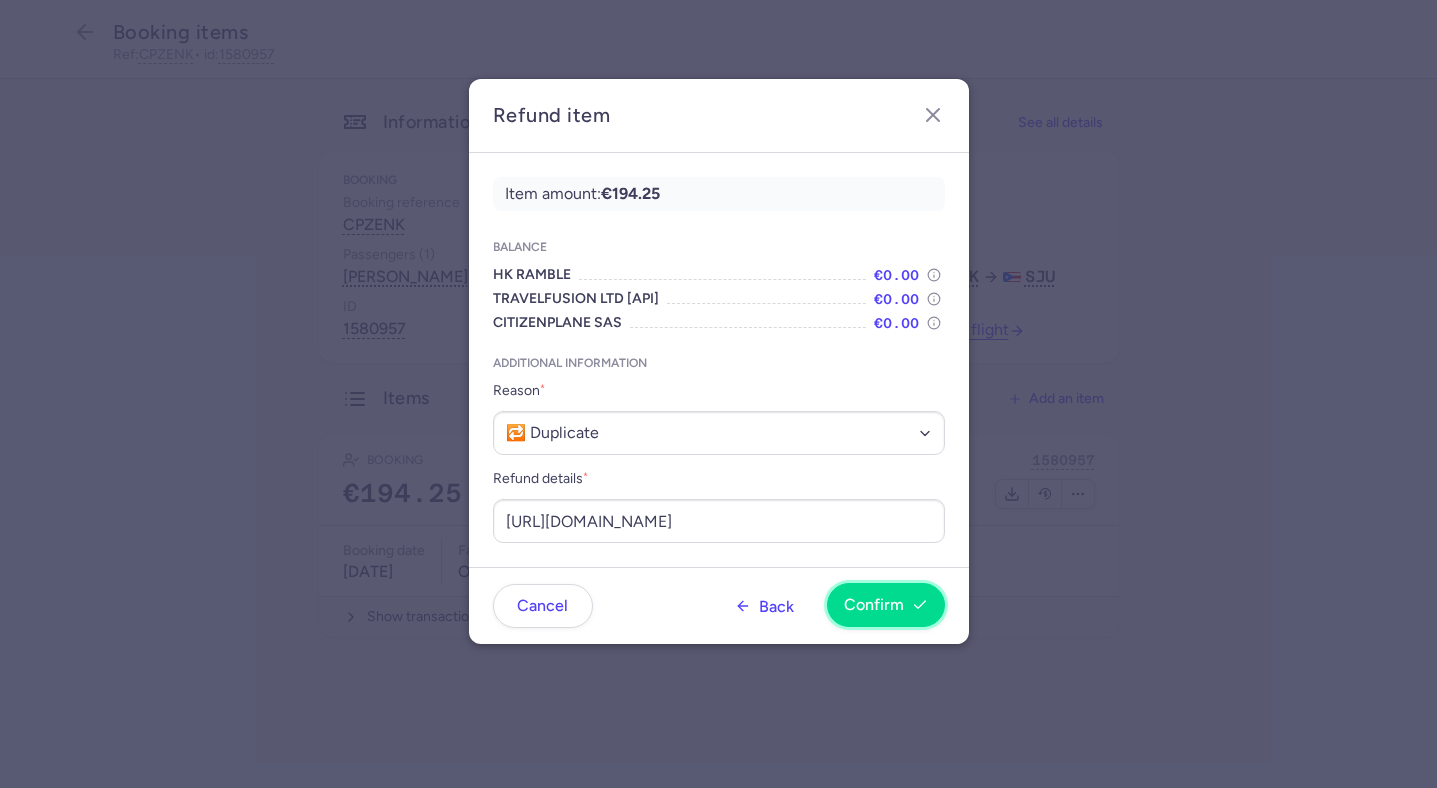 scroll, scrollTop: 0, scrollLeft: 0, axis: both 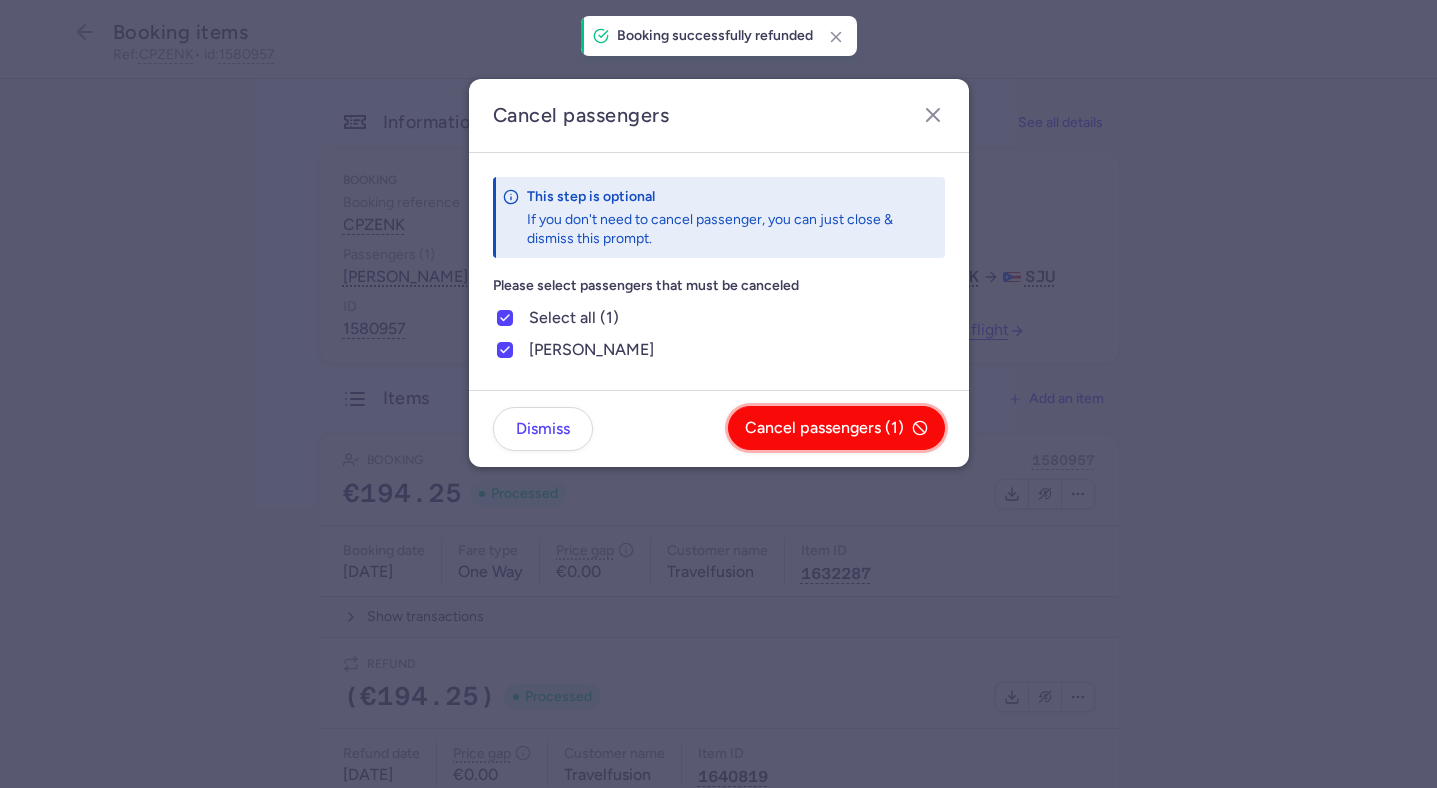 click on "Cancel passengers (1)" at bounding box center (824, 428) 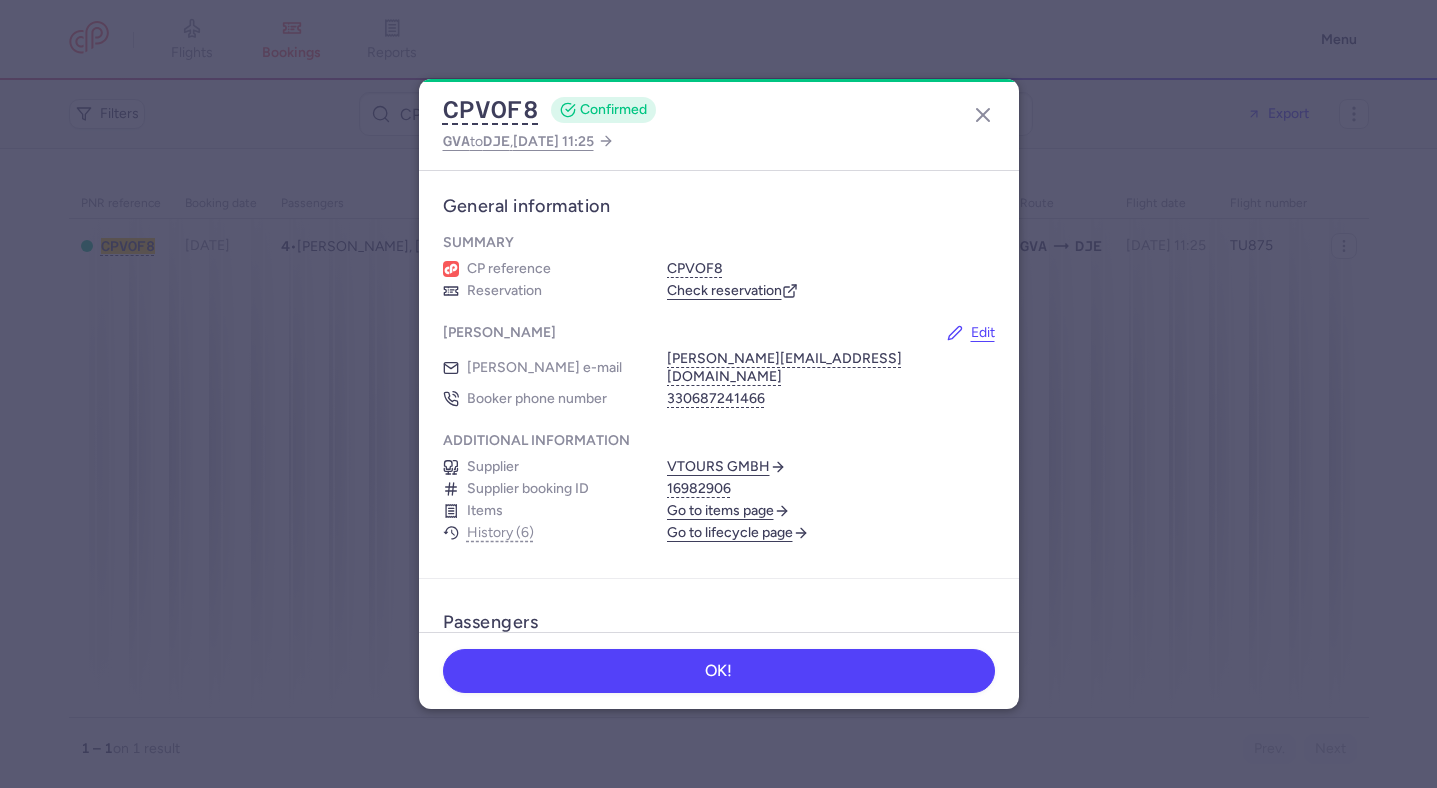 scroll, scrollTop: 0, scrollLeft: 0, axis: both 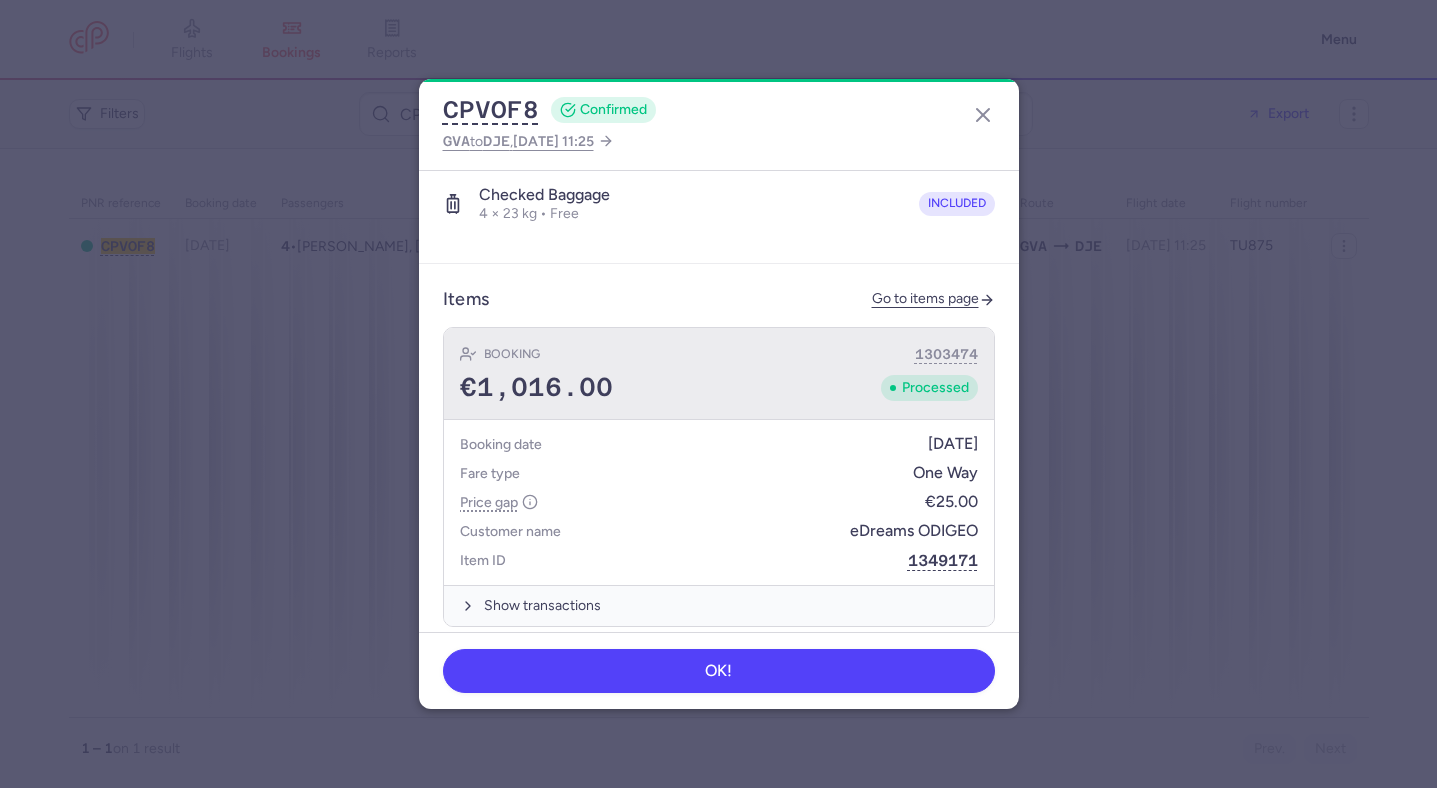 click on "€1,016.00 Processed" at bounding box center (719, 388) 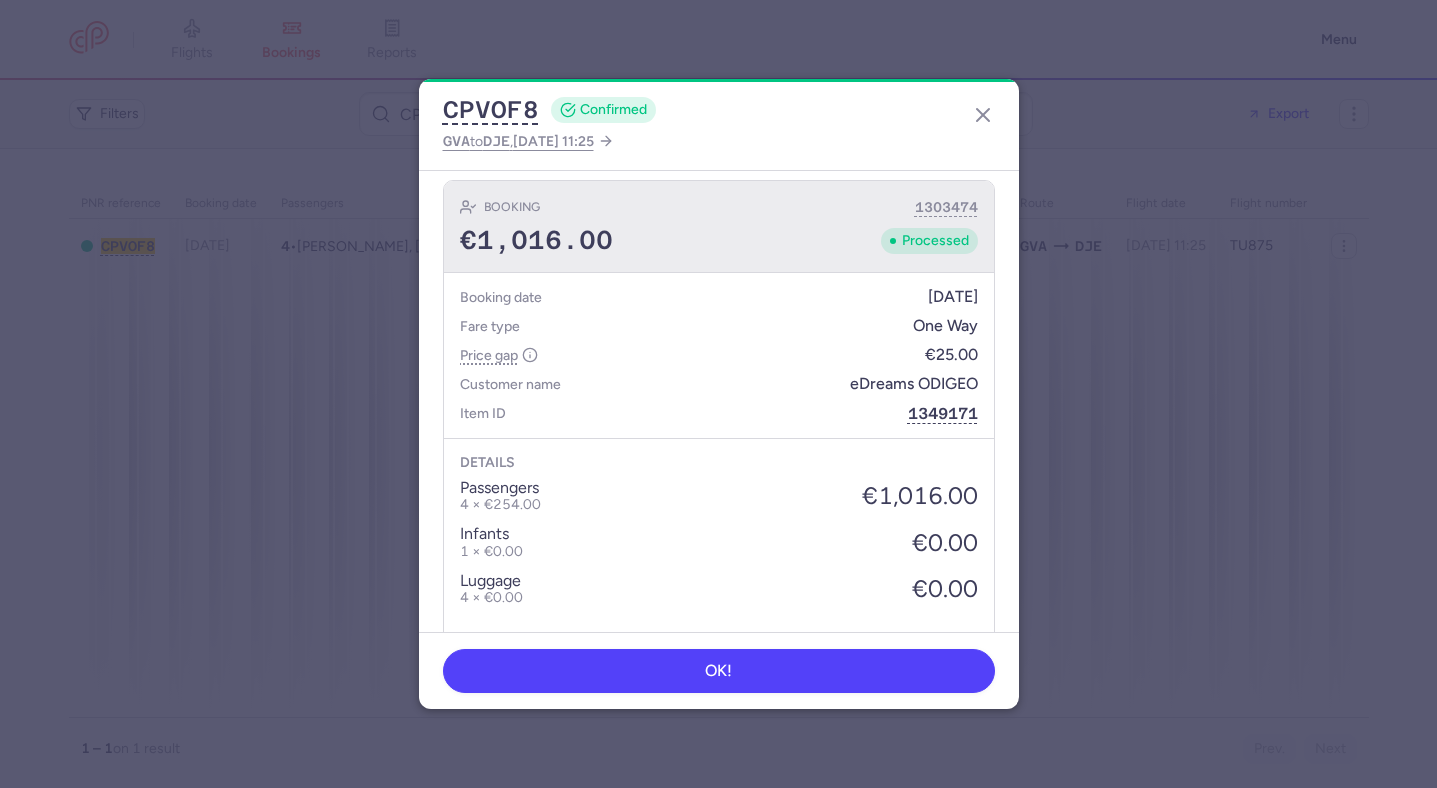 scroll, scrollTop: 1393, scrollLeft: 0, axis: vertical 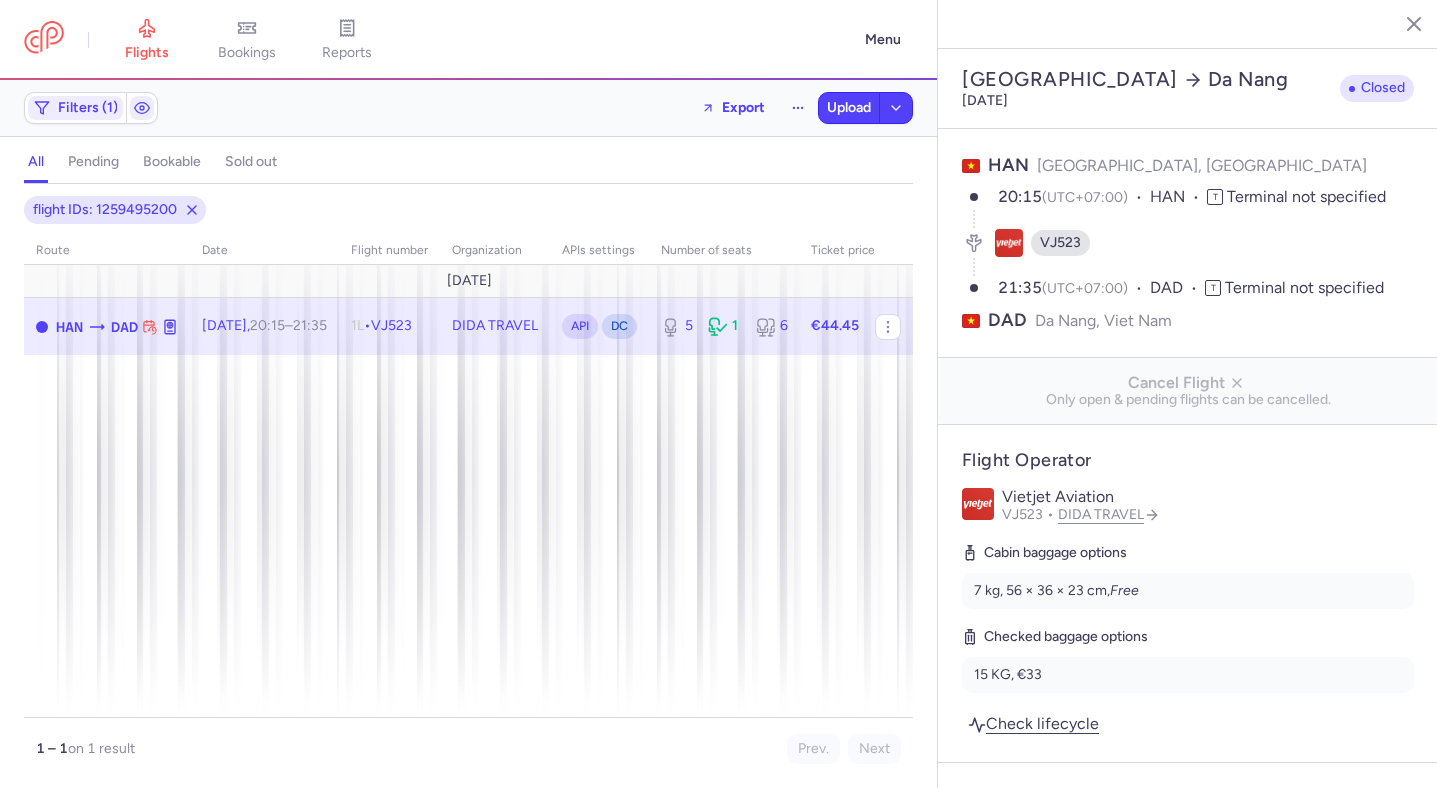 select on "days" 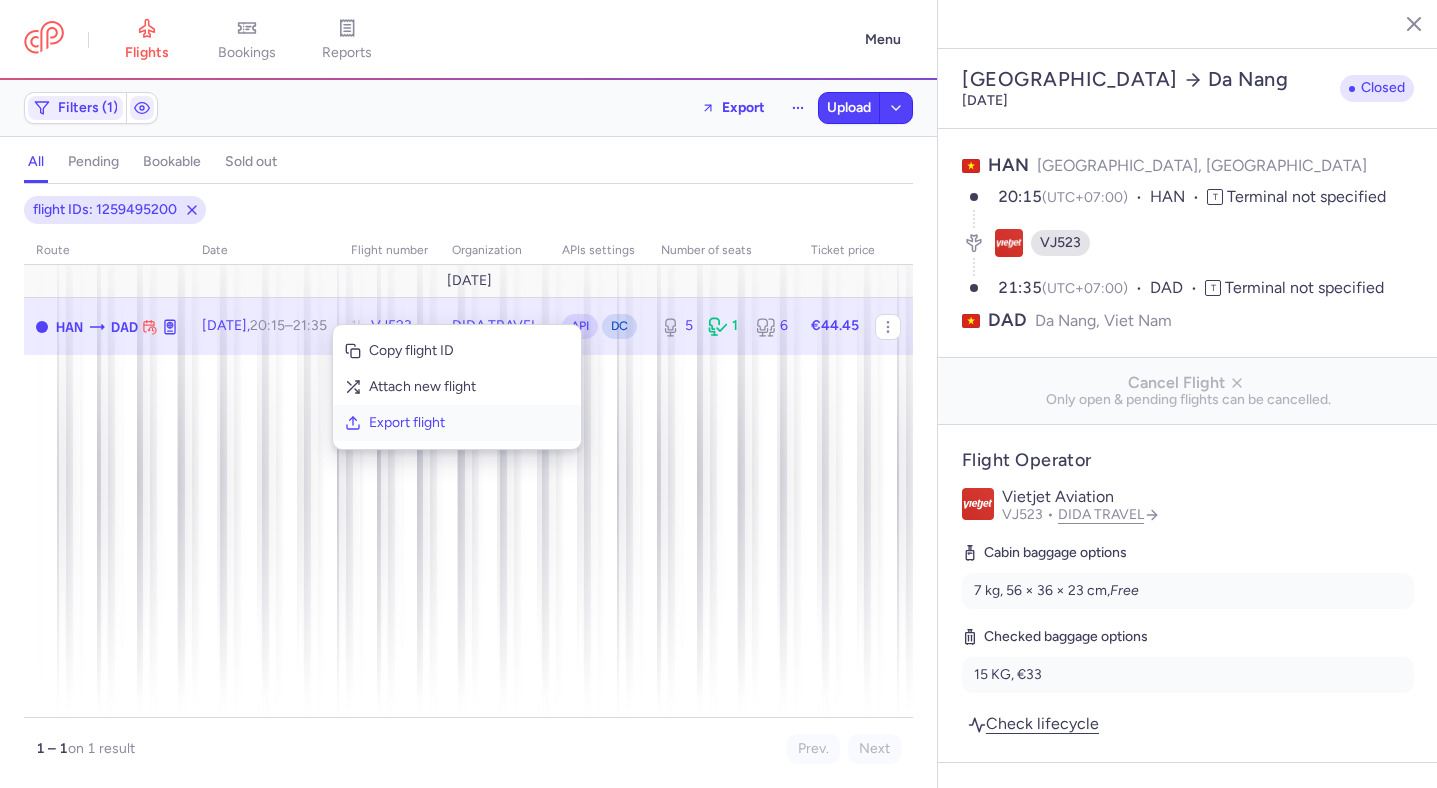 click on "Export flight" at bounding box center [469, 423] 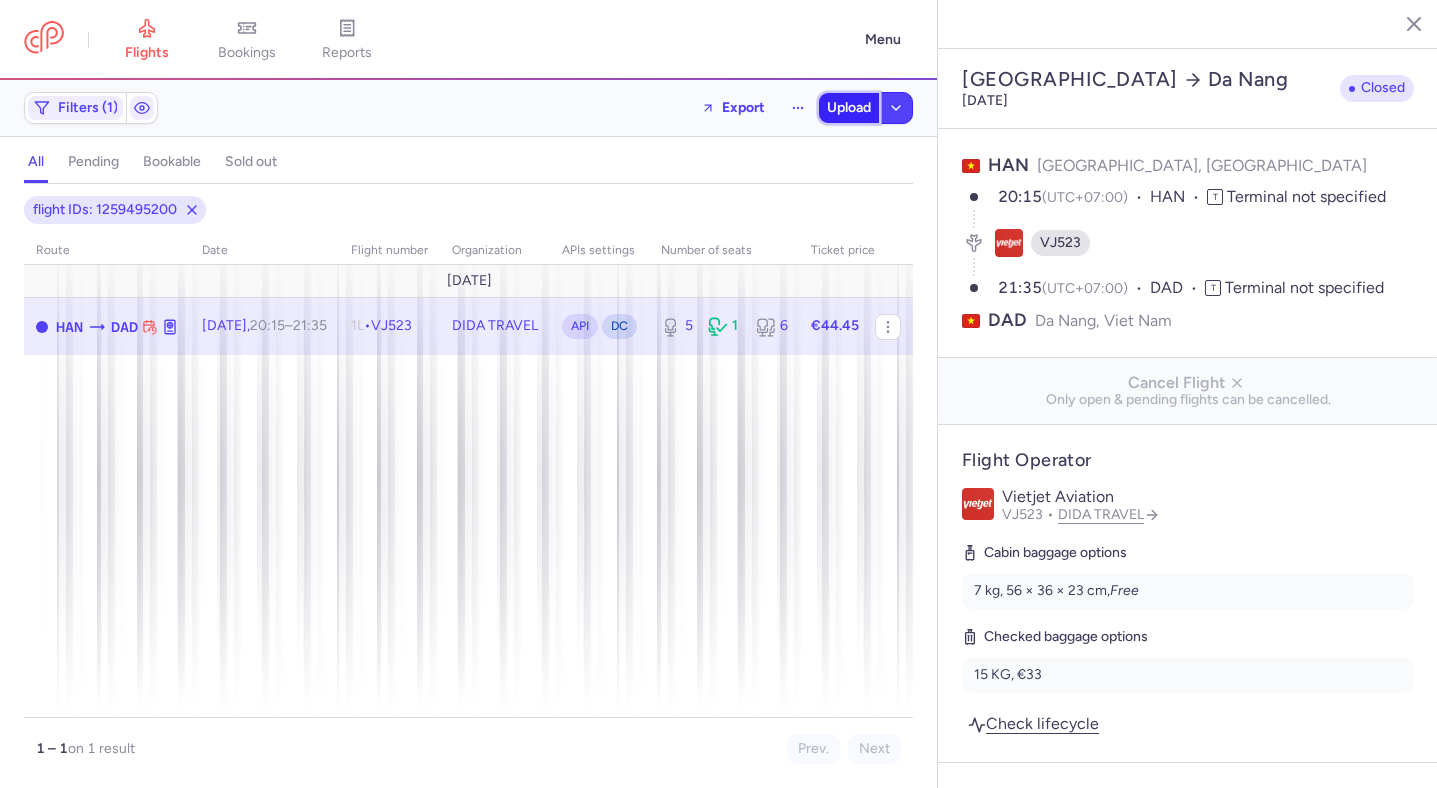 click on "Upload" at bounding box center [849, 108] 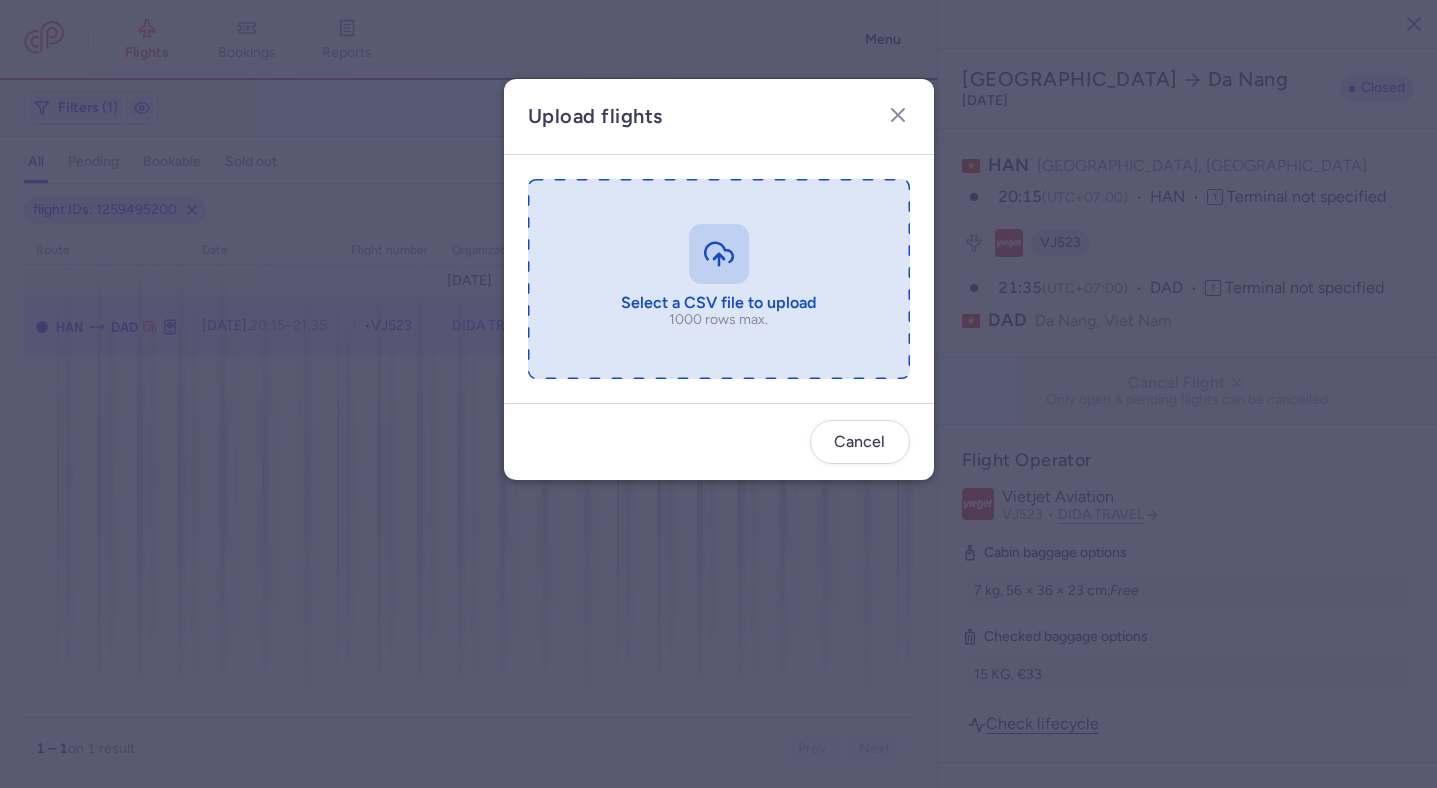 type on "C:\fakepath\export_flight_VJ523_20250715,1019.csv" 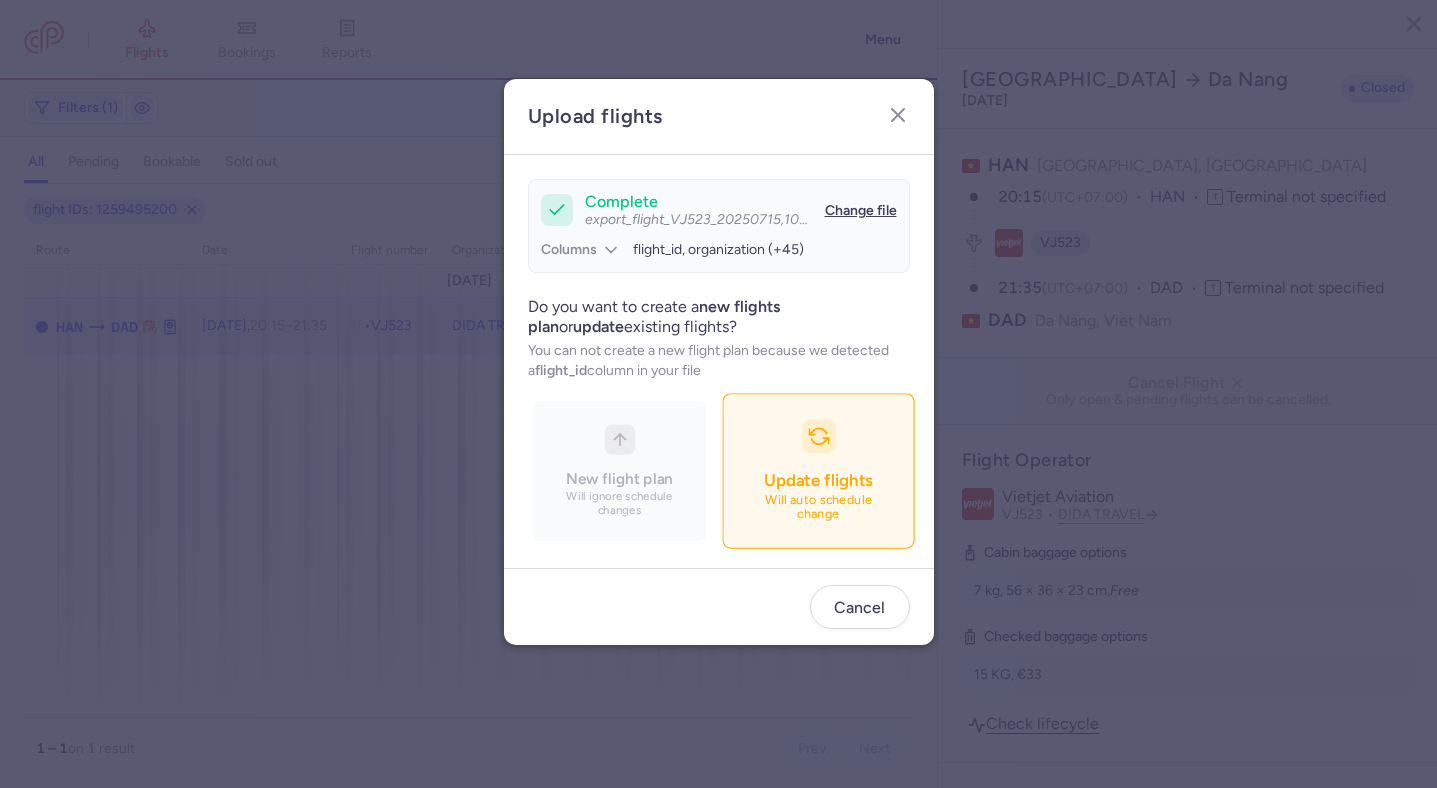 click at bounding box center [818, 436] 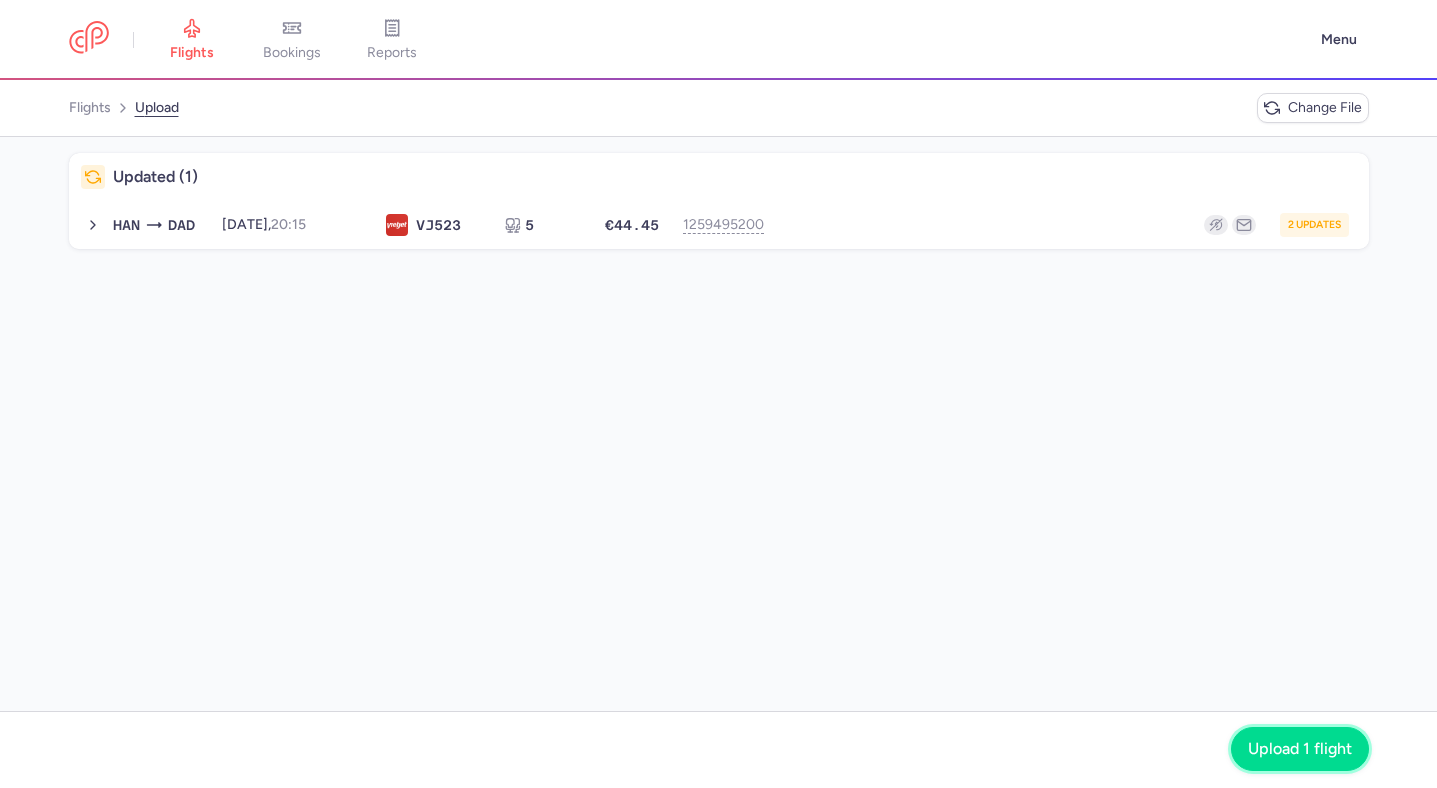 click on "Upload 1 flight" at bounding box center (1300, 749) 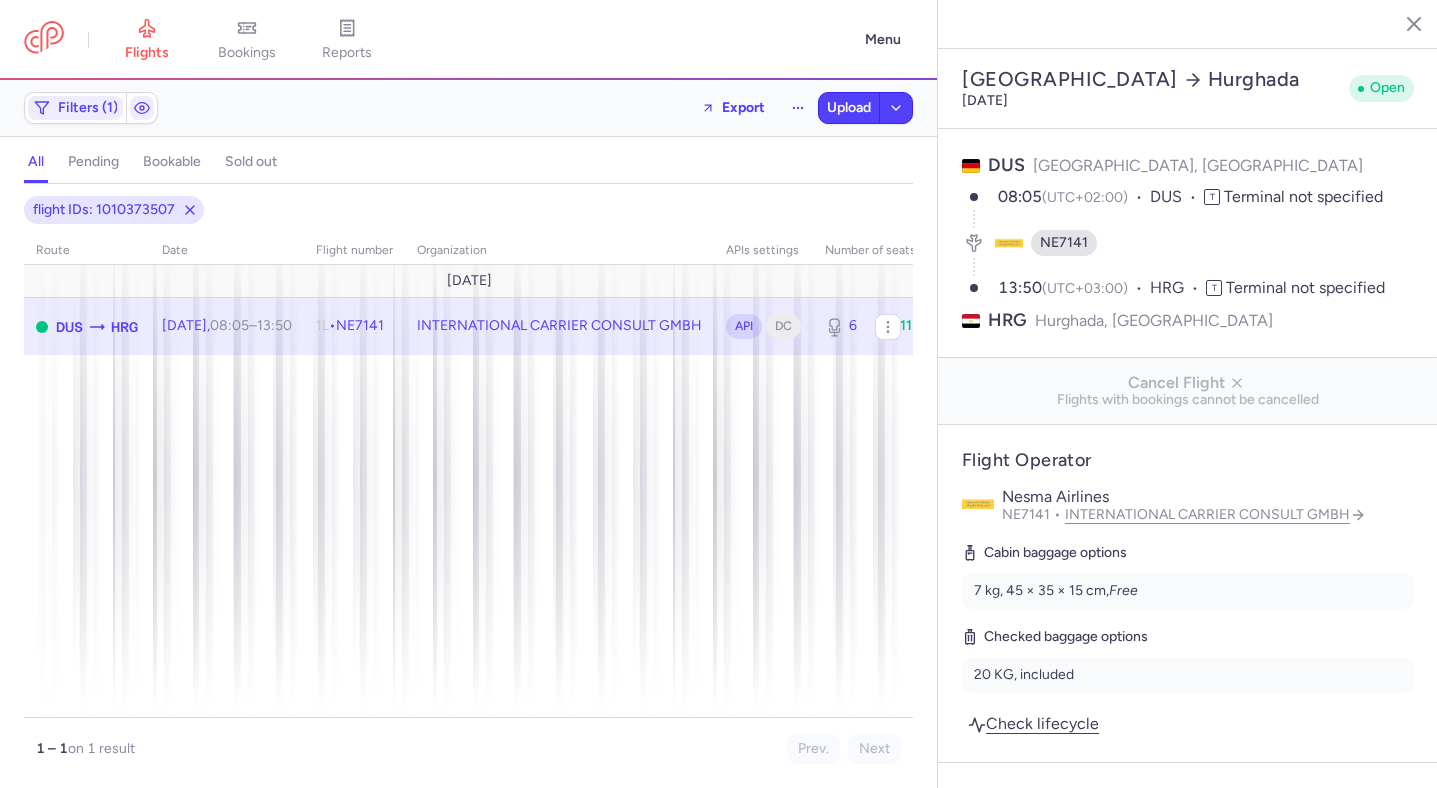select on "days" 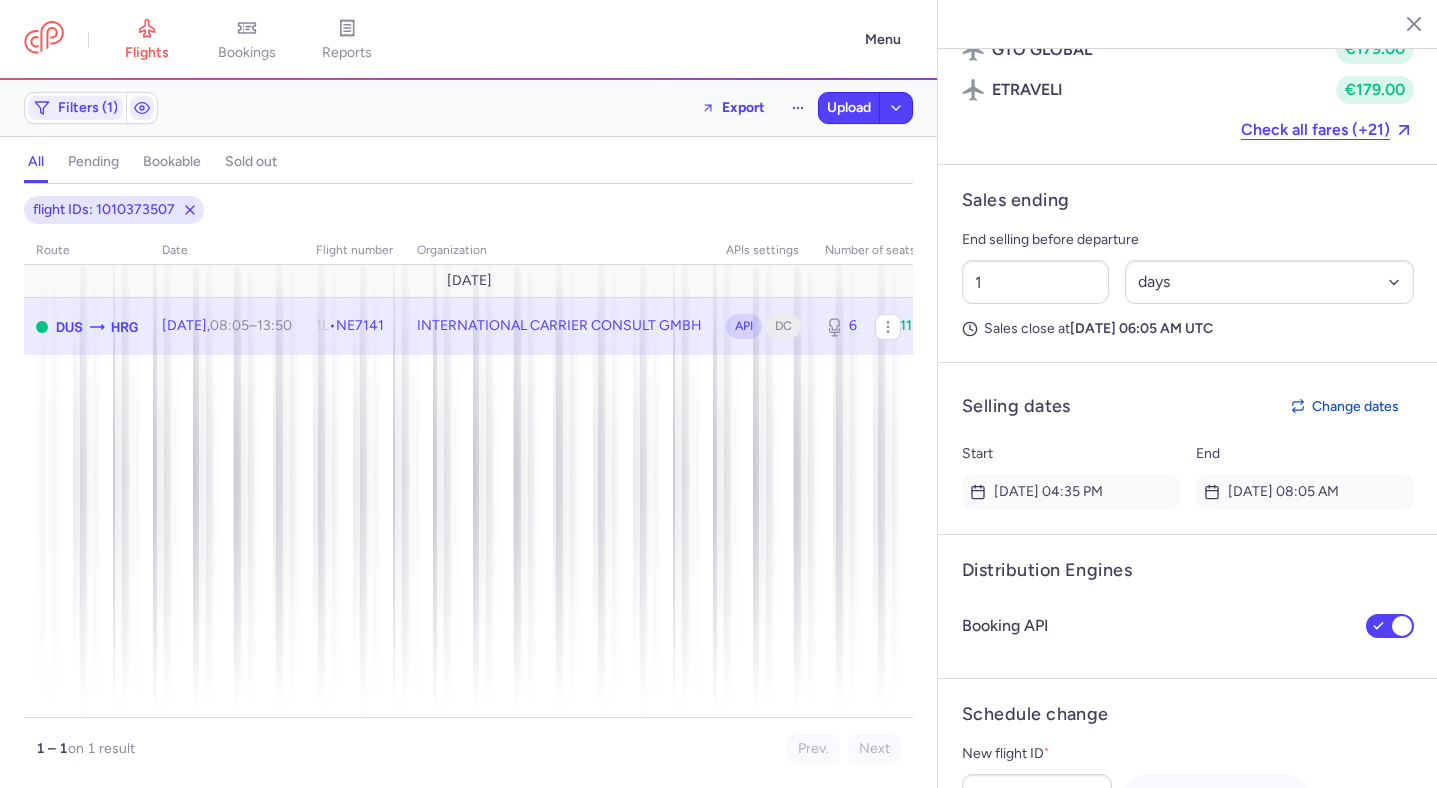 scroll, scrollTop: 1041, scrollLeft: 0, axis: vertical 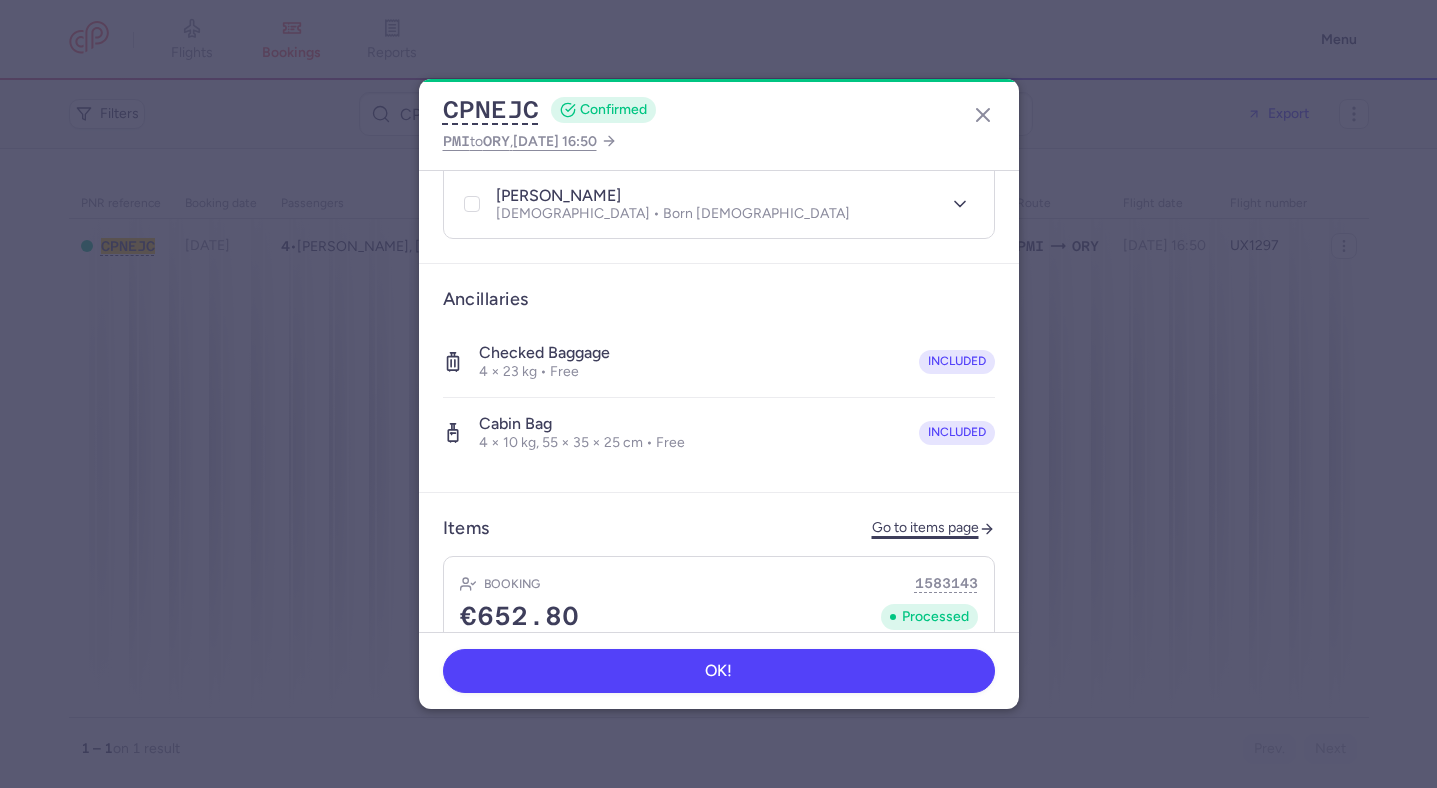 click on "Go to items page" 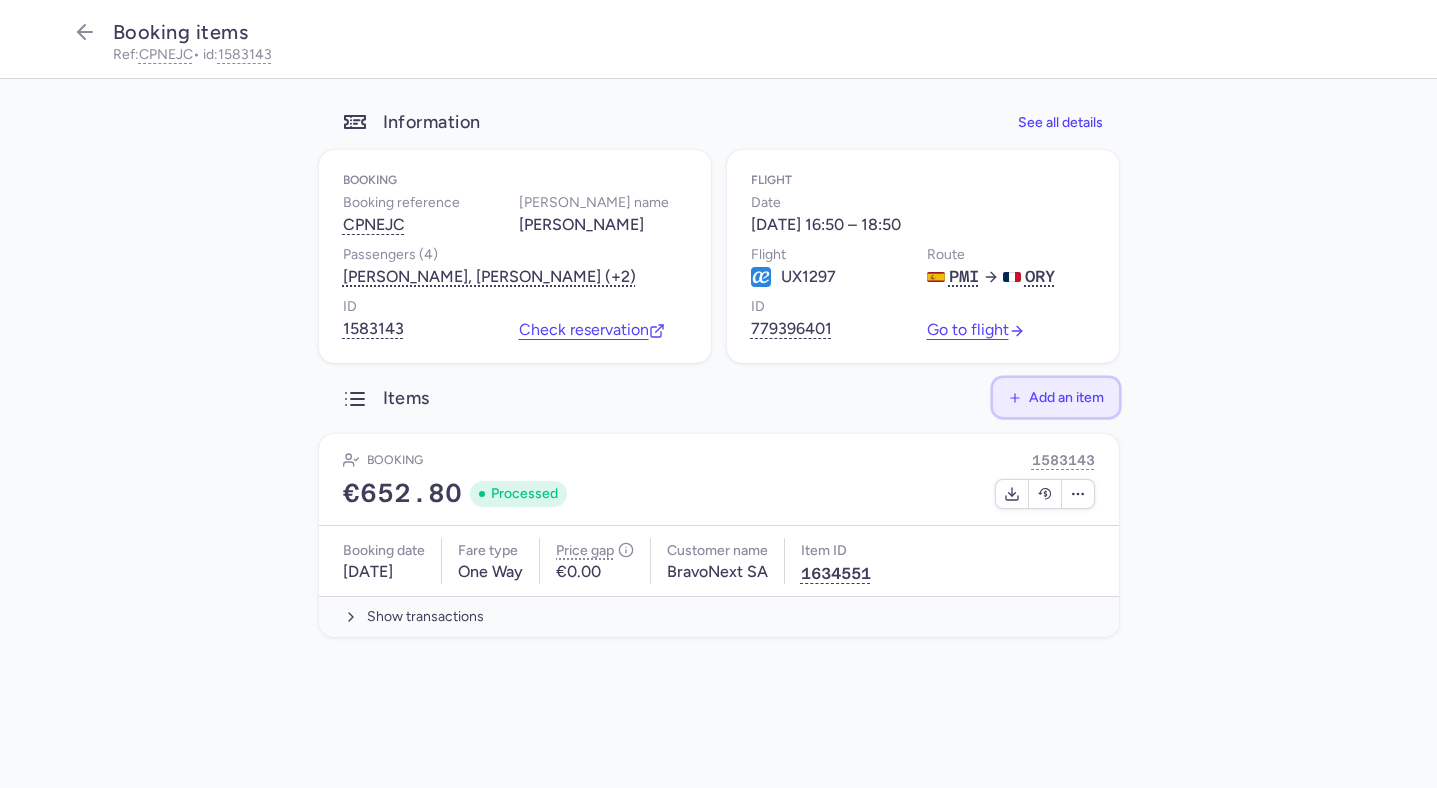click on "Add an item" at bounding box center (1066, 397) 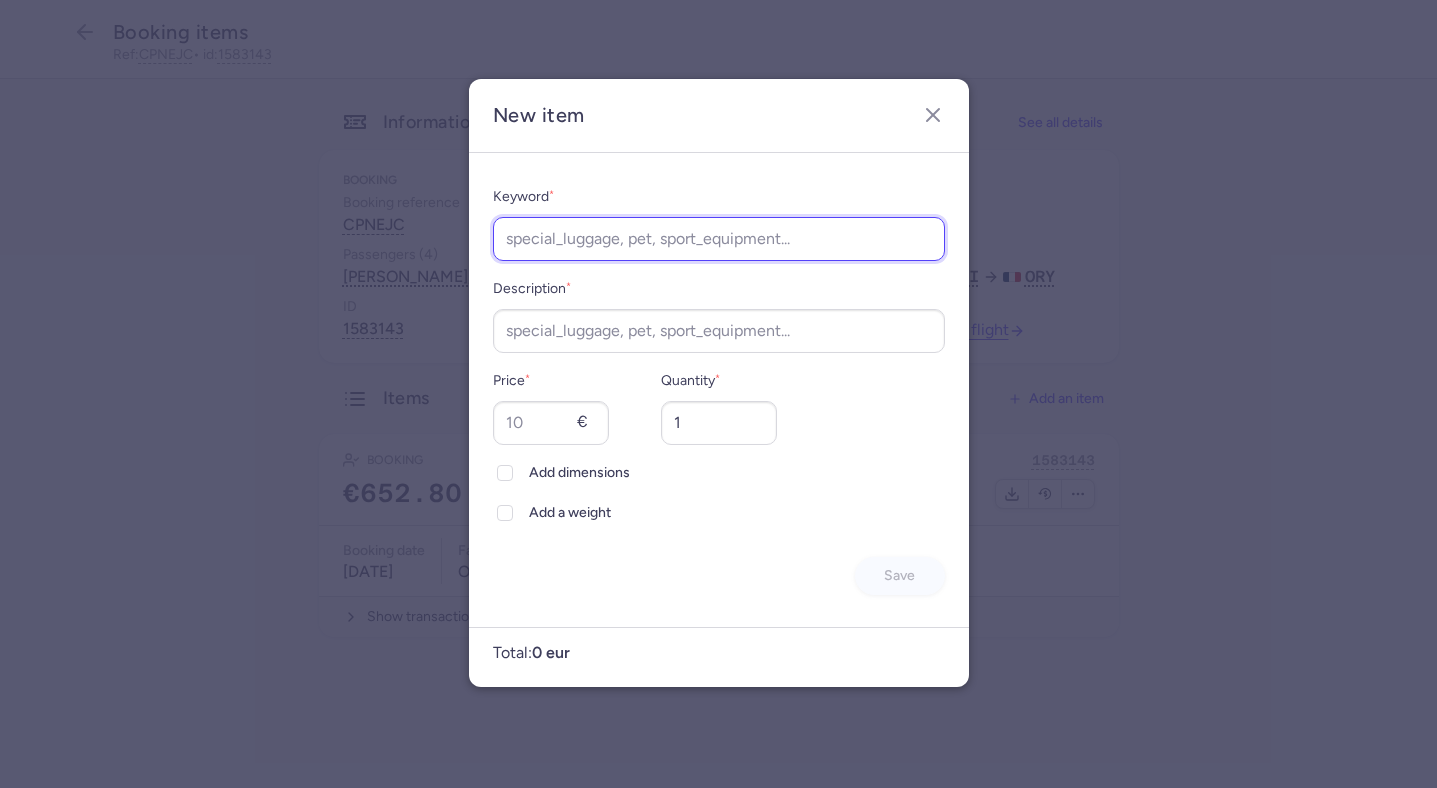 click on "Keyword  *" at bounding box center [719, 239] 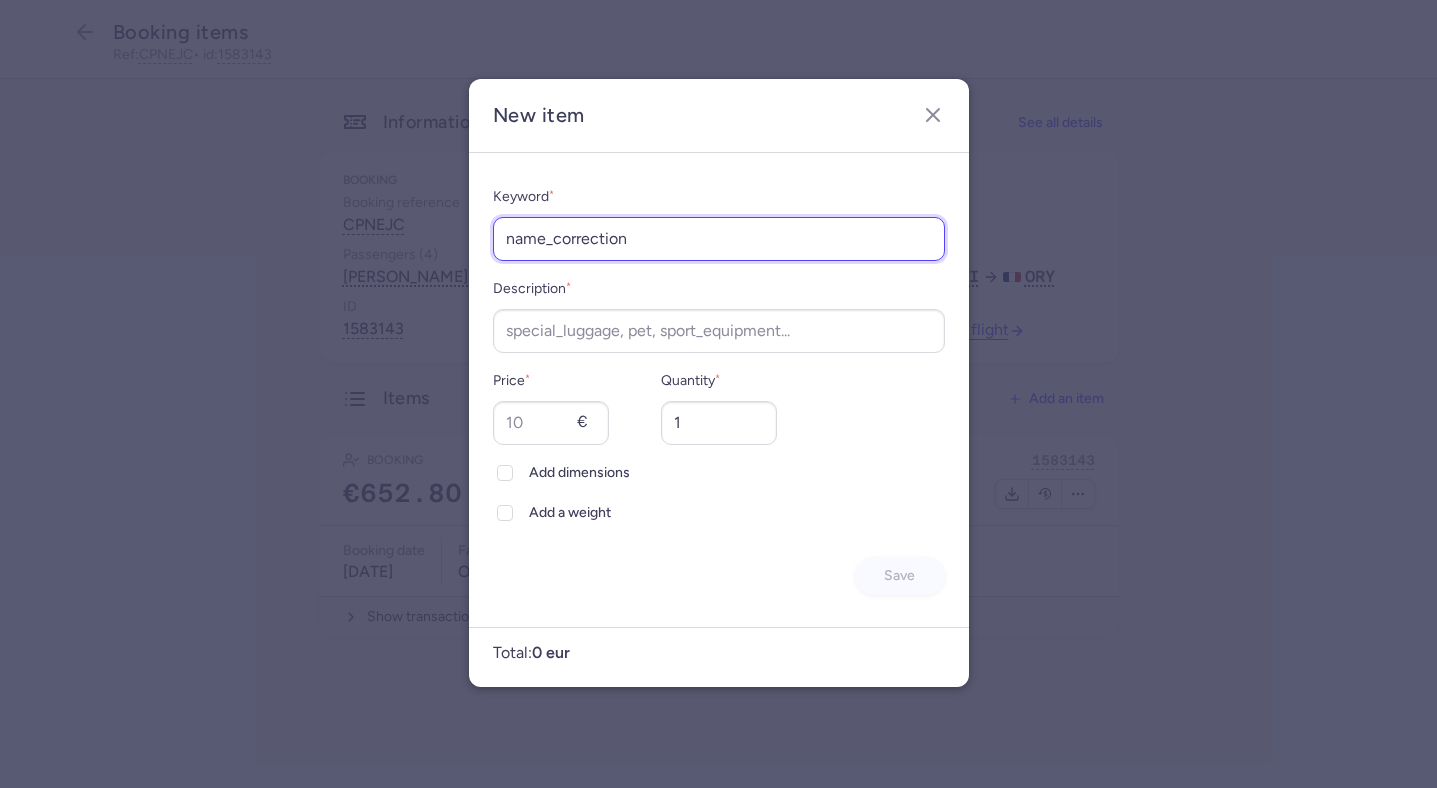 type on "name_correction" 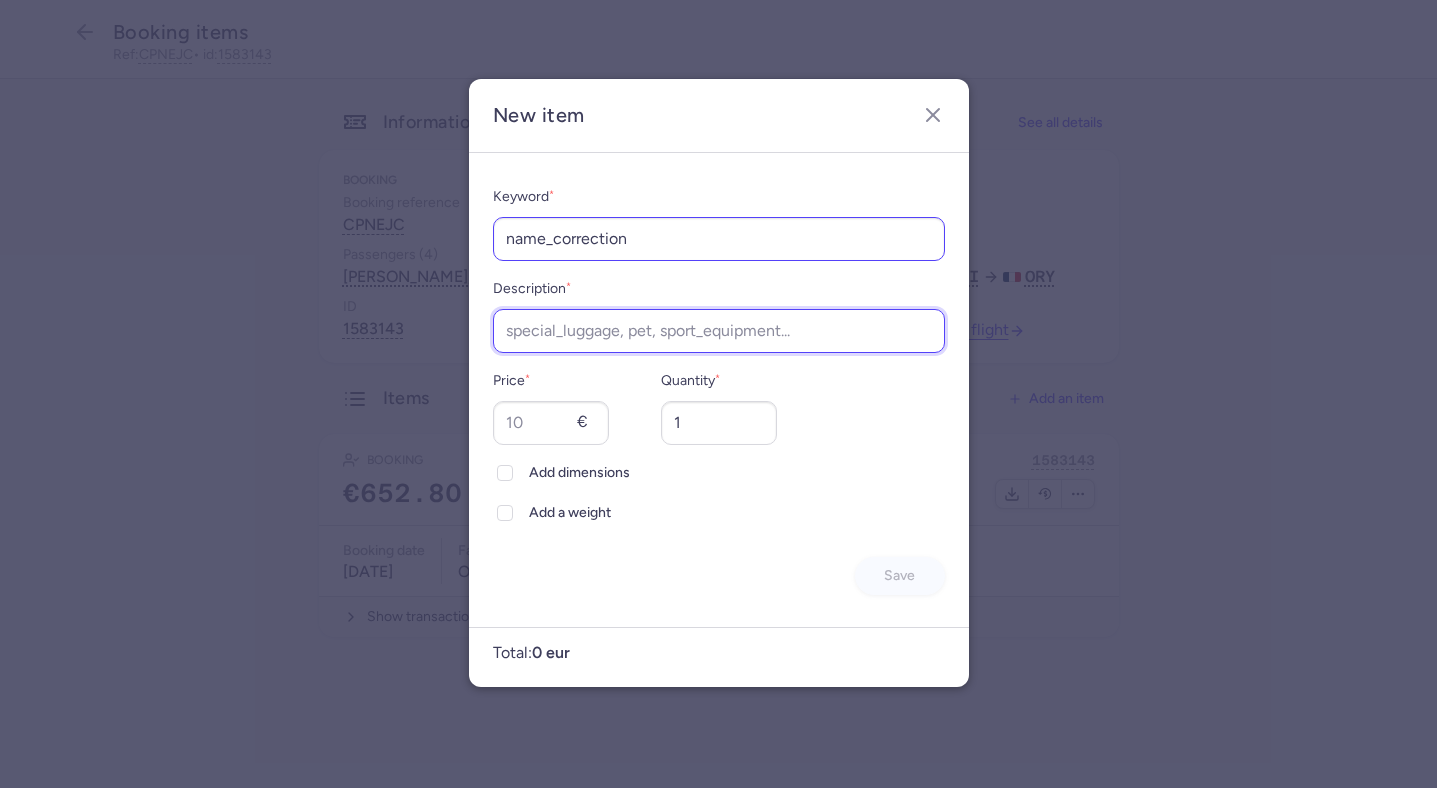 paste on "name_correction" 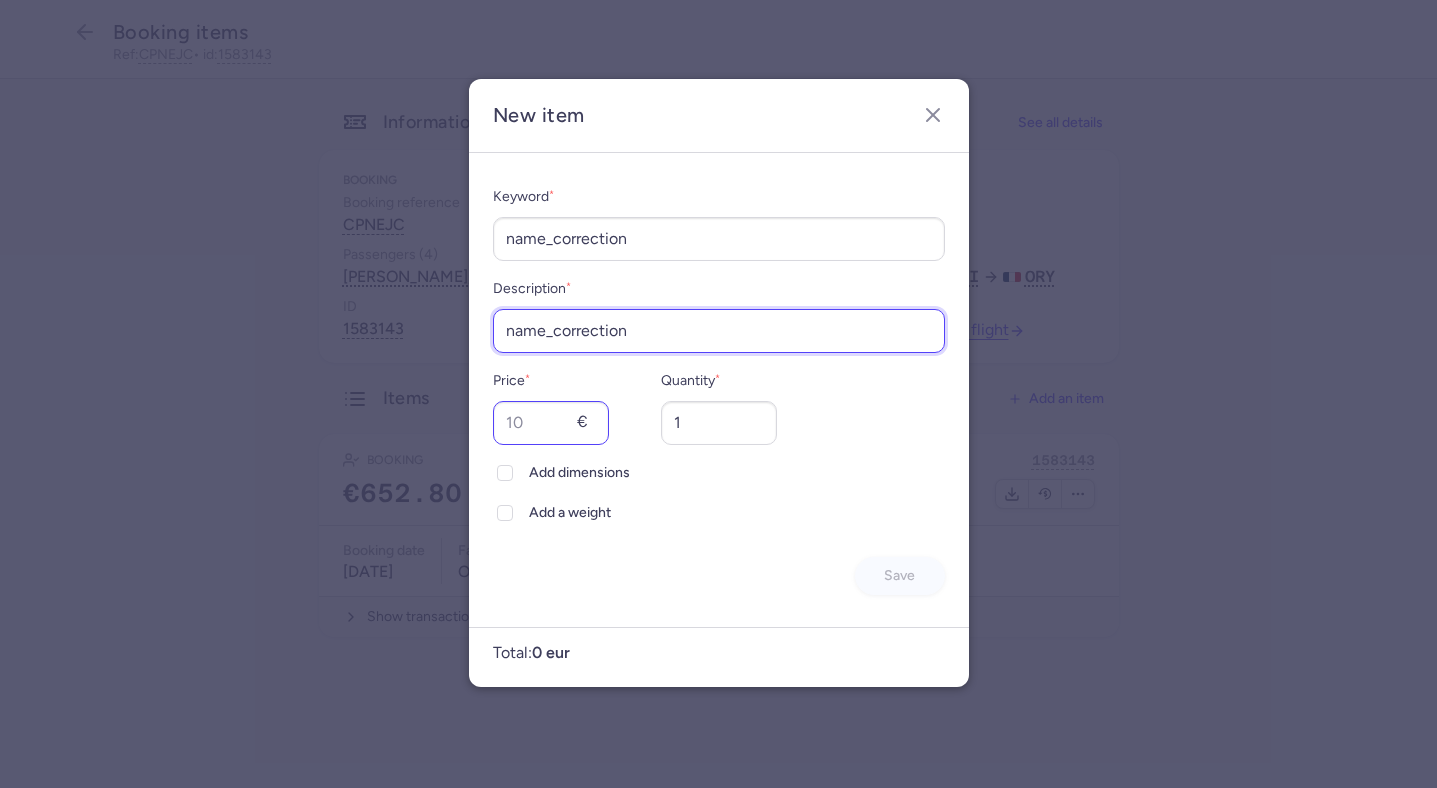 type on "name_correction" 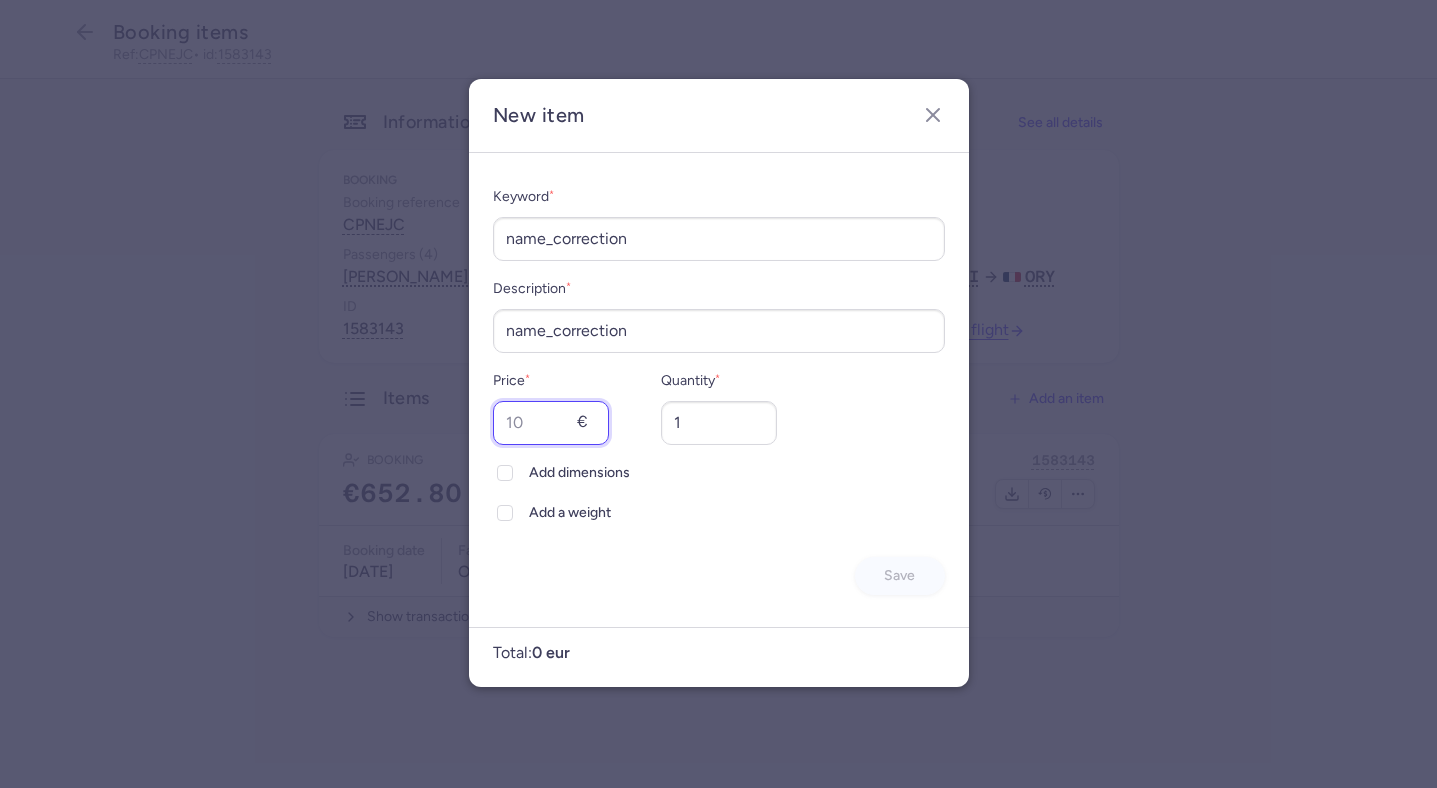 click on "Price  *" at bounding box center [551, 423] 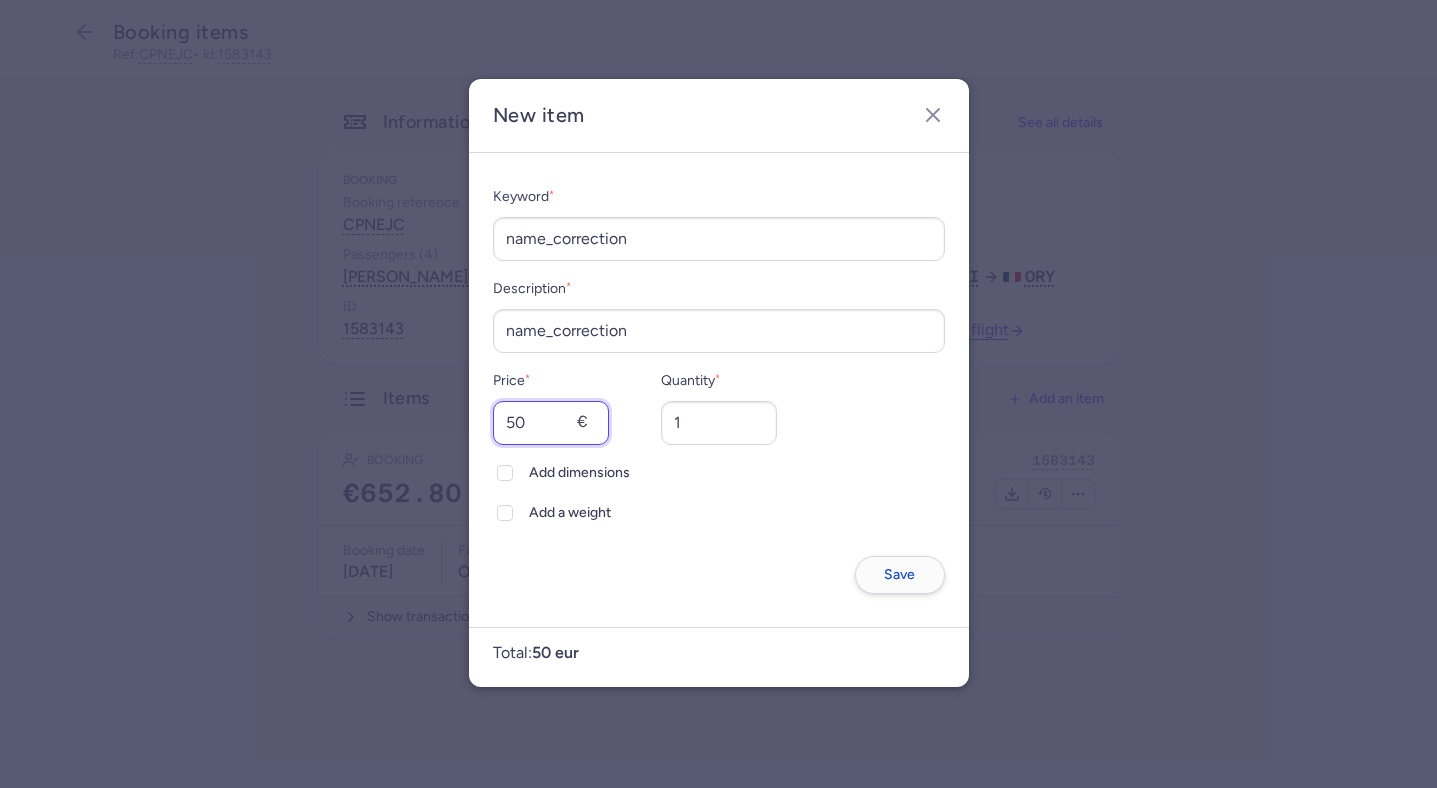 type on "50" 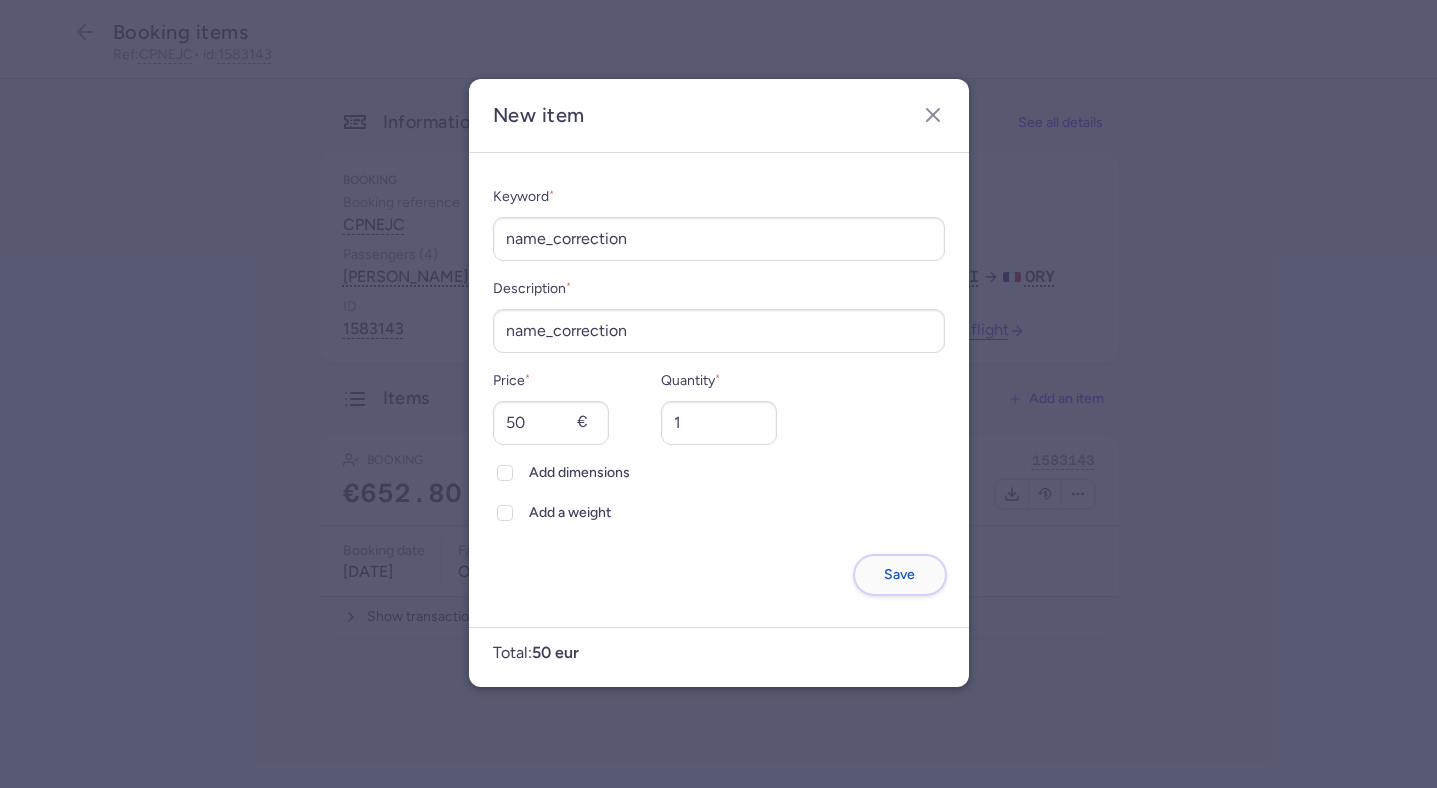 click on "Save" at bounding box center [899, 574] 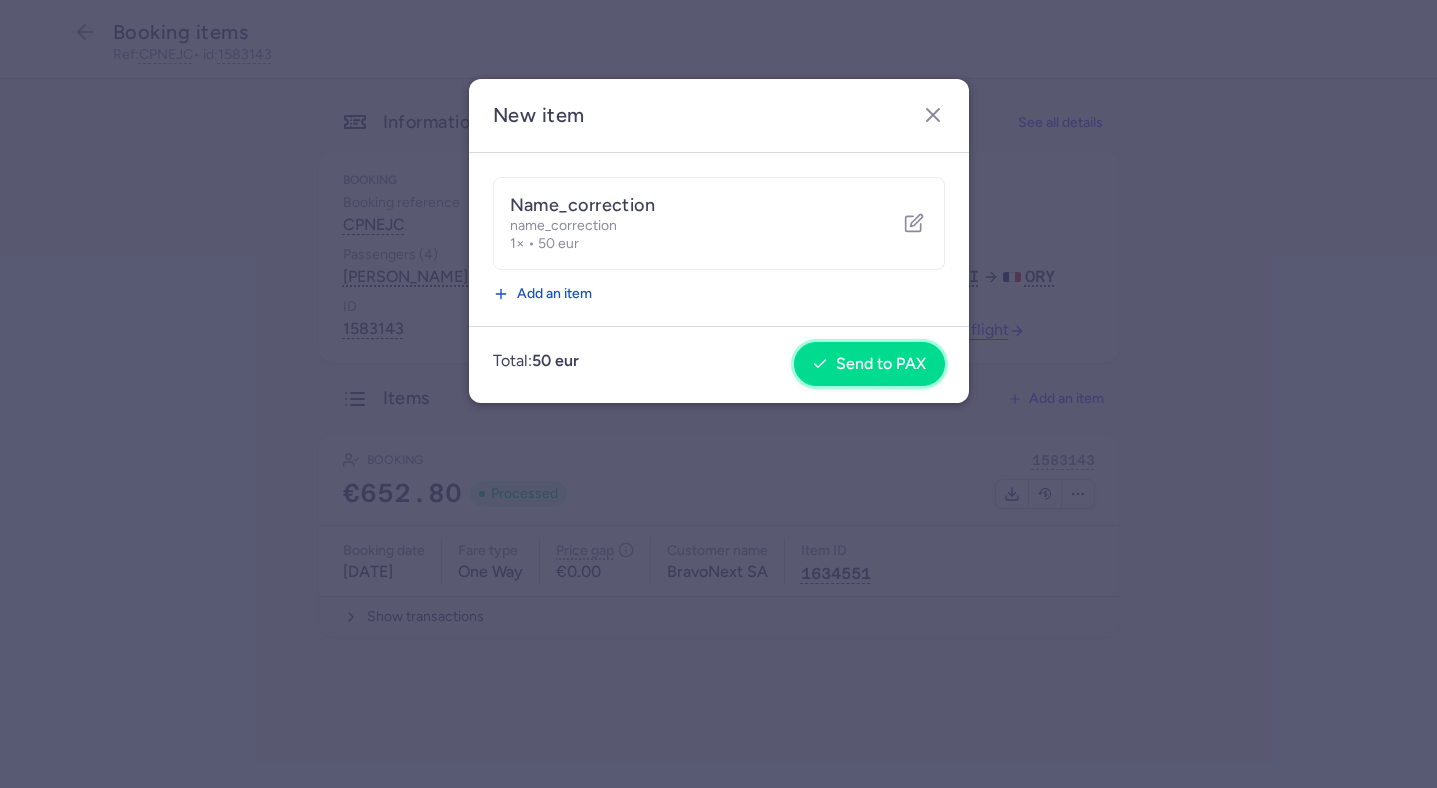 click on "Send to PAX" at bounding box center (869, 364) 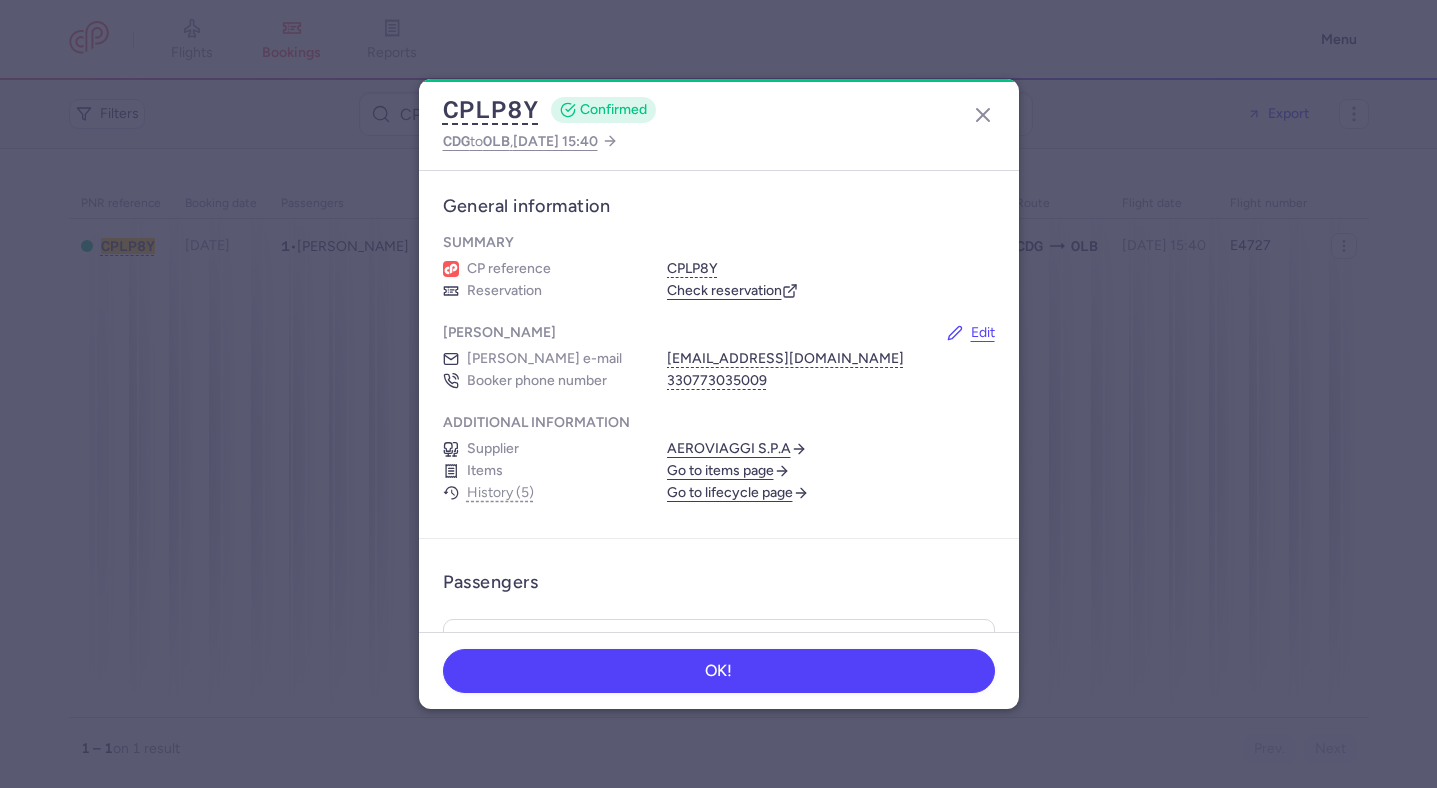 scroll, scrollTop: 0, scrollLeft: 0, axis: both 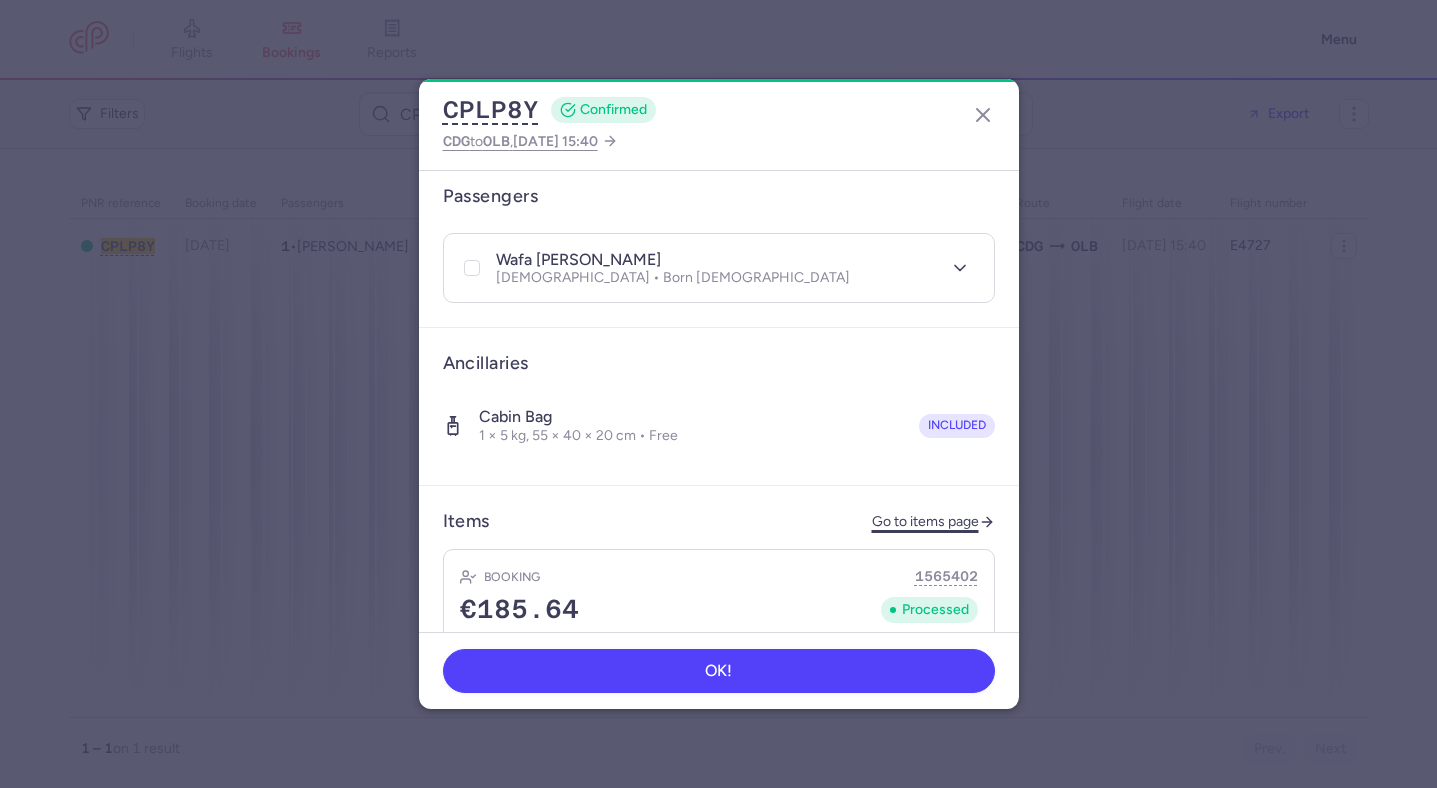 click on "Go to items page" 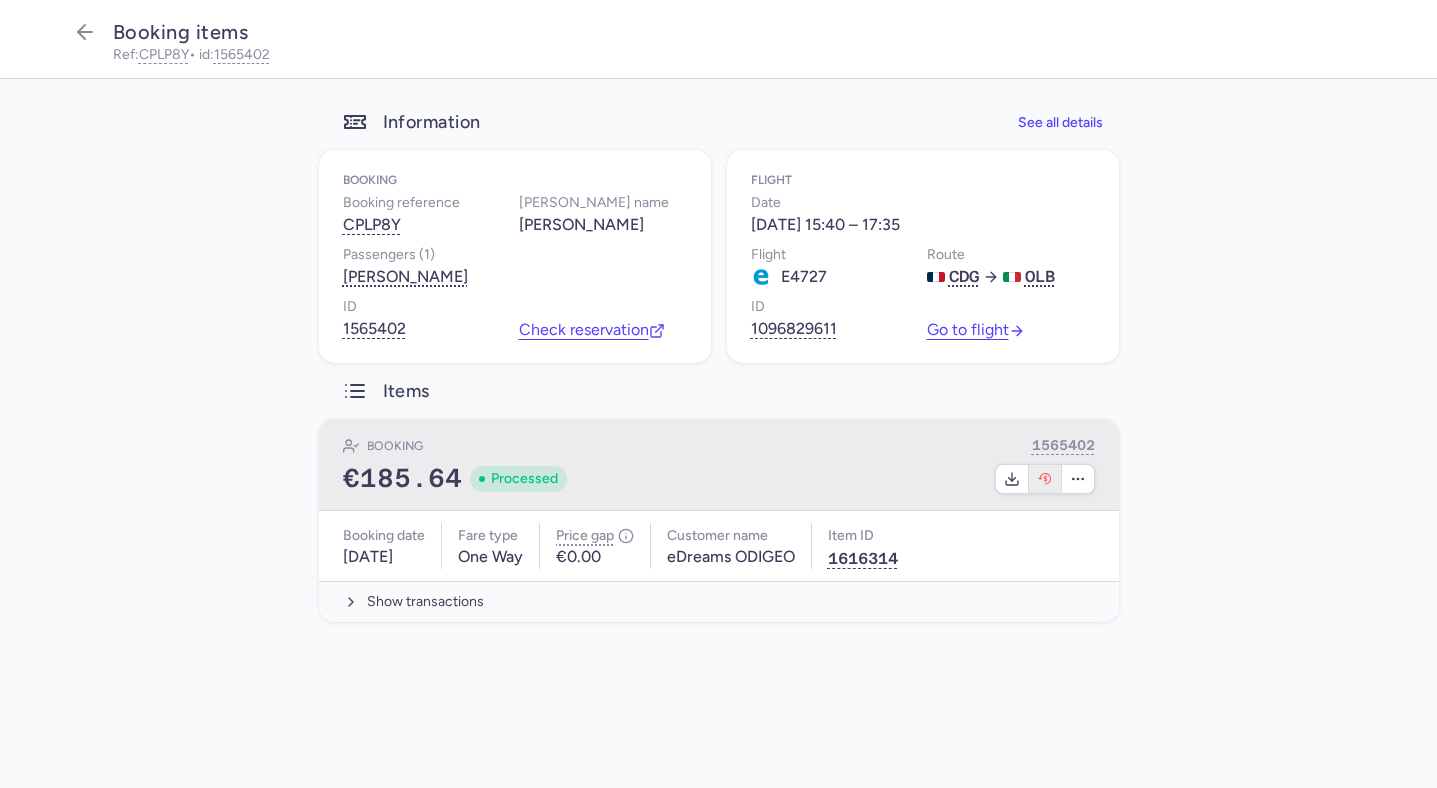 click 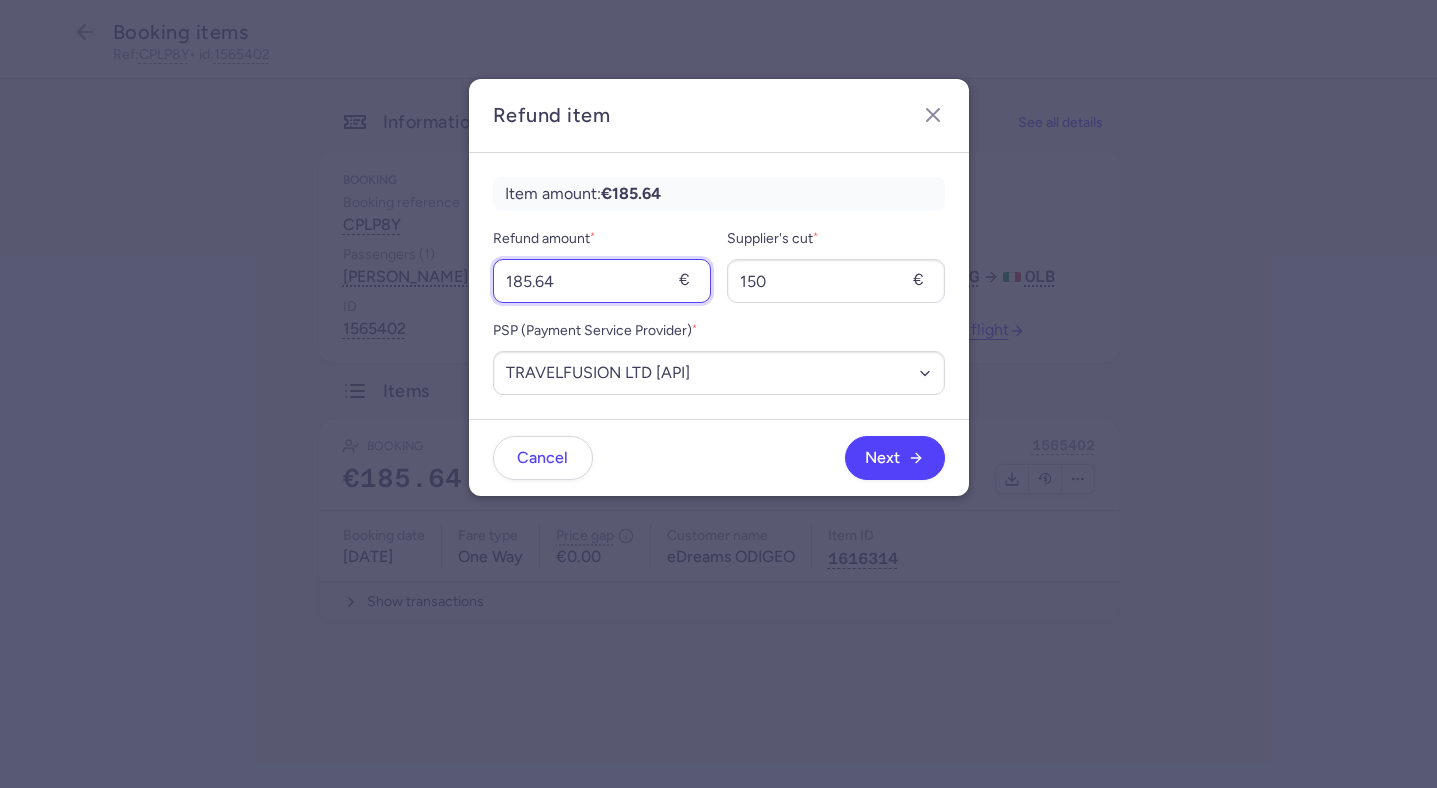 click on "185.64" at bounding box center [602, 281] 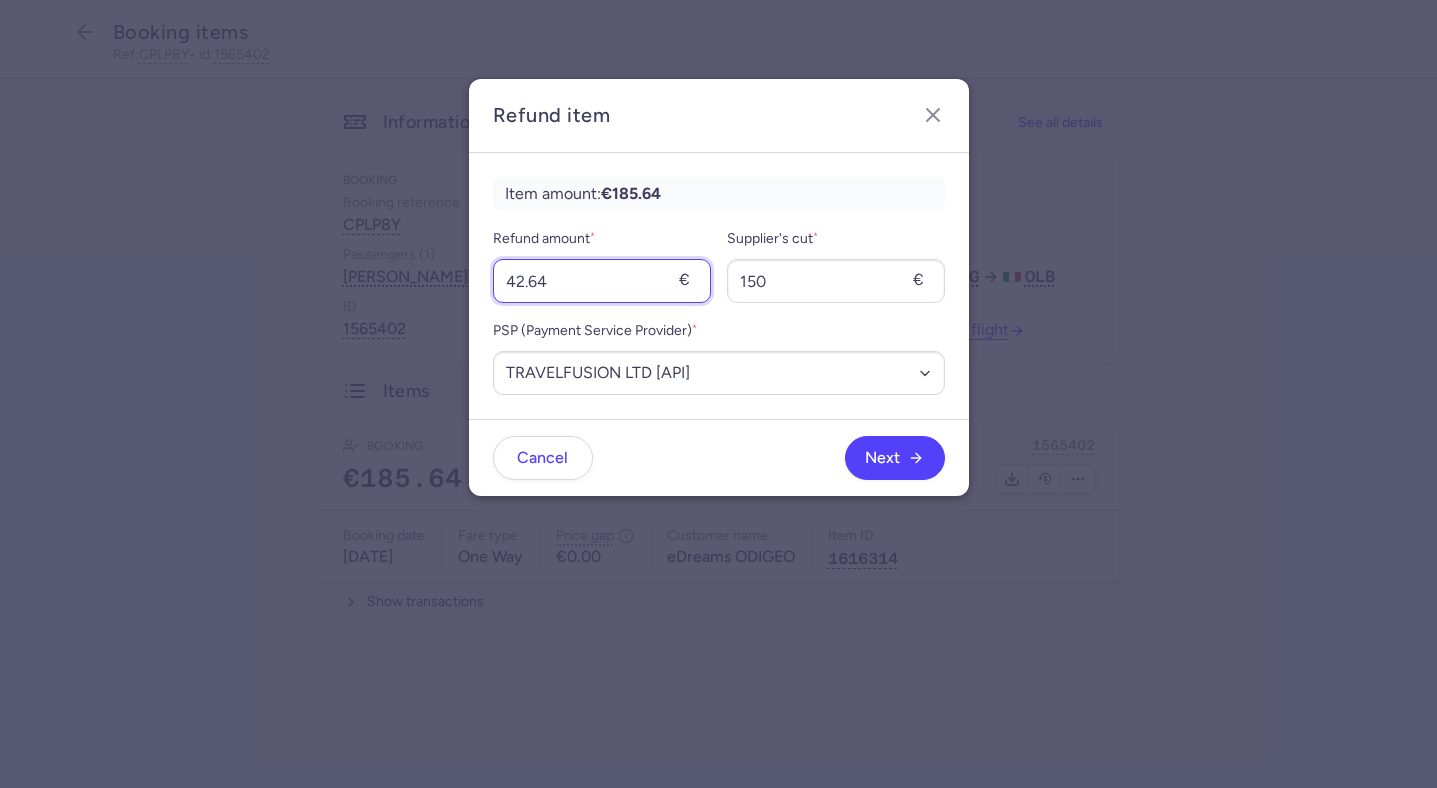 click on "42.64" at bounding box center (602, 281) 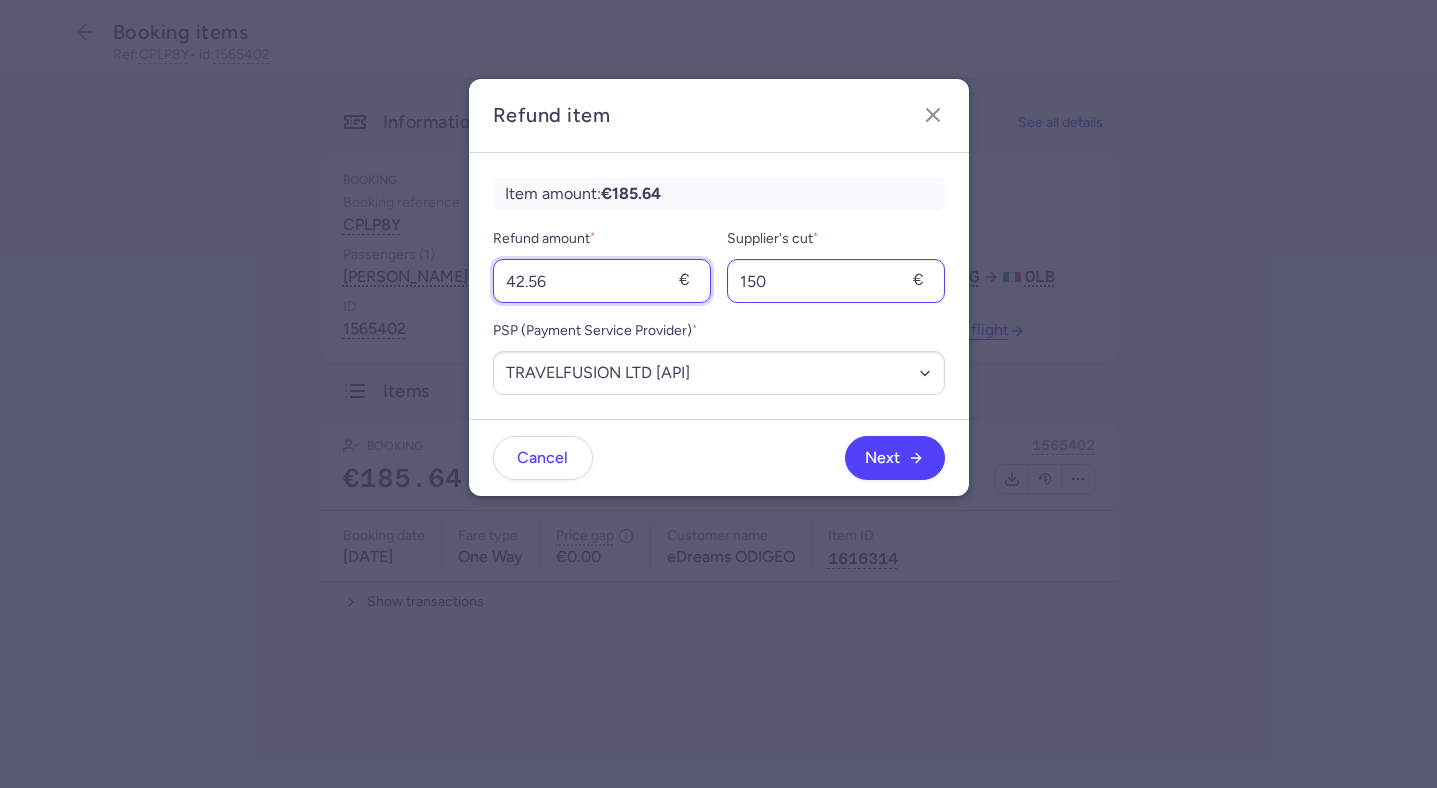 type on "42.56" 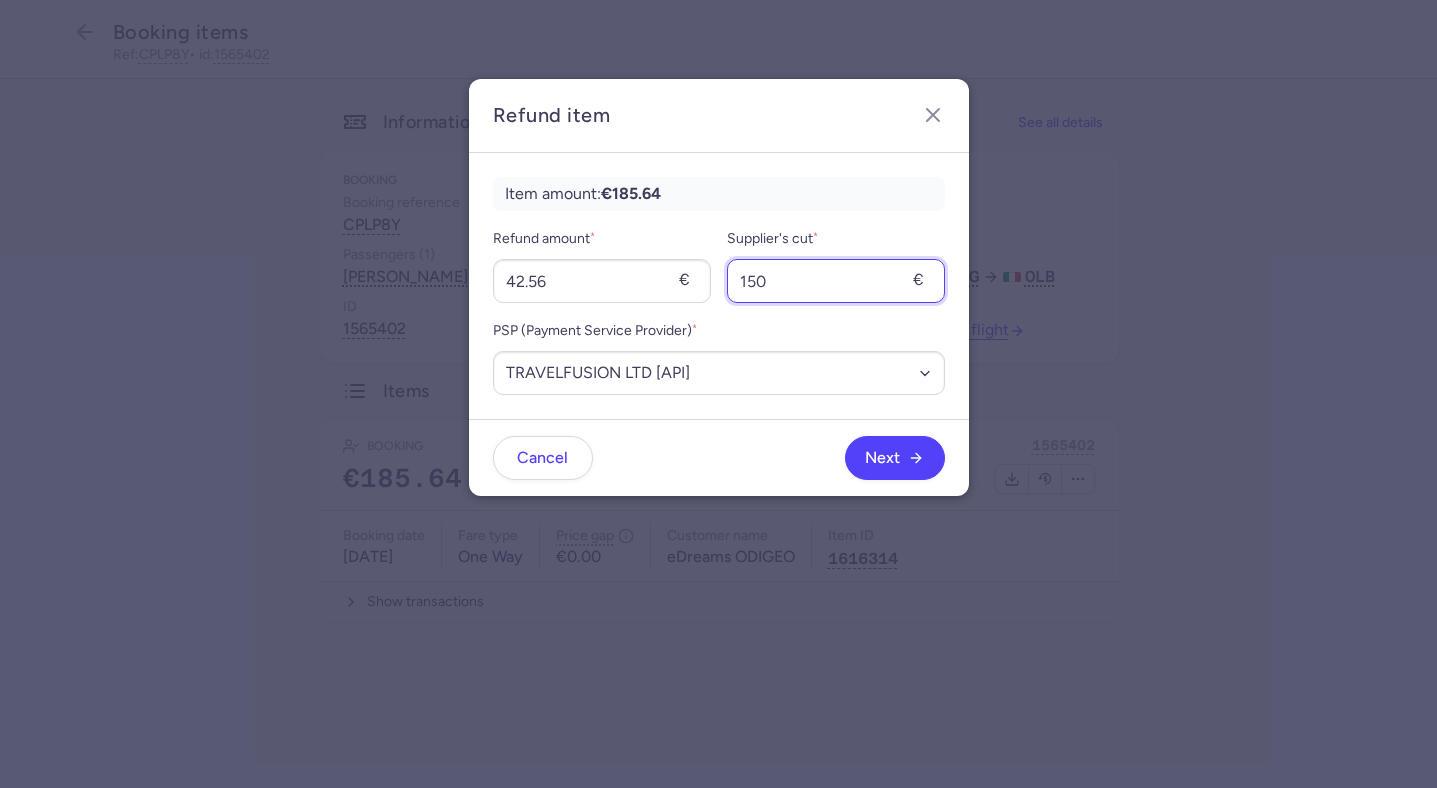 click on "150" at bounding box center (836, 281) 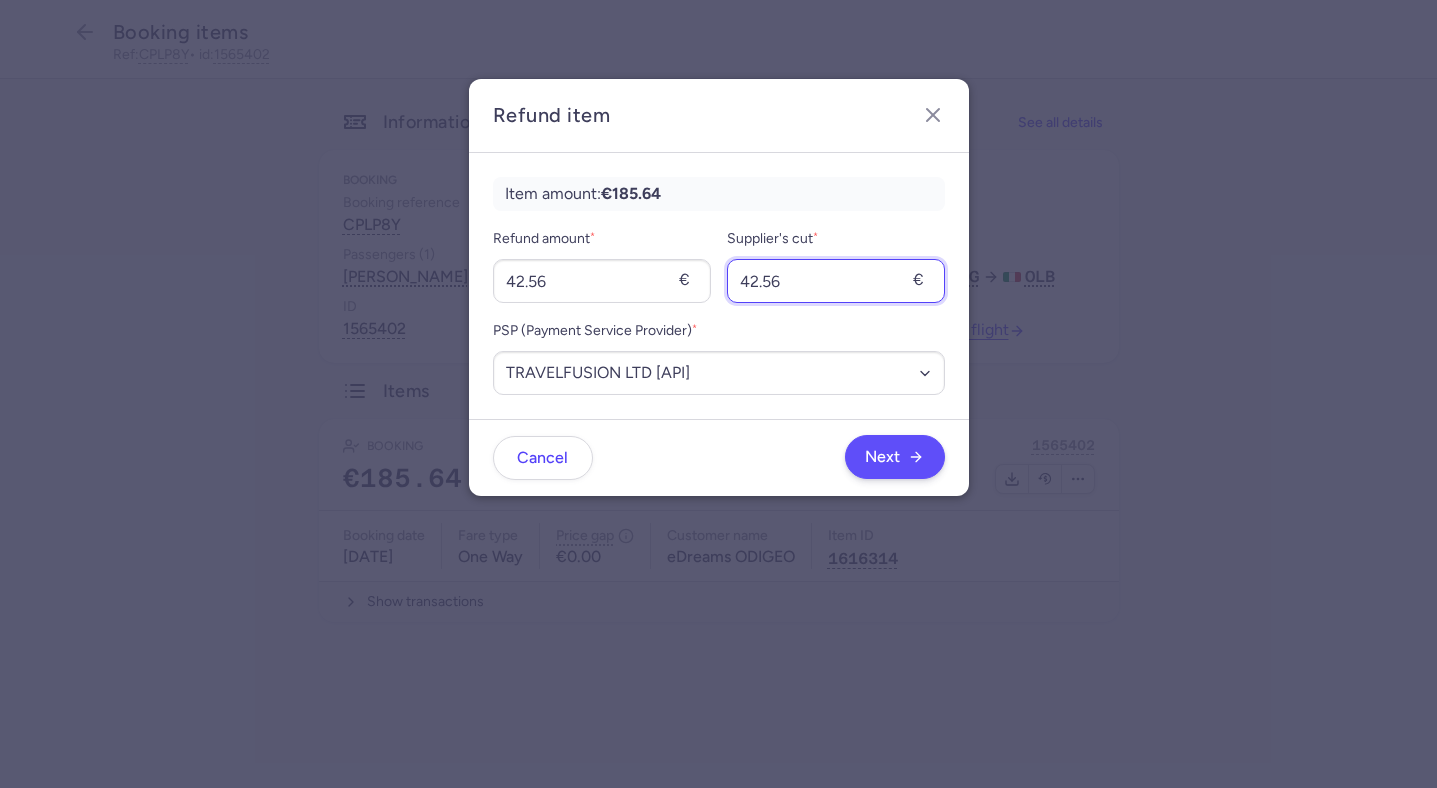 type on "42.56" 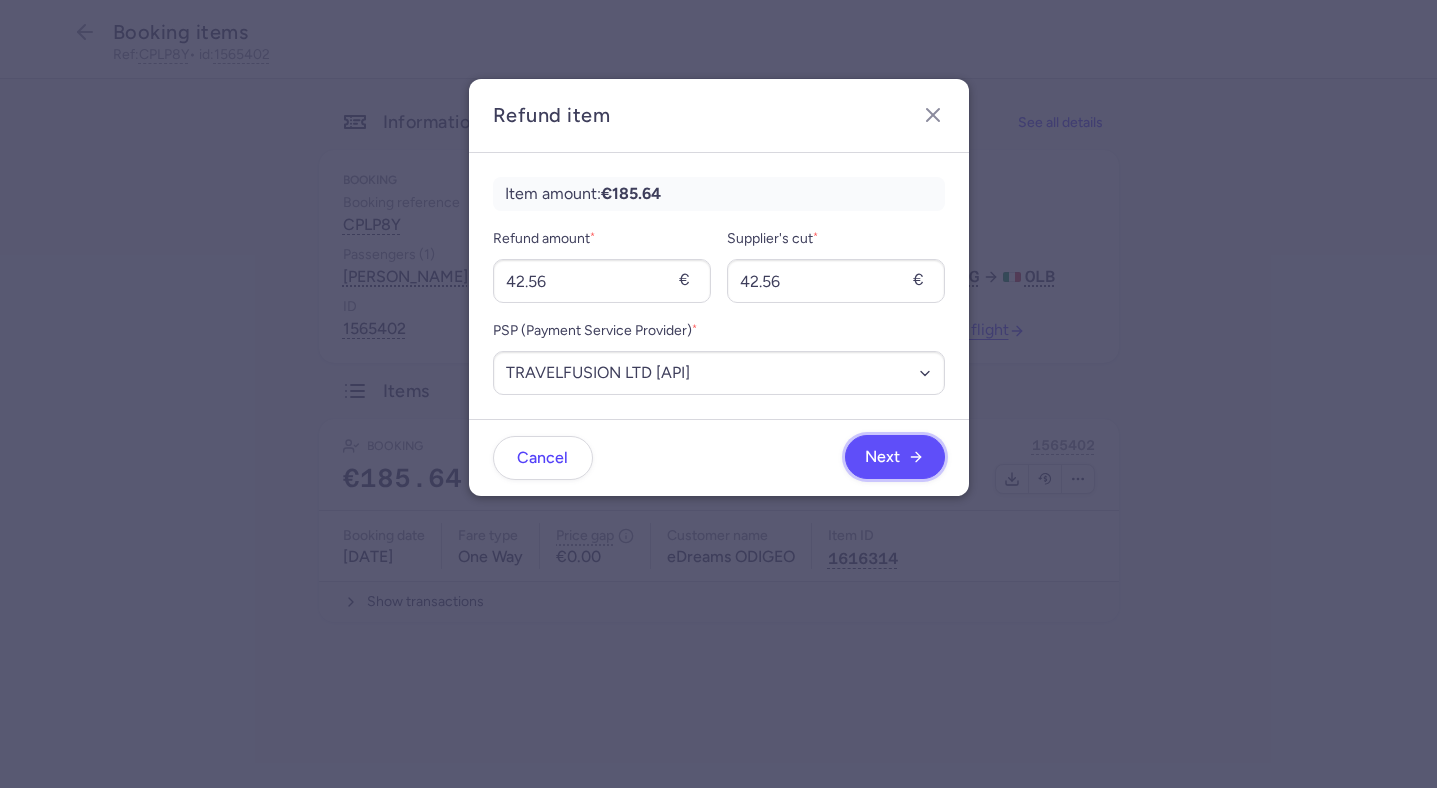 click on "Next" at bounding box center (895, 457) 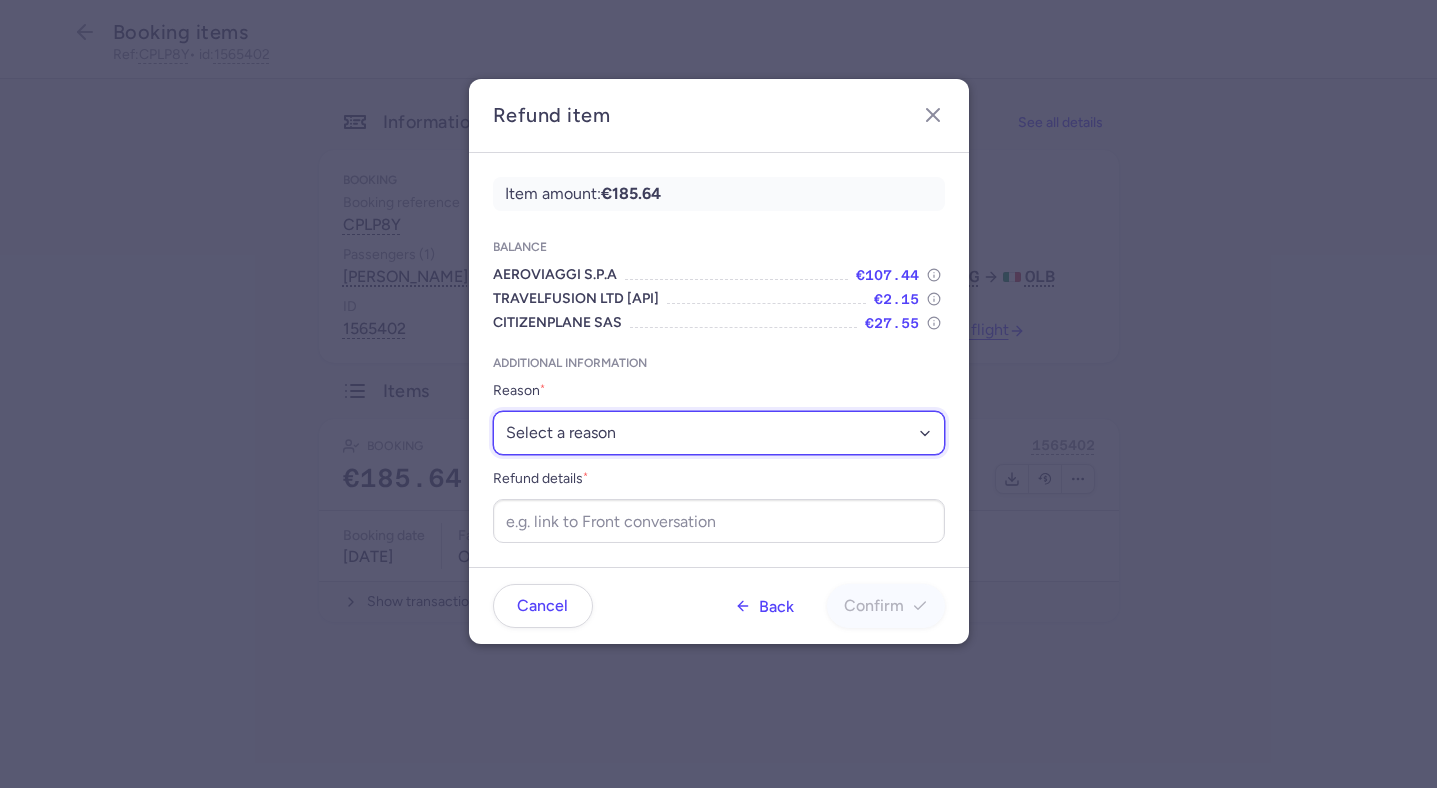 click on "Select a reason ✈️ Airline ceasing ops 💼 Ancillary issue 📄 APIS missing ⚙️ CitizenPlane error ⛔️ Denied boarding 🔁 Duplicate ❌ Flight canceled 🕵🏼‍♂️ Fraud 🎁 Goodwill 🎫 Goodwill allowance 🙃 Other 💺 Overbooking 💸 Refund with penalty 🙅 Schedule change not accepted 🤕 Supplier error 💵 Tax refund ❓ Unconfirmed booking" at bounding box center (719, 433) 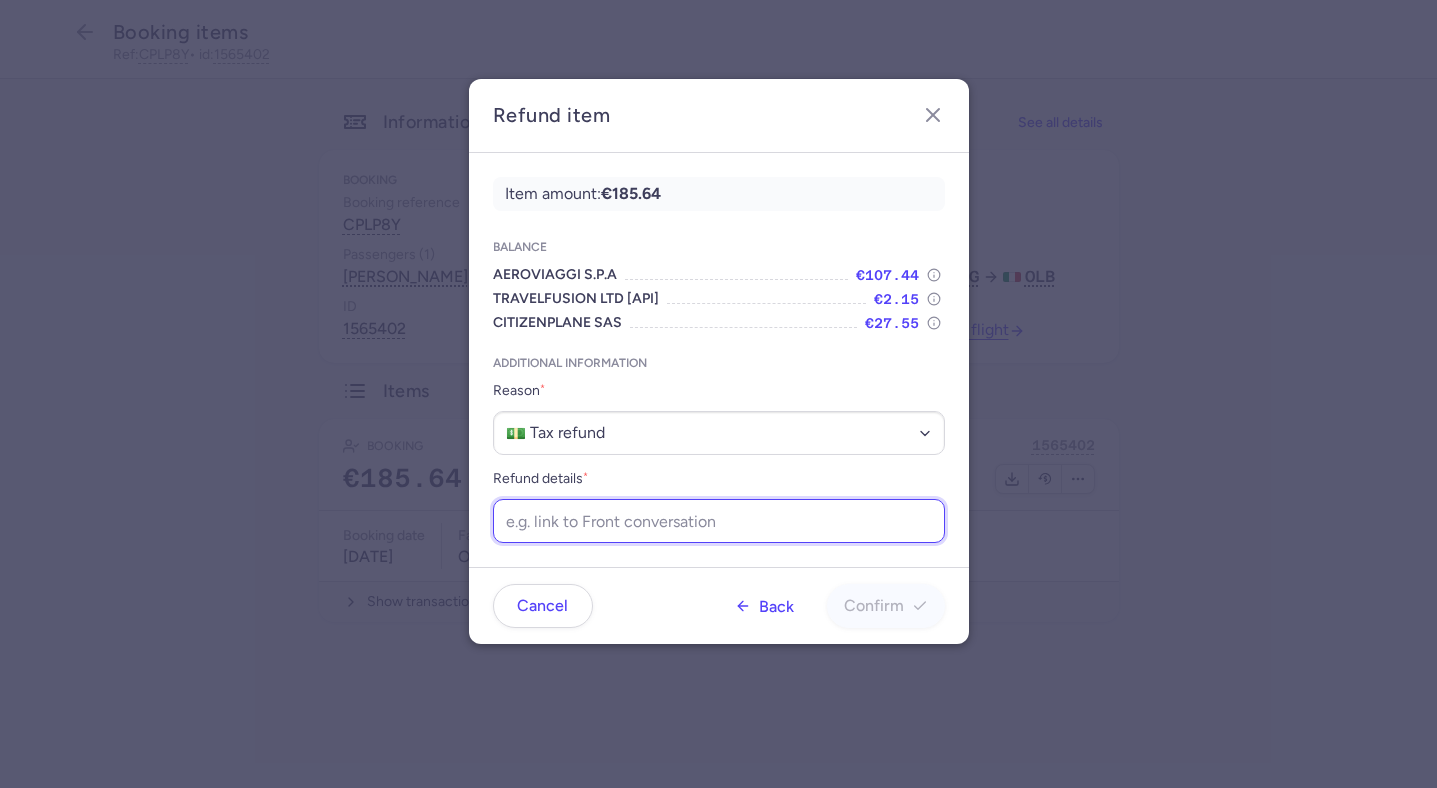 click on "Refund details  *" at bounding box center (719, 521) 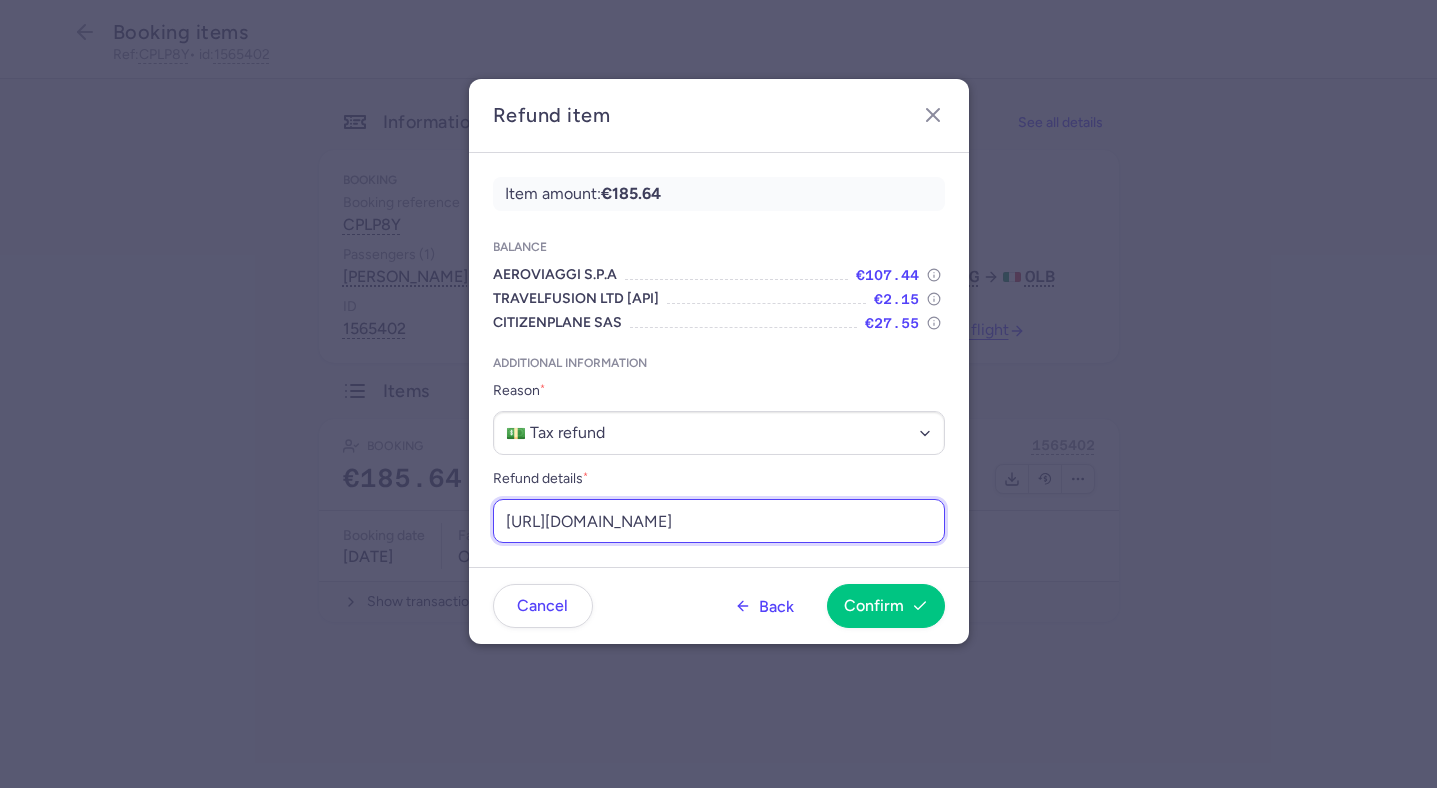 scroll, scrollTop: 0, scrollLeft: 230, axis: horizontal 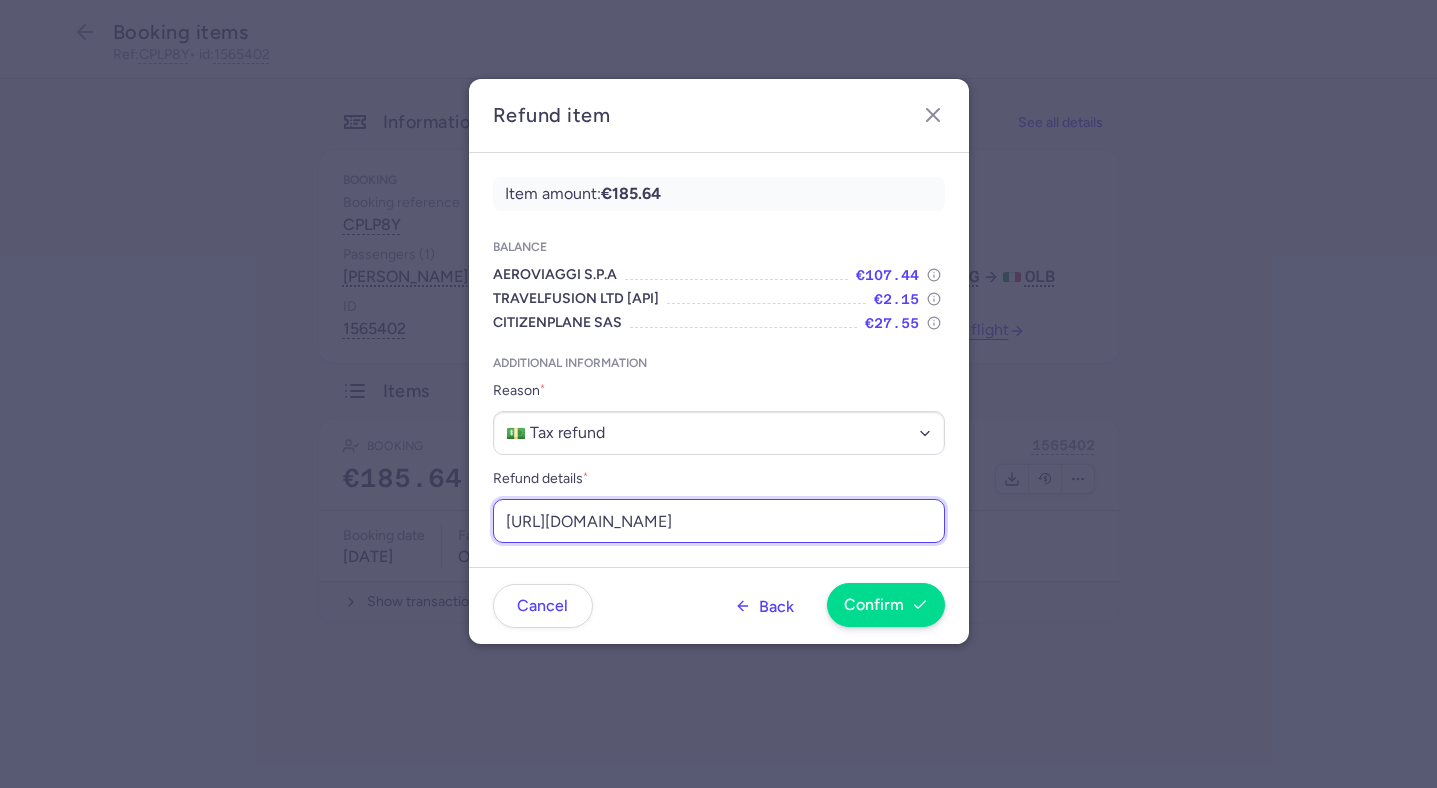 type on "https://app.frontapp.com/open/msg_pv3gdc2?key=kpRCbB4QYtwFsyPkDur1f2iZVpGeglyg" 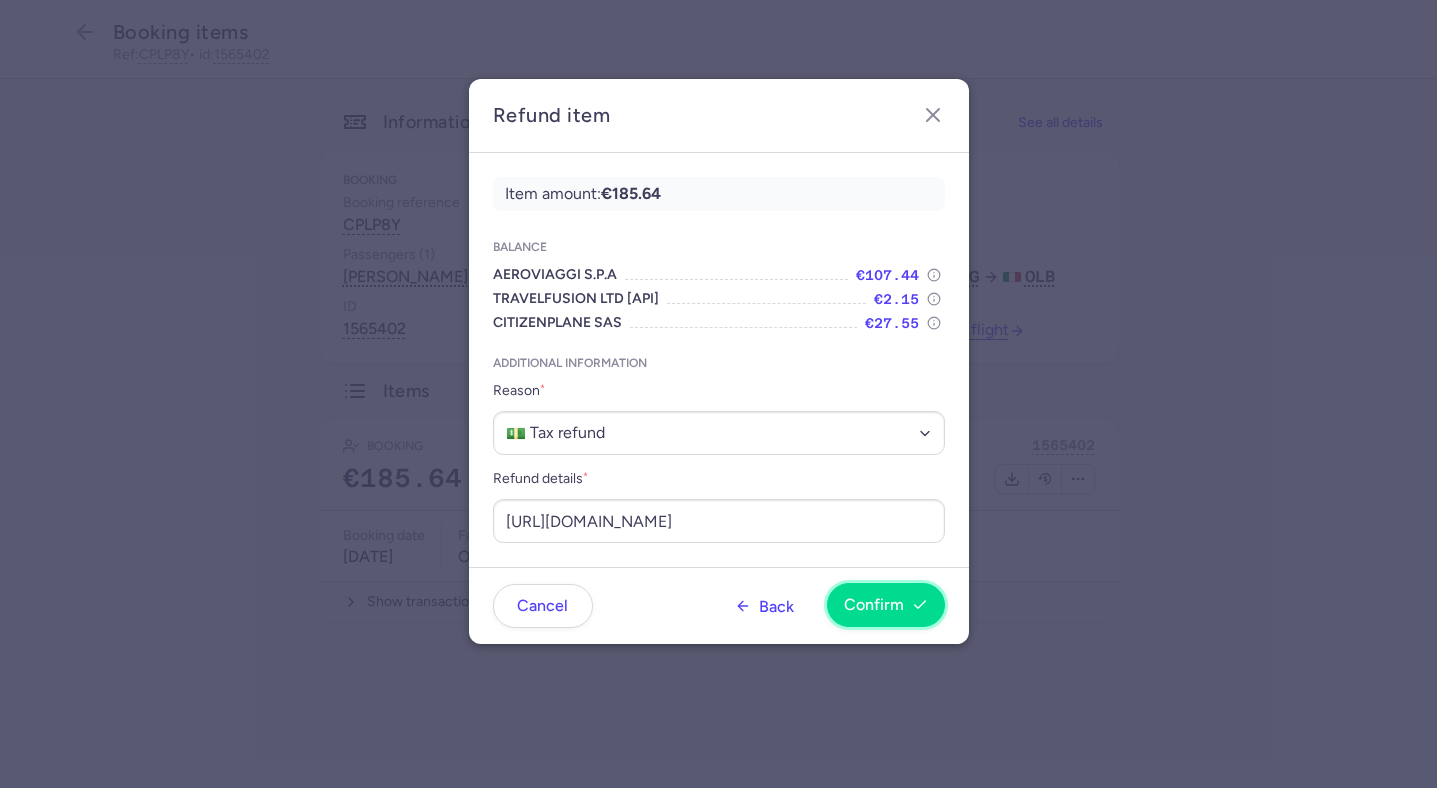 scroll, scrollTop: 0, scrollLeft: 0, axis: both 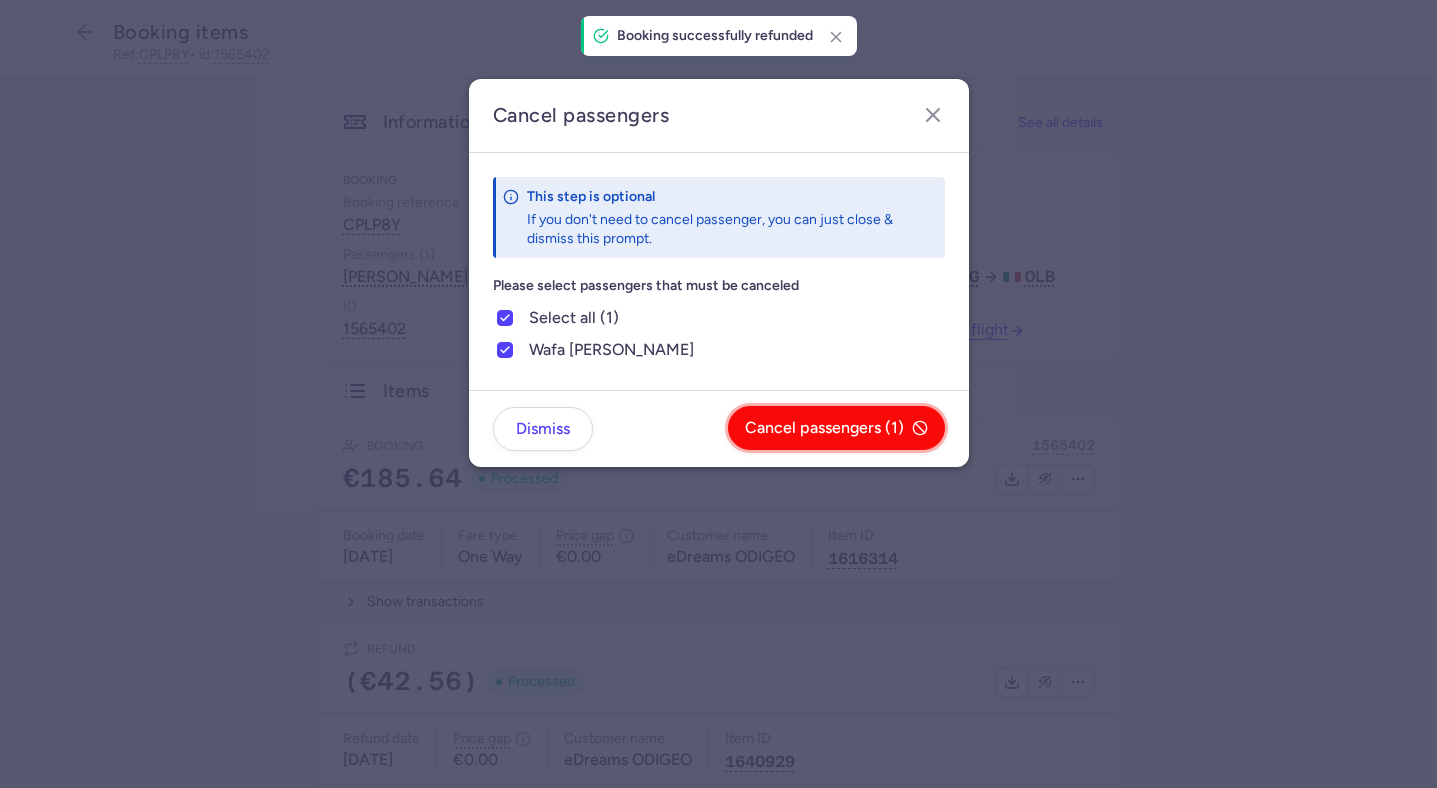 click on "Cancel passengers (1)" at bounding box center (824, 428) 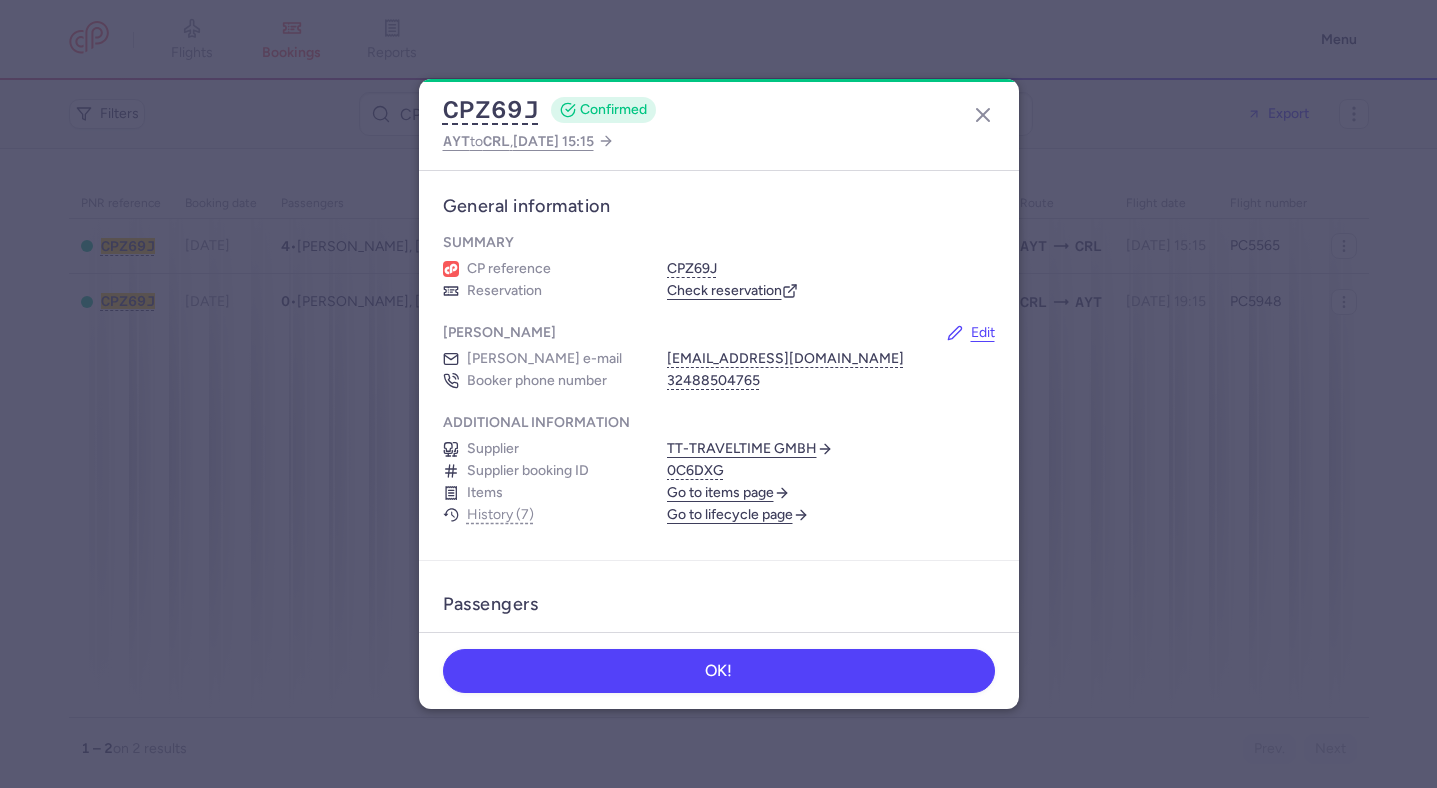 scroll, scrollTop: 0, scrollLeft: 0, axis: both 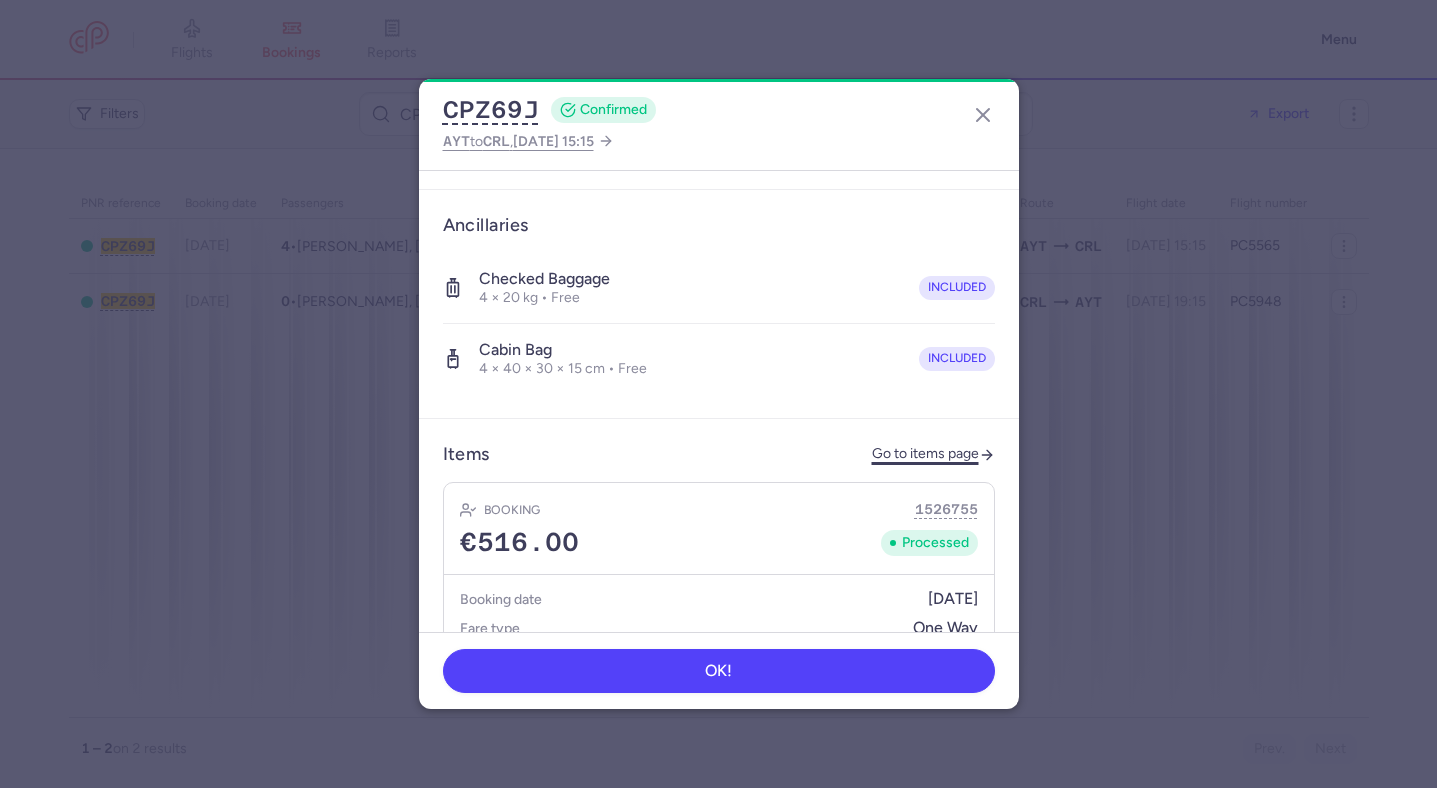 click on "Go to items page" 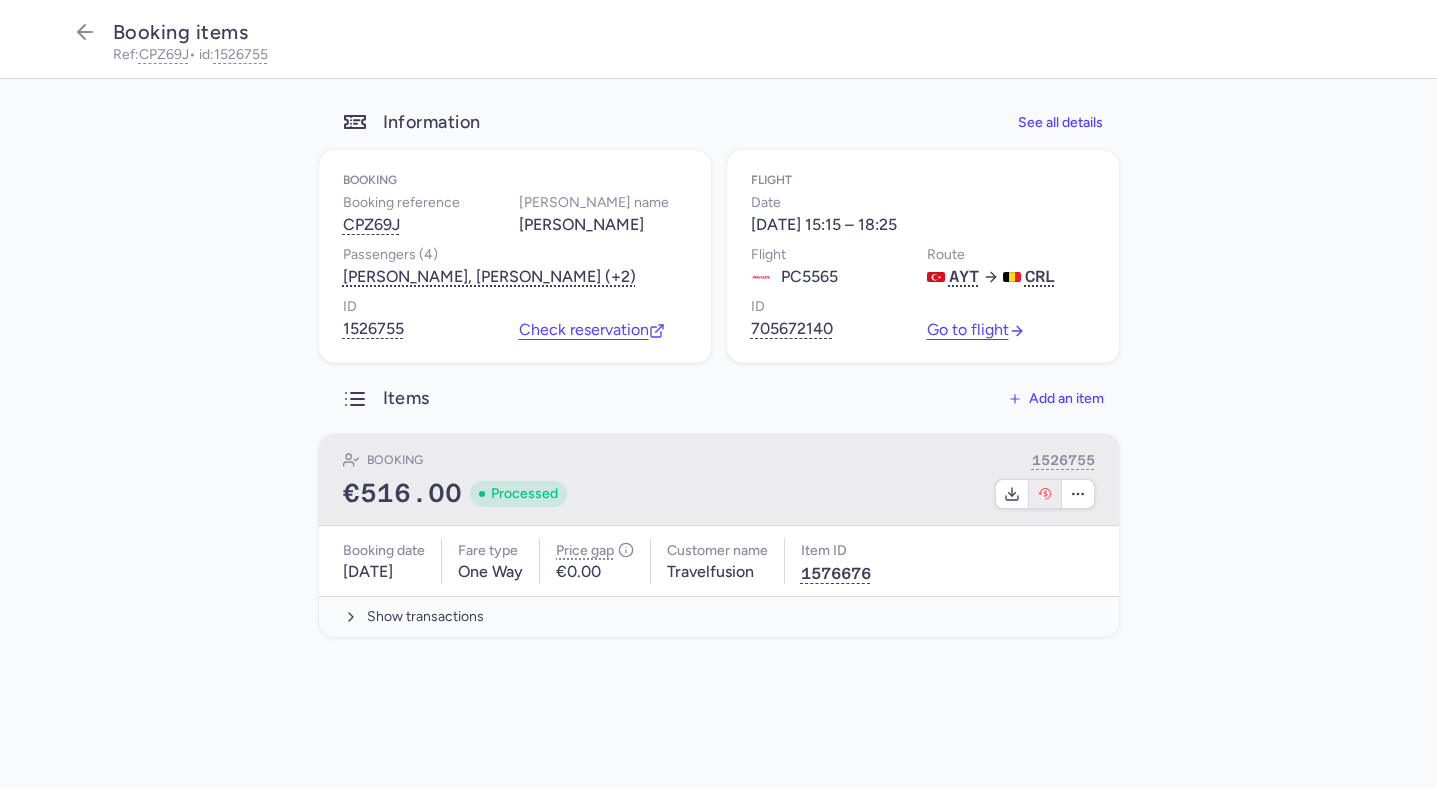 click 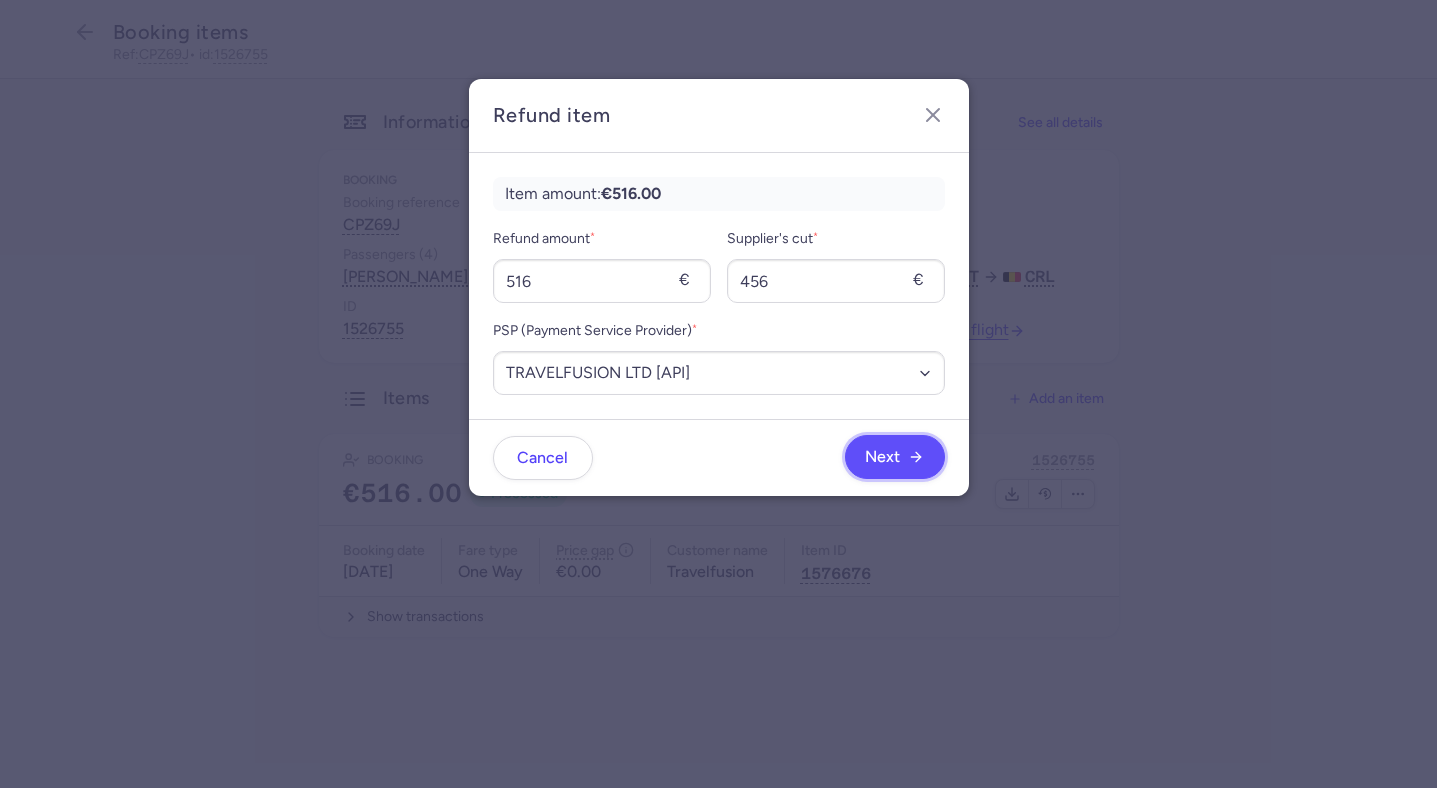 click on "Next" at bounding box center (882, 457) 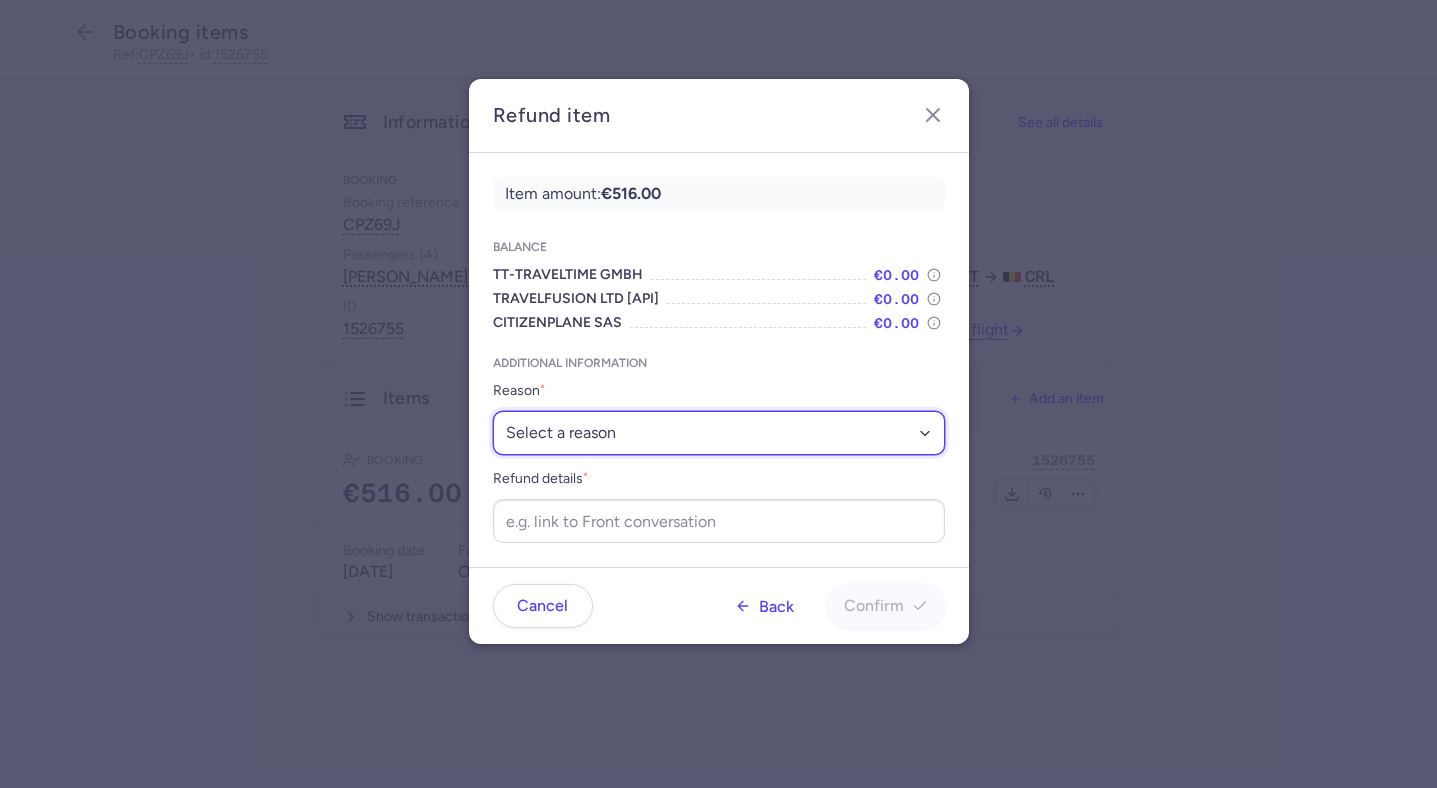 click on "Select a reason ✈️ Airline ceasing ops 💼 Ancillary issue 📄 APIS missing ⚙️ CitizenPlane error ⛔️ Denied boarding 🔁 Duplicate ❌ Flight canceled 🕵🏼‍♂️ Fraud 🎁 Goodwill 🎫 Goodwill allowance 🙃 Other 💺 Overbooking 💸 Refund with penalty 🙅 Schedule change not accepted 🤕 Supplier error 💵 Tax refund ❓ Unconfirmed booking" at bounding box center [719, 433] 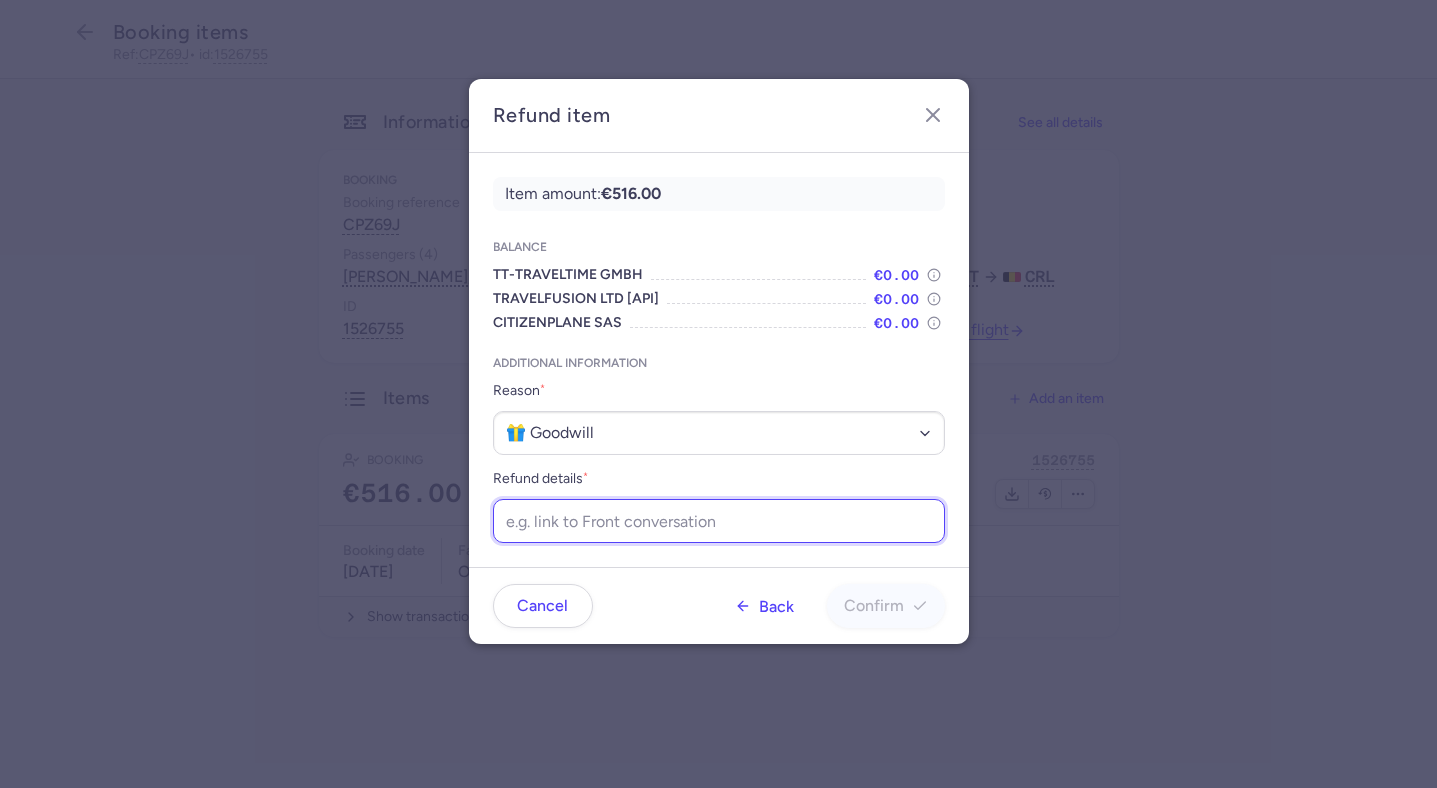 click on "Refund details  *" at bounding box center [719, 521] 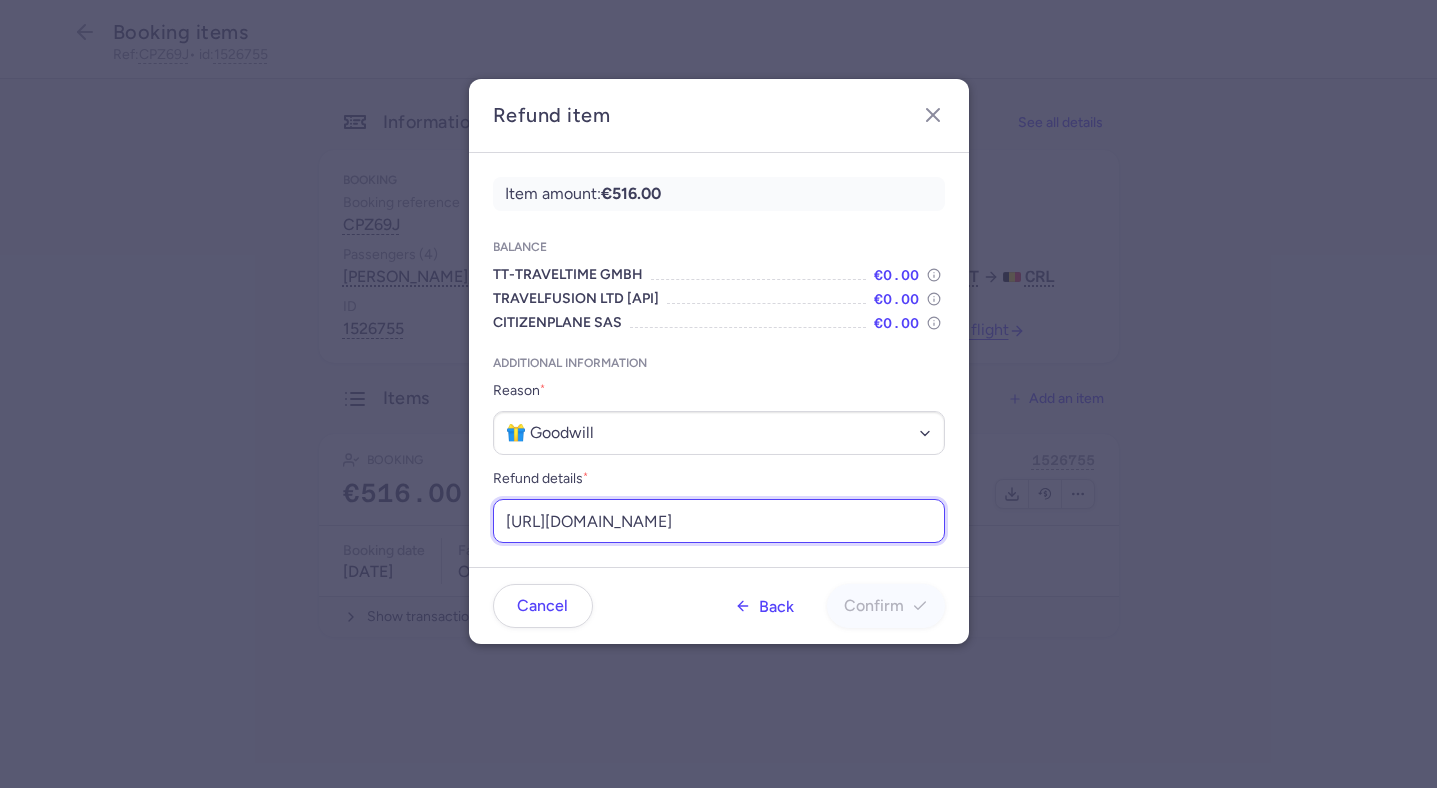 scroll, scrollTop: 0, scrollLeft: 258, axis: horizontal 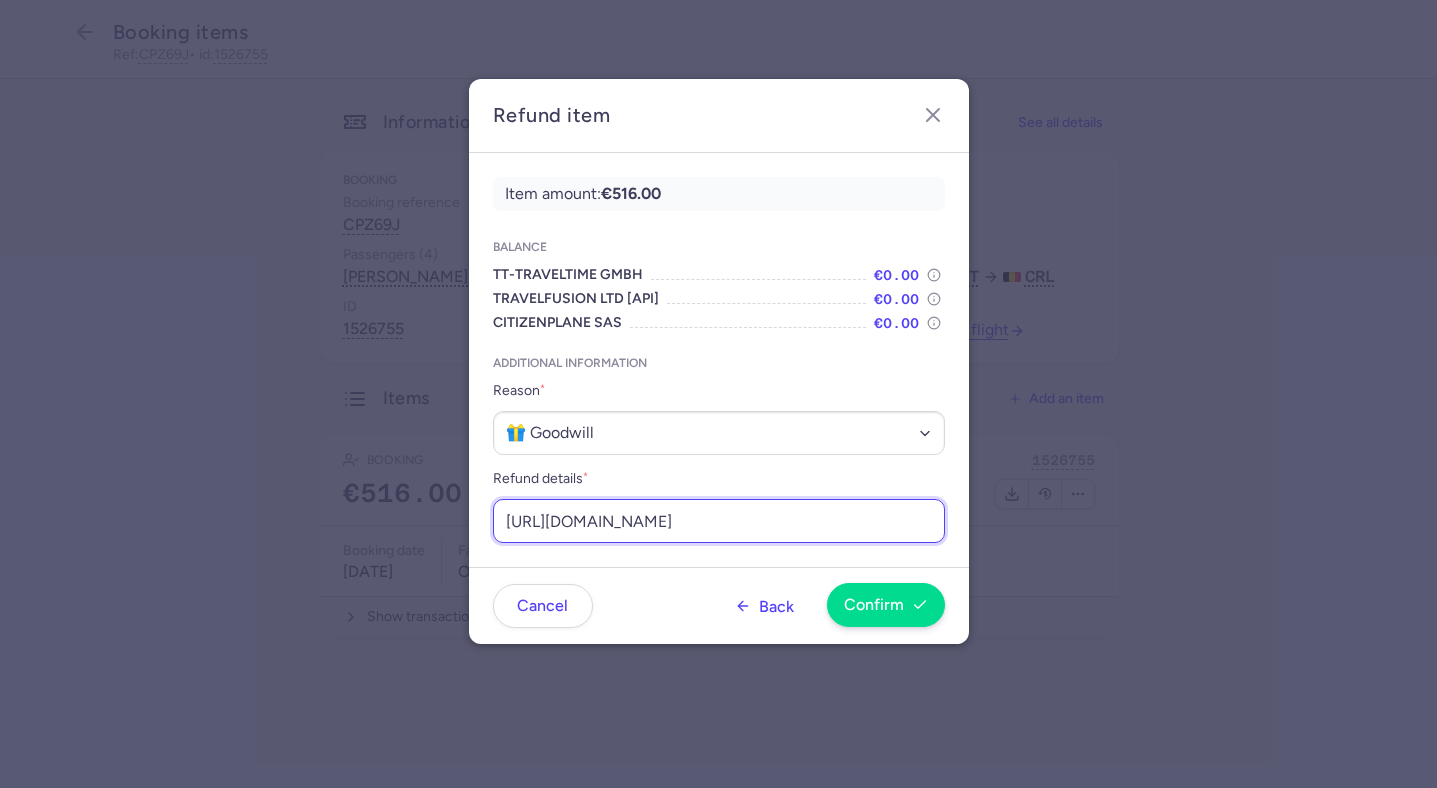 type on "https://app.frontapp.com/open/msg_pv1uede?key=cWGzSCSDwVX9BQgYco_6QamJbyaq7_vh" 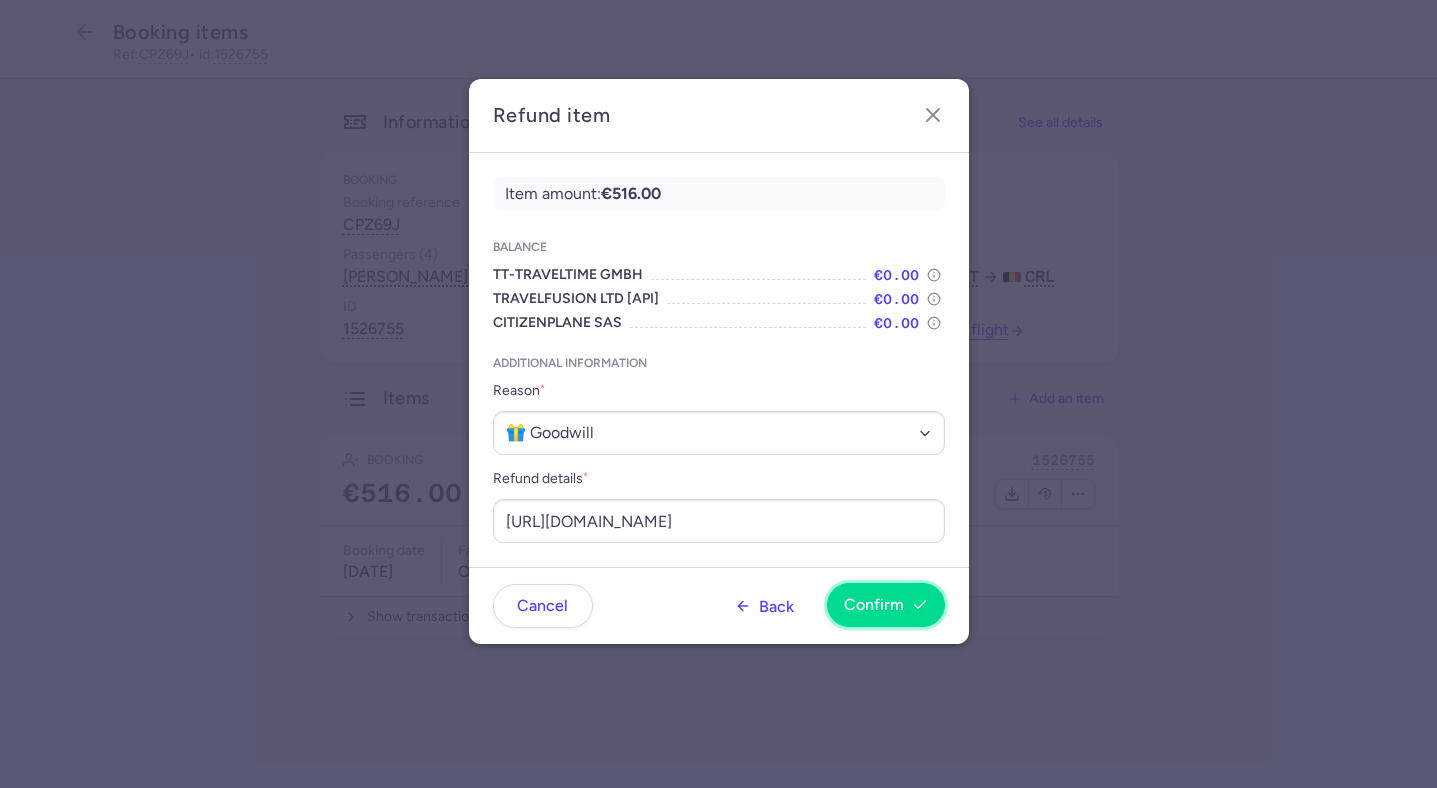 click on "Confirm" at bounding box center (886, 605) 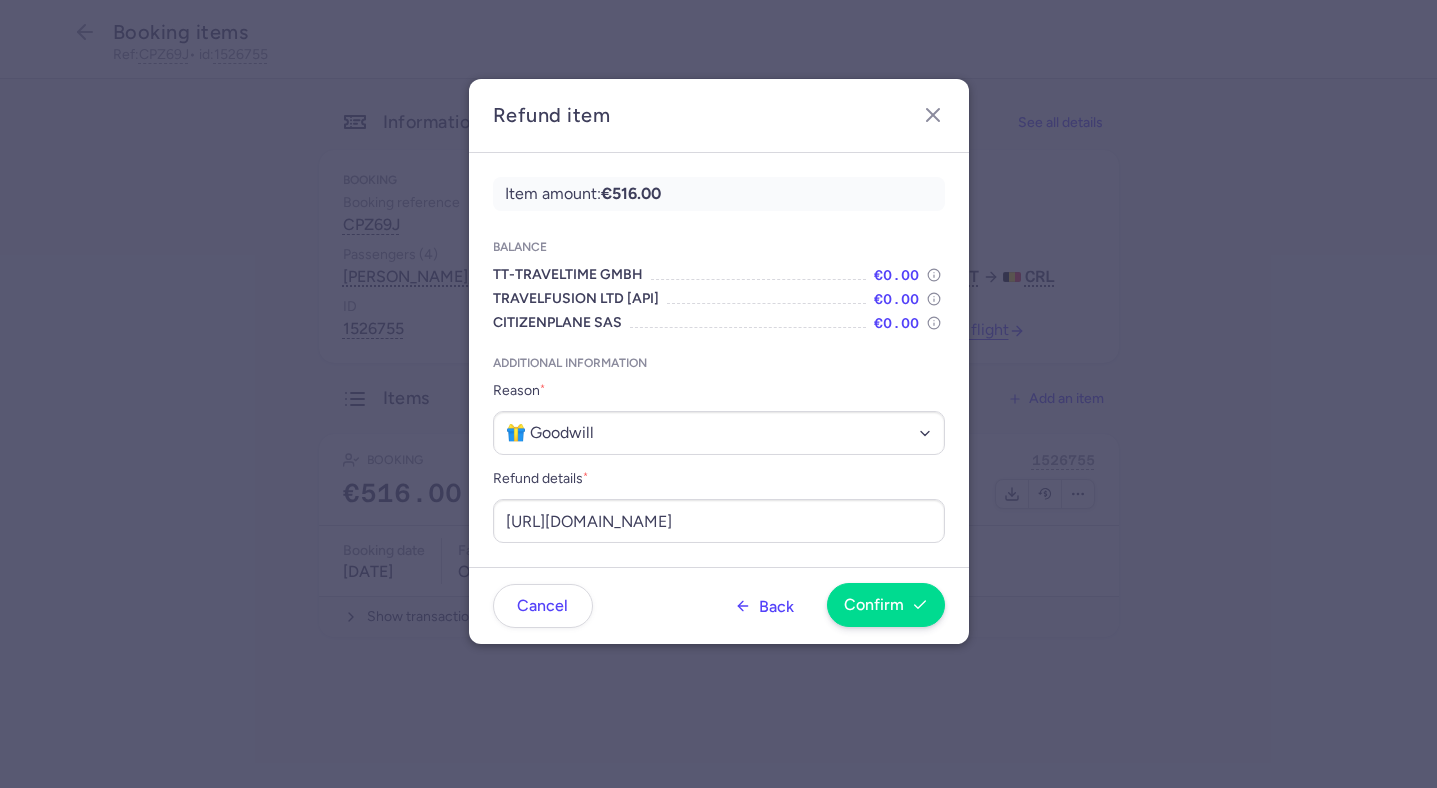 scroll, scrollTop: 0, scrollLeft: 0, axis: both 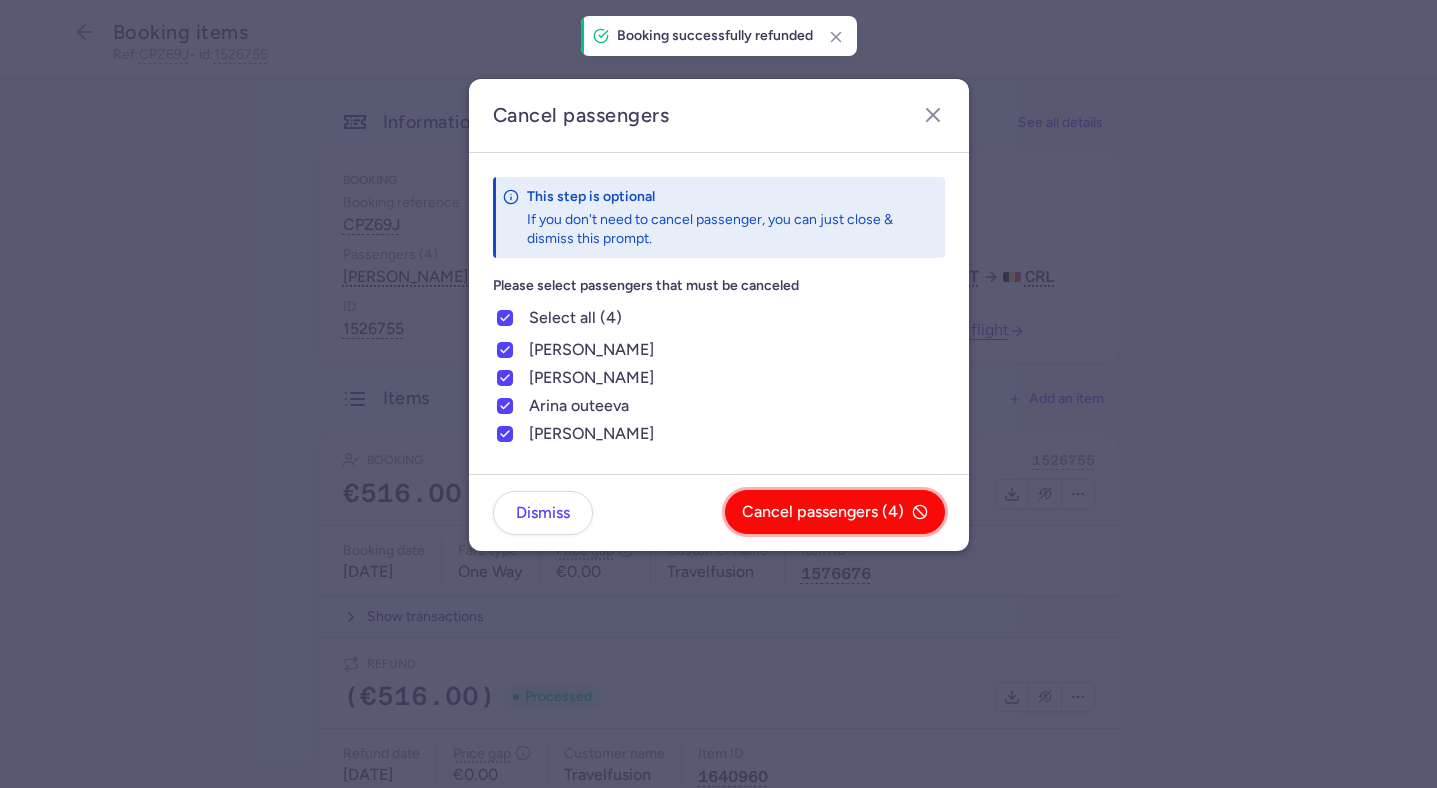 click on "Cancel passengers (4)" at bounding box center (823, 512) 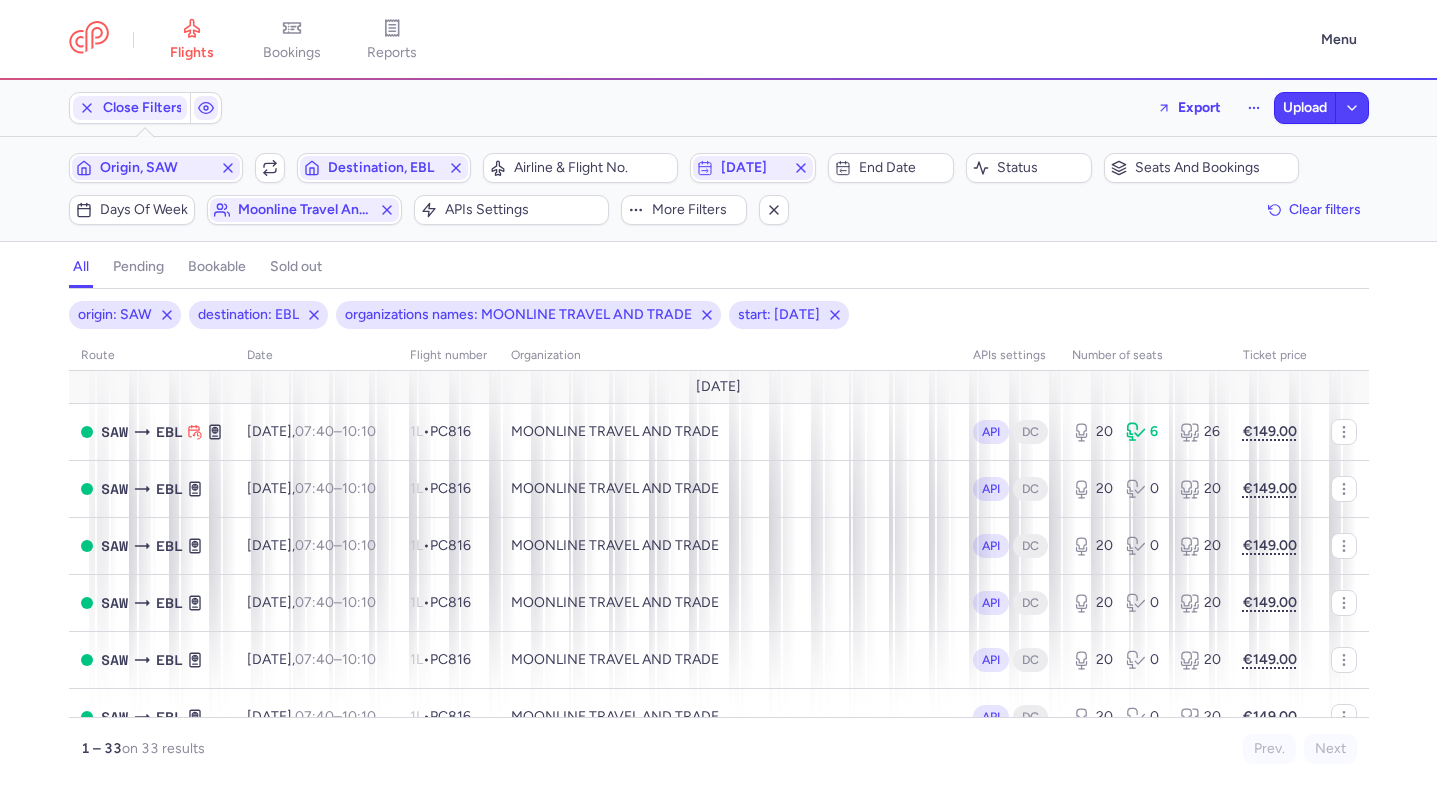 scroll, scrollTop: 0, scrollLeft: 0, axis: both 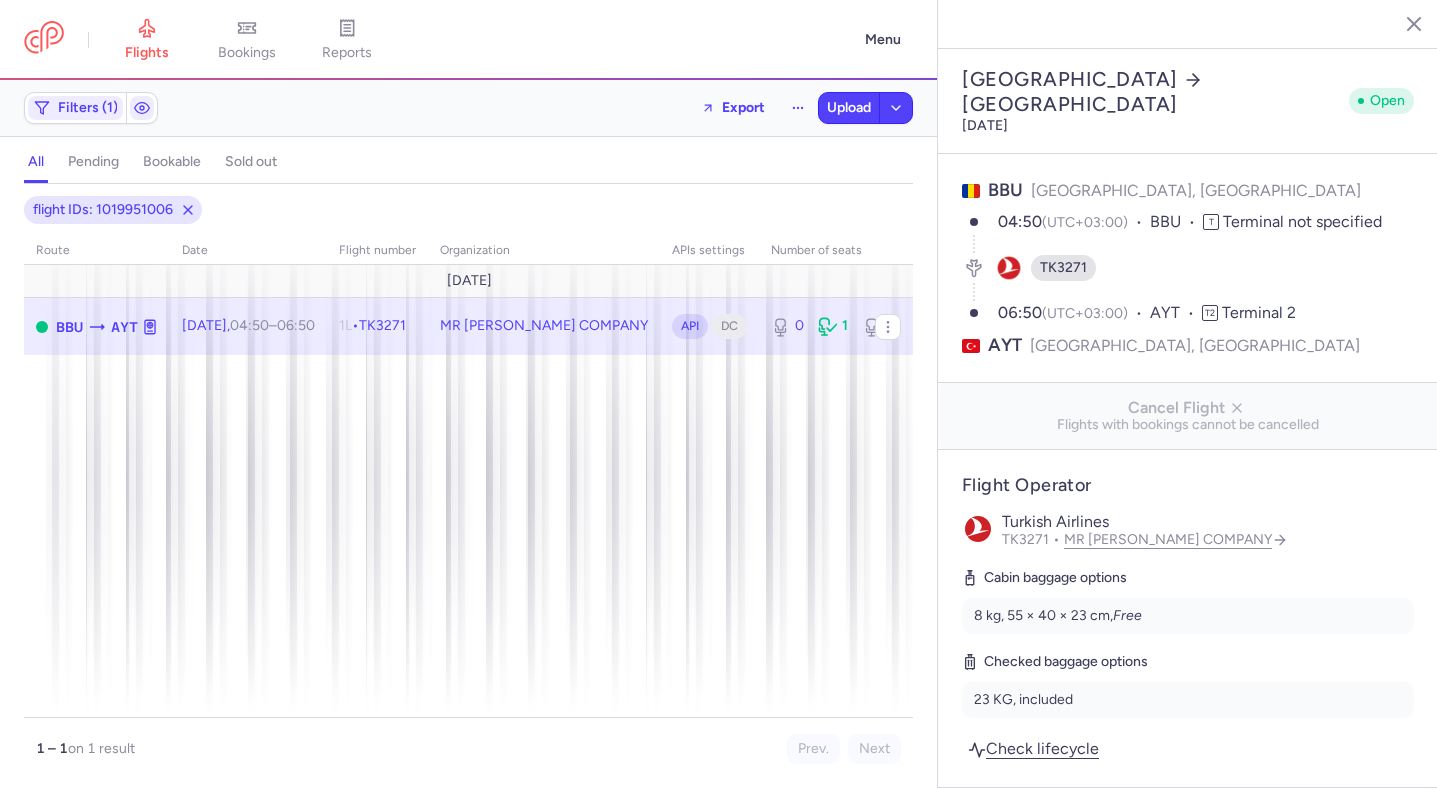 select on "hours" 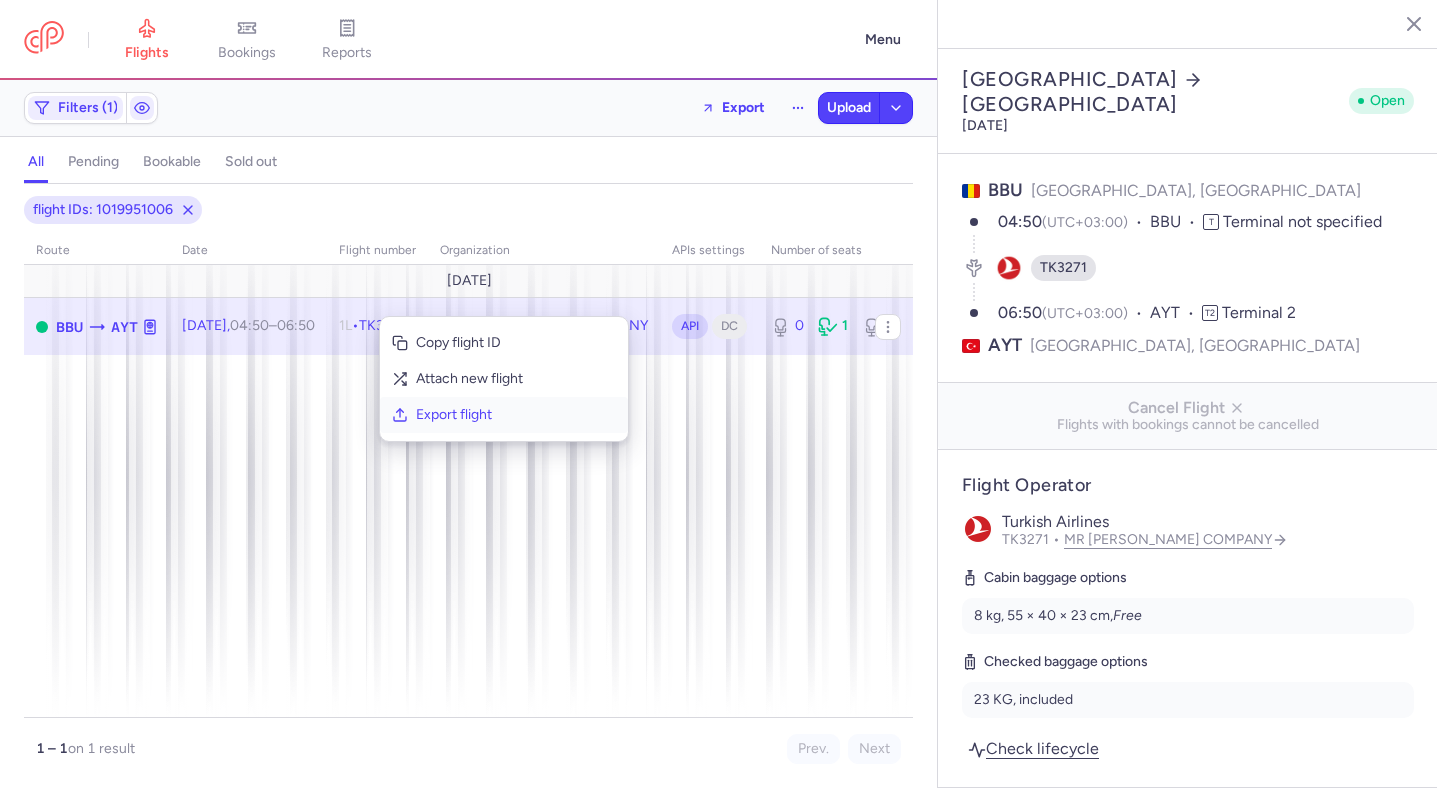 click on "Export flight" at bounding box center (516, 415) 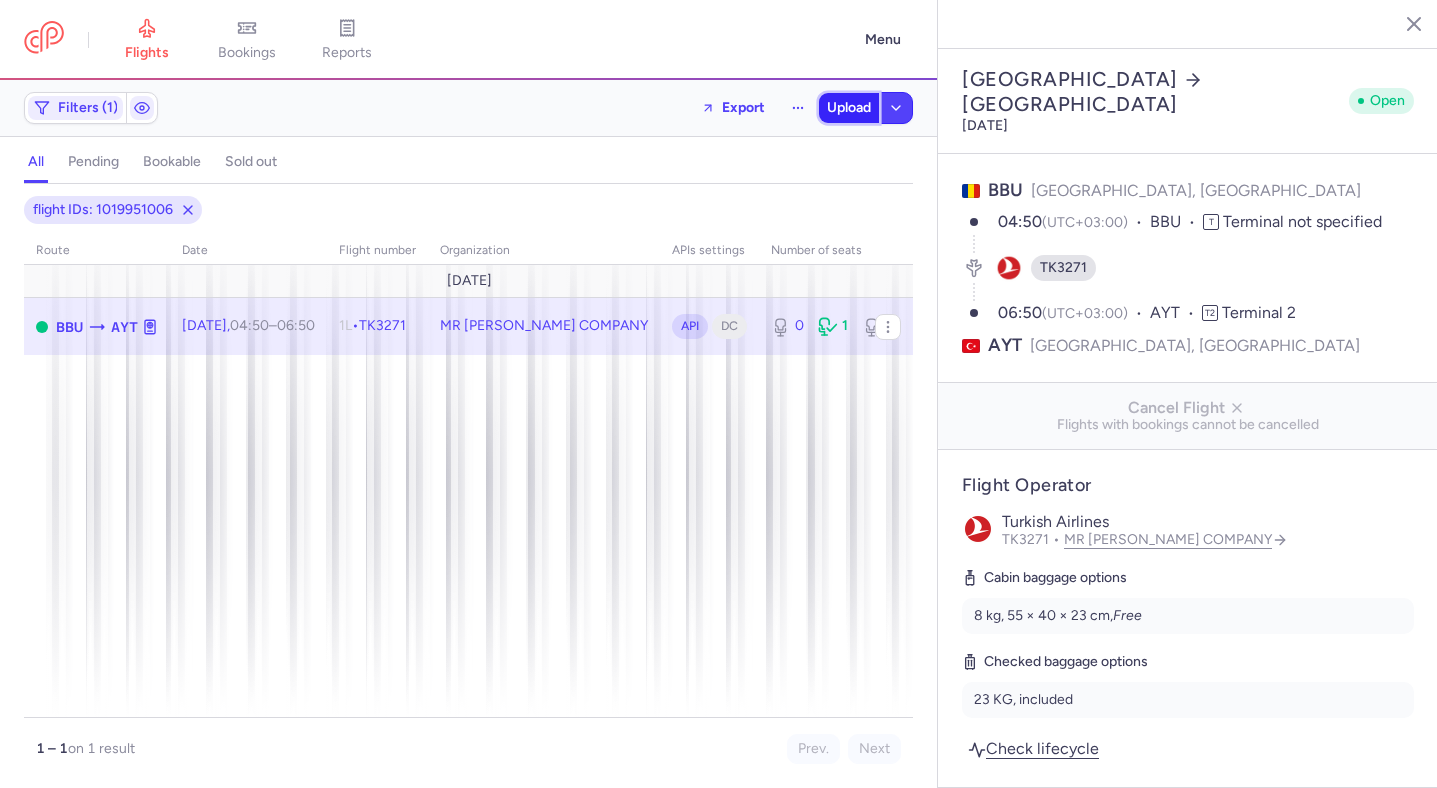 click on "Upload" at bounding box center (849, 108) 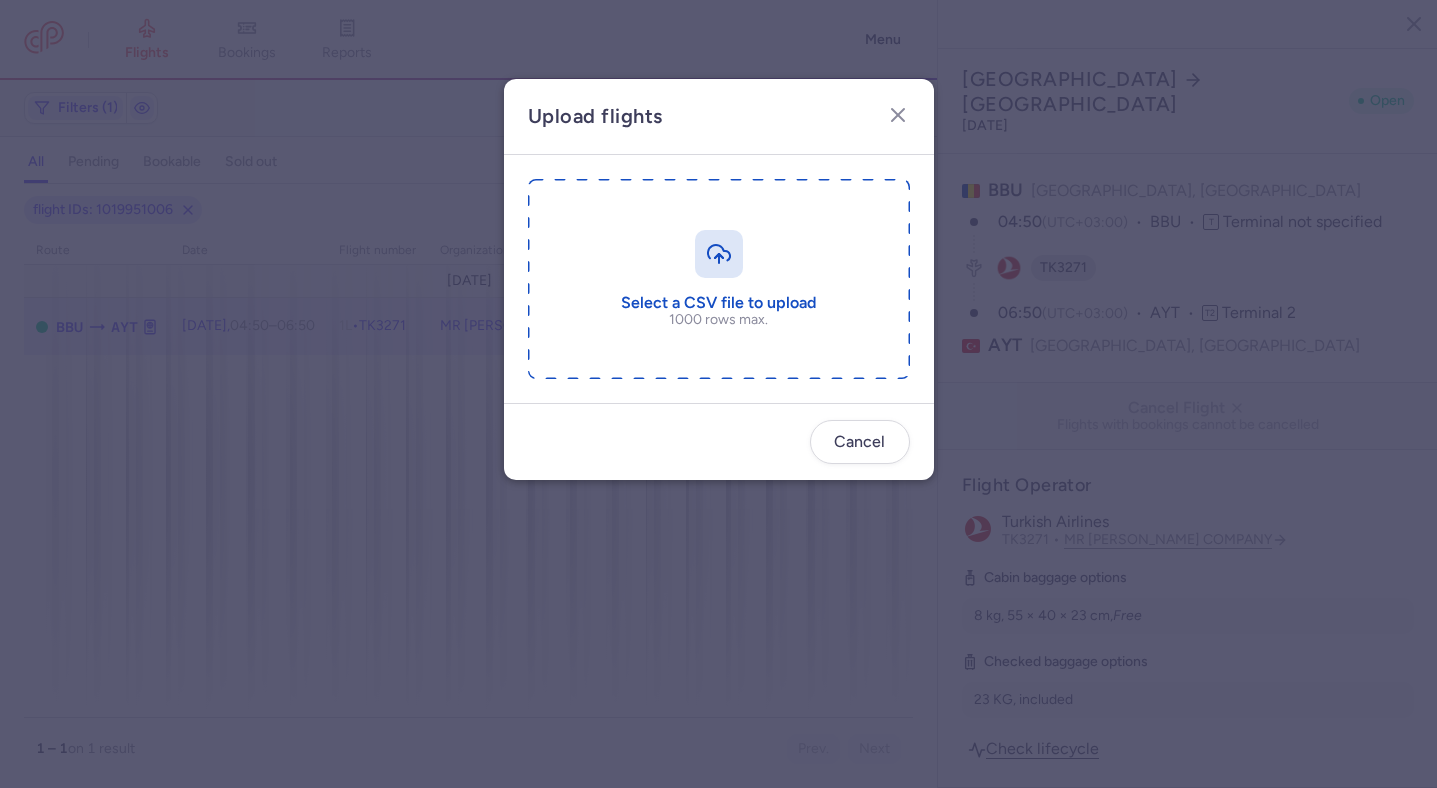 type 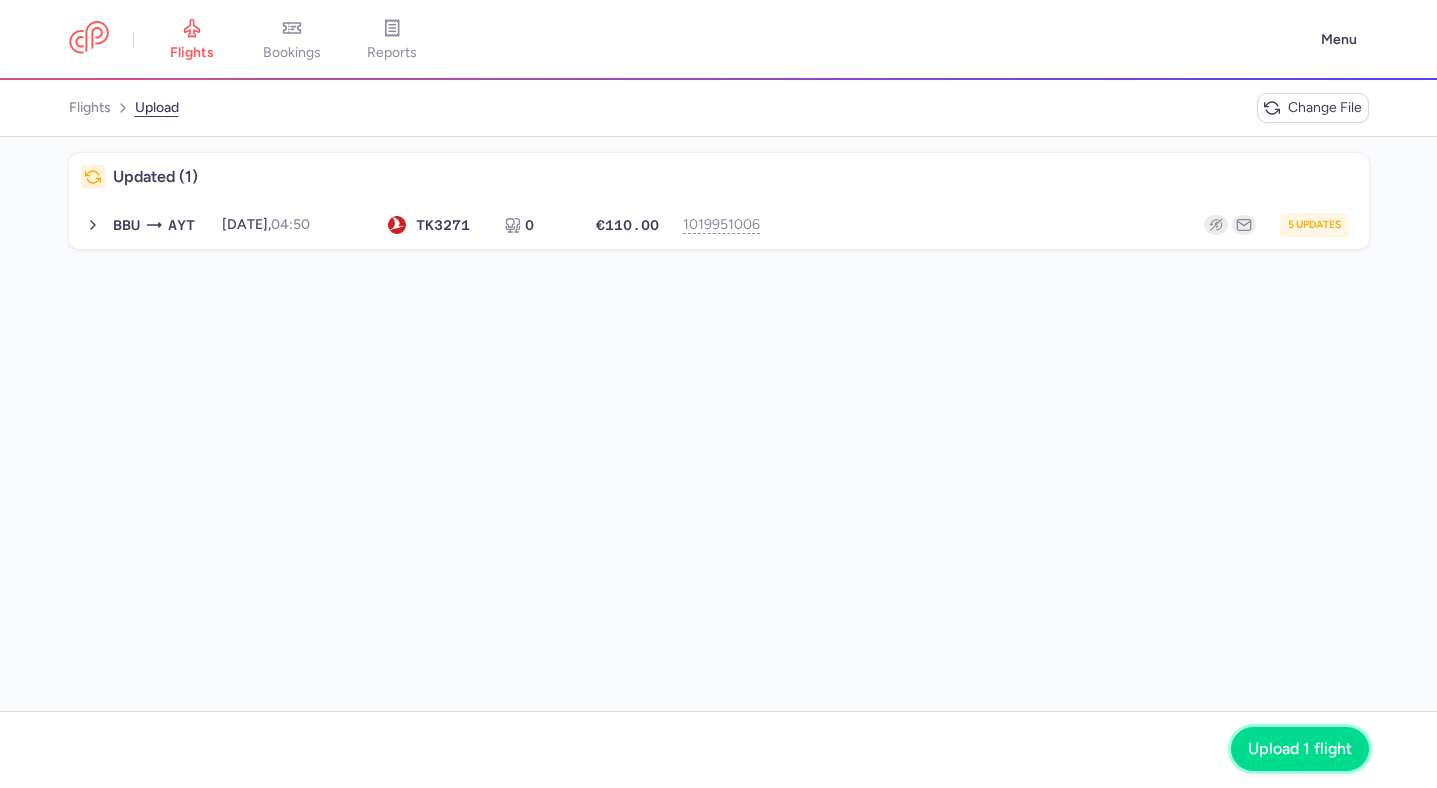 click on "Upload 1 flight" 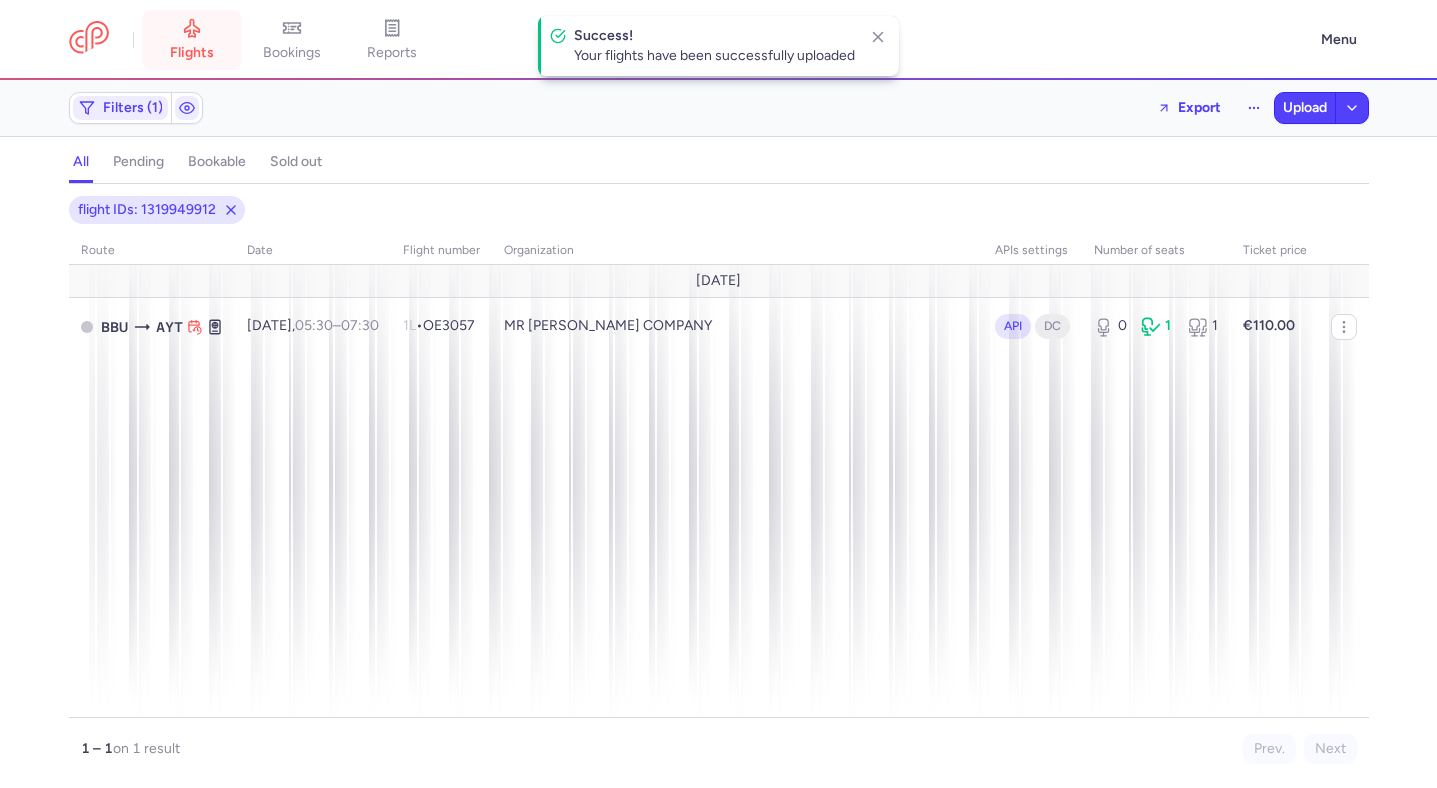 click on "flights" at bounding box center [192, 40] 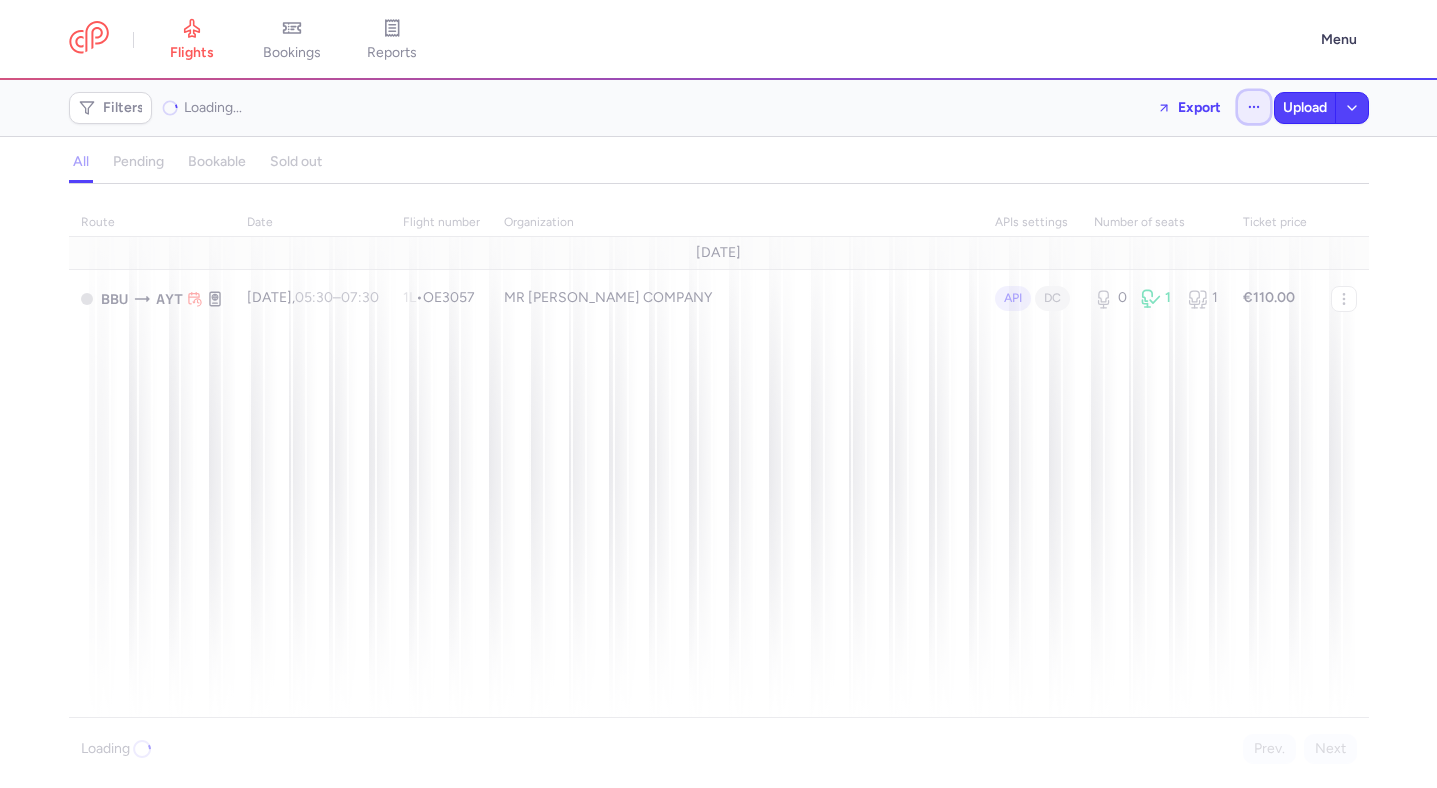 click at bounding box center [1254, 107] 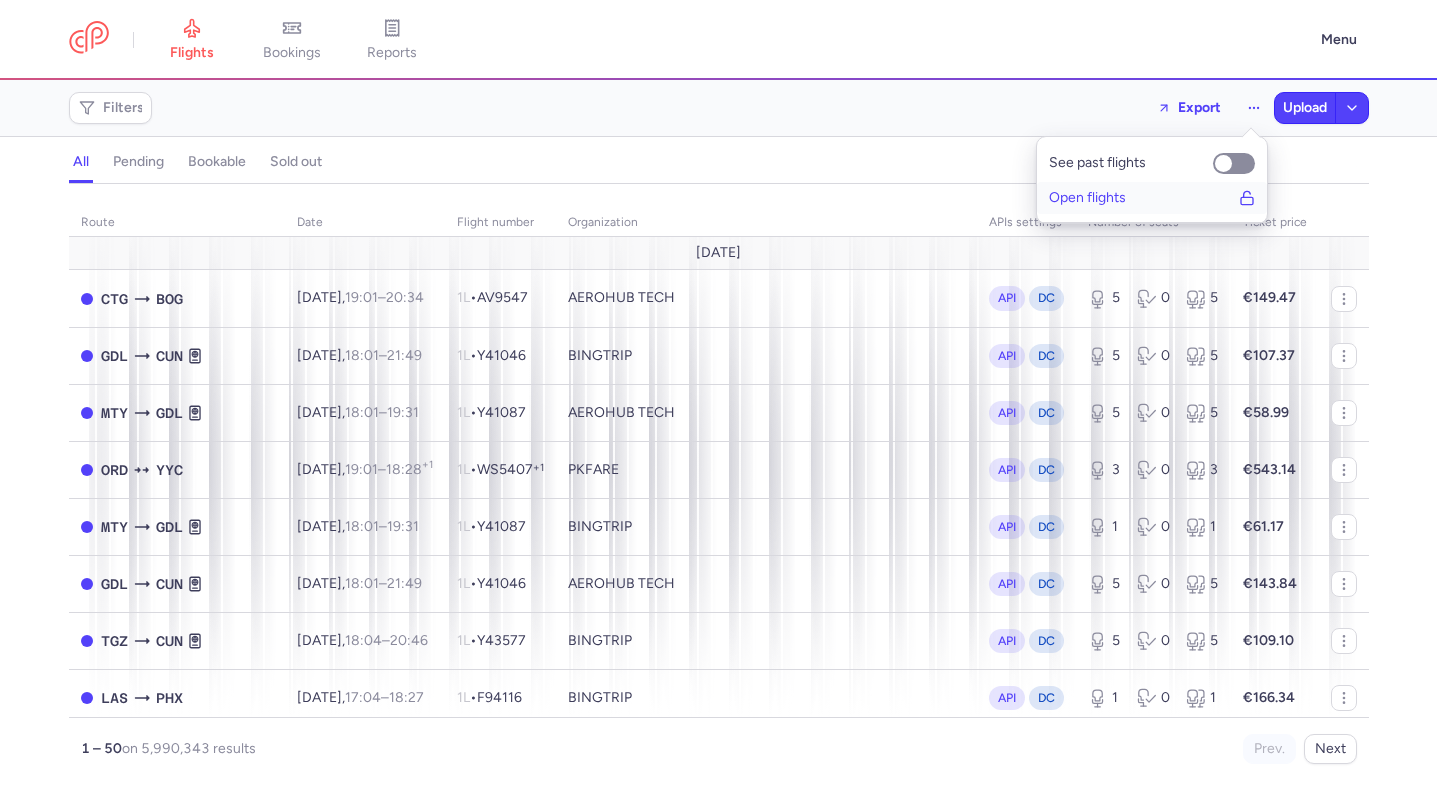 click on "Open flights" at bounding box center (1152, 198) 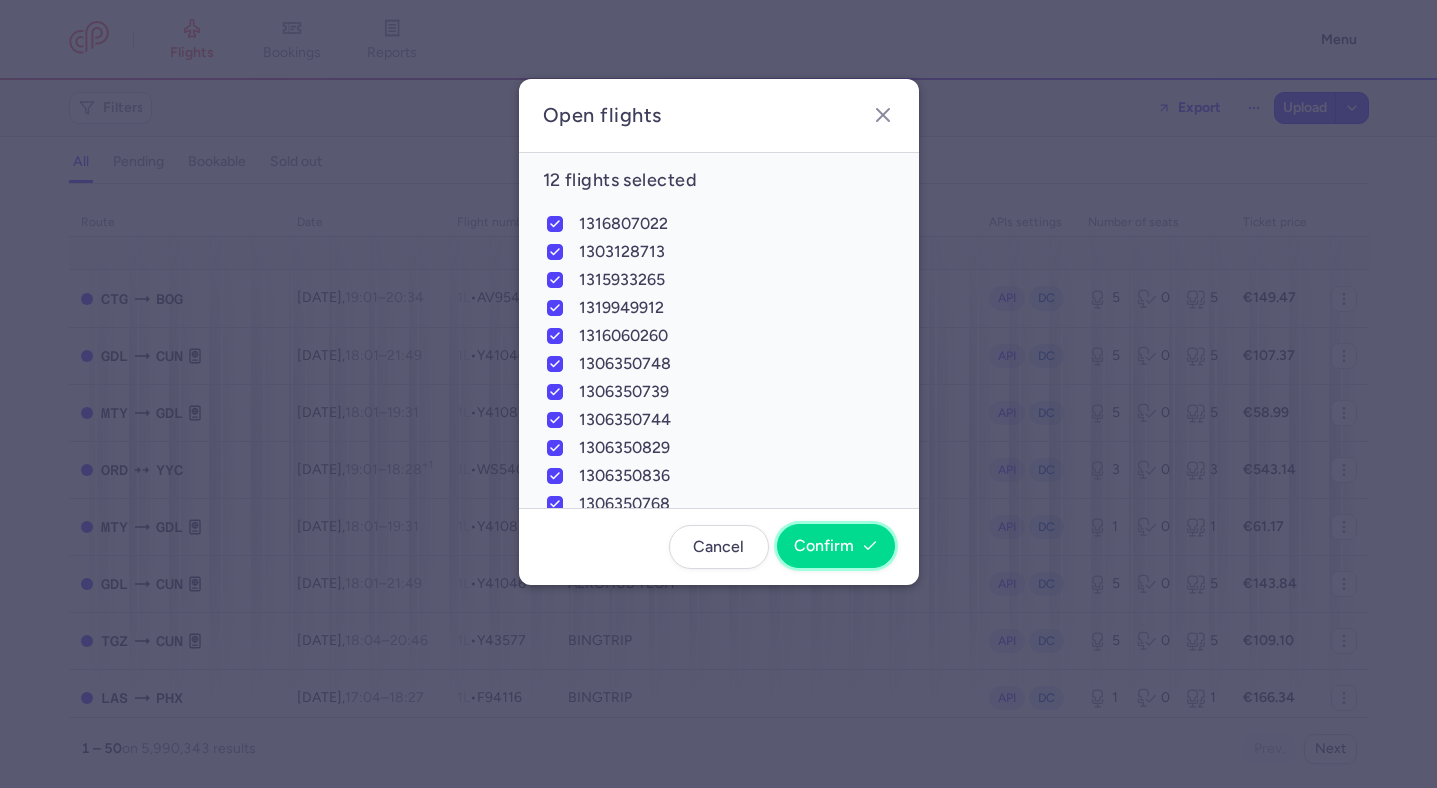 click on "Confirm" at bounding box center [836, 546] 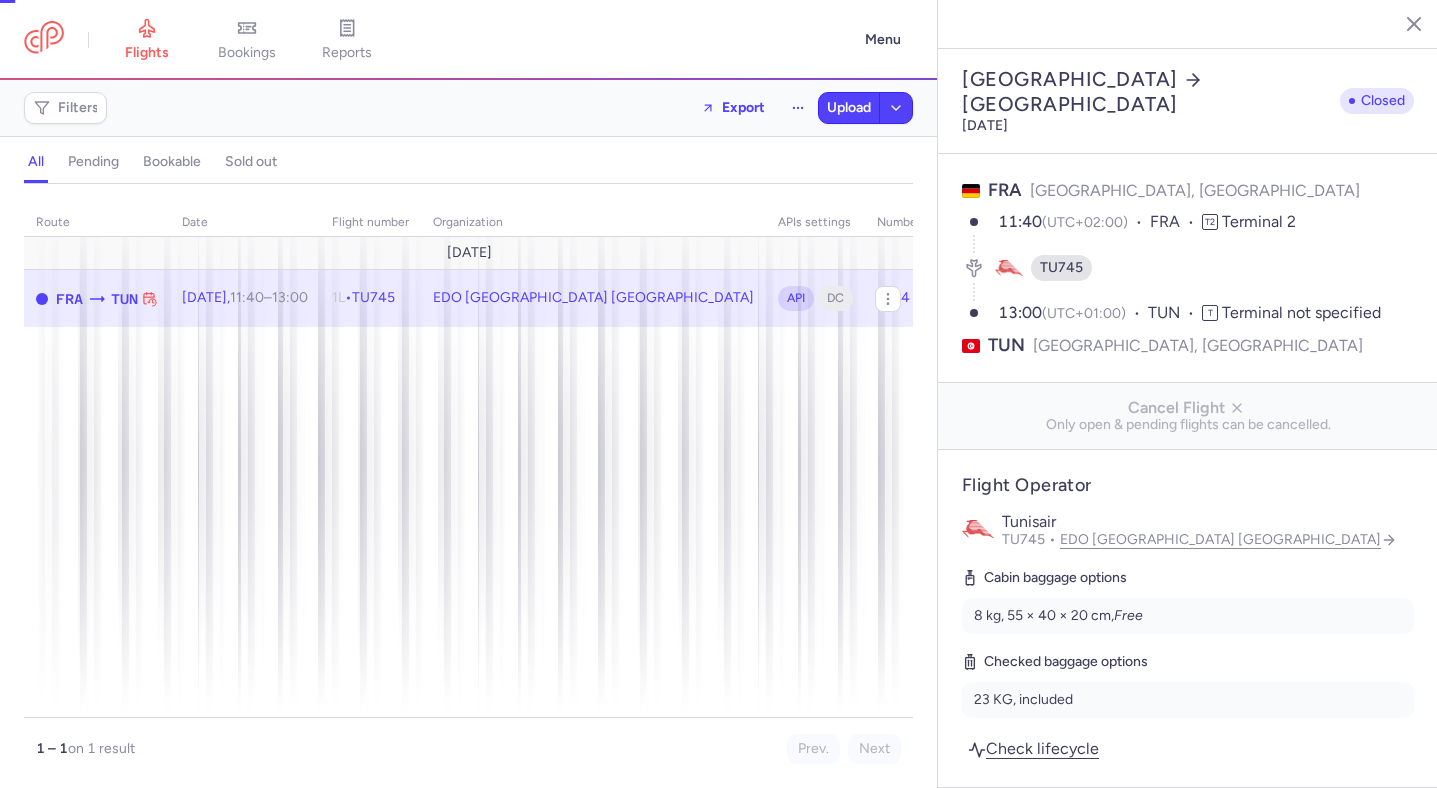 select on "days" 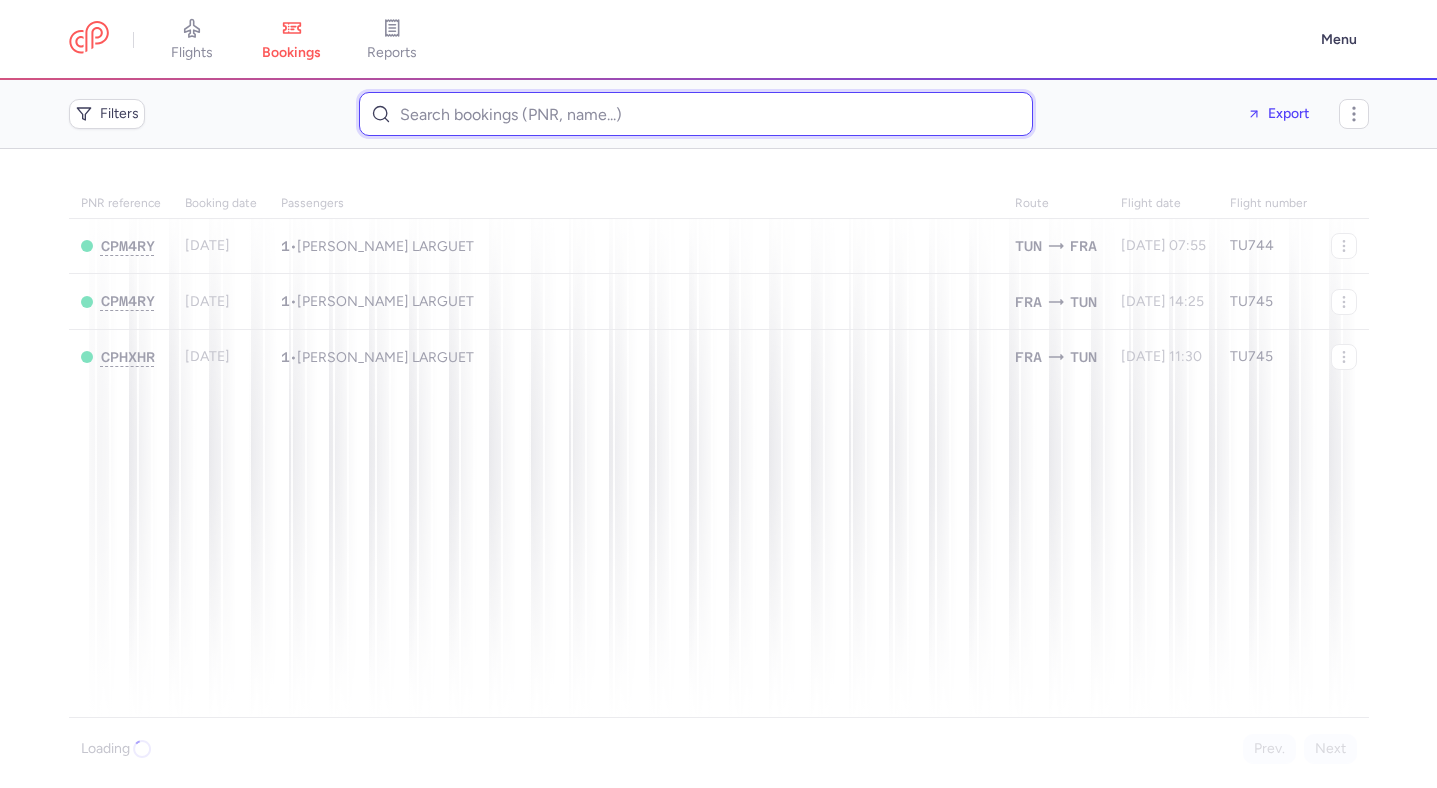 click at bounding box center (696, 114) 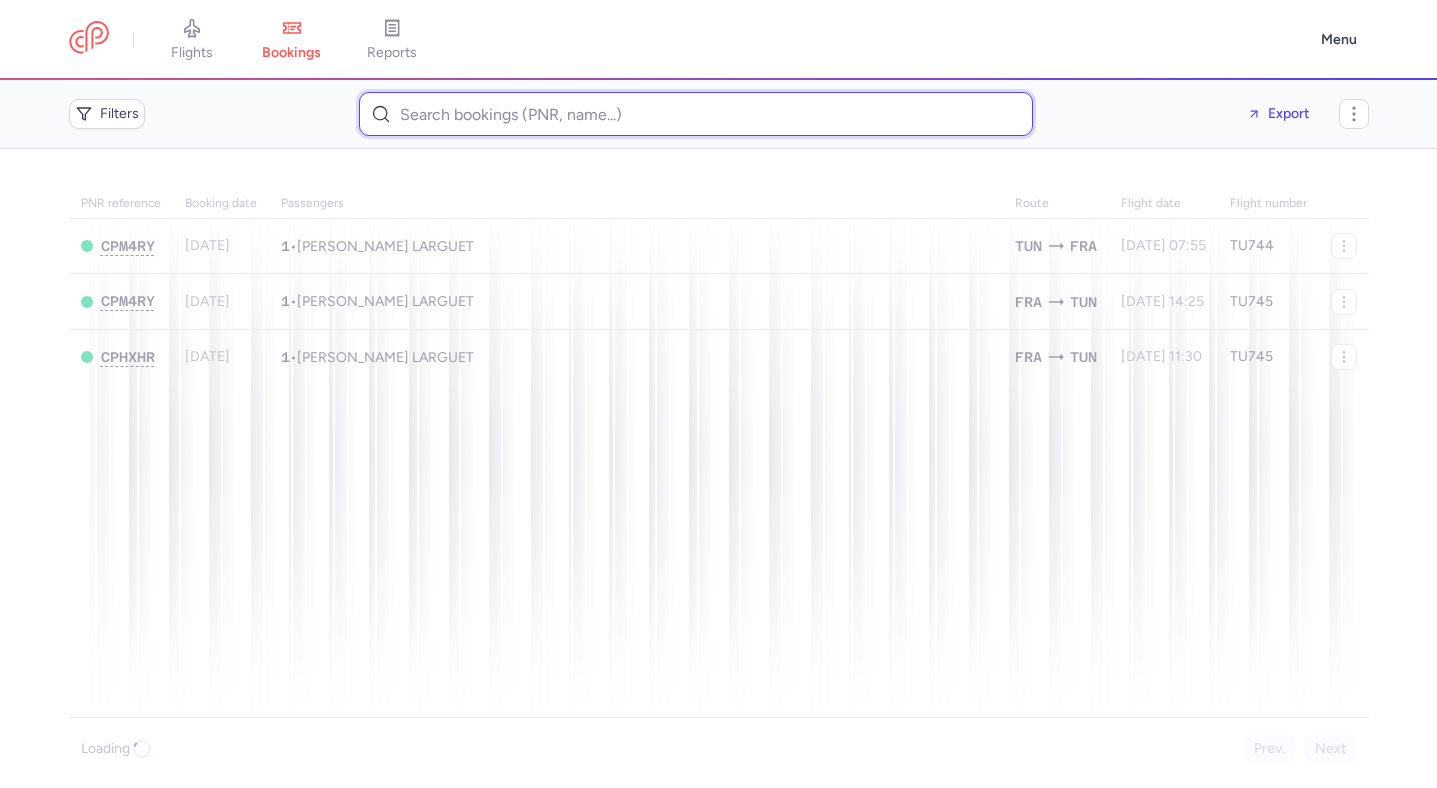 paste on "Niechaieva" 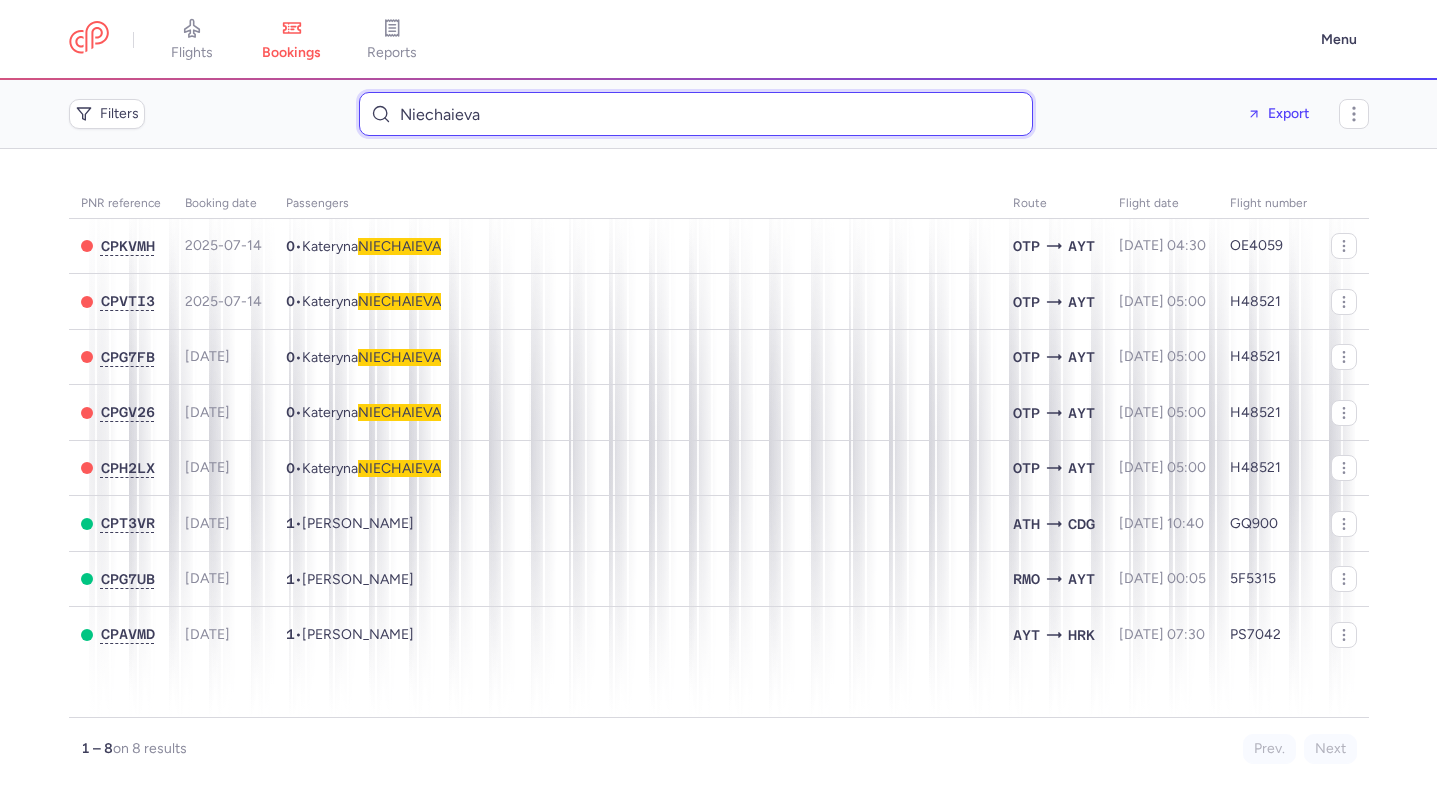 type on "Niechaieva" 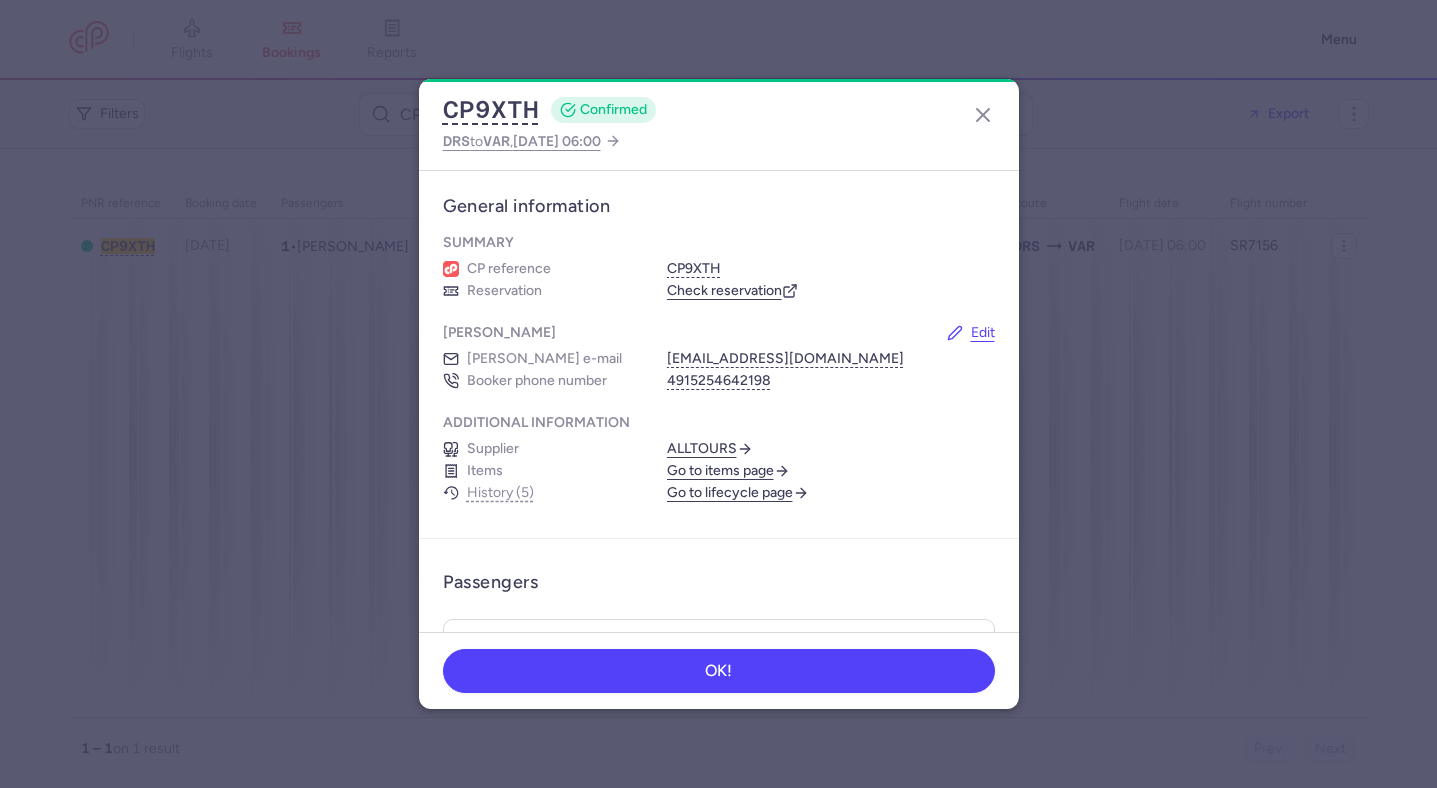 scroll, scrollTop: 0, scrollLeft: 0, axis: both 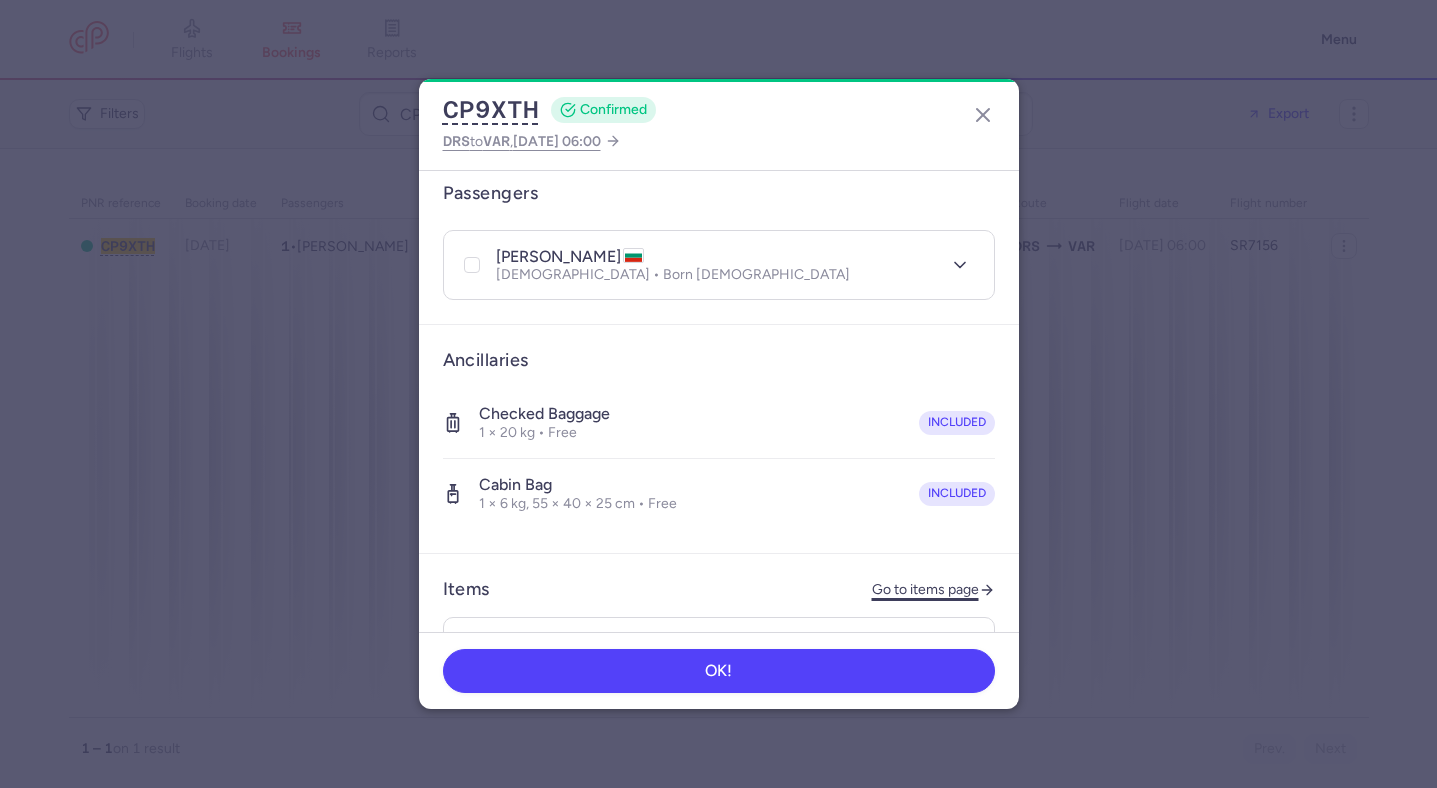 click on "Go to items page" 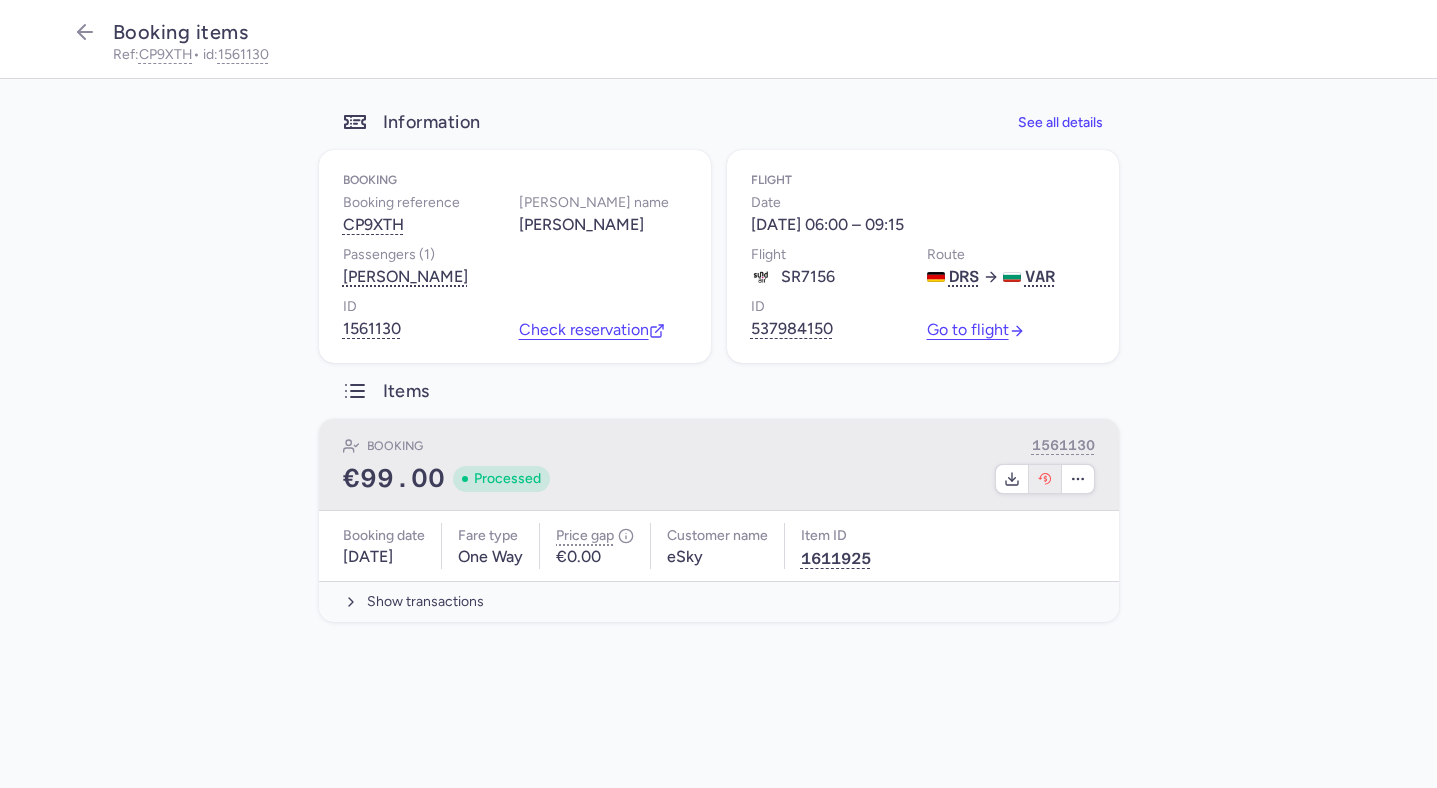 click 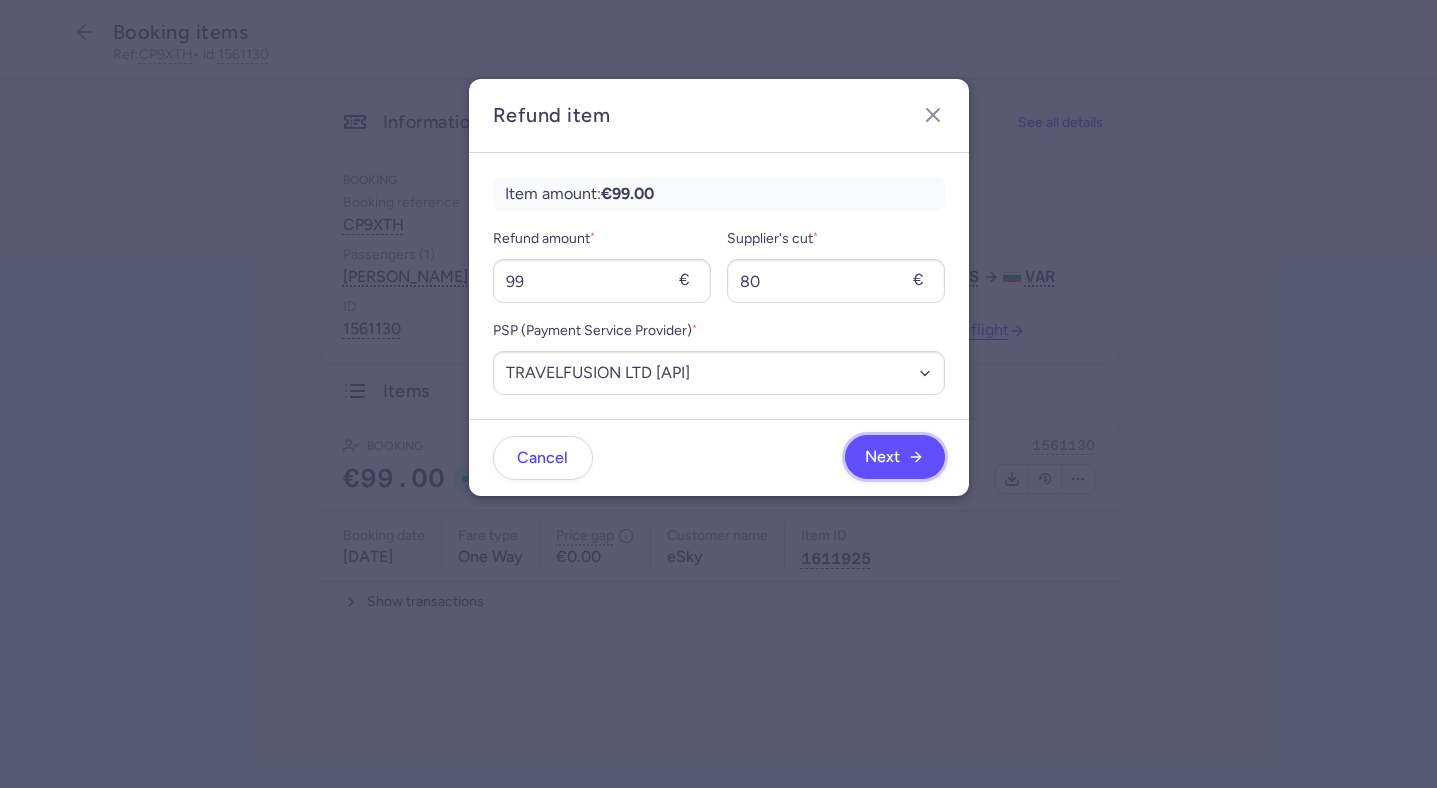 click on "Next" at bounding box center (882, 457) 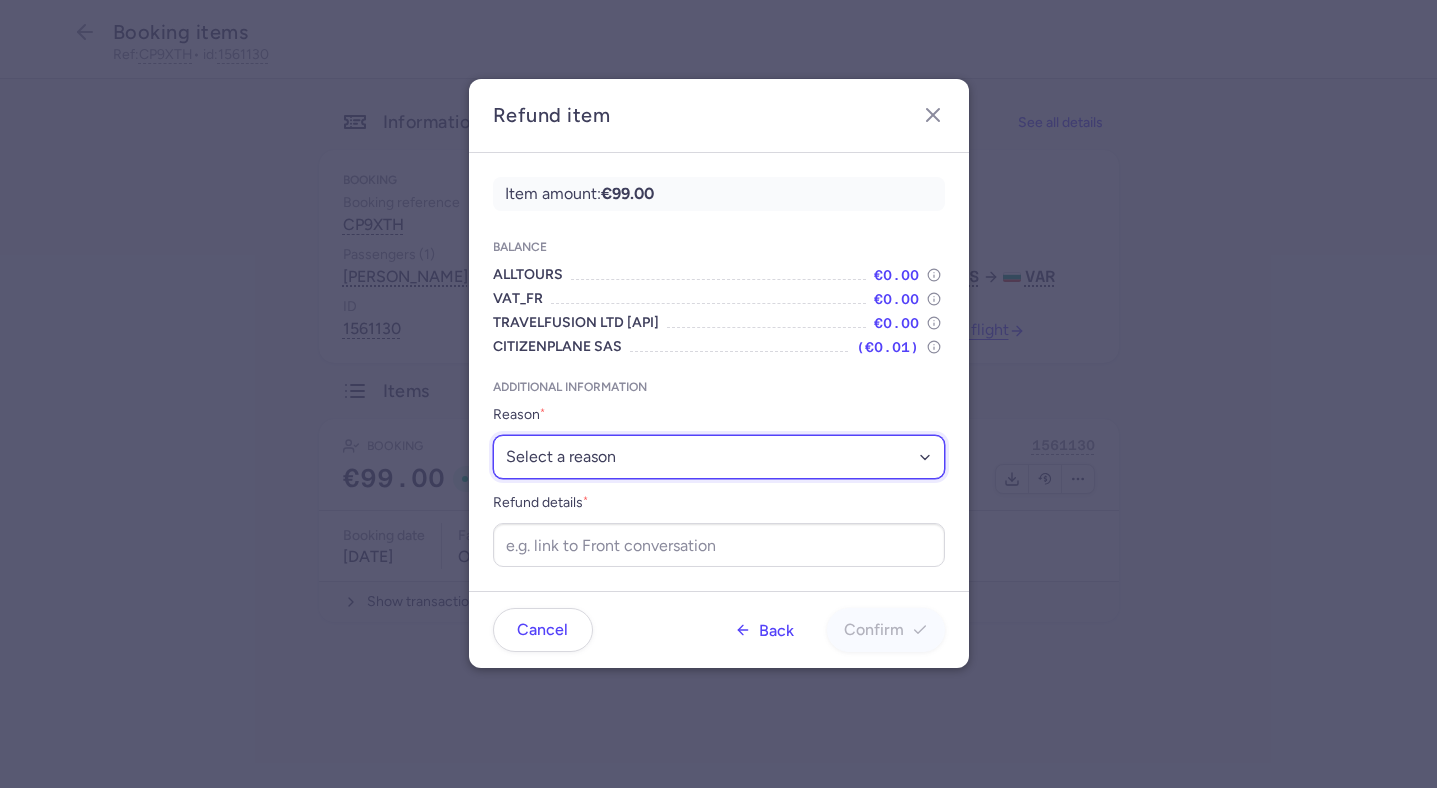 click on "Select a reason ✈️ Airline ceasing ops 💼 Ancillary issue 📄 APIS missing ⚙️ CitizenPlane error ⛔️ Denied boarding 🔁 Duplicate ❌ Flight canceled 🕵🏼‍♂️ Fraud 🎁 Goodwill 🎫 Goodwill allowance 🙃 Other 💺 Overbooking 💸 Refund with penalty 🙅 Schedule change not accepted 🤕 Supplier error 💵 Tax refund ❓ Unconfirmed booking" at bounding box center (719, 457) 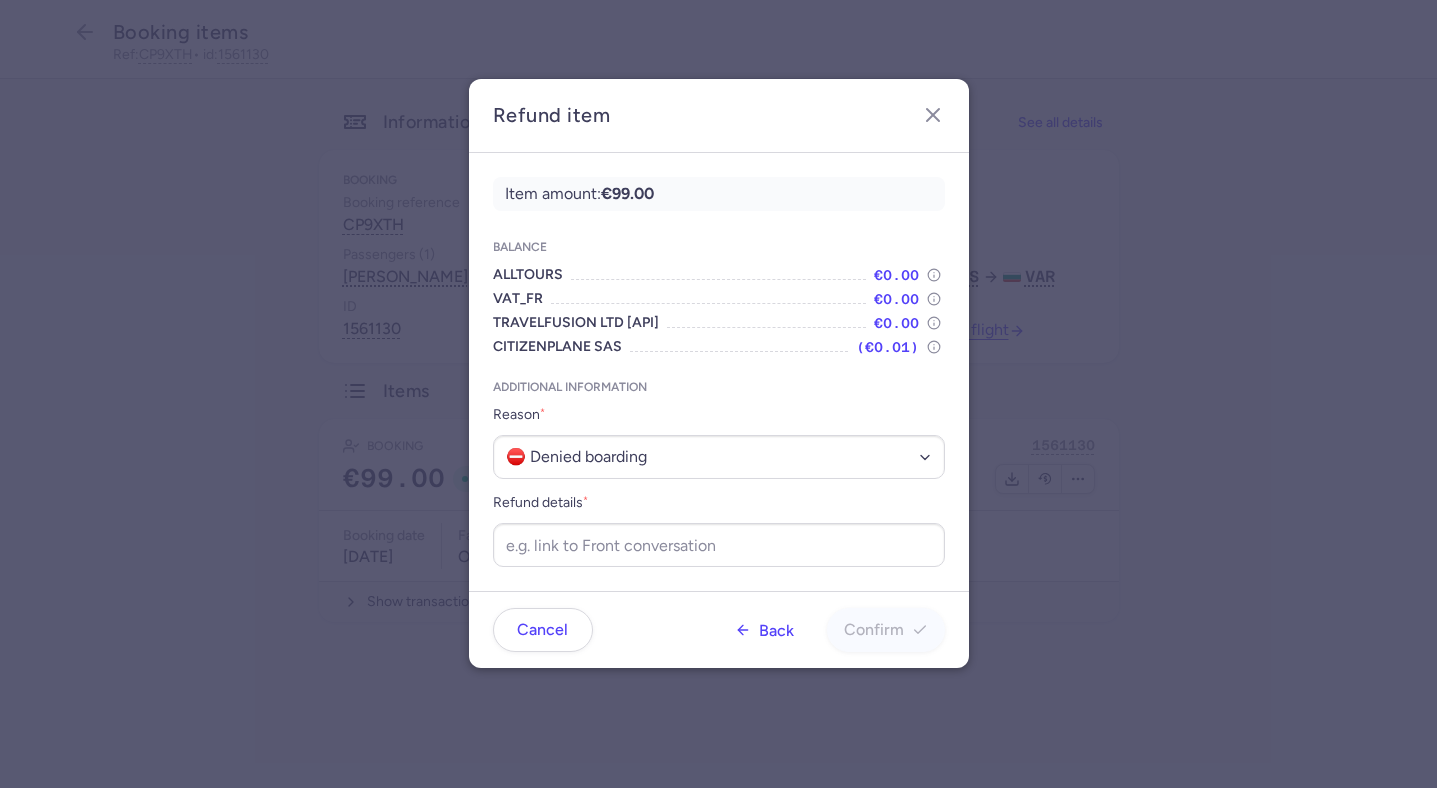 click on "Item amount:  €99.00 Balance ALLTOURS €0.00 VAT_FR €0.00 TRAVELFUSION LTD [API] €0.00 CITIZENPLANE SAS (€0.01) Additional information Reason  * Select a reason ✈️ Airline ceasing ops 💼 Ancillary issue 📄 APIS missing ⚙️ CitizenPlane error ⛔️ Denied boarding 🔁 Duplicate ❌ Flight canceled 🕵🏼‍♂️ Fraud 🎁 Goodwill 🎫 Goodwill allowance 🙃 Other 💺 Overbooking 💸 Refund with penalty 🙅 Schedule change not accepted 🤕 Supplier error 💵 Tax refund ❓ Unconfirmed booking Refund details  *" 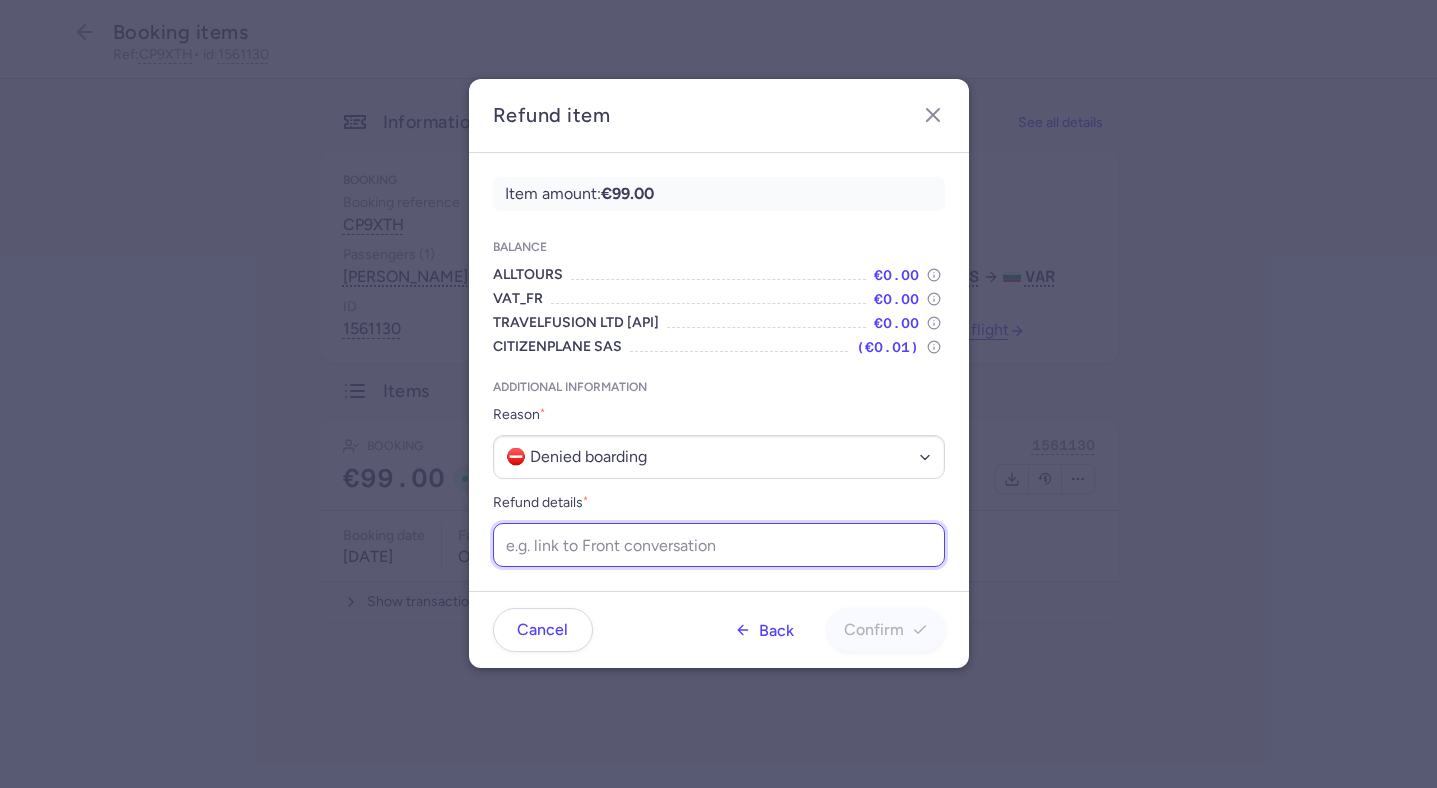 click on "Refund details  *" at bounding box center (719, 545) 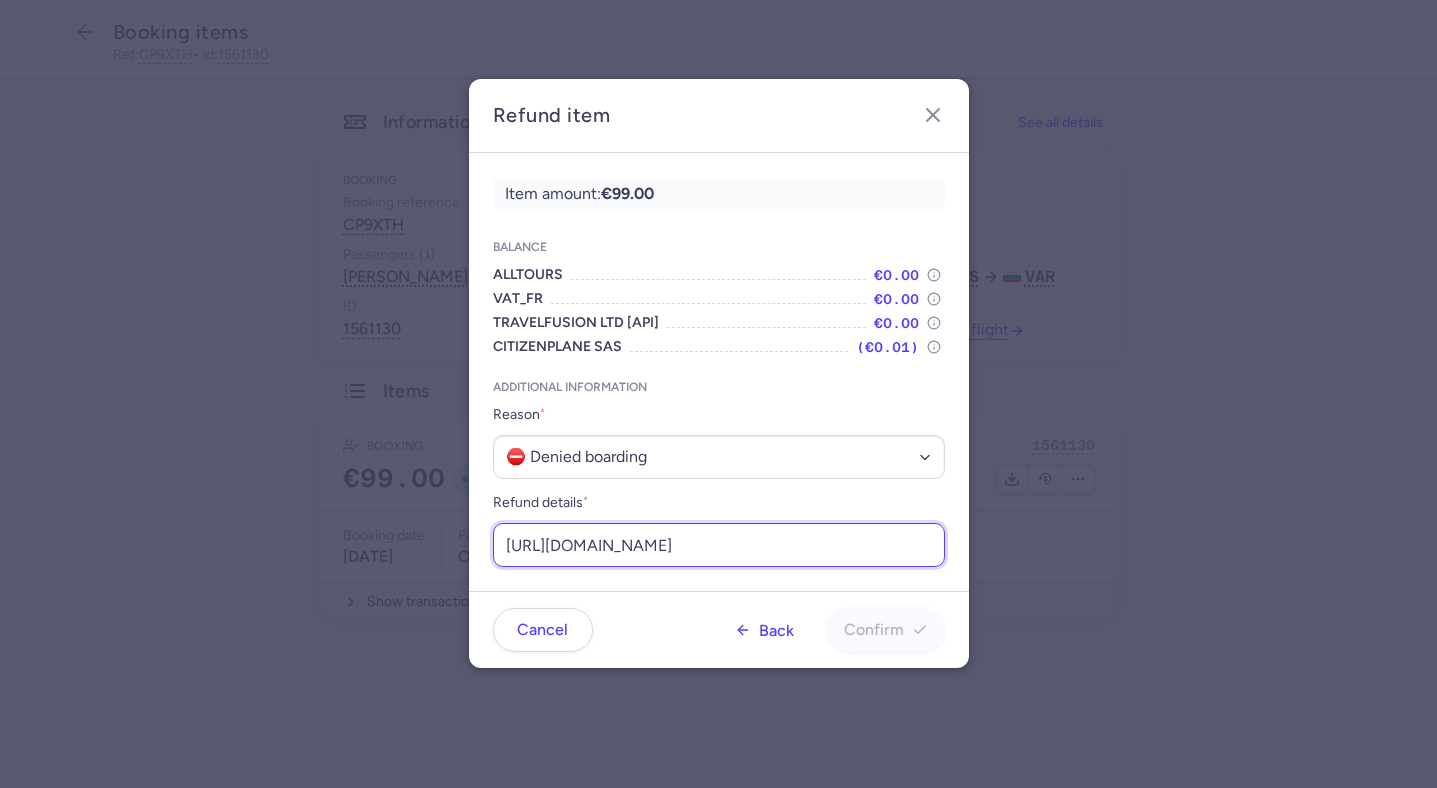 scroll, scrollTop: 0, scrollLeft: 241, axis: horizontal 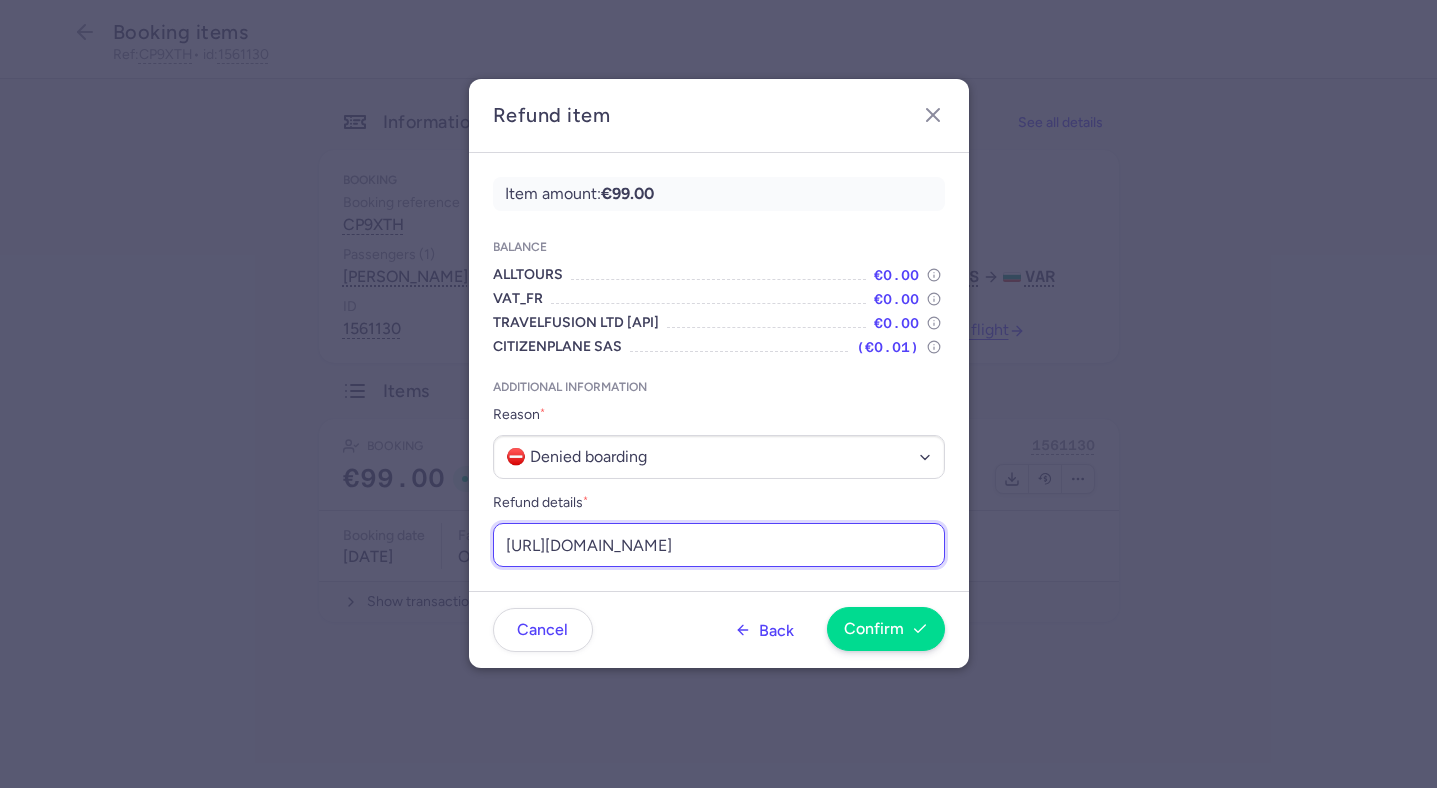 type on "https://app.frontapp.com/open/msg_pv61apu?key=SXp2ANYZY0P1ouNYK--2vqn0_wC597lu" 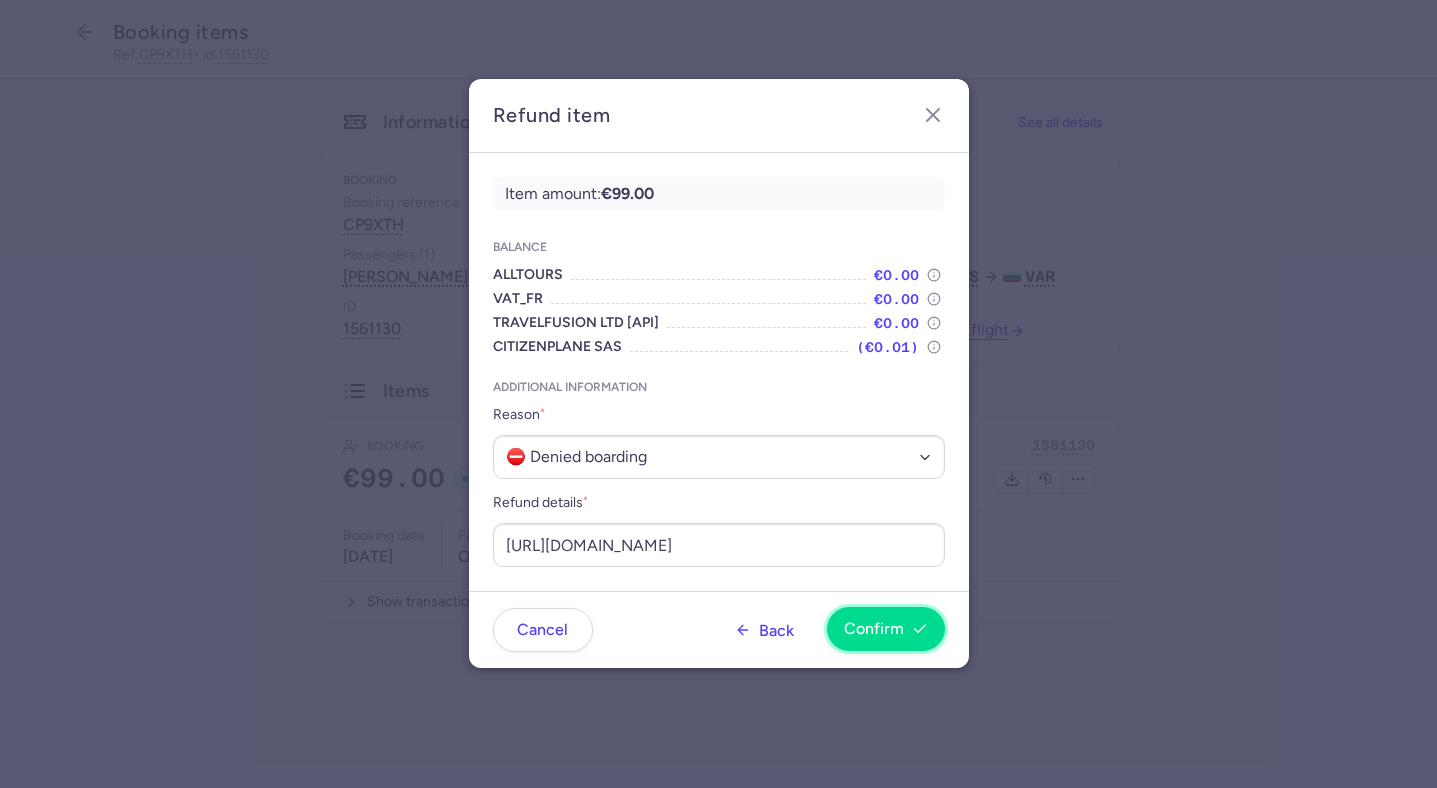 scroll, scrollTop: 0, scrollLeft: 0, axis: both 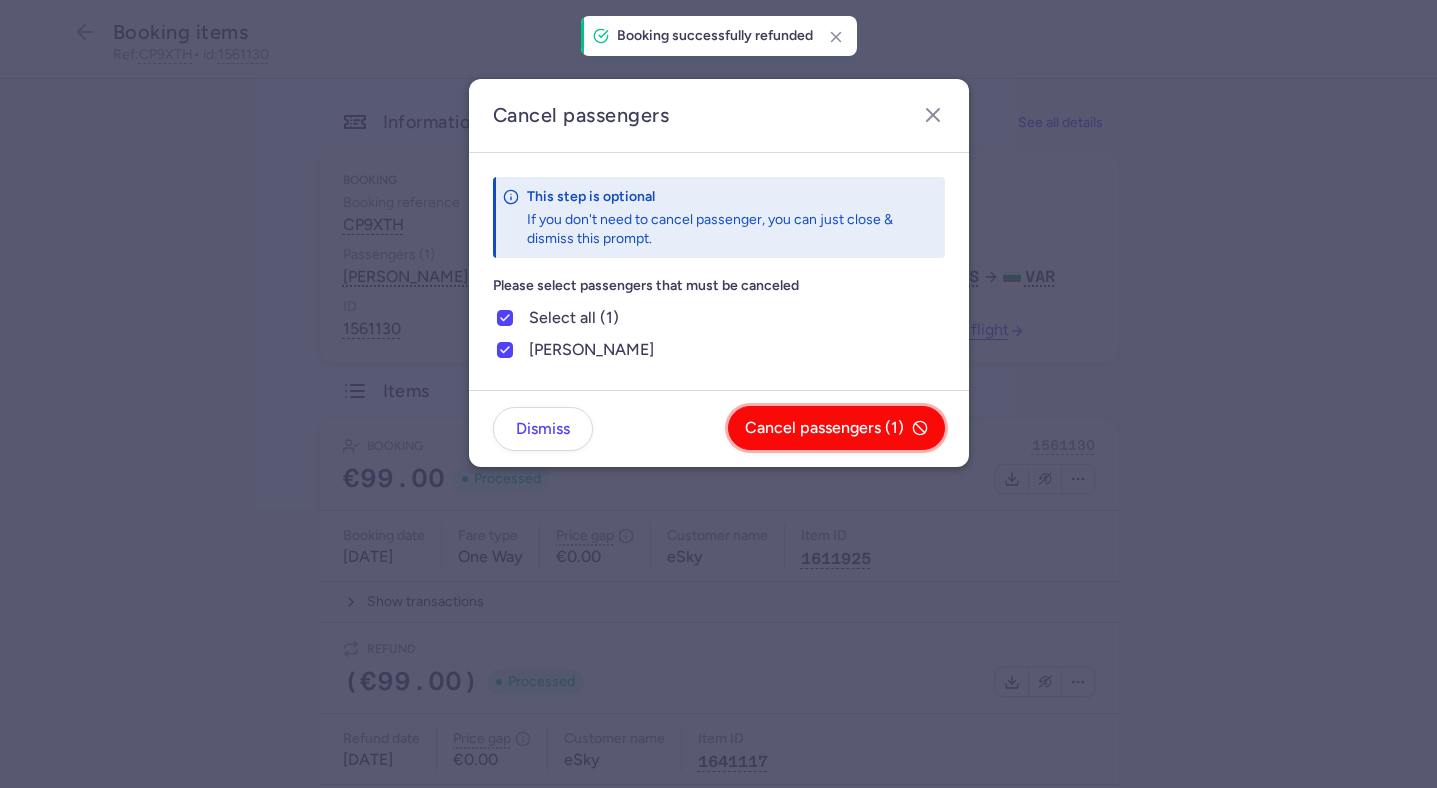 click on "Cancel passengers (1)" at bounding box center [824, 428] 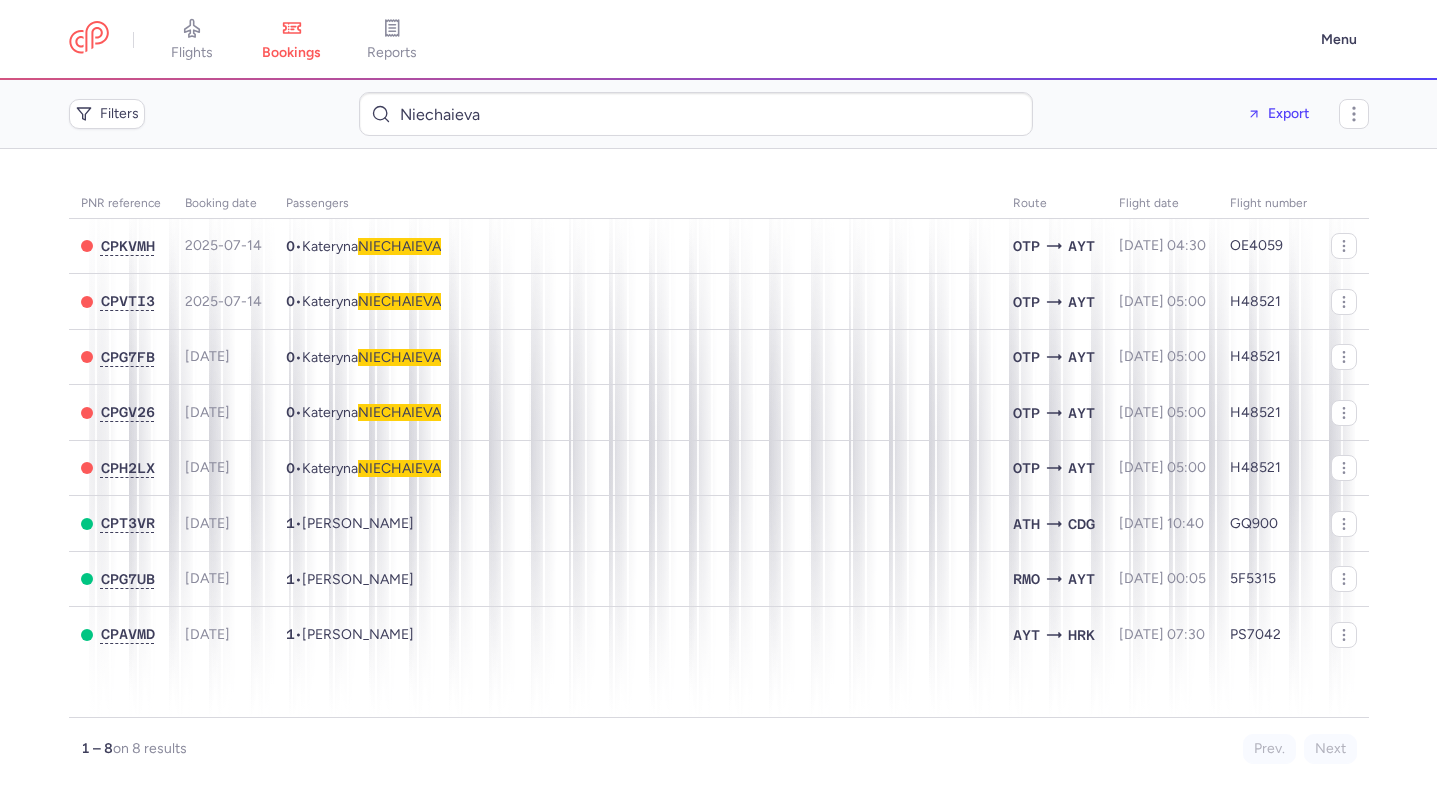 scroll, scrollTop: 0, scrollLeft: 0, axis: both 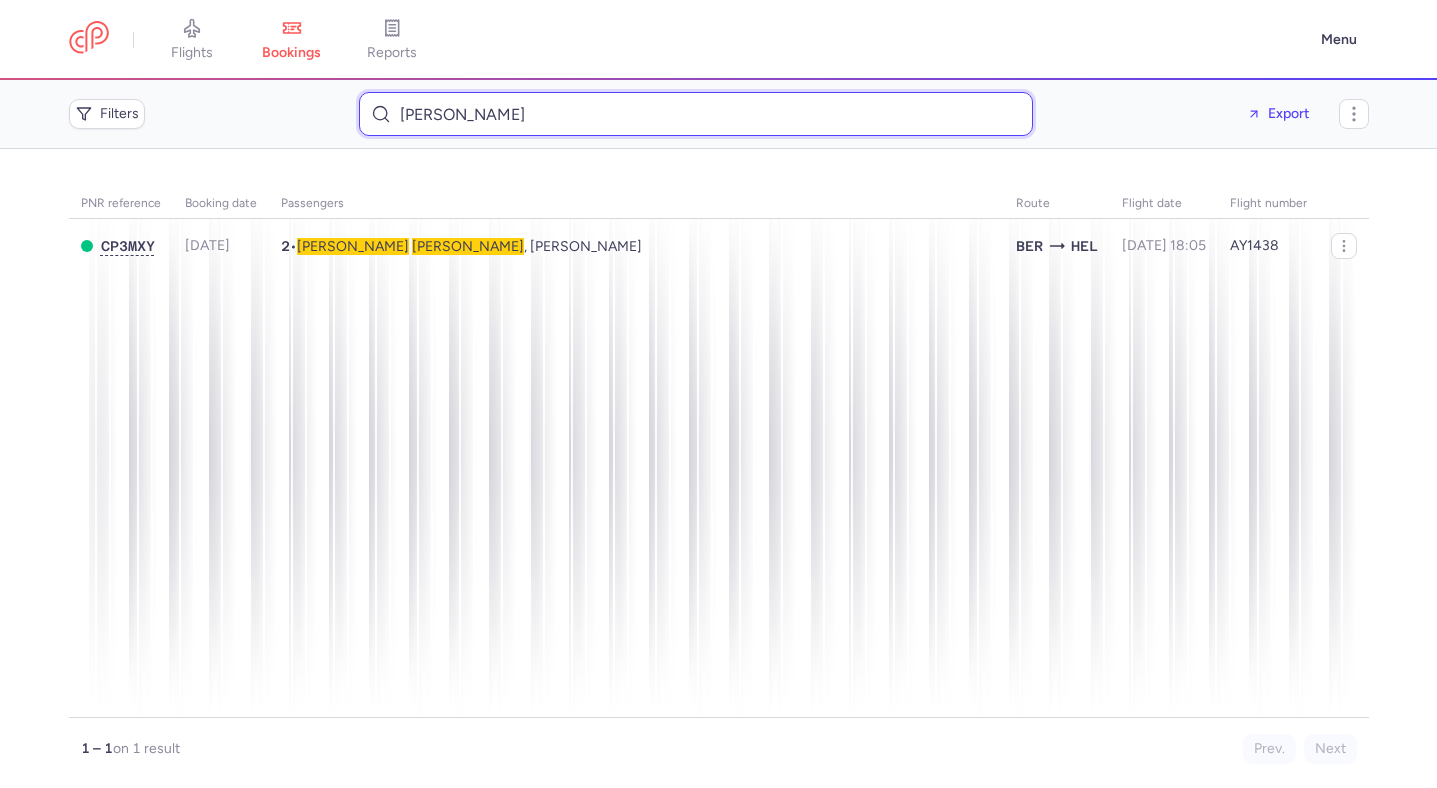 click on "Barbara BEHNCKE" at bounding box center [696, 114] 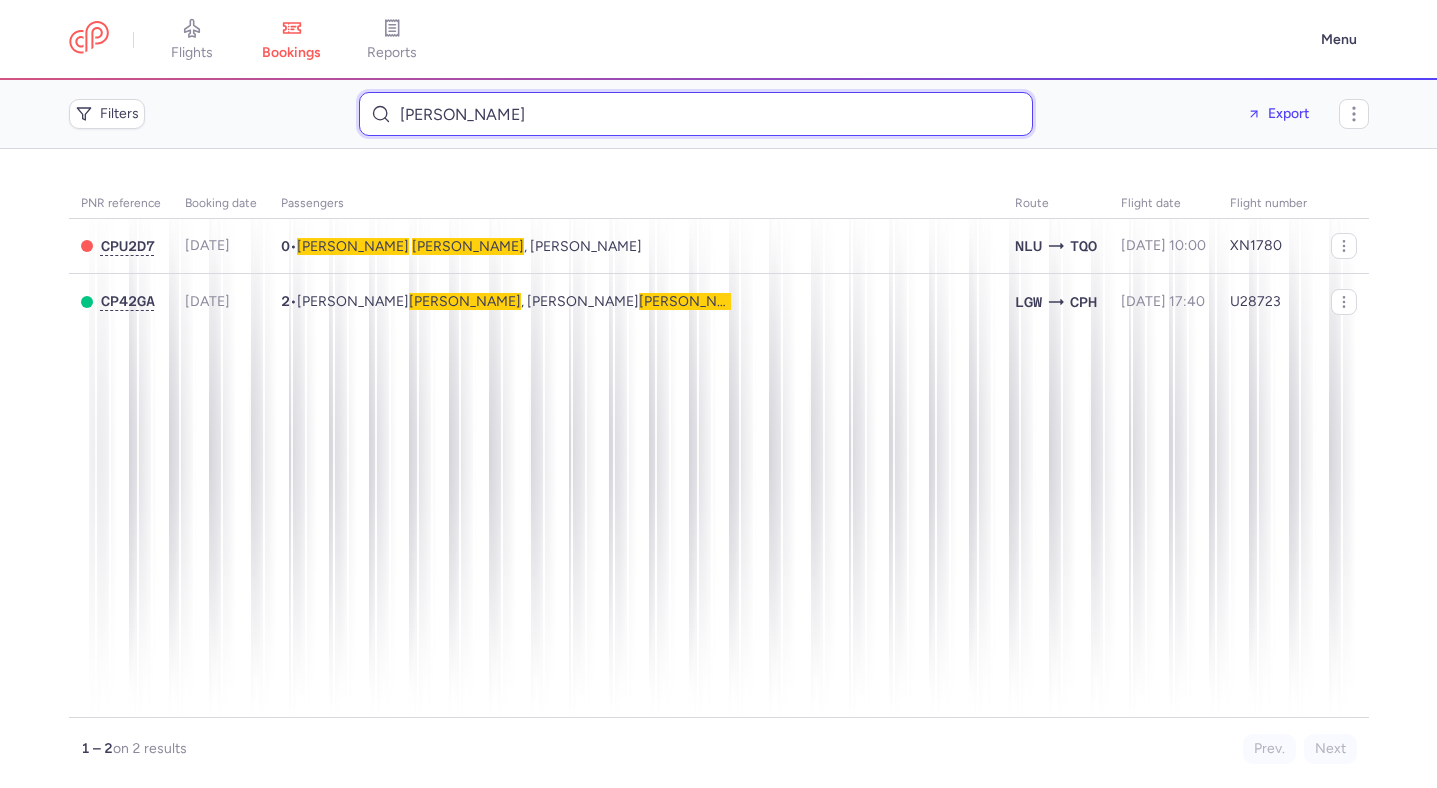 type on "Craig Bradley" 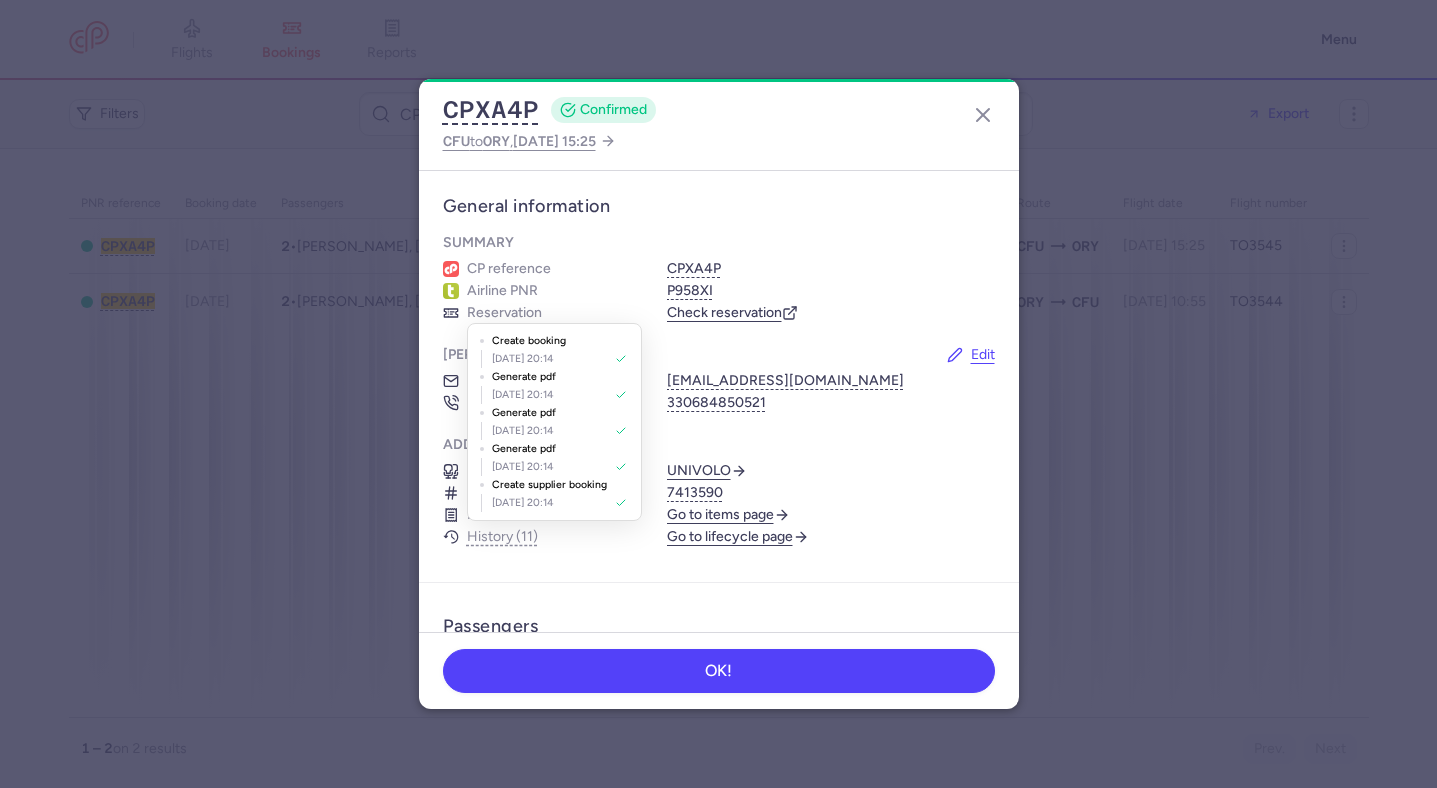 scroll, scrollTop: 0, scrollLeft: 0, axis: both 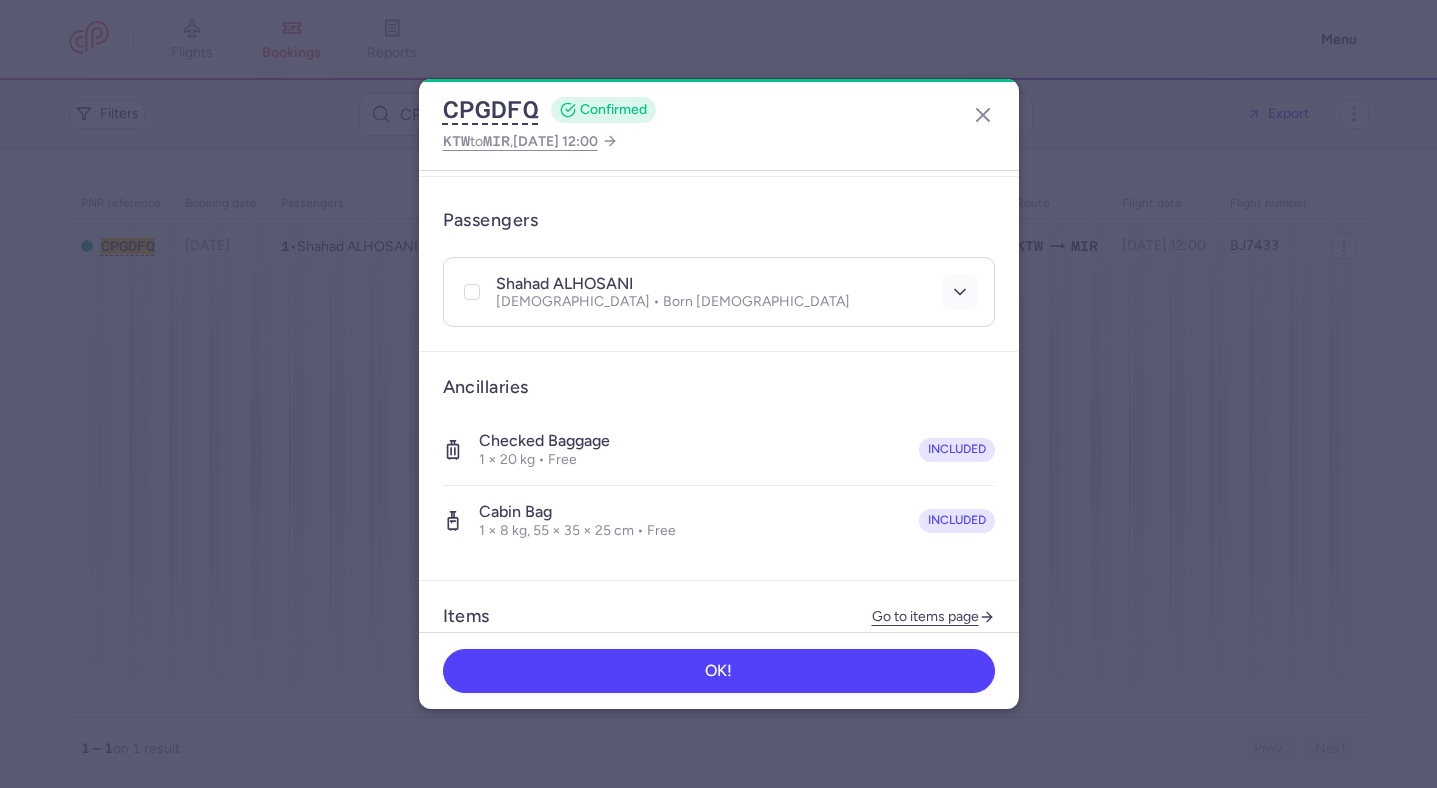 click at bounding box center (960, 292) 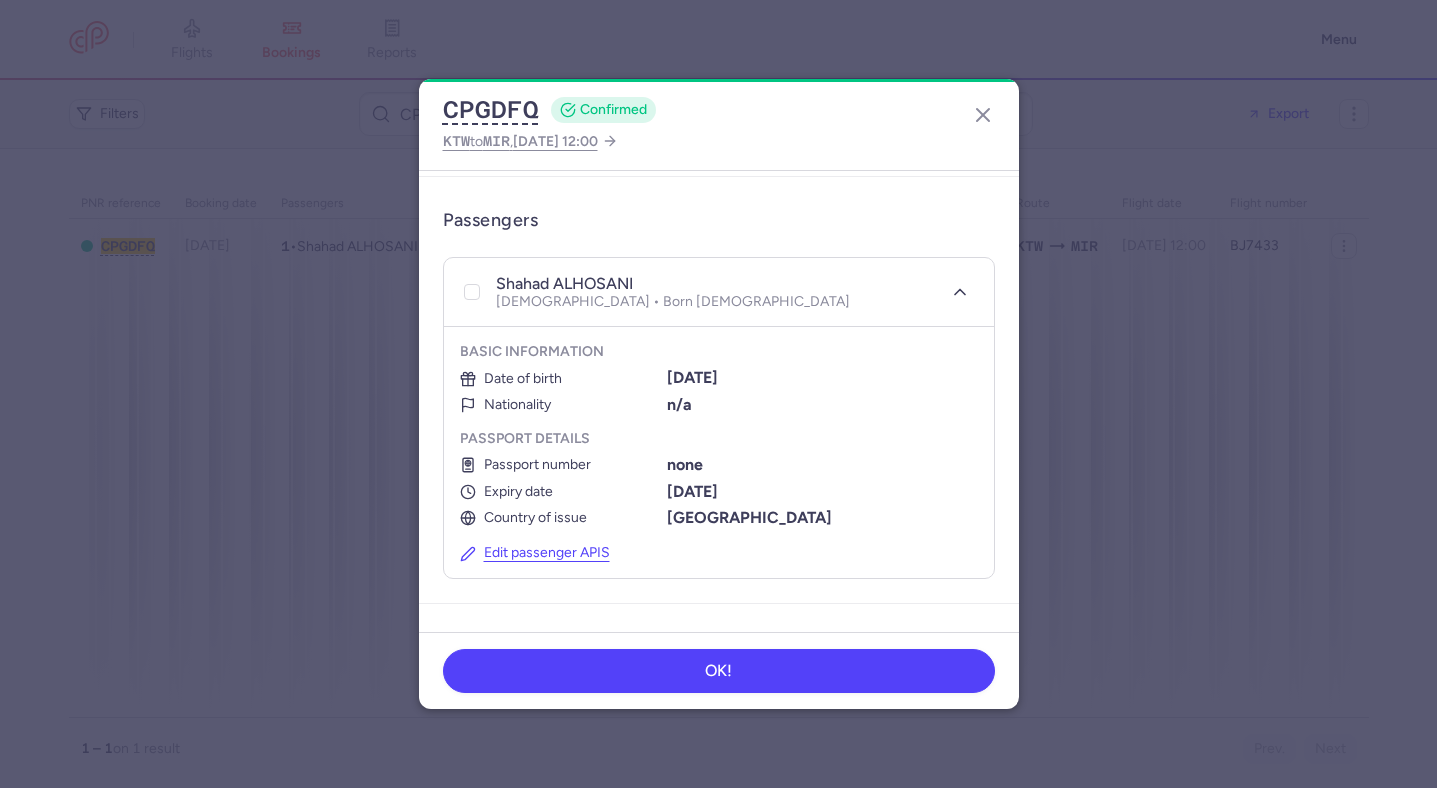 type 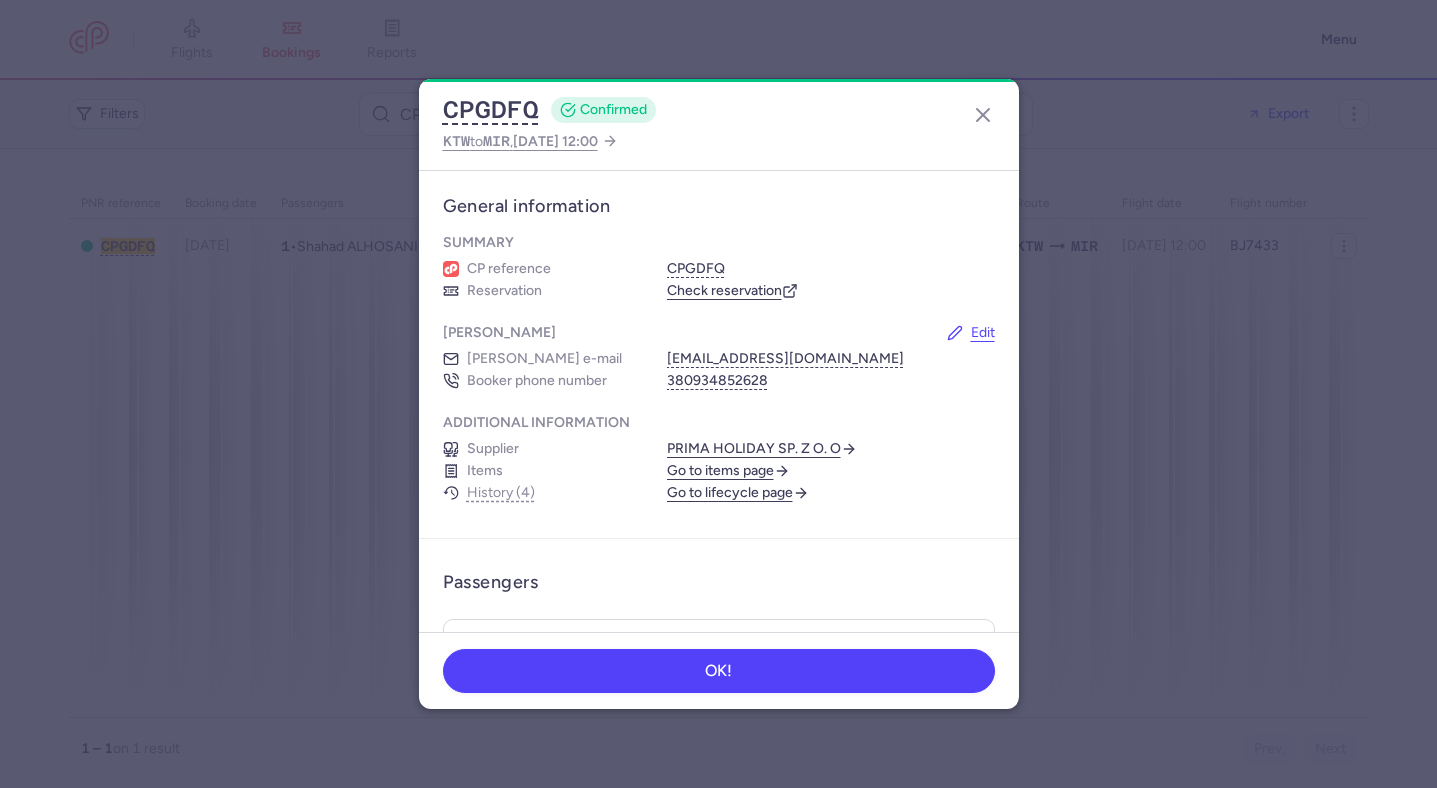 scroll, scrollTop: 0, scrollLeft: 0, axis: both 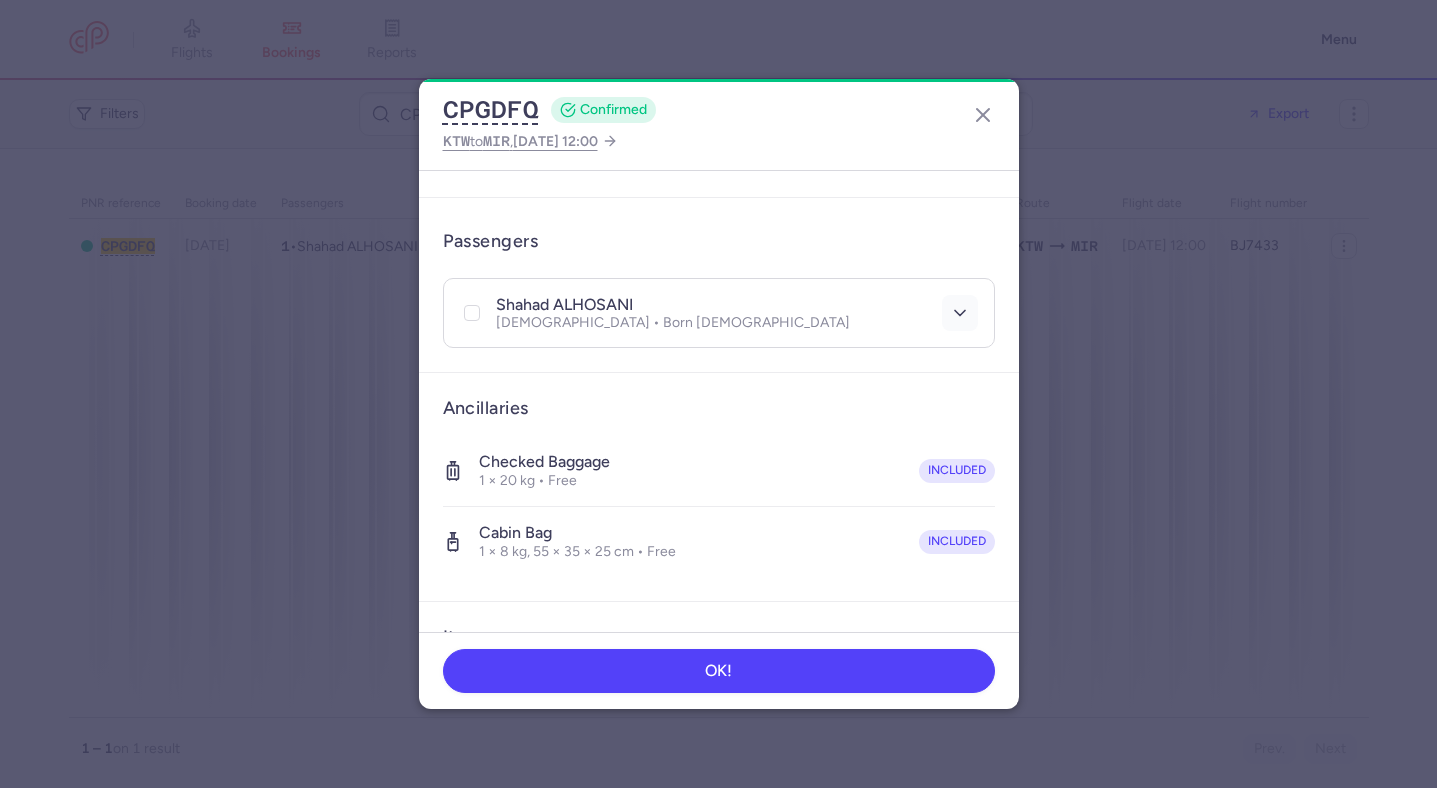 click at bounding box center [960, 313] 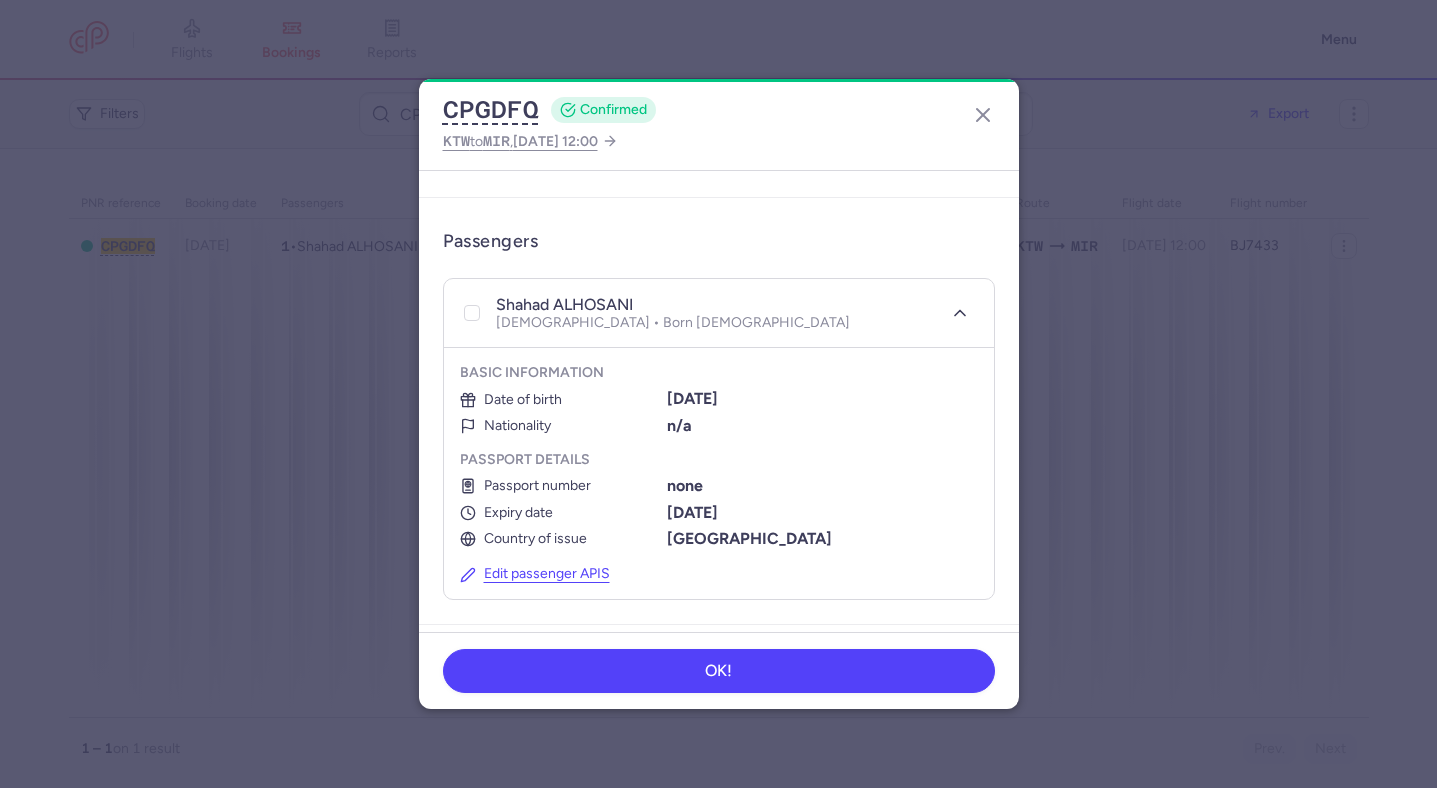 scroll, scrollTop: 346, scrollLeft: 0, axis: vertical 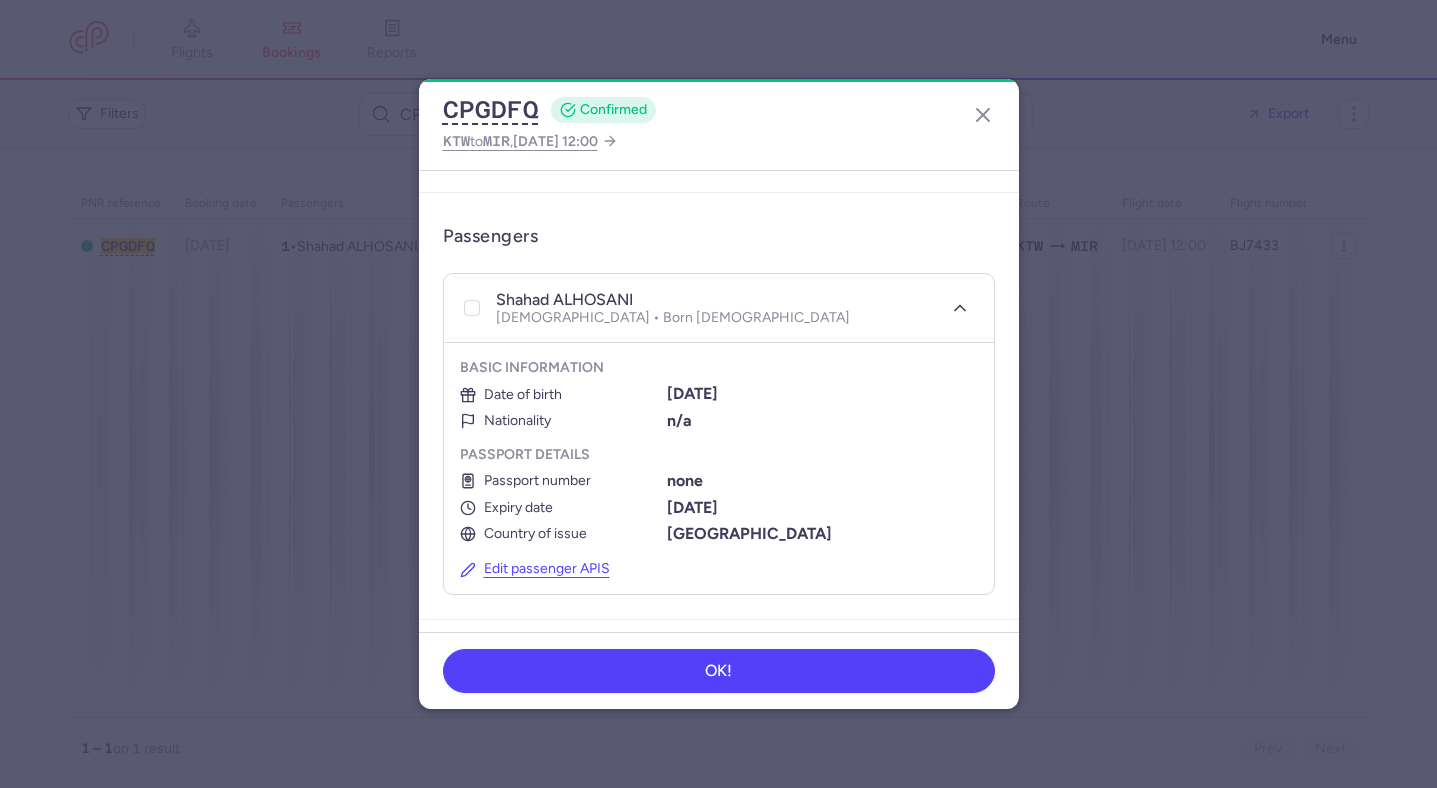 type 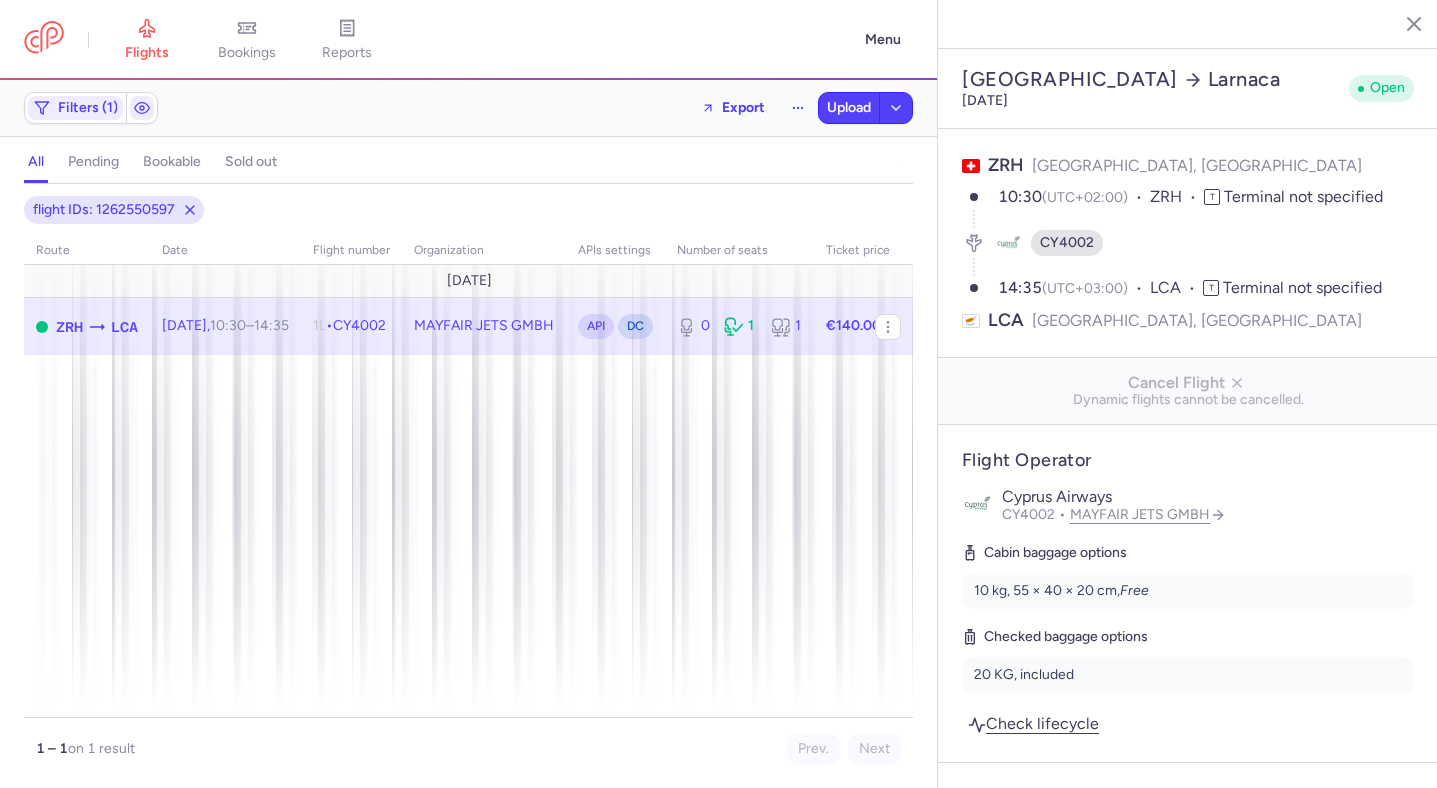 select on "hours" 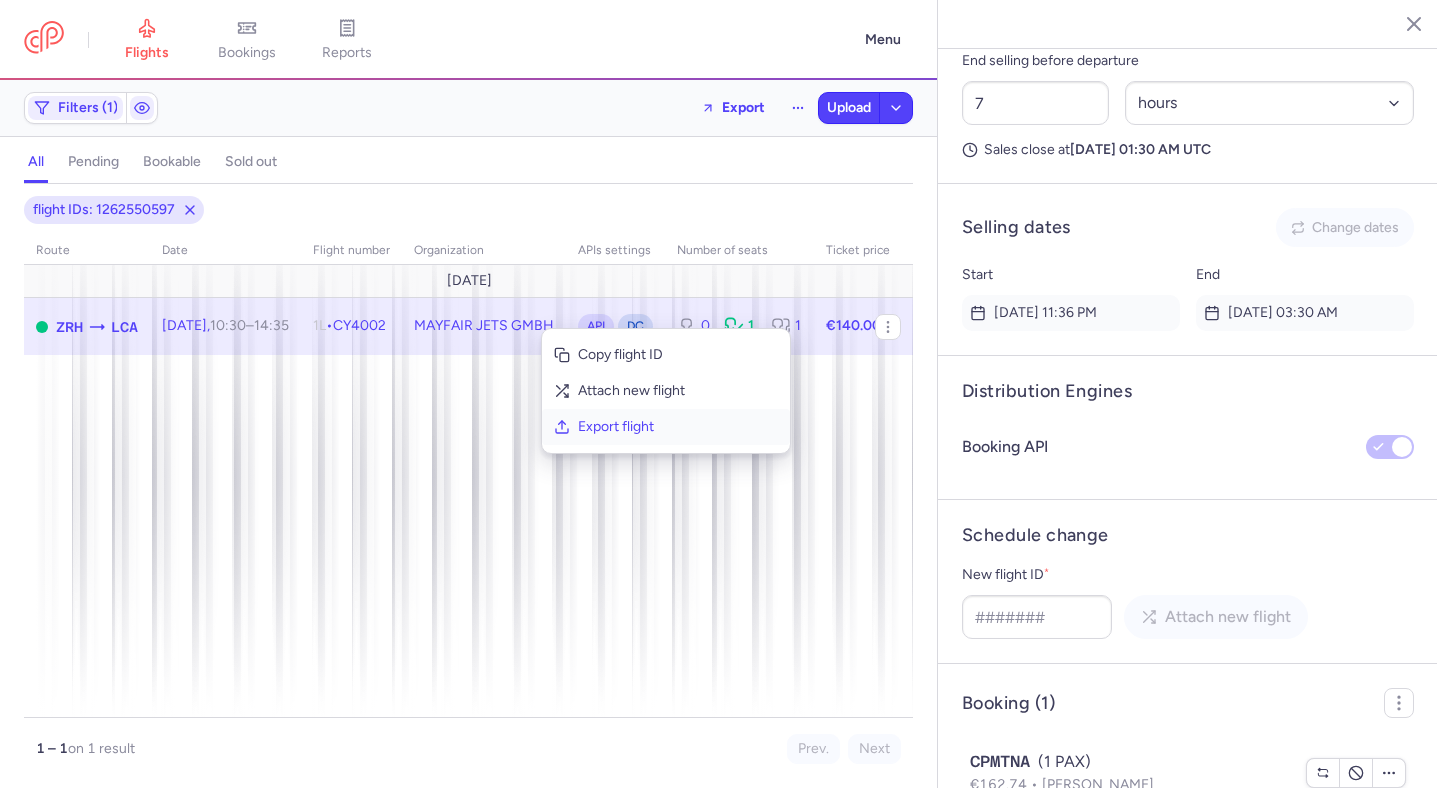 click on "Export flight" at bounding box center [678, 427] 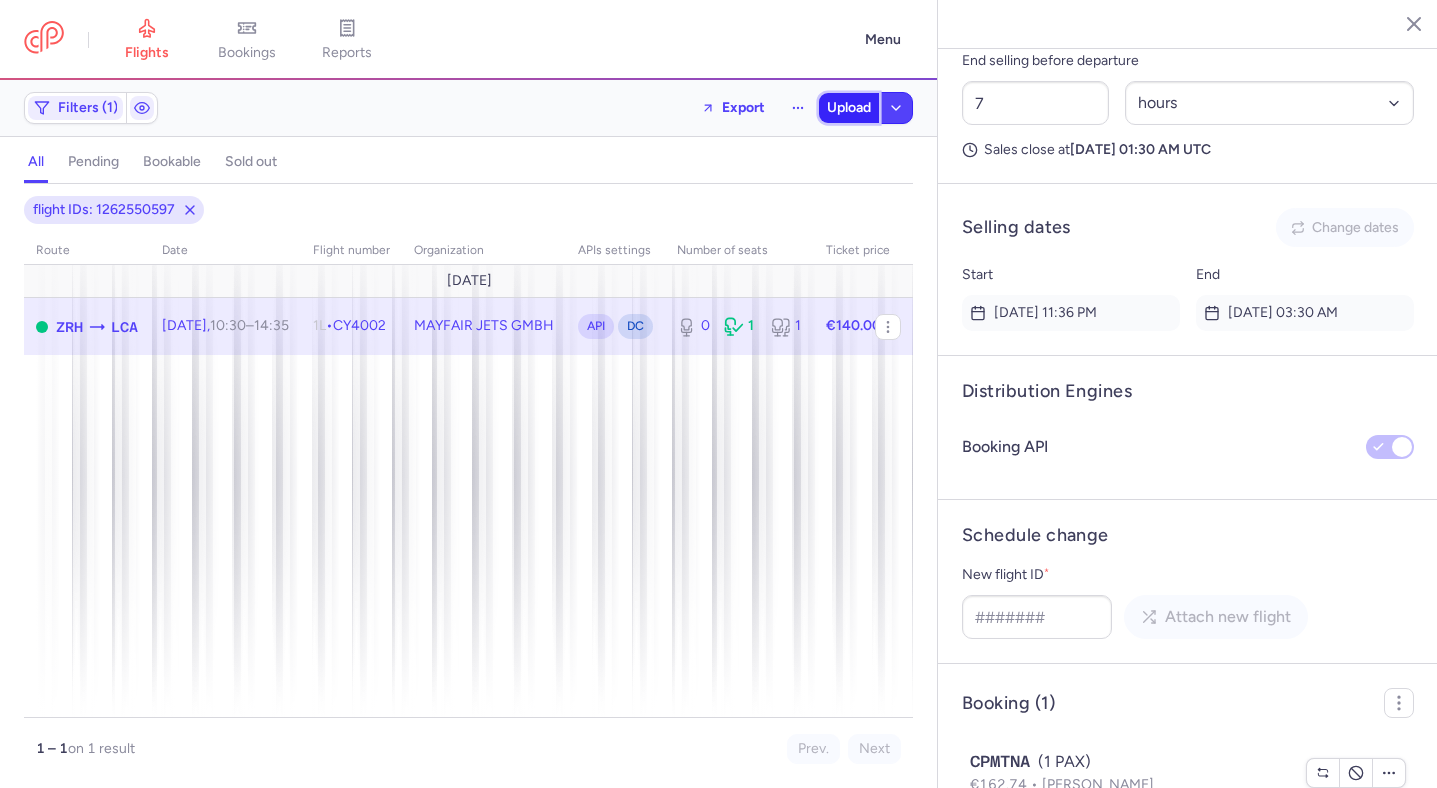 click on "Upload" at bounding box center (849, 108) 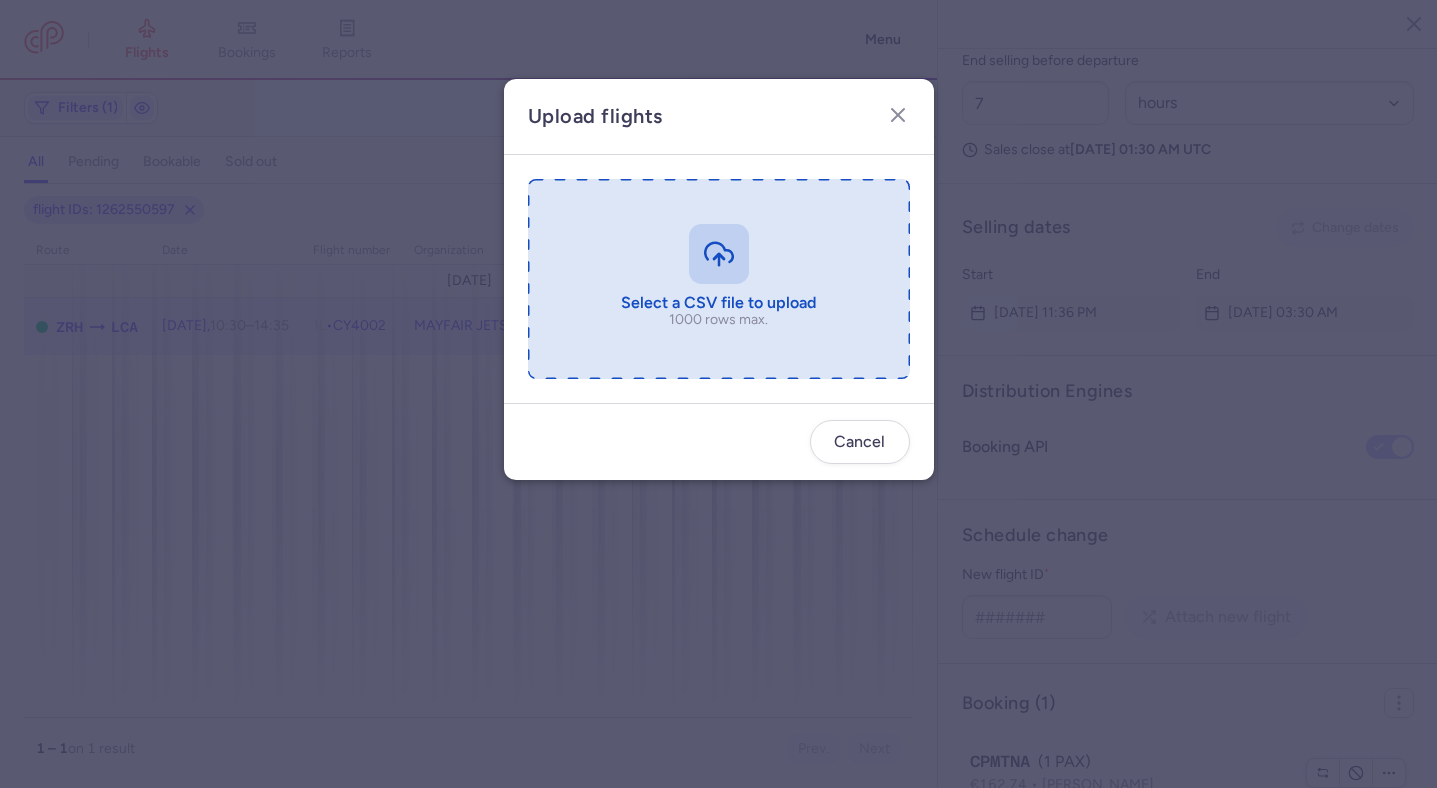 type on "C:\fakepath\export_flight_CY4002_20250715,1319.csv" 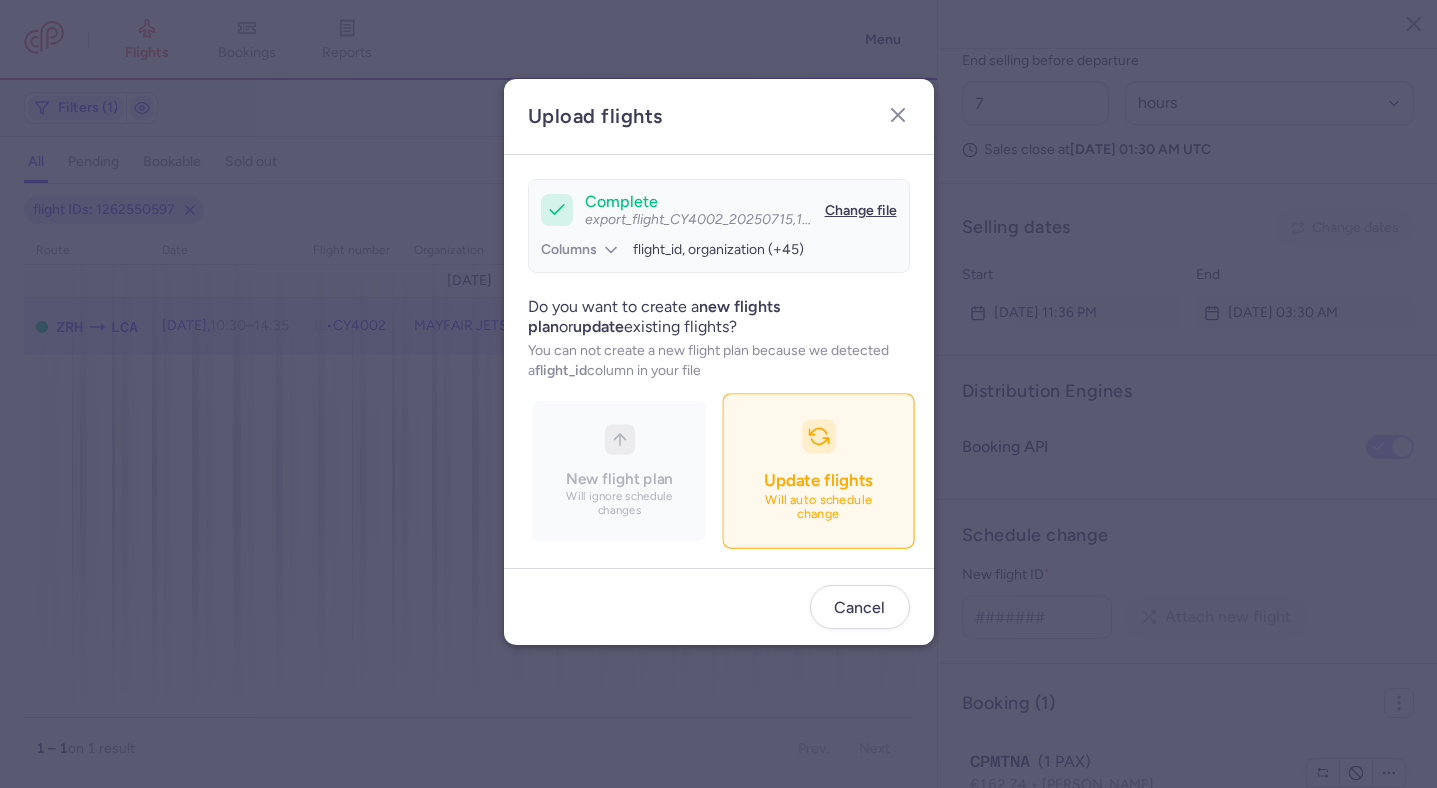 click on "Will auto schedule change" at bounding box center (818, 507) 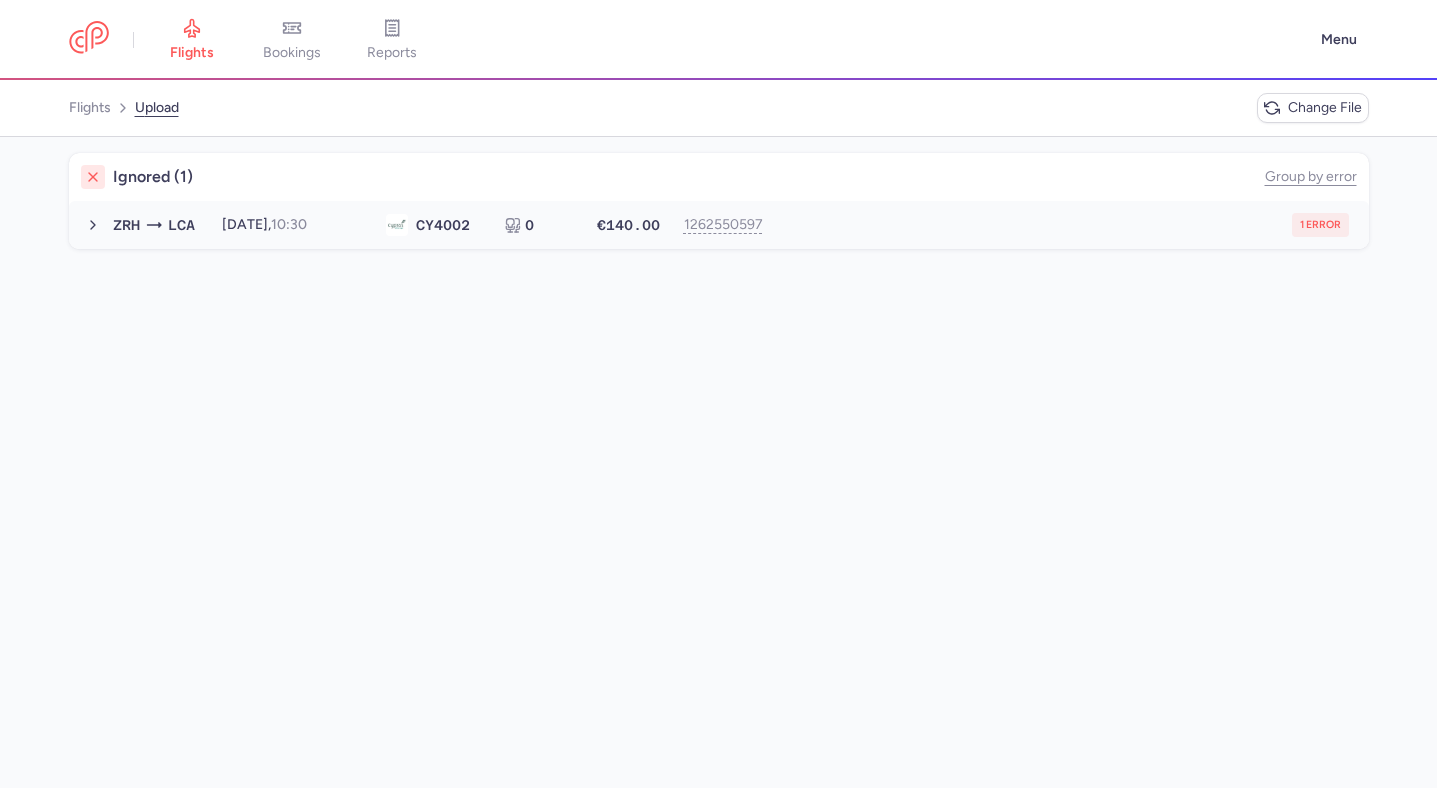 click on "1 error" at bounding box center [1062, 225] 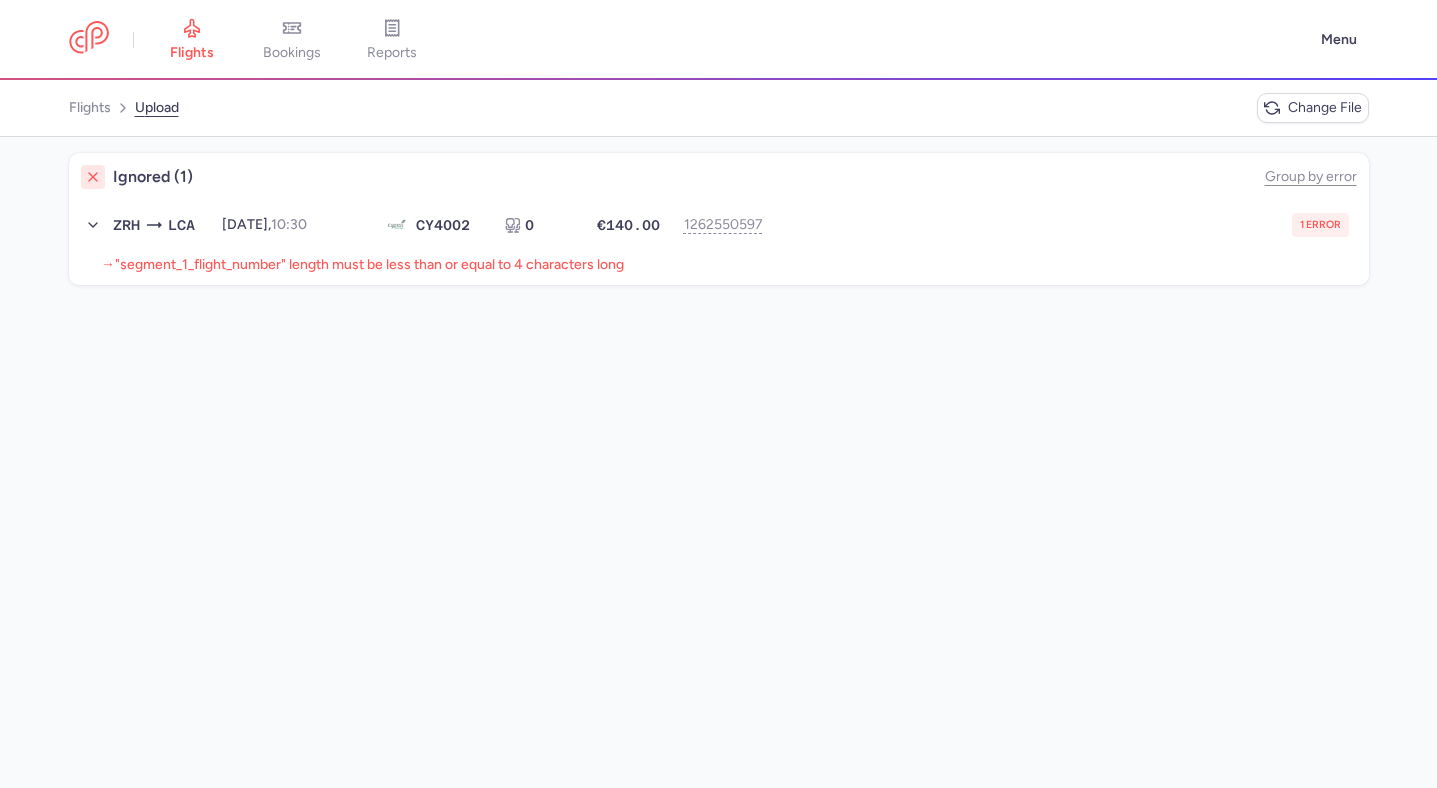 type 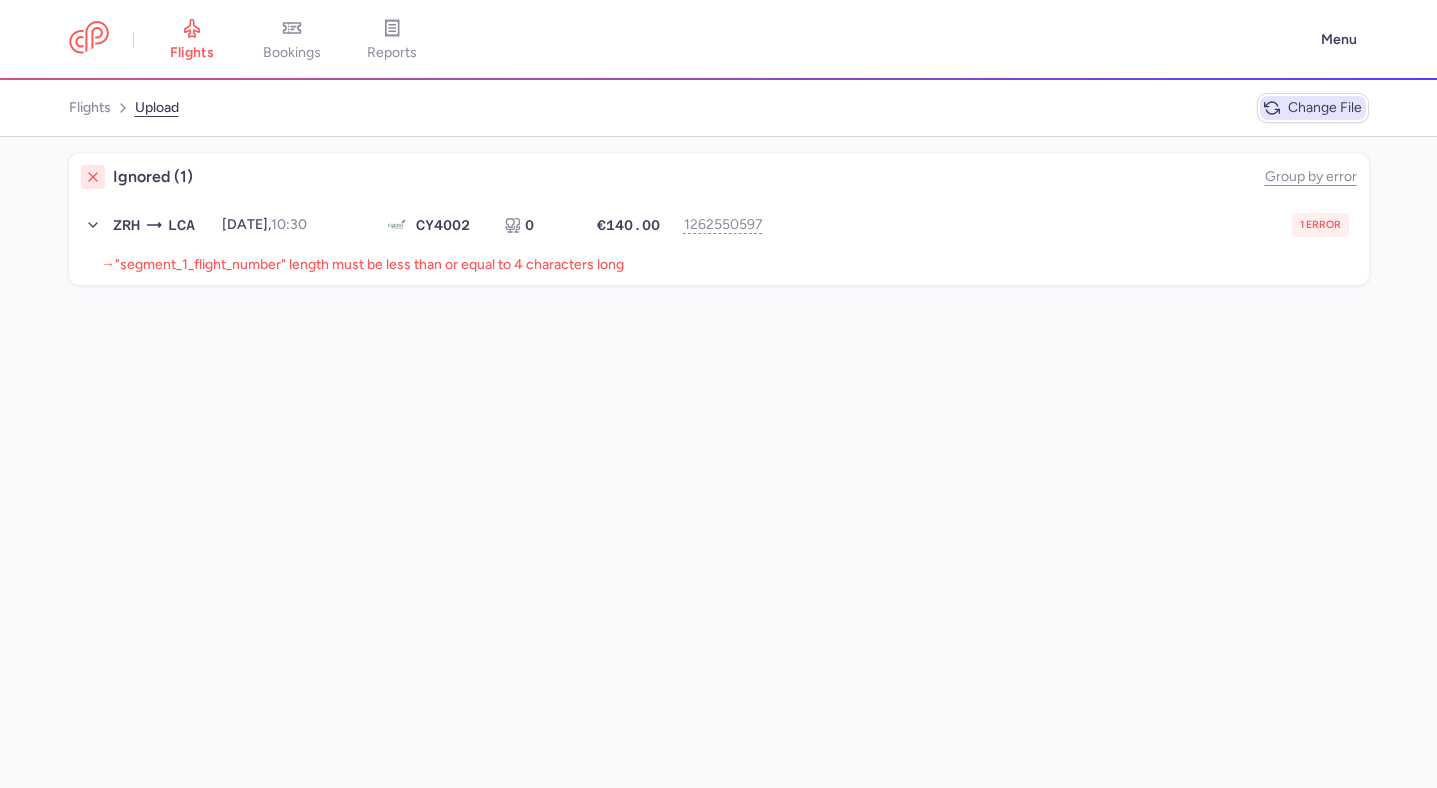 click on "Change file" at bounding box center [1325, 108] 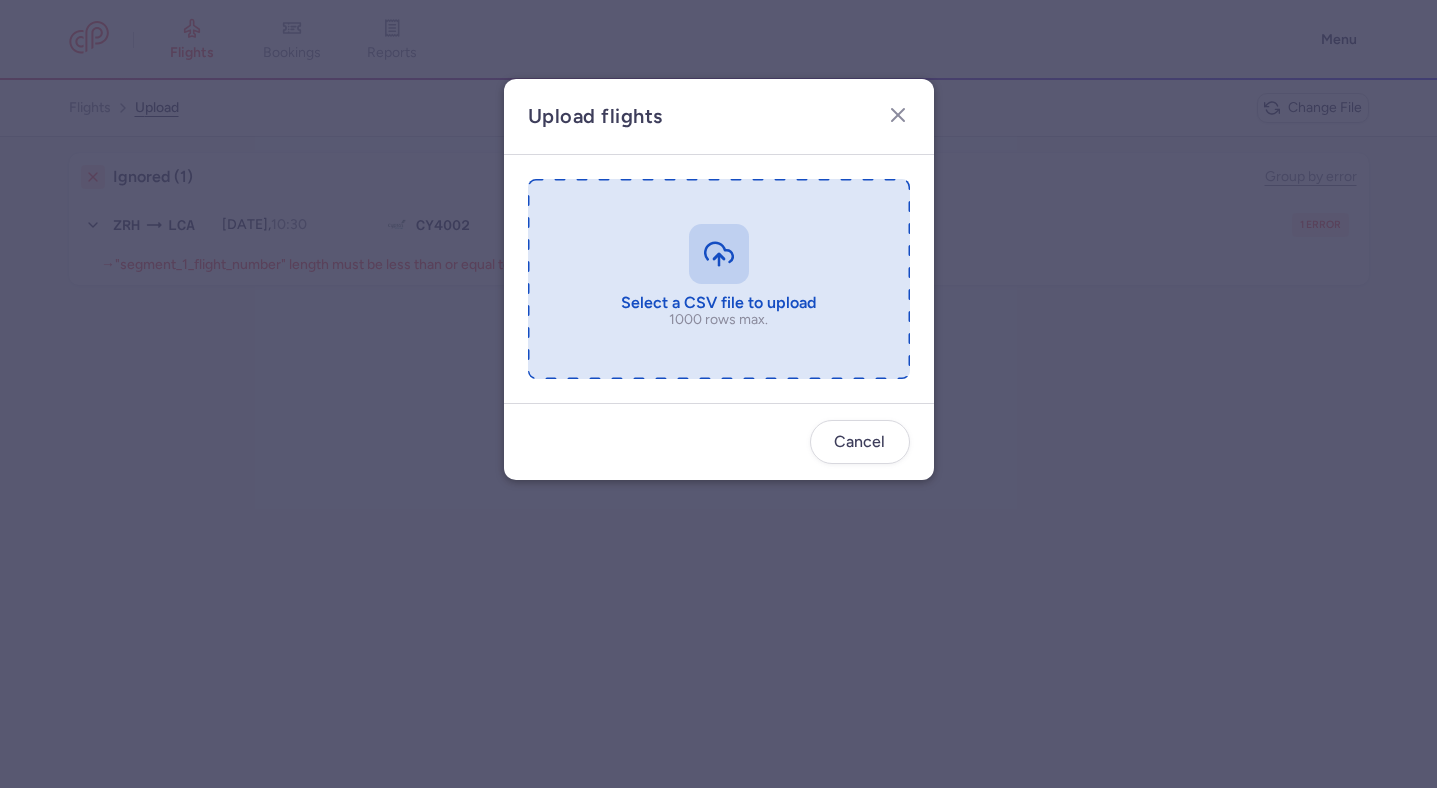 type on "C:\fakepath\export_flight_CY4002_20250715,1319.csv" 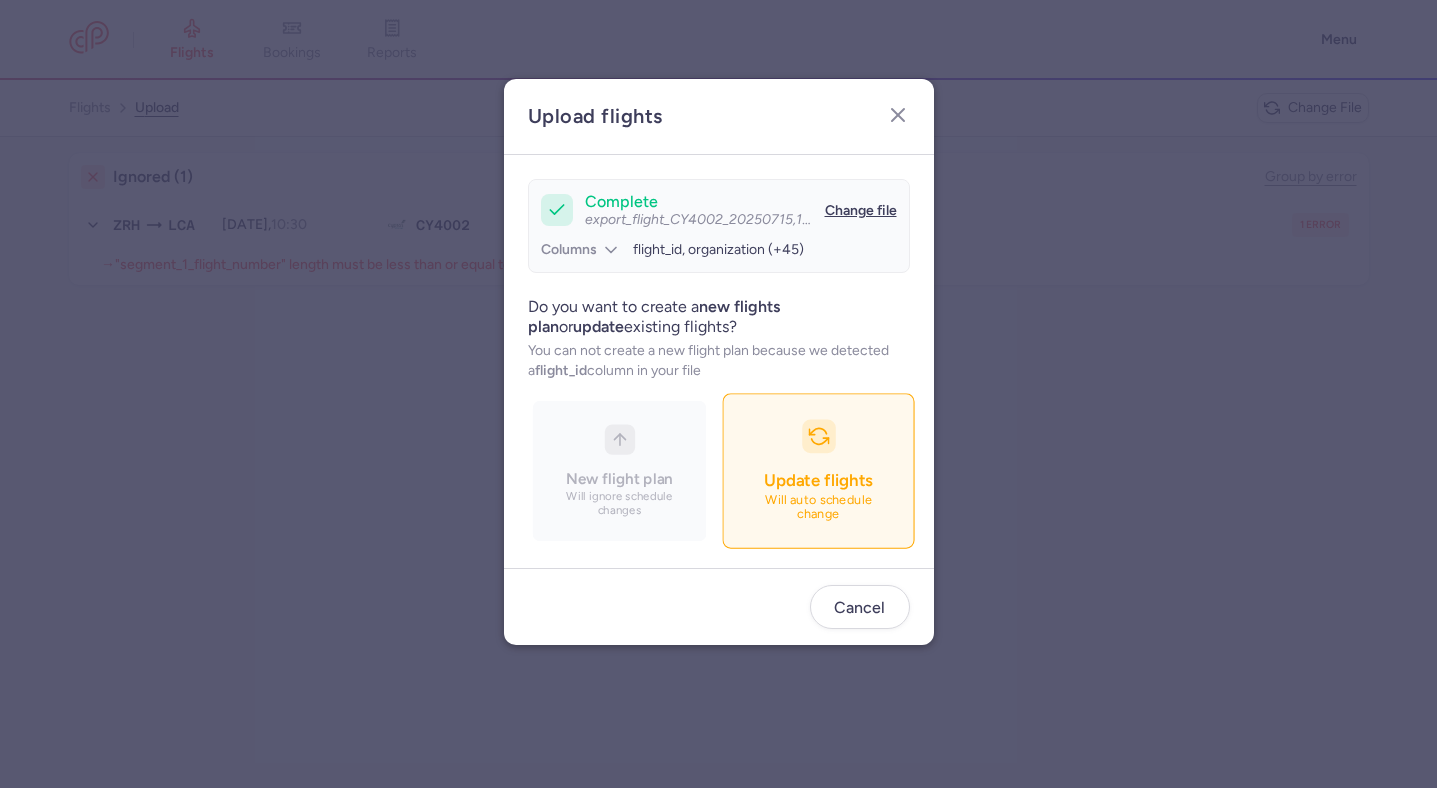 click on "Update flights" at bounding box center [818, 480] 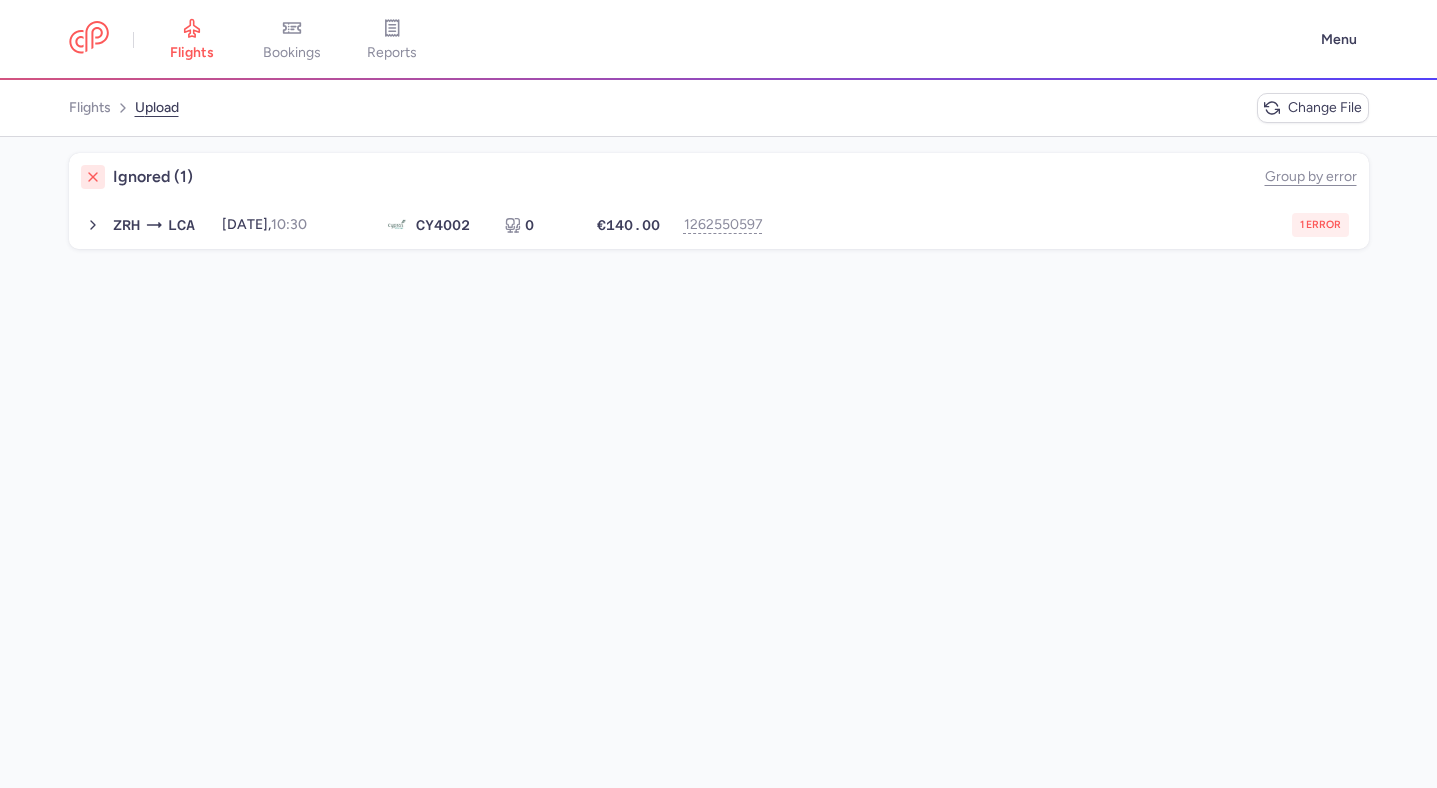 click on "Ignored (1)  Group by error  ZRH  LCA 2025-10-09,  10:30 CY  4002 0 €140.00 1262550597 1 error 2025-10-09, 10:30 CY4002 0 seats €140.00" 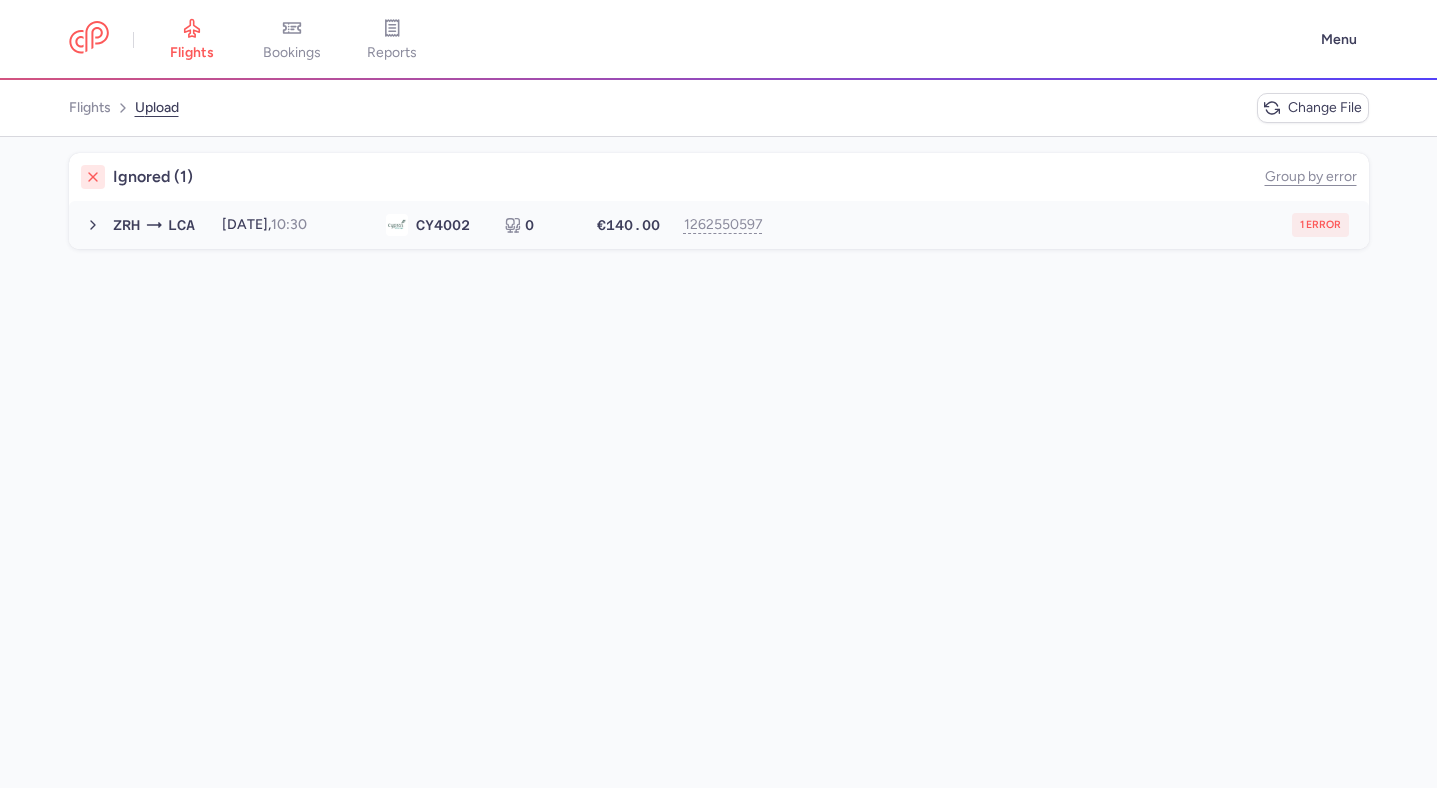 click on "1 error" at bounding box center (1062, 225) 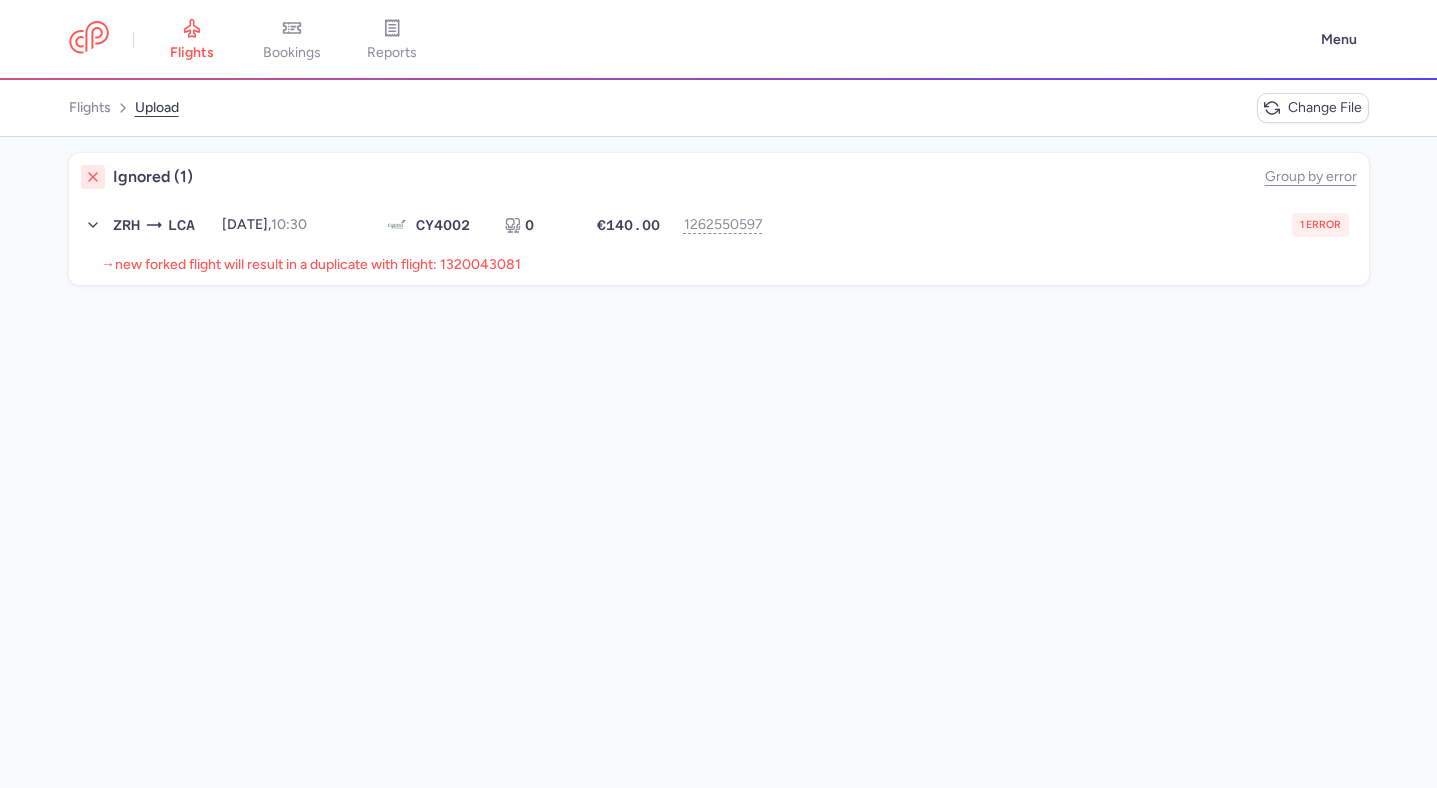 click on "new forked flight will result in a duplicate with flight: 1320043081" at bounding box center (318, 264) 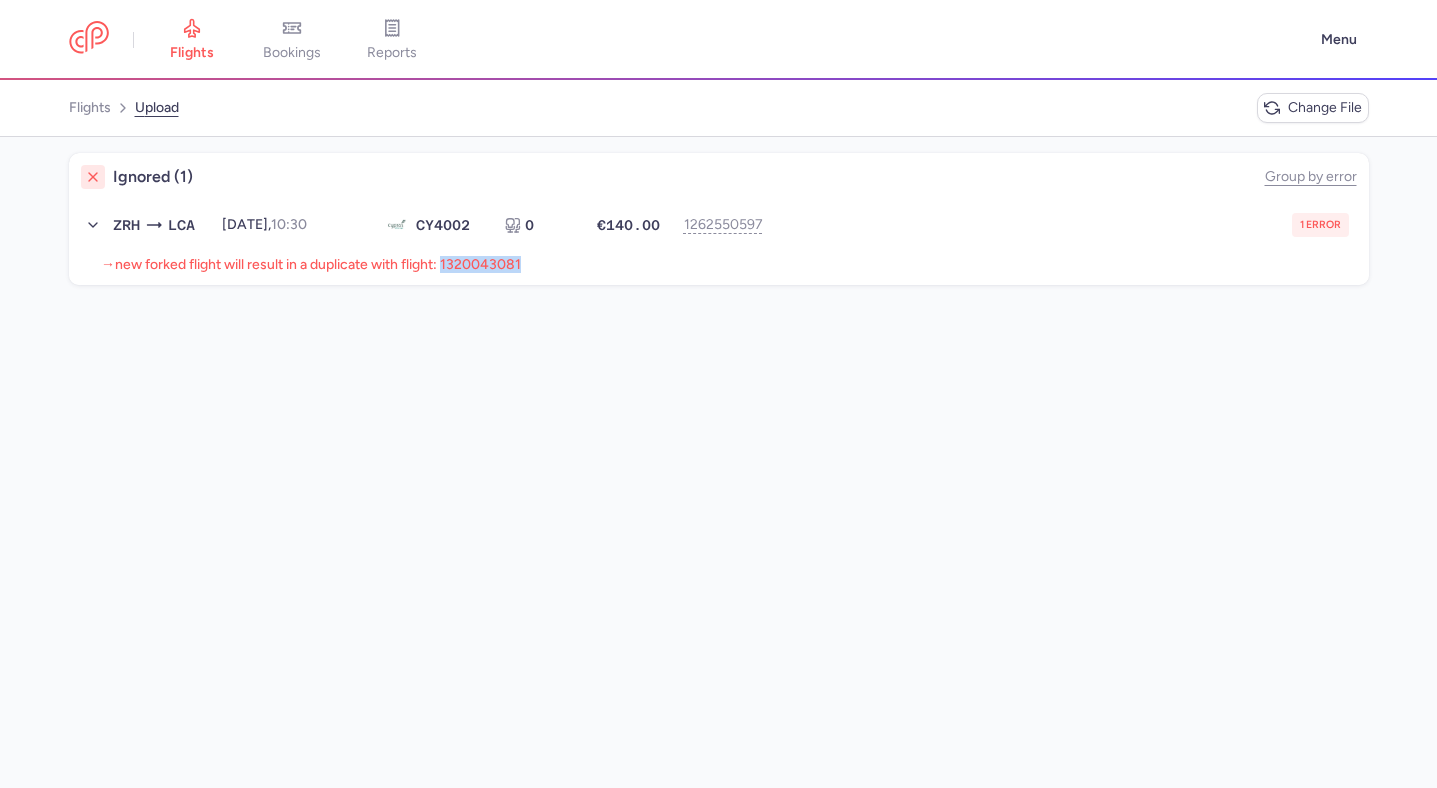 click on "new forked flight will result in a duplicate with flight: 1320043081" at bounding box center [318, 264] 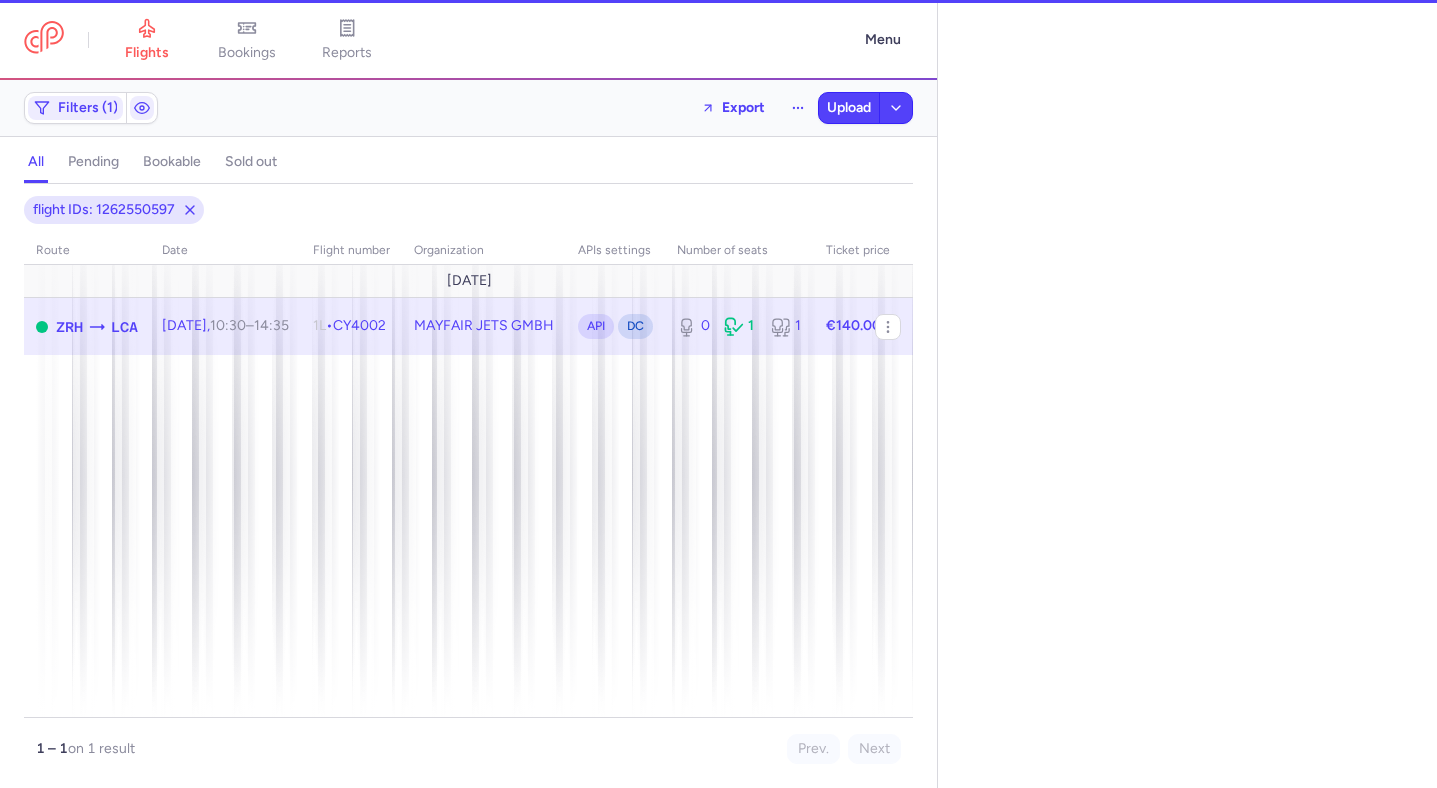 select on "hours" 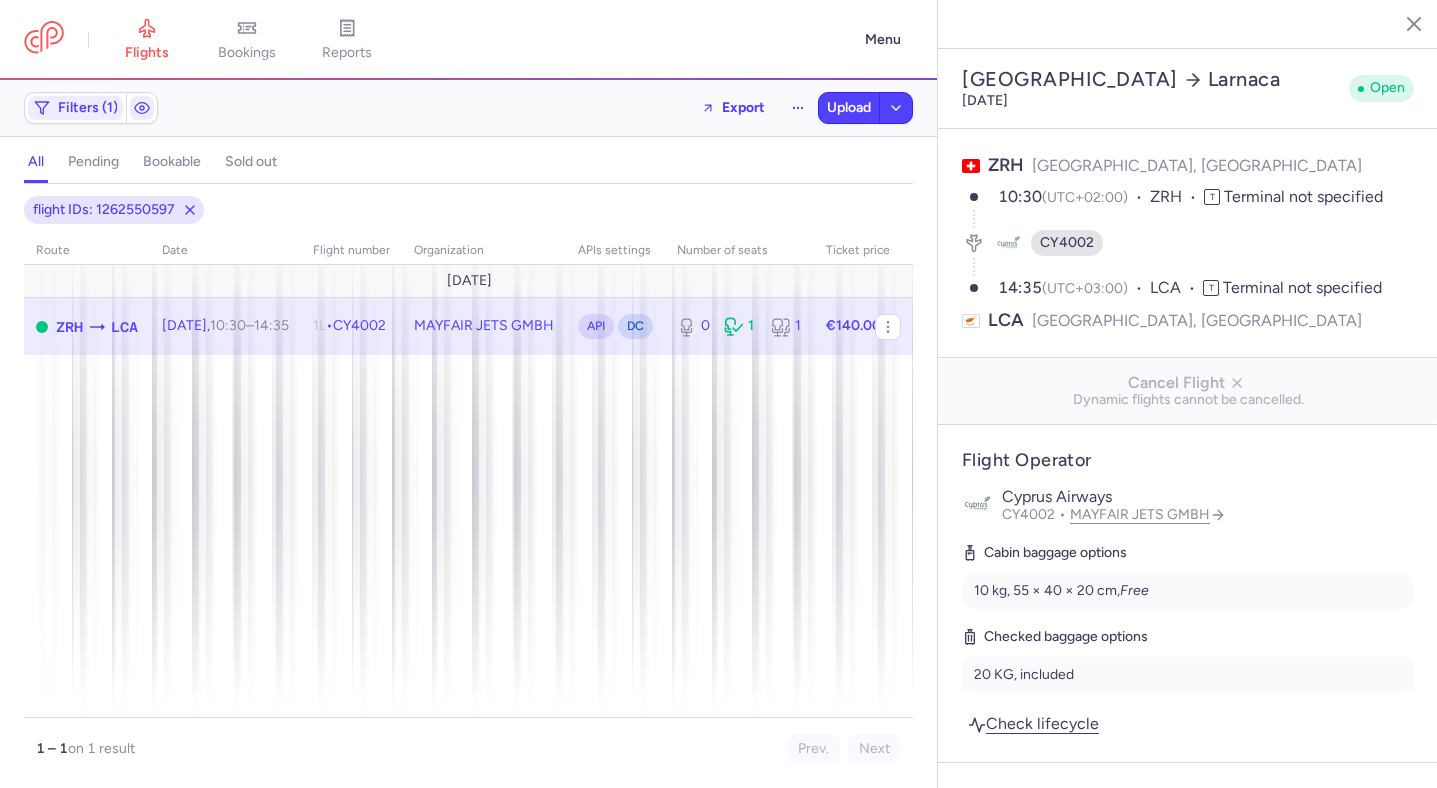 scroll, scrollTop: 1200, scrollLeft: 0, axis: vertical 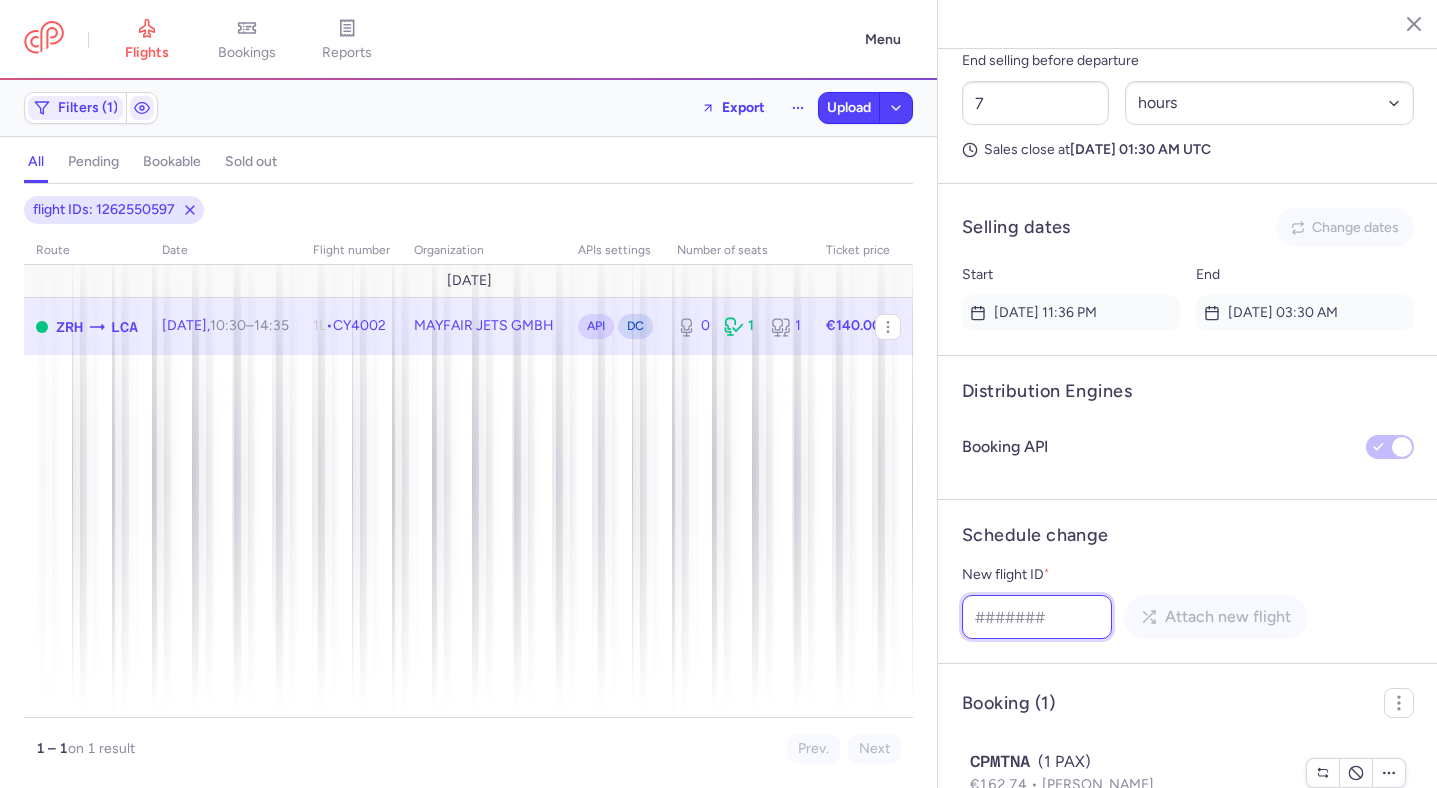 click on "New flight ID  *" at bounding box center (1037, 617) 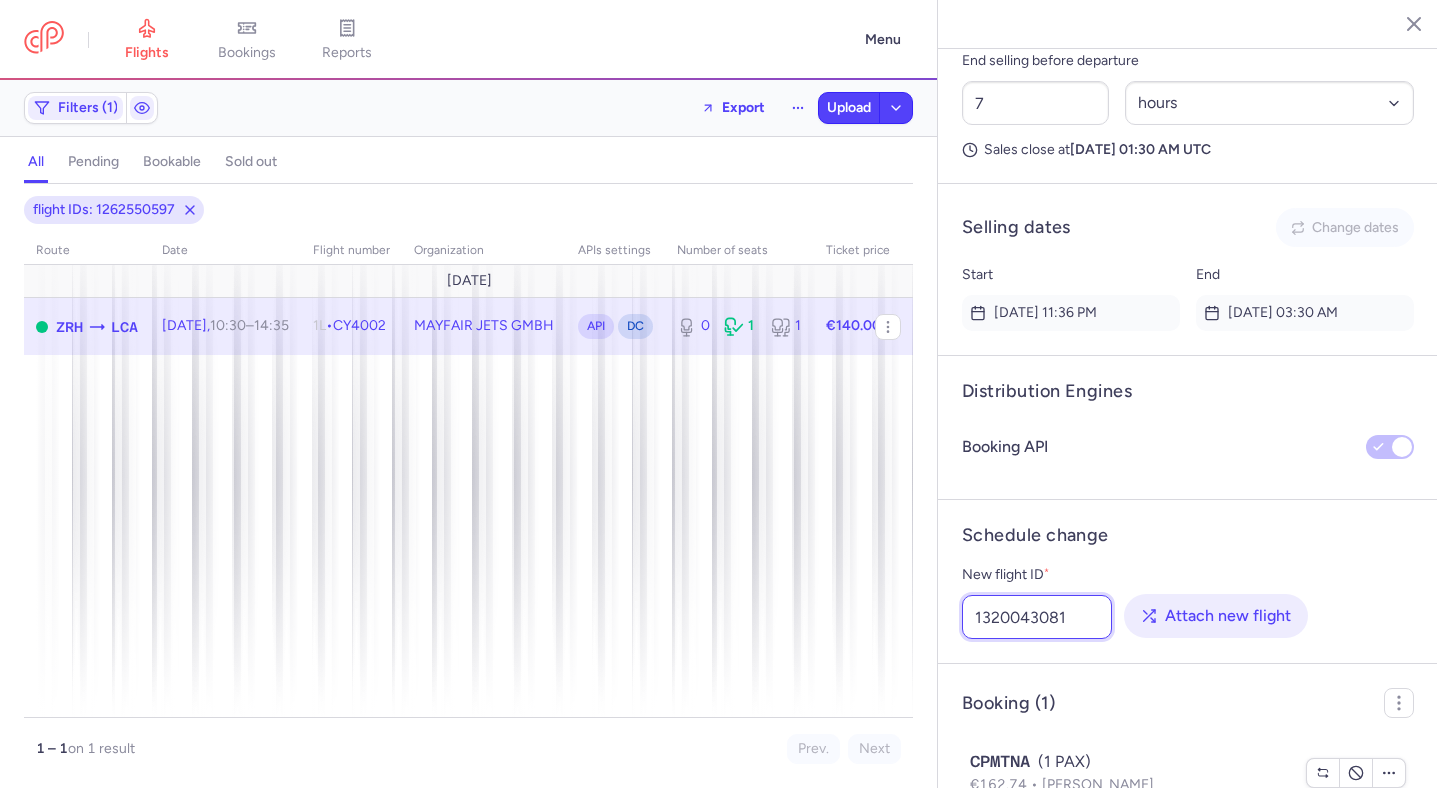 type on "1320043081" 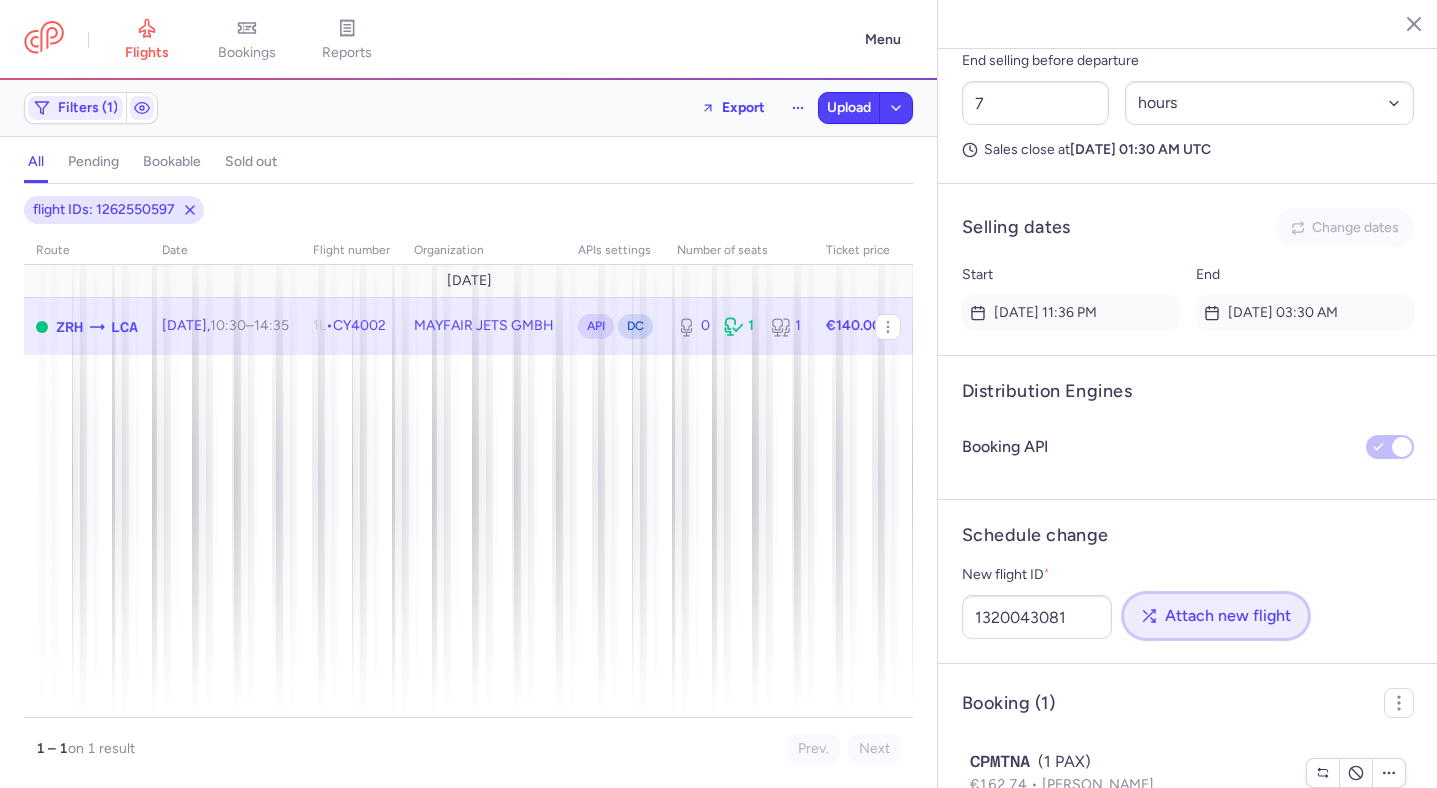 click 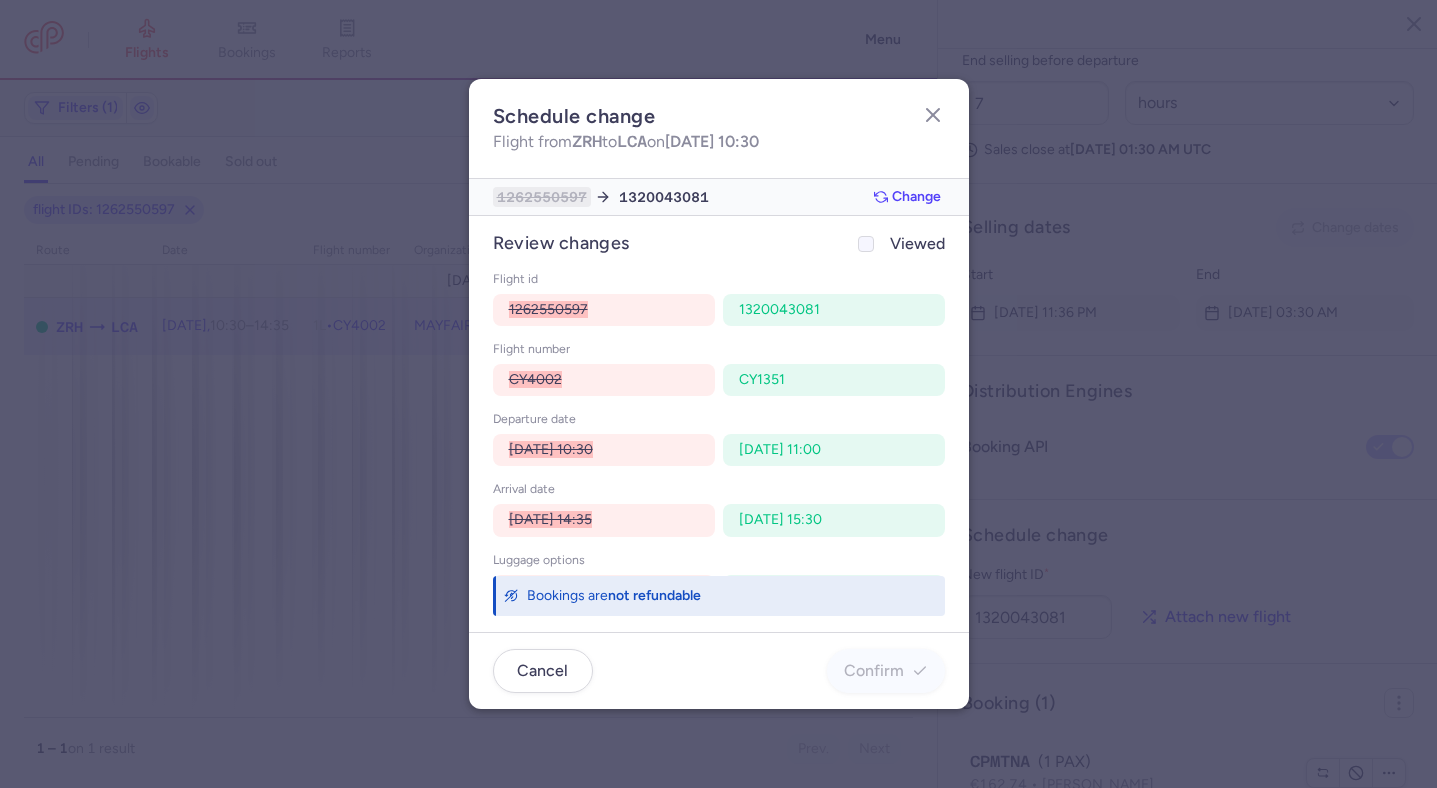 click on "Viewed" 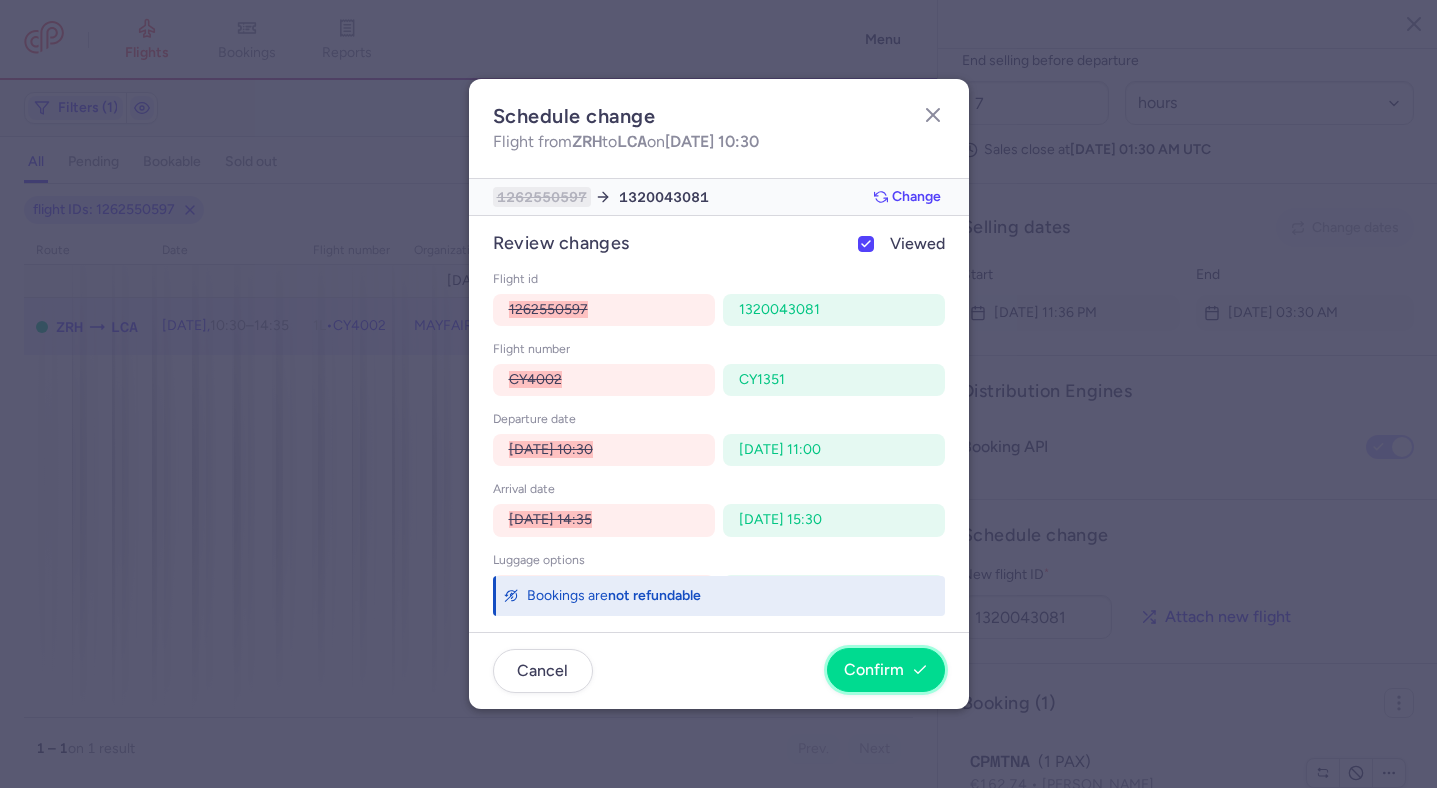 click on "Confirm" at bounding box center [874, 670] 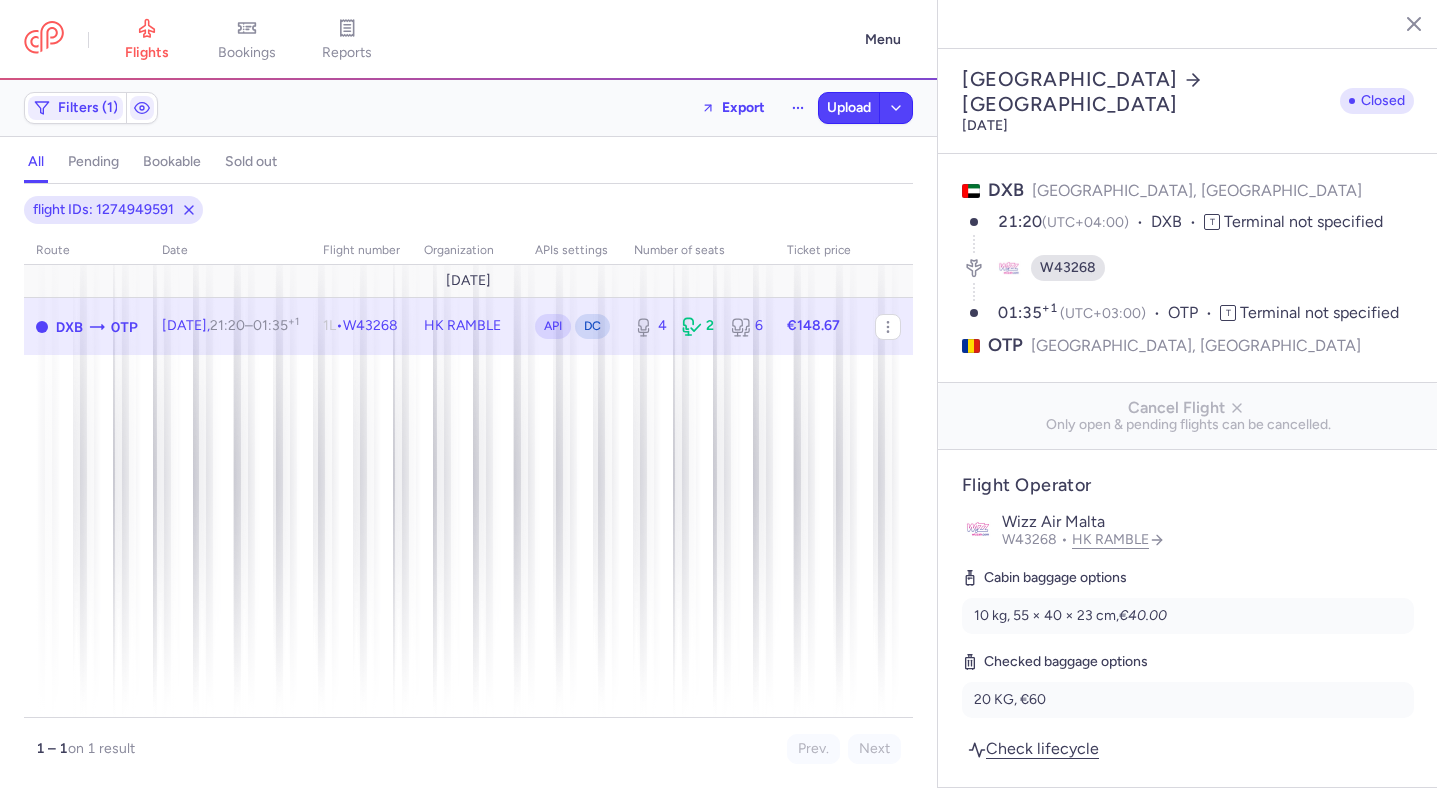 select on "days" 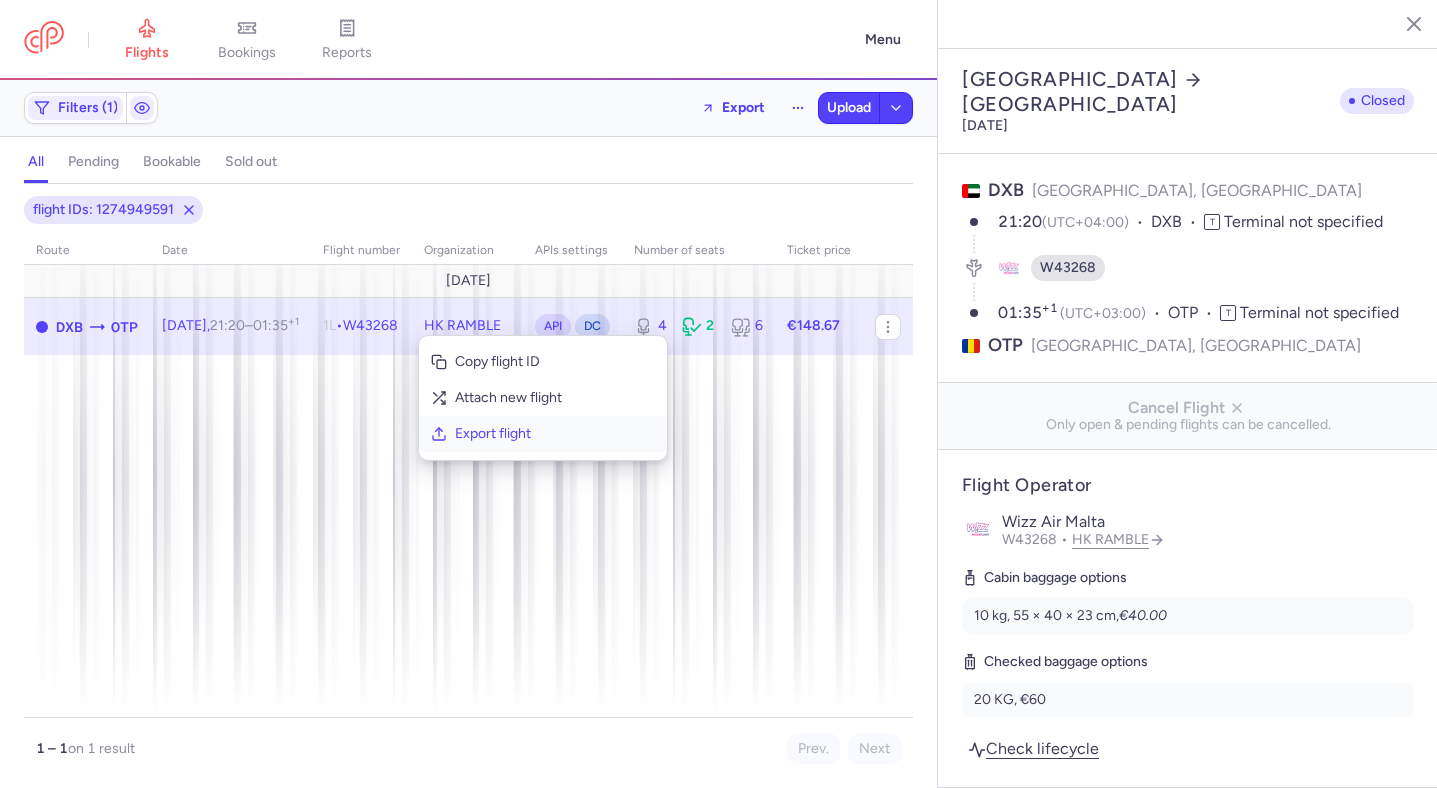 click on "Export flight" at bounding box center [555, 434] 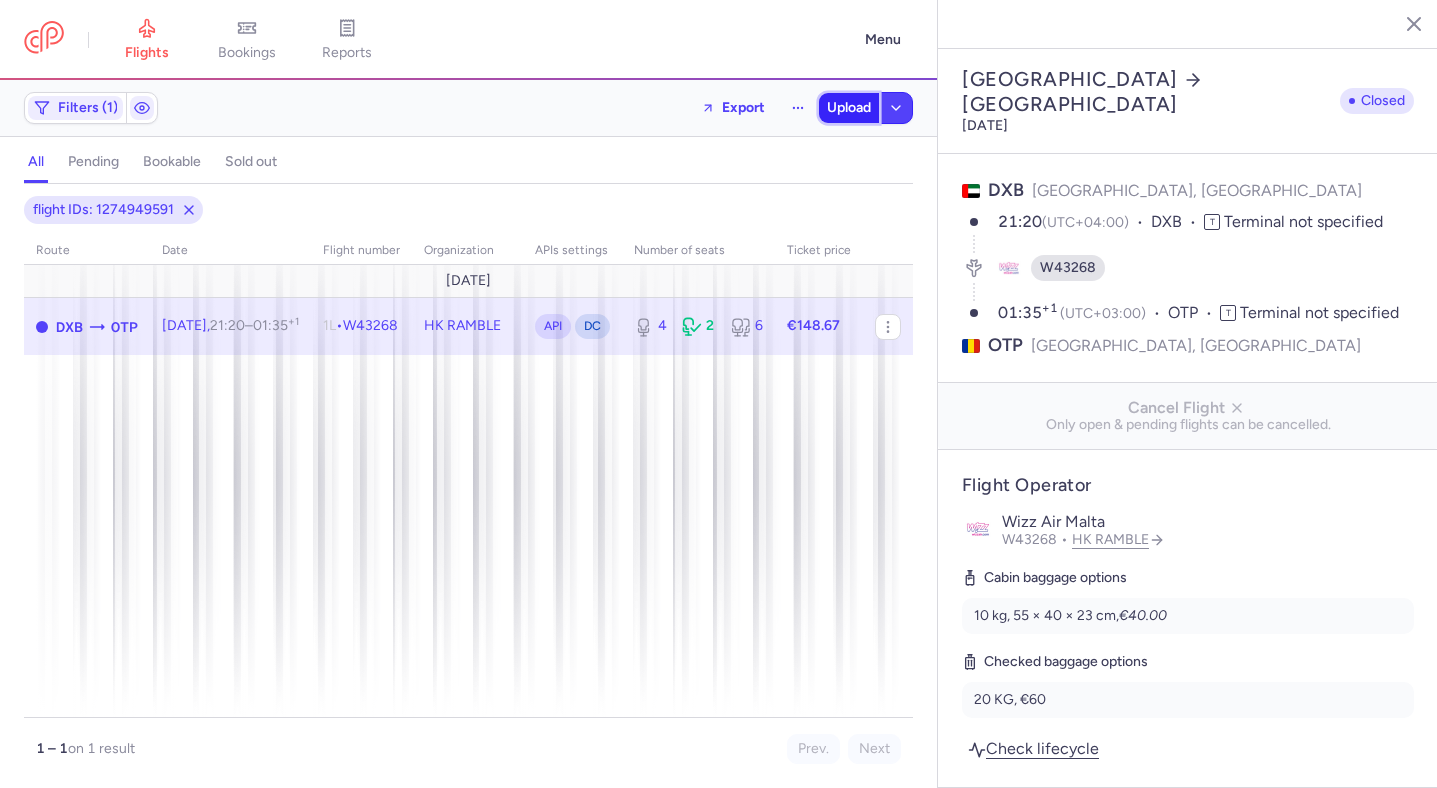click on "Upload" at bounding box center [849, 108] 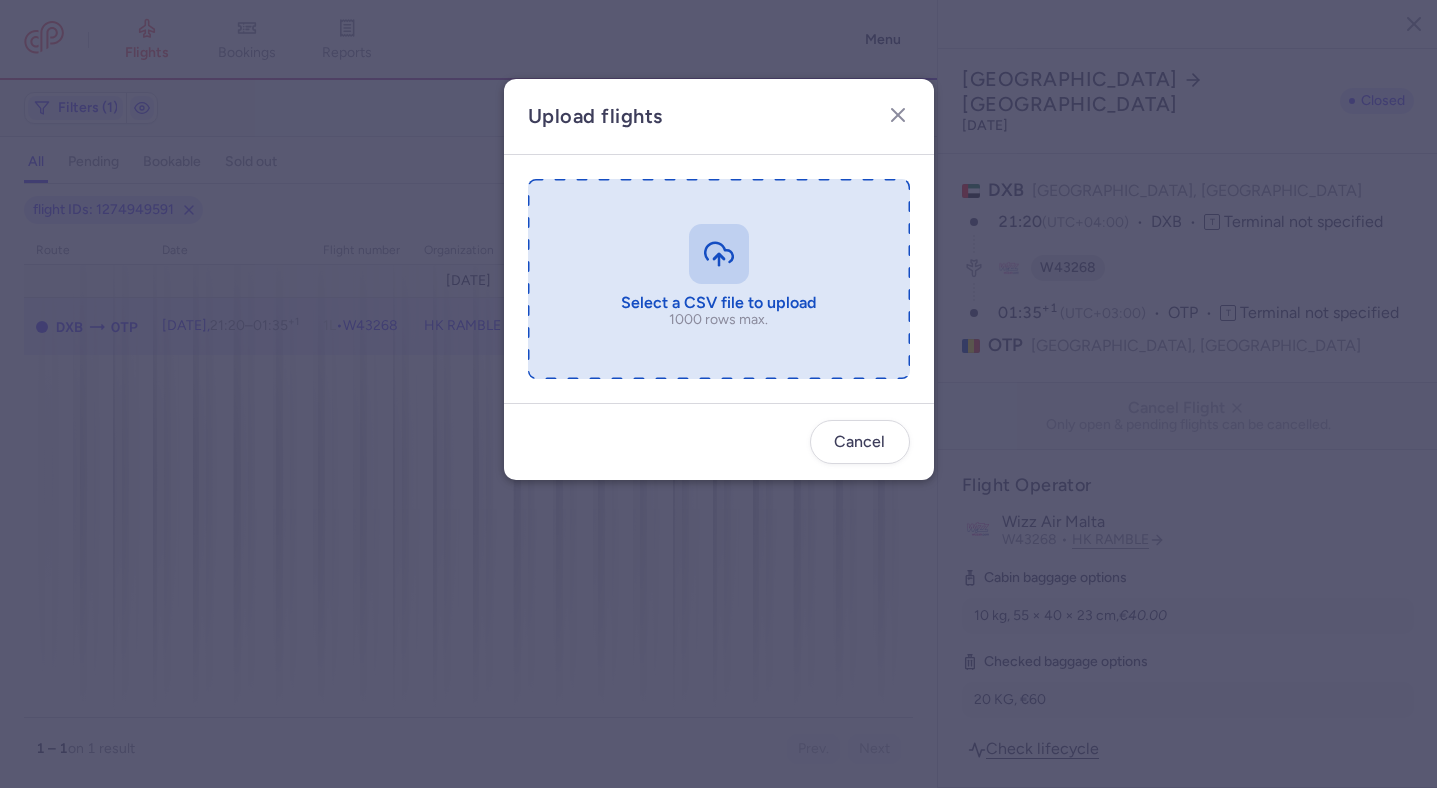 type on "C:\fakepath\export_flight_W43268_20250715,1322.csv" 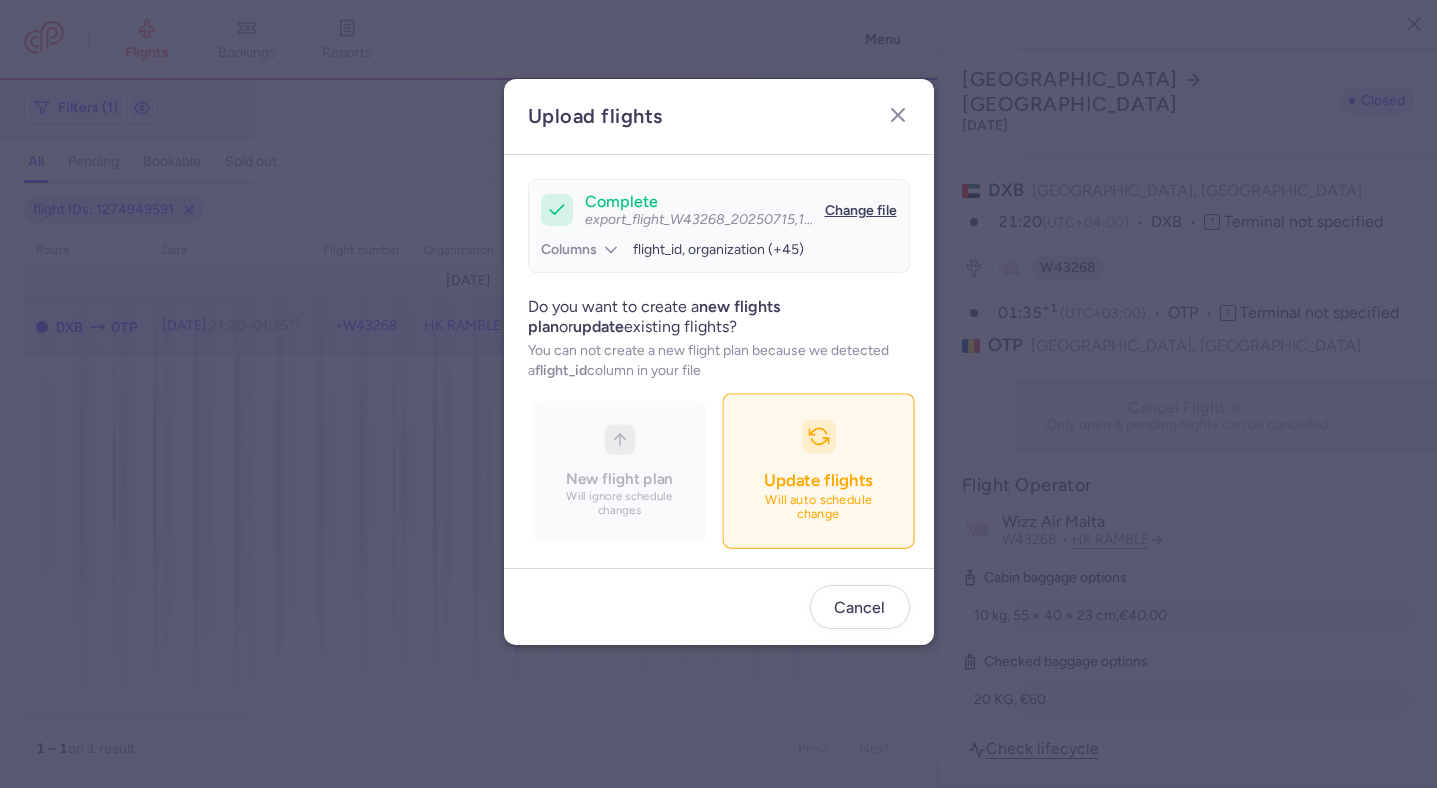 click on "Update flights Will auto schedule change" at bounding box center [818, 470] 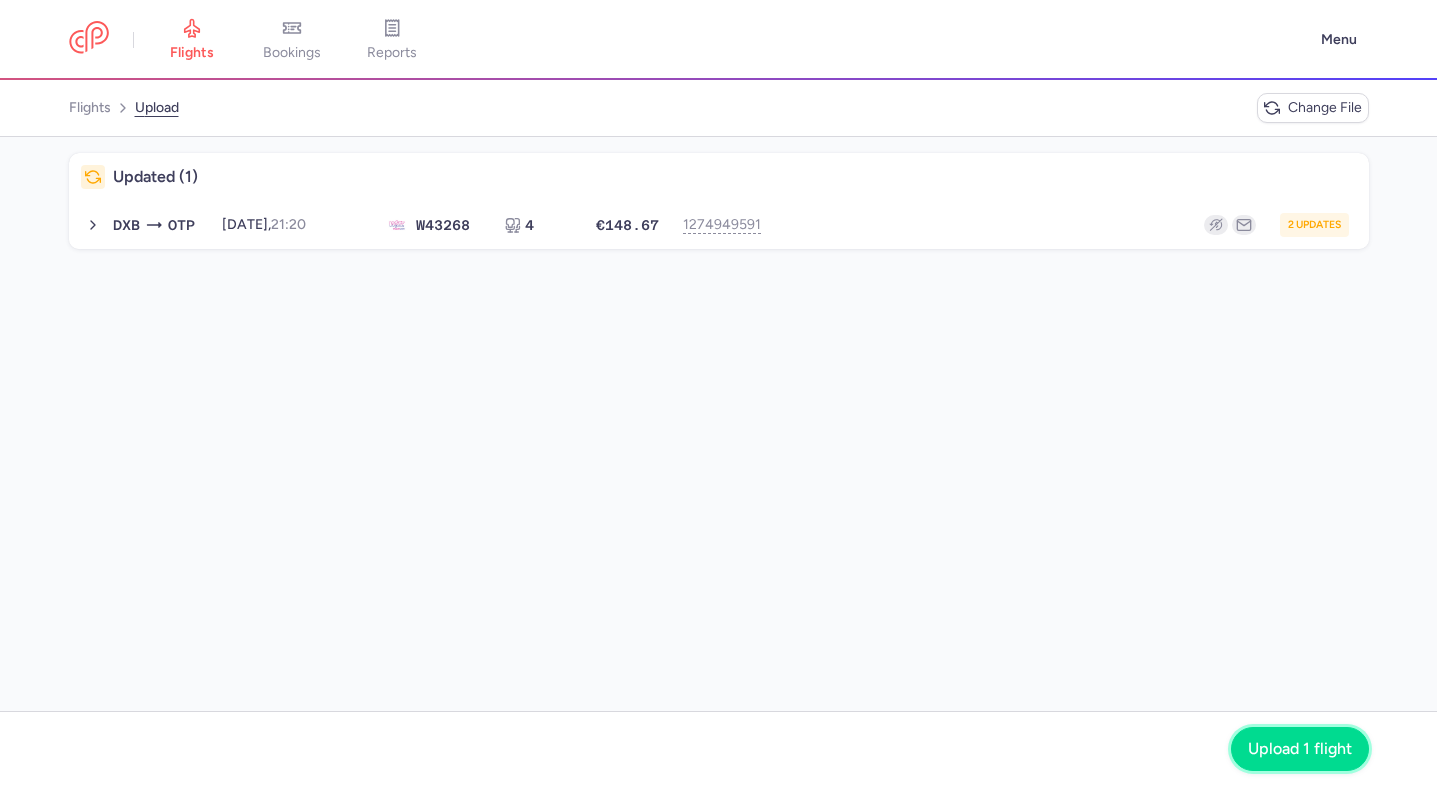 click on "Upload 1 flight" 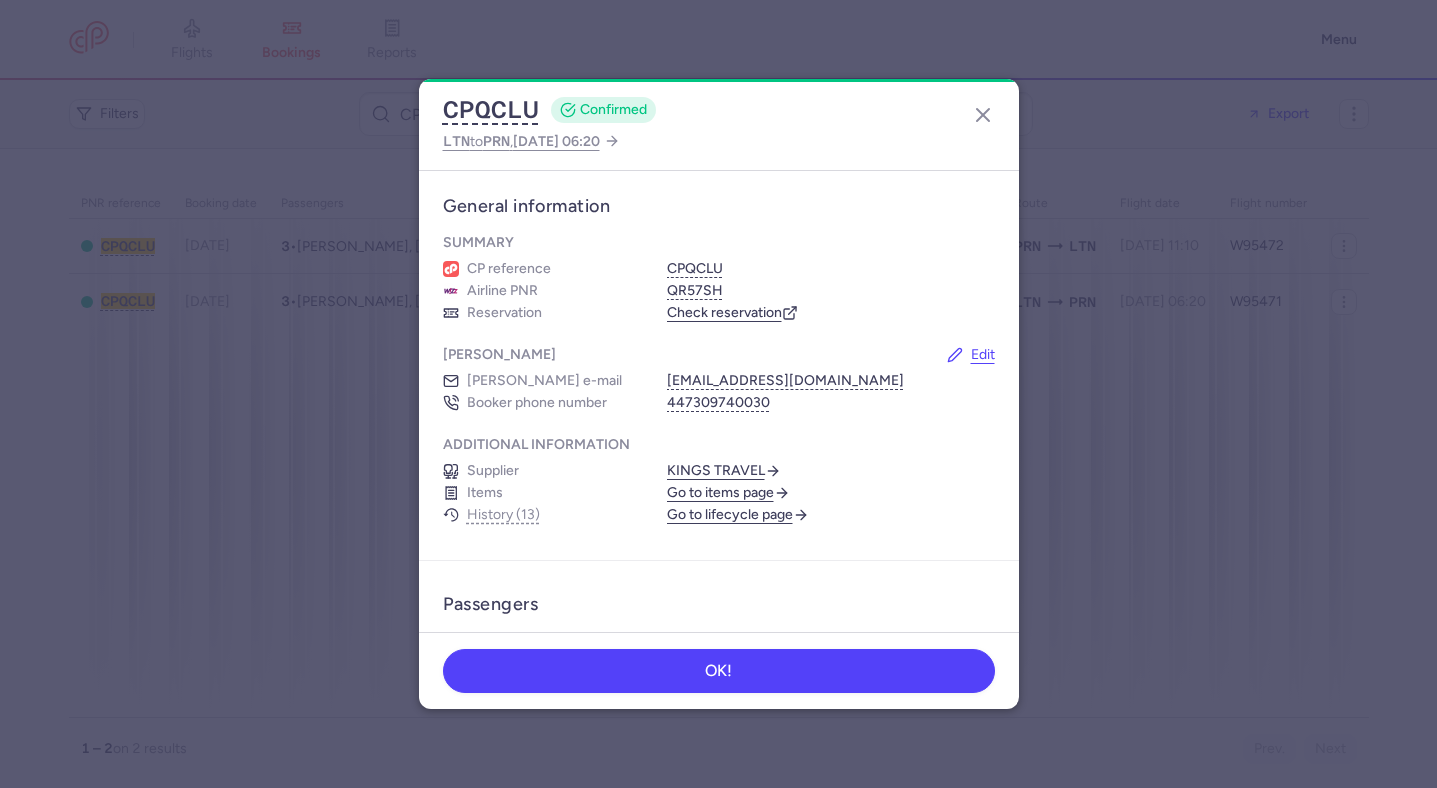 scroll, scrollTop: 0, scrollLeft: 0, axis: both 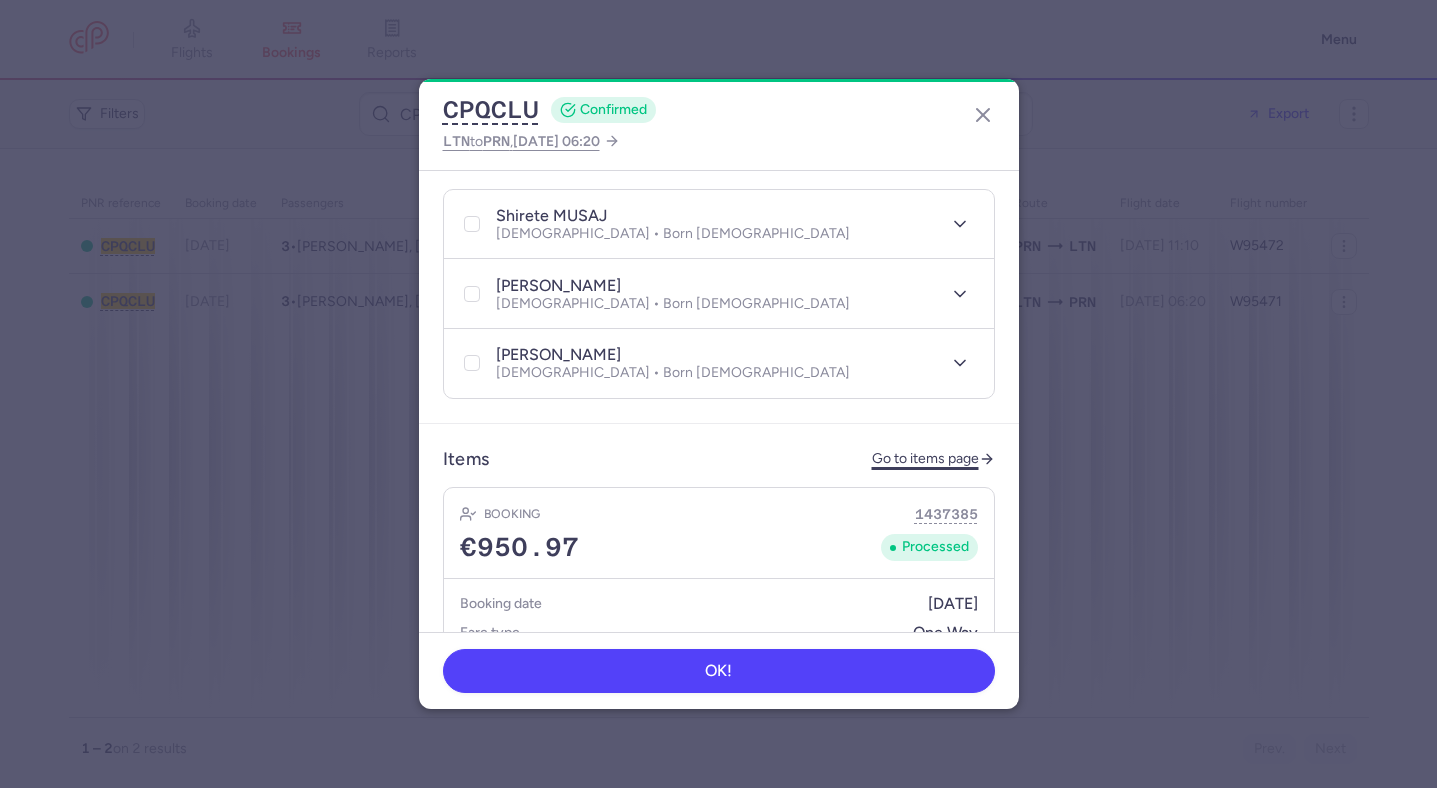 click on "Go to items page" 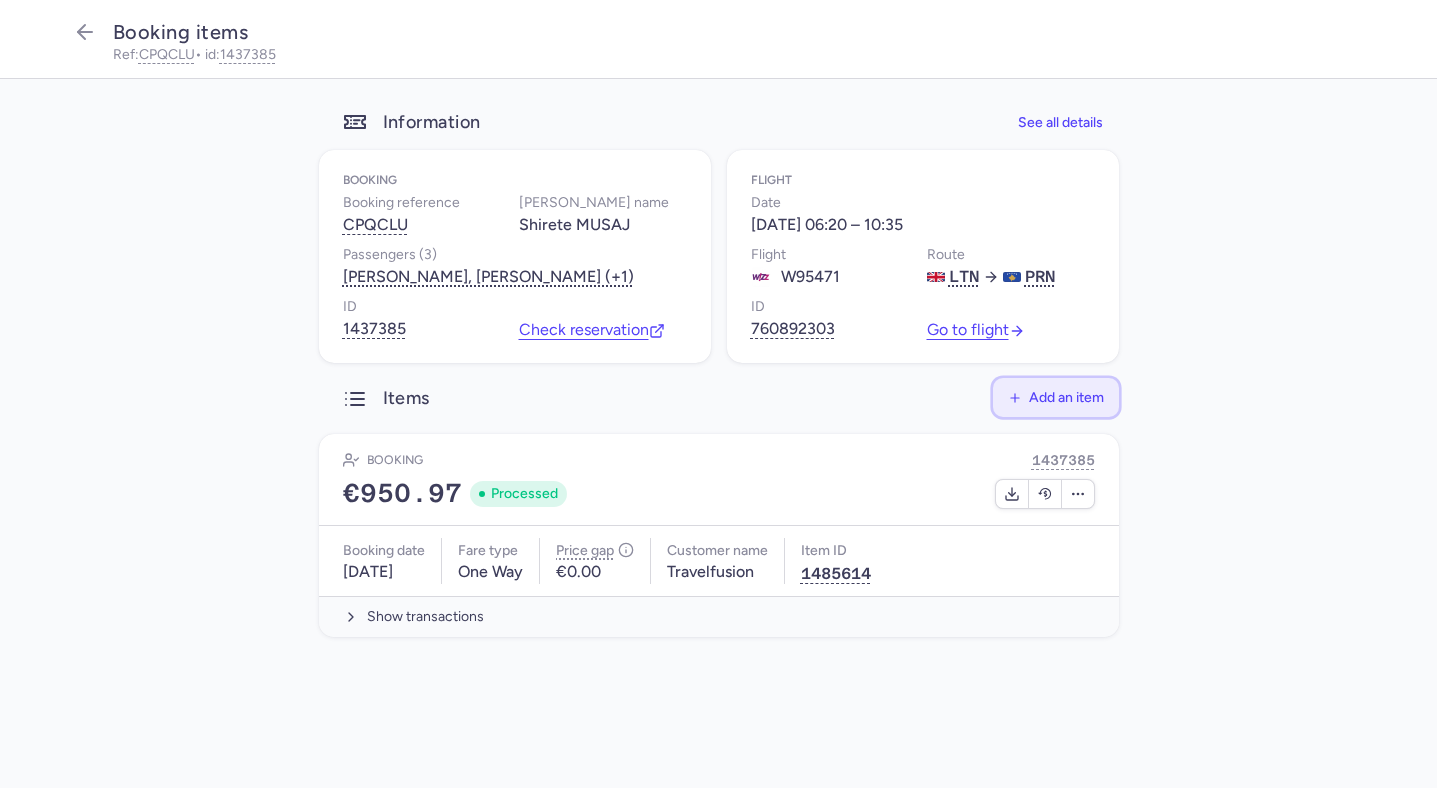 click on "Add an item" 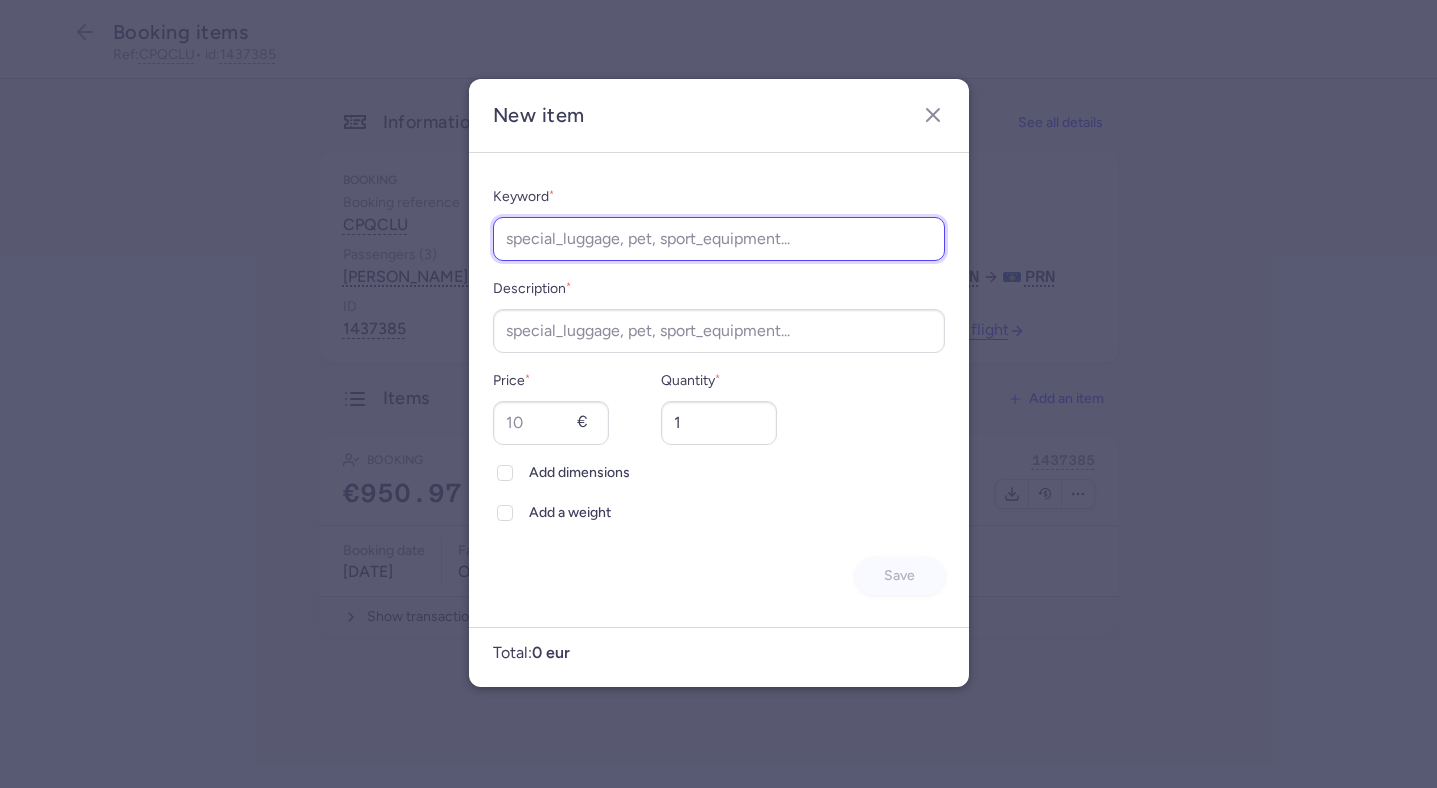 click on "Keyword  *" at bounding box center (719, 239) 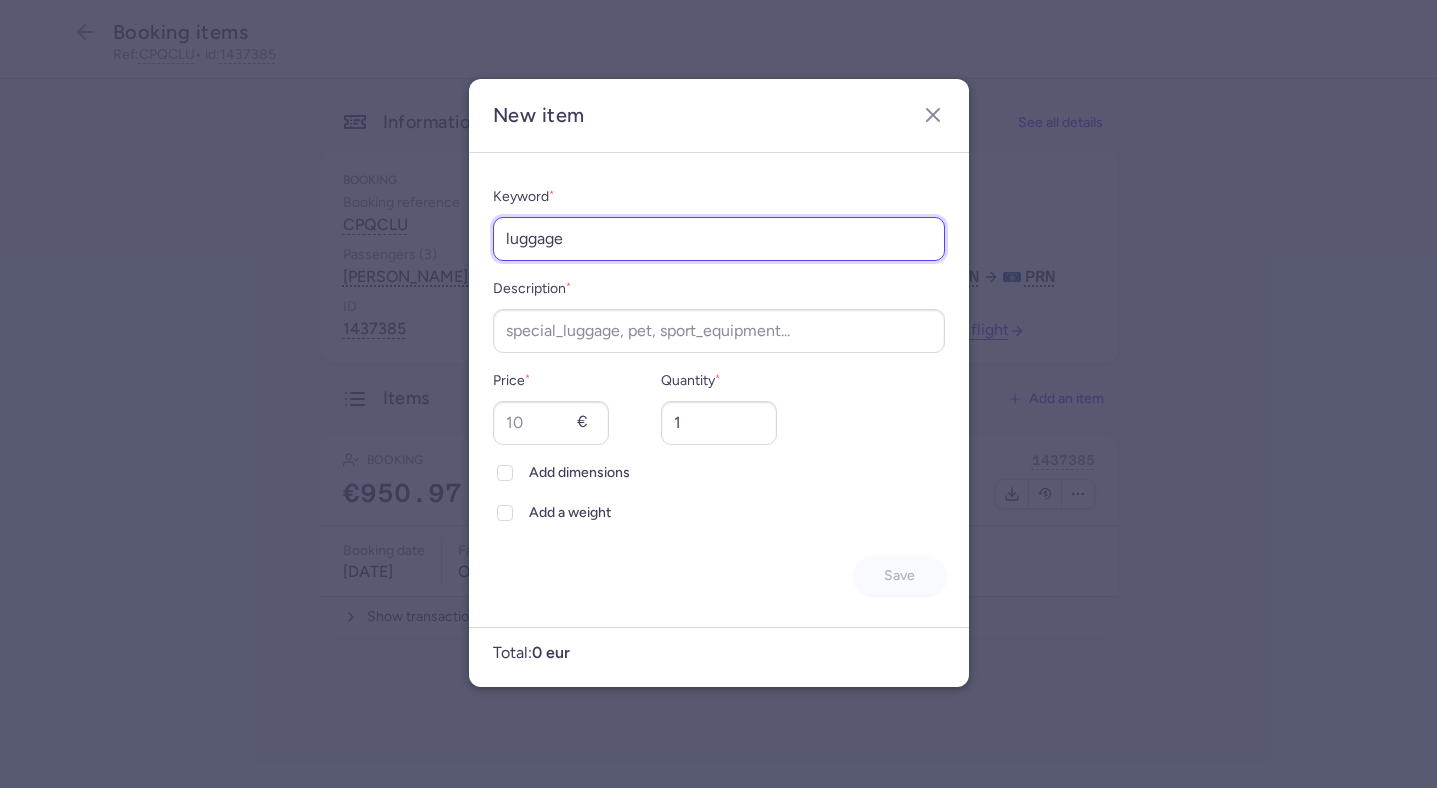type on "luggage" 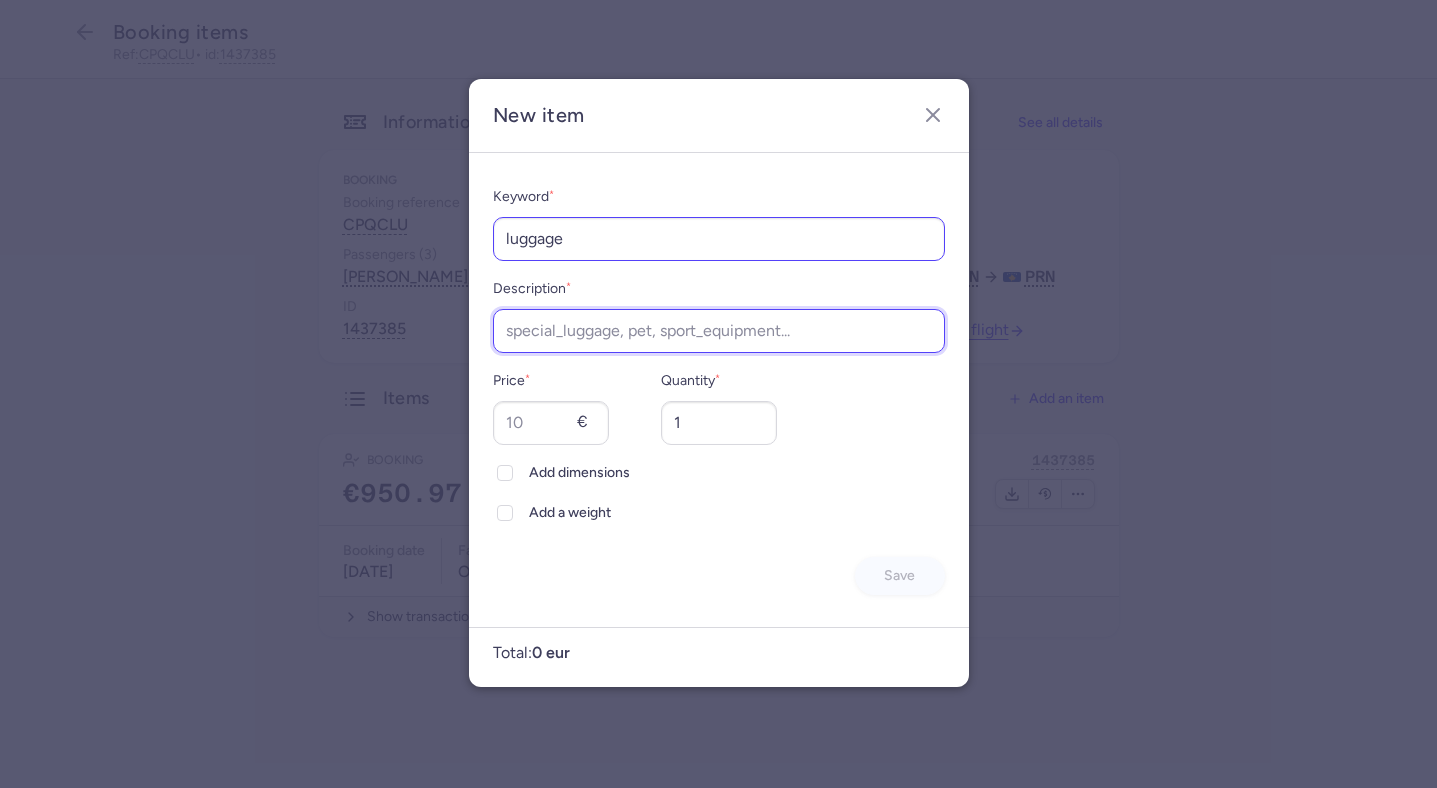 paste on "luggage" 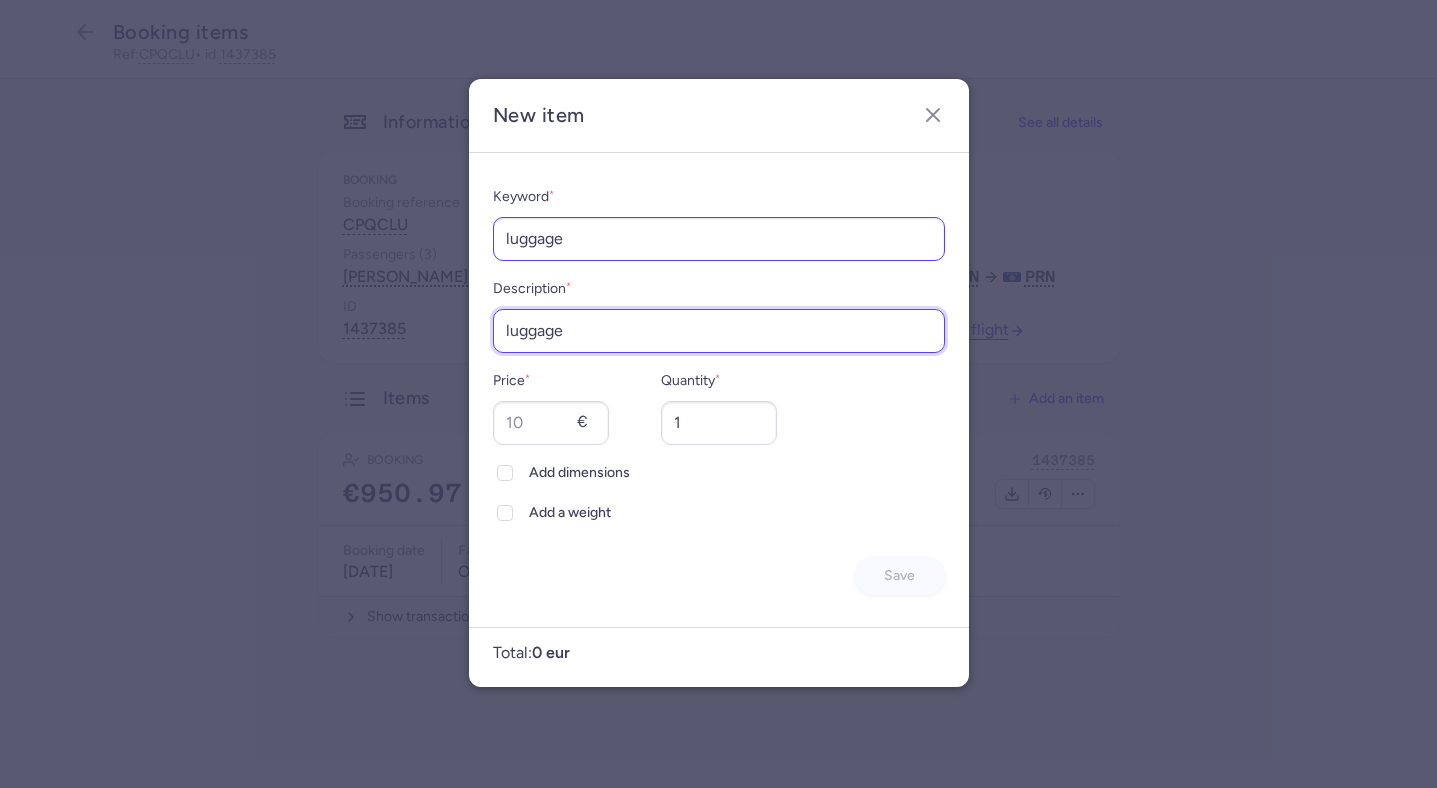 type on "luggage" 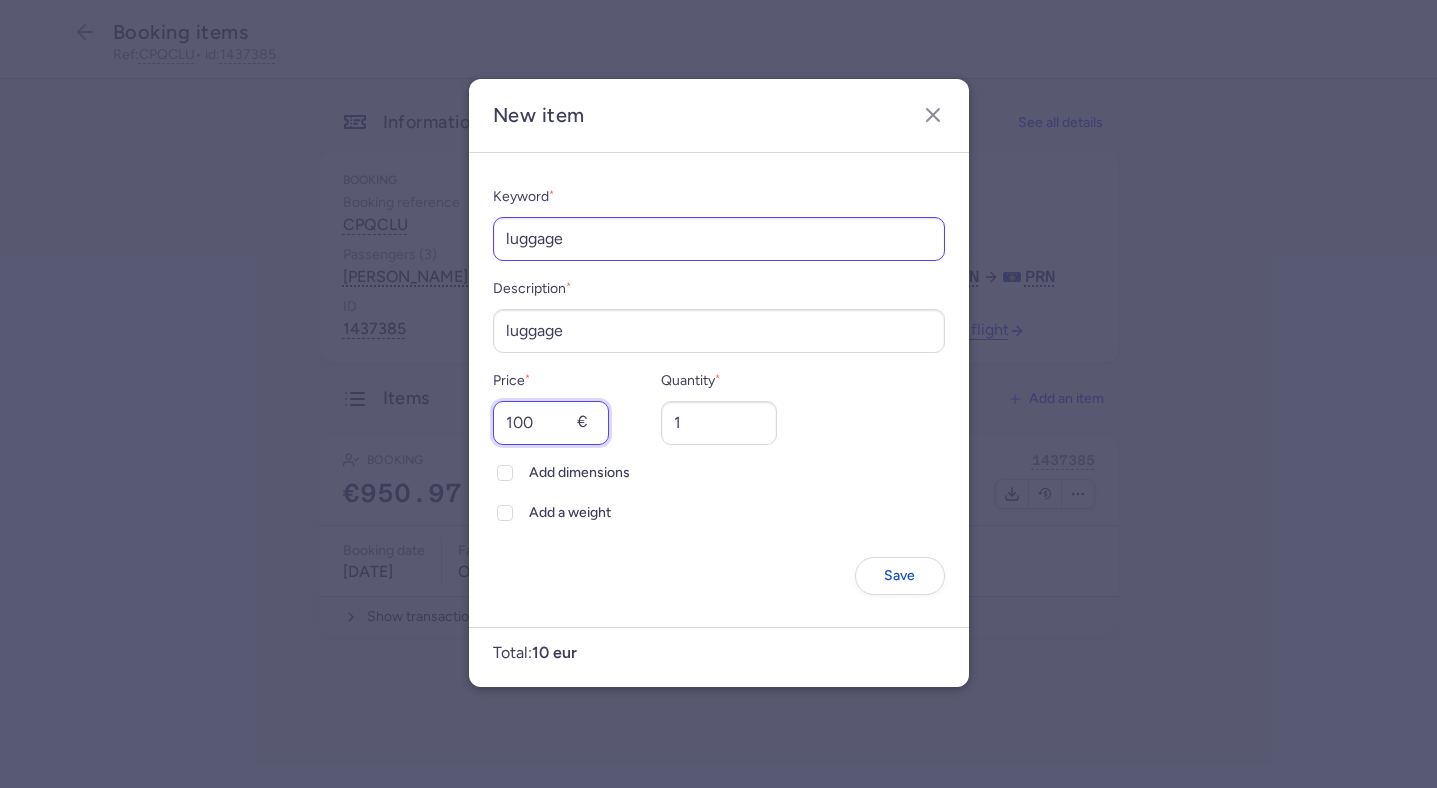 type on "100" 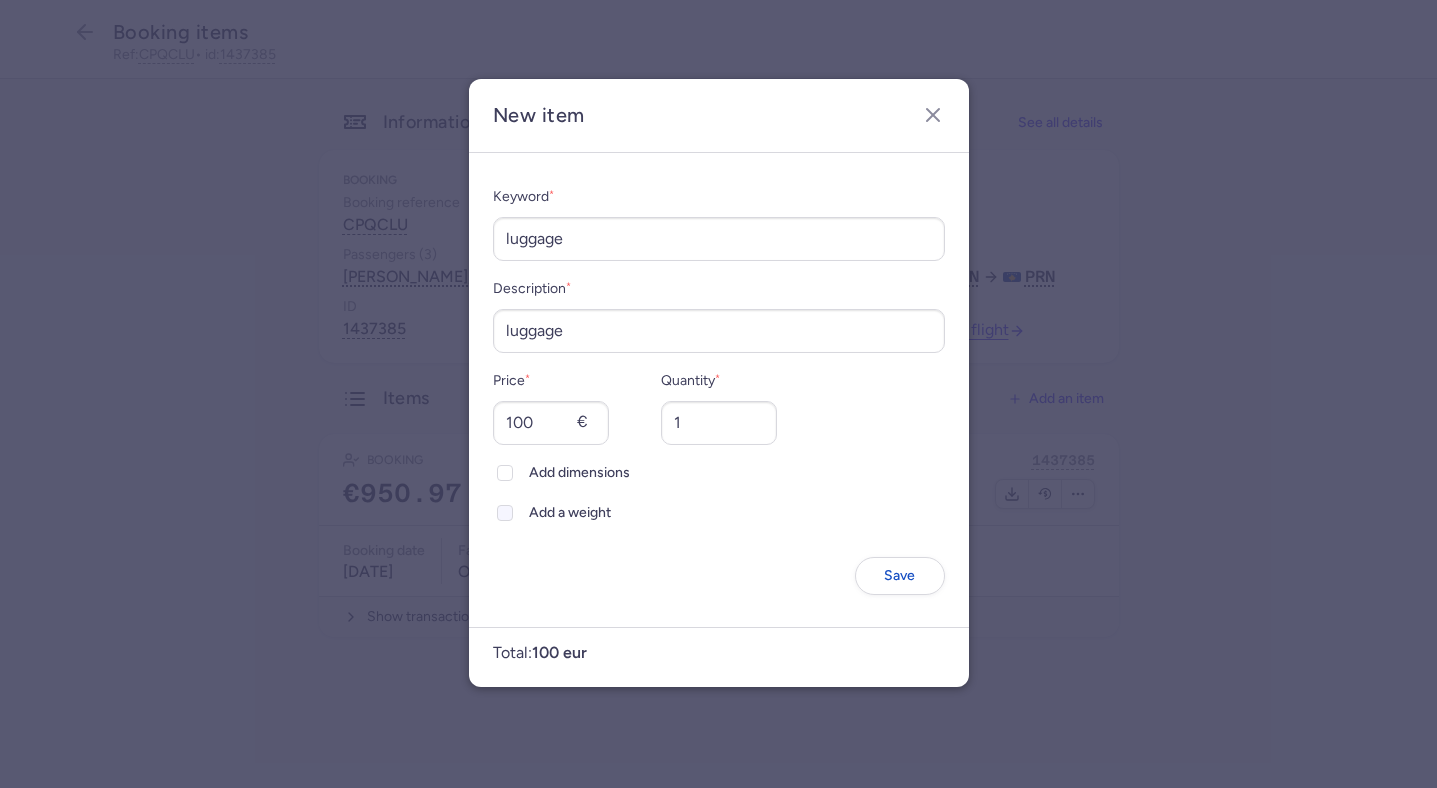 click on "Add a weight" 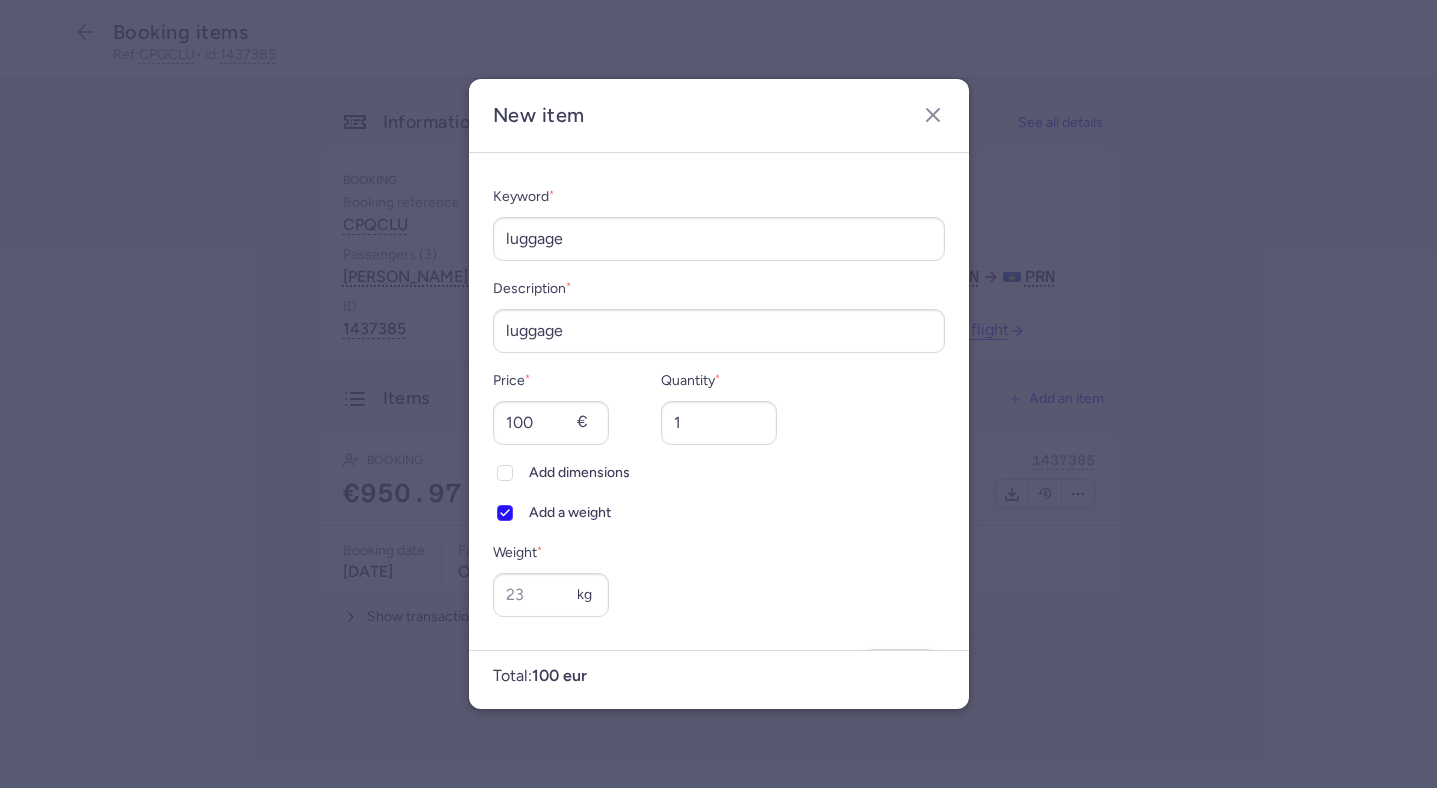 scroll, scrollTop: 0, scrollLeft: 0, axis: both 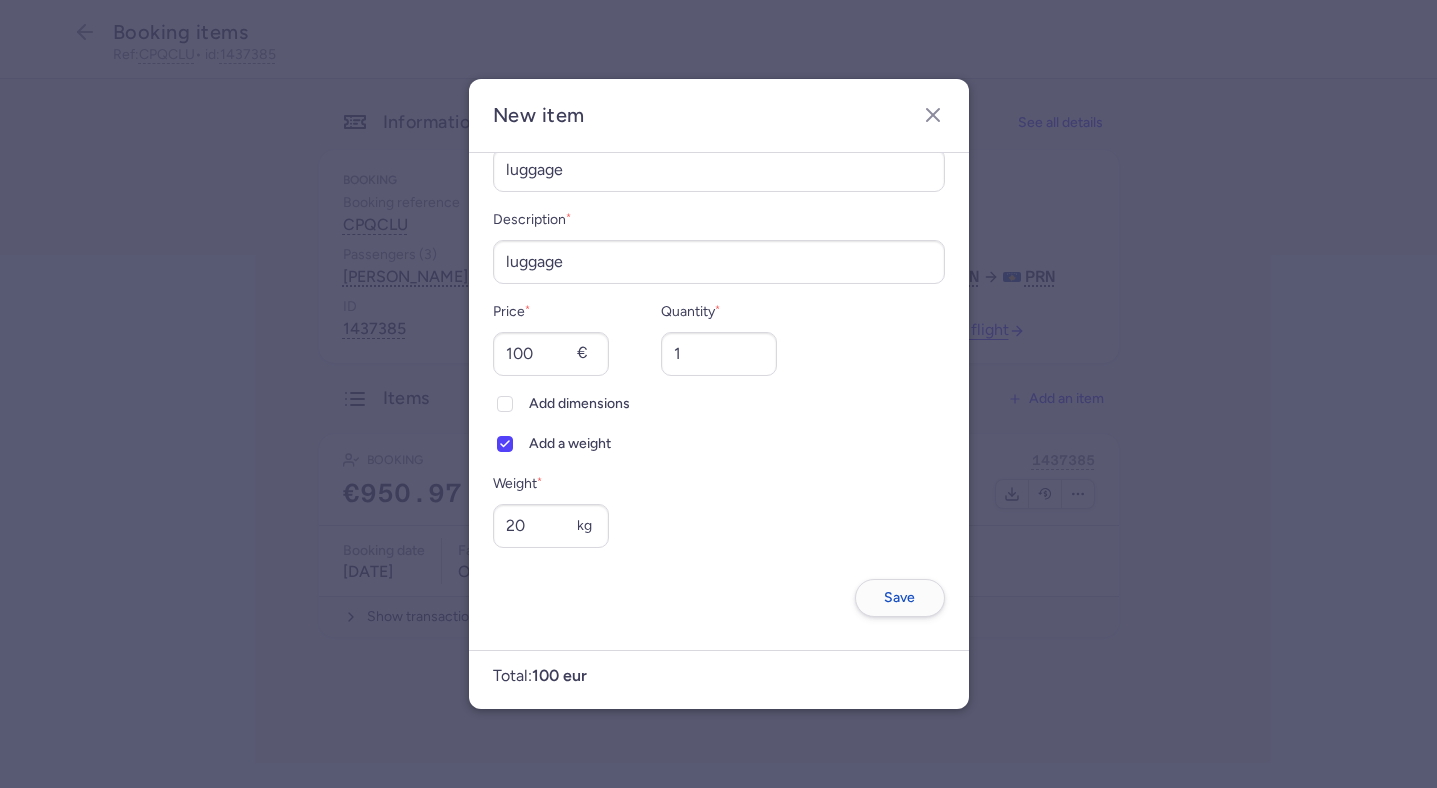 type on "20" 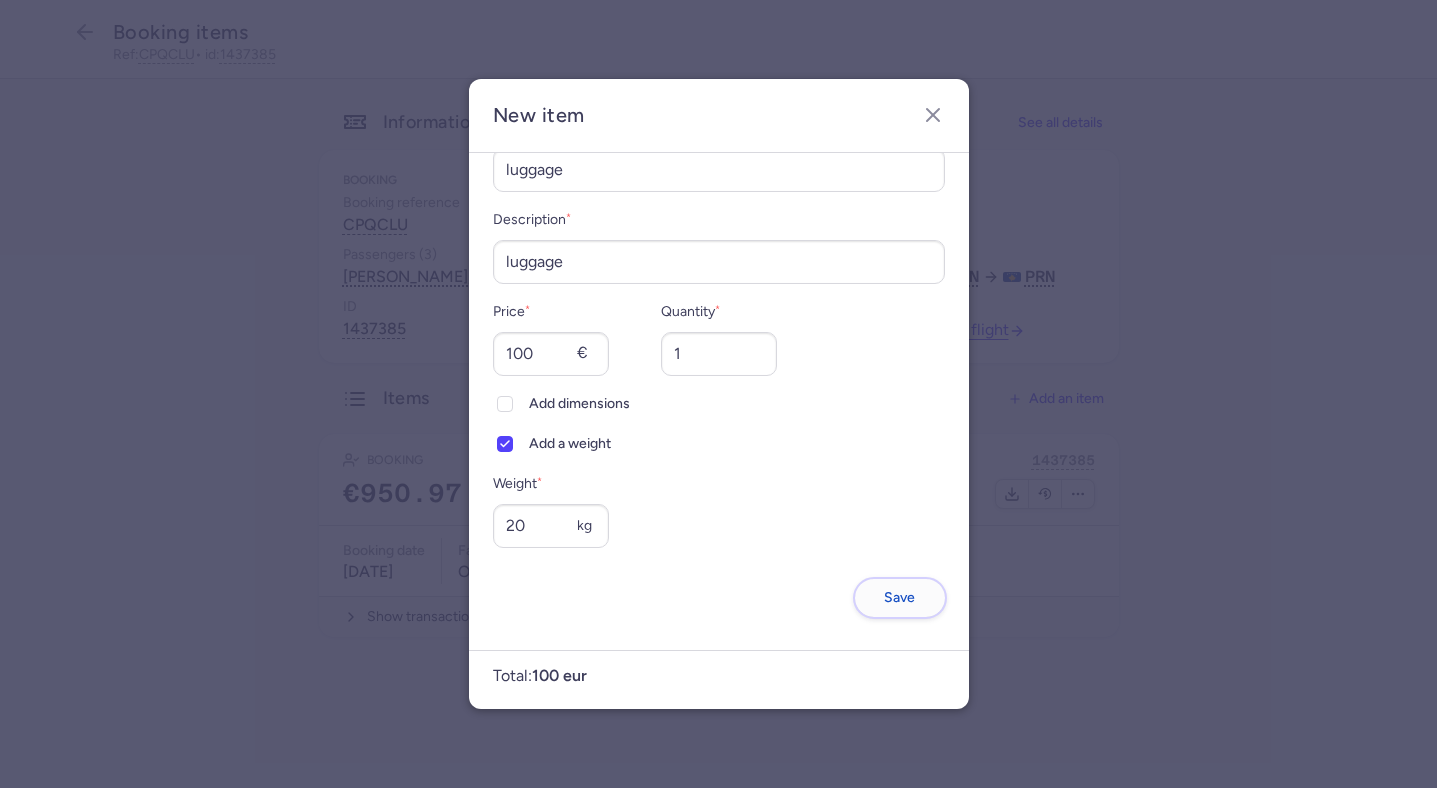click on "Save" at bounding box center [899, 597] 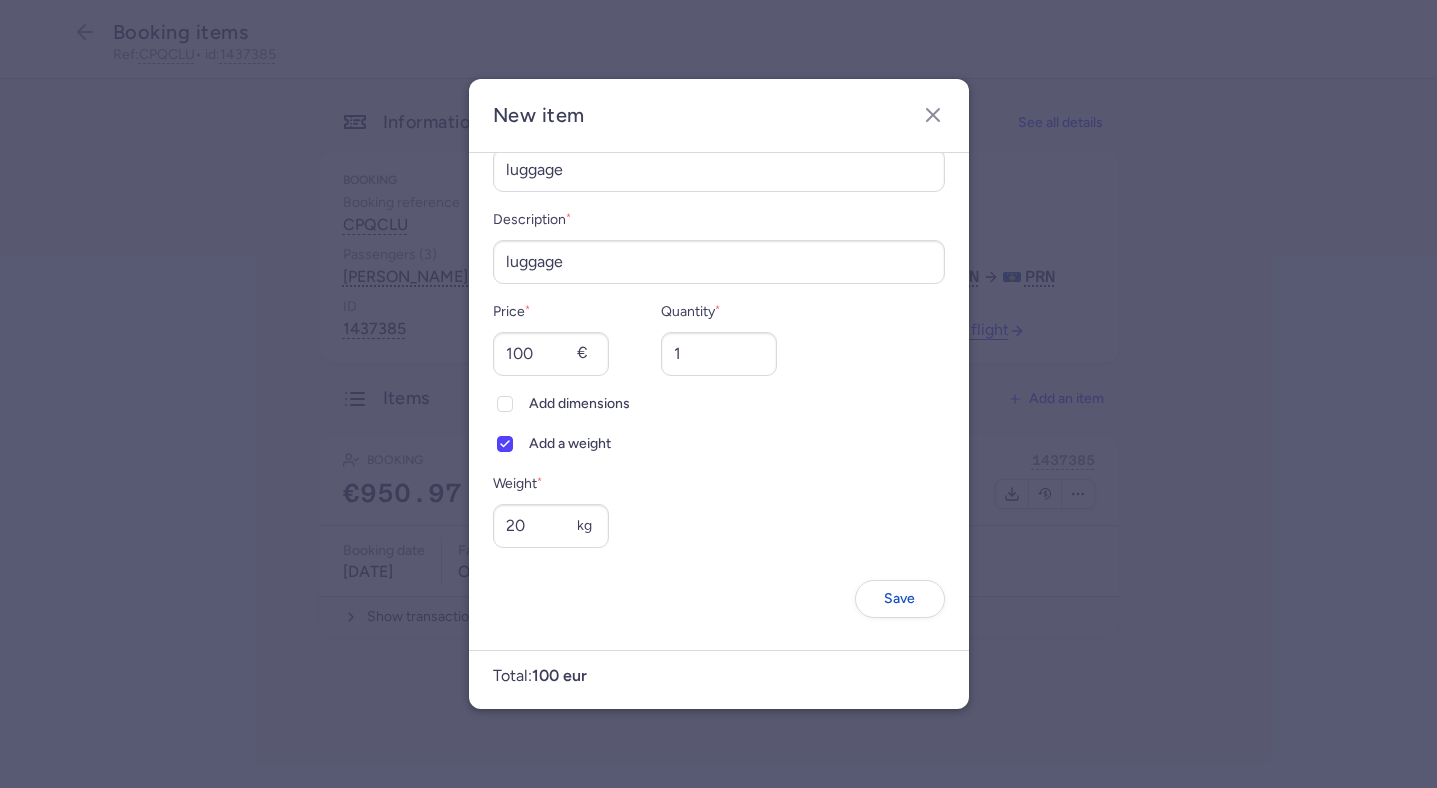 scroll, scrollTop: 0, scrollLeft: 0, axis: both 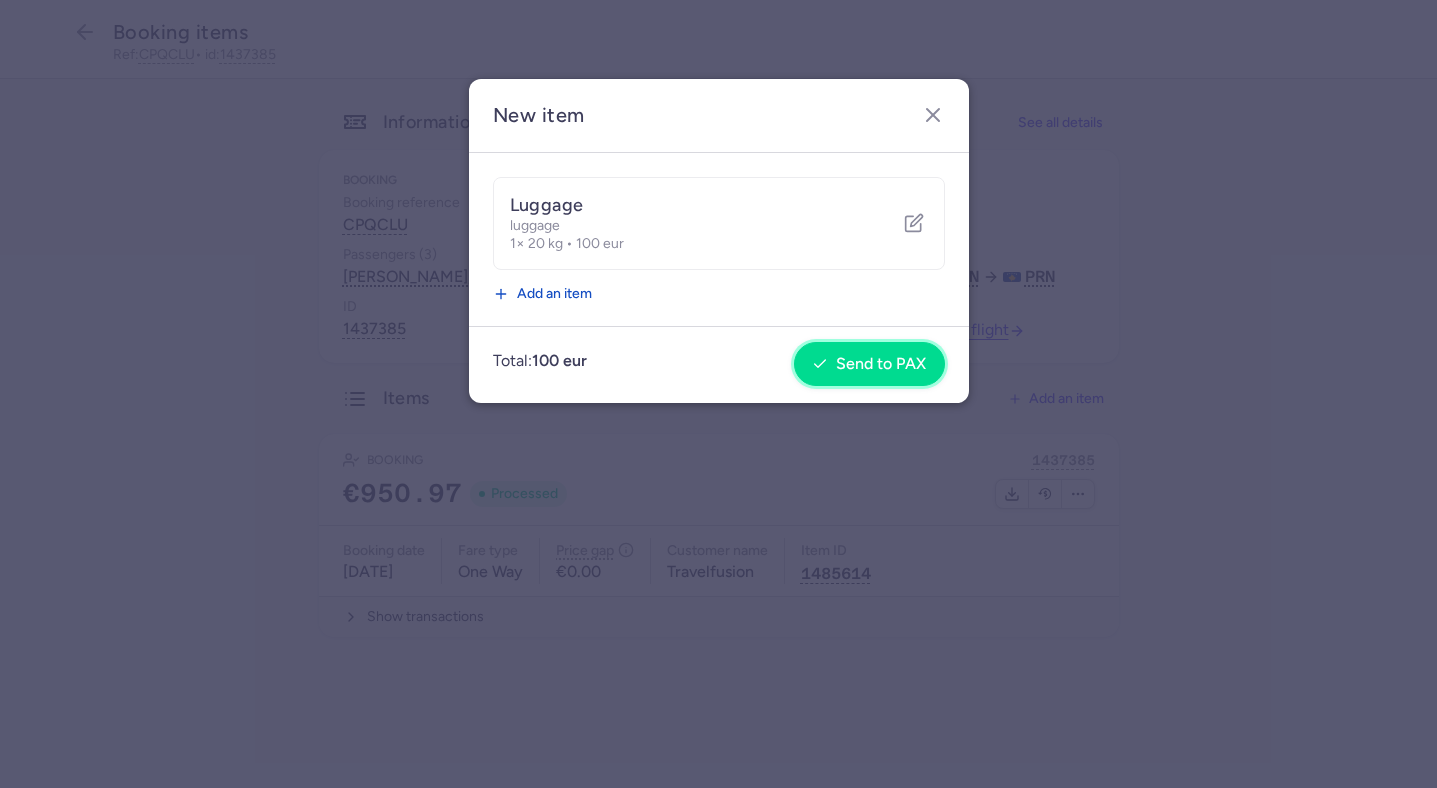 click on "Send to PAX" at bounding box center (869, 364) 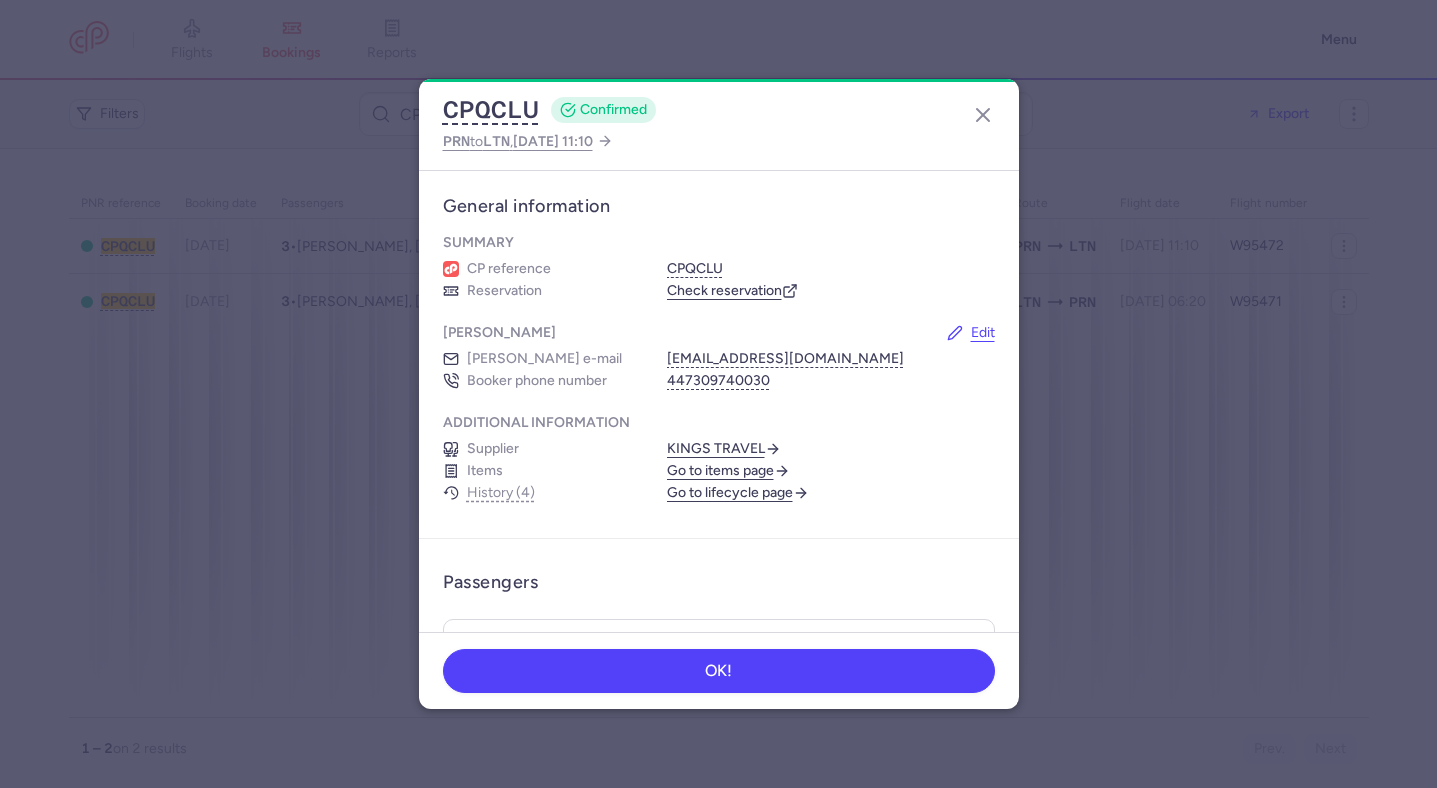 scroll, scrollTop: 0, scrollLeft: 0, axis: both 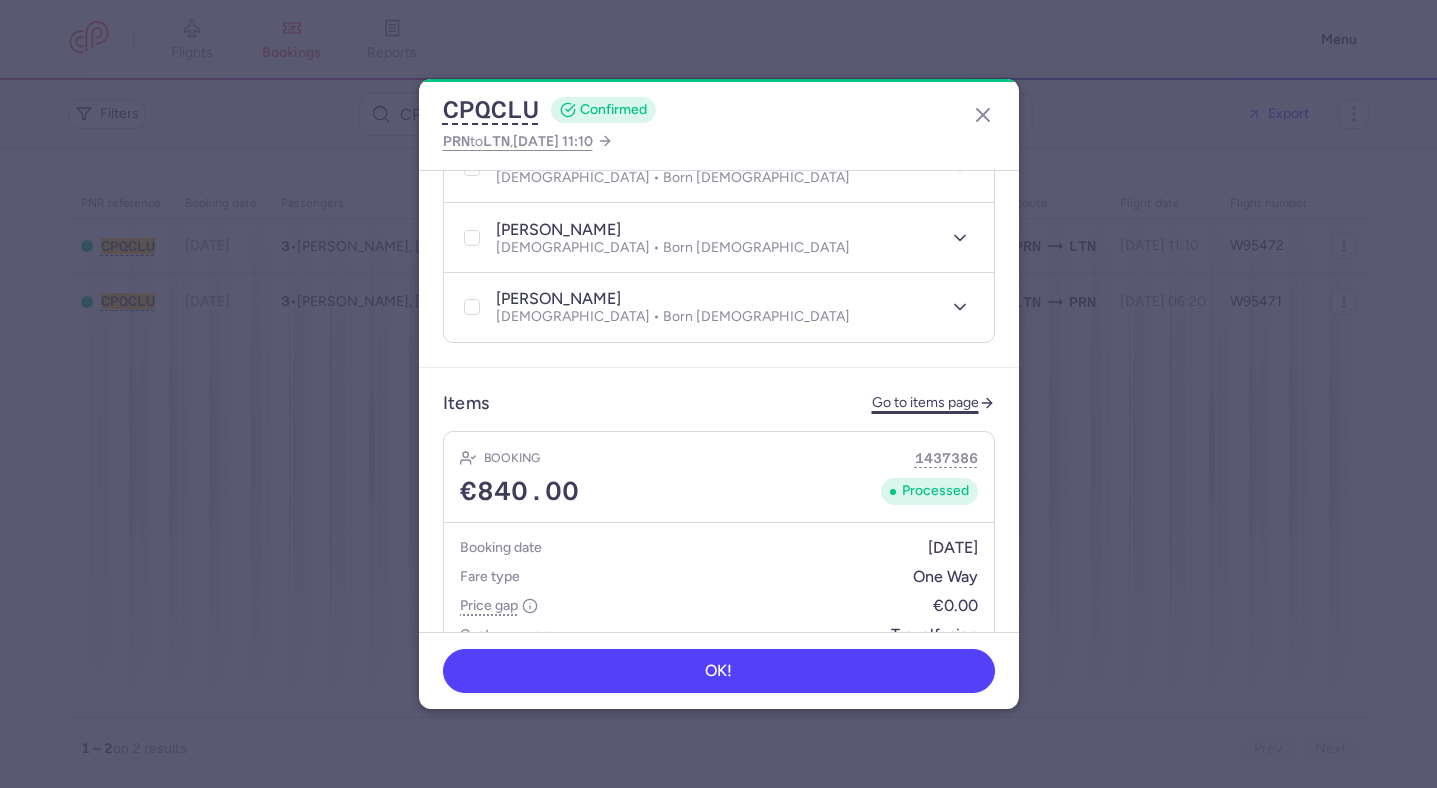 click on "Go to items page" 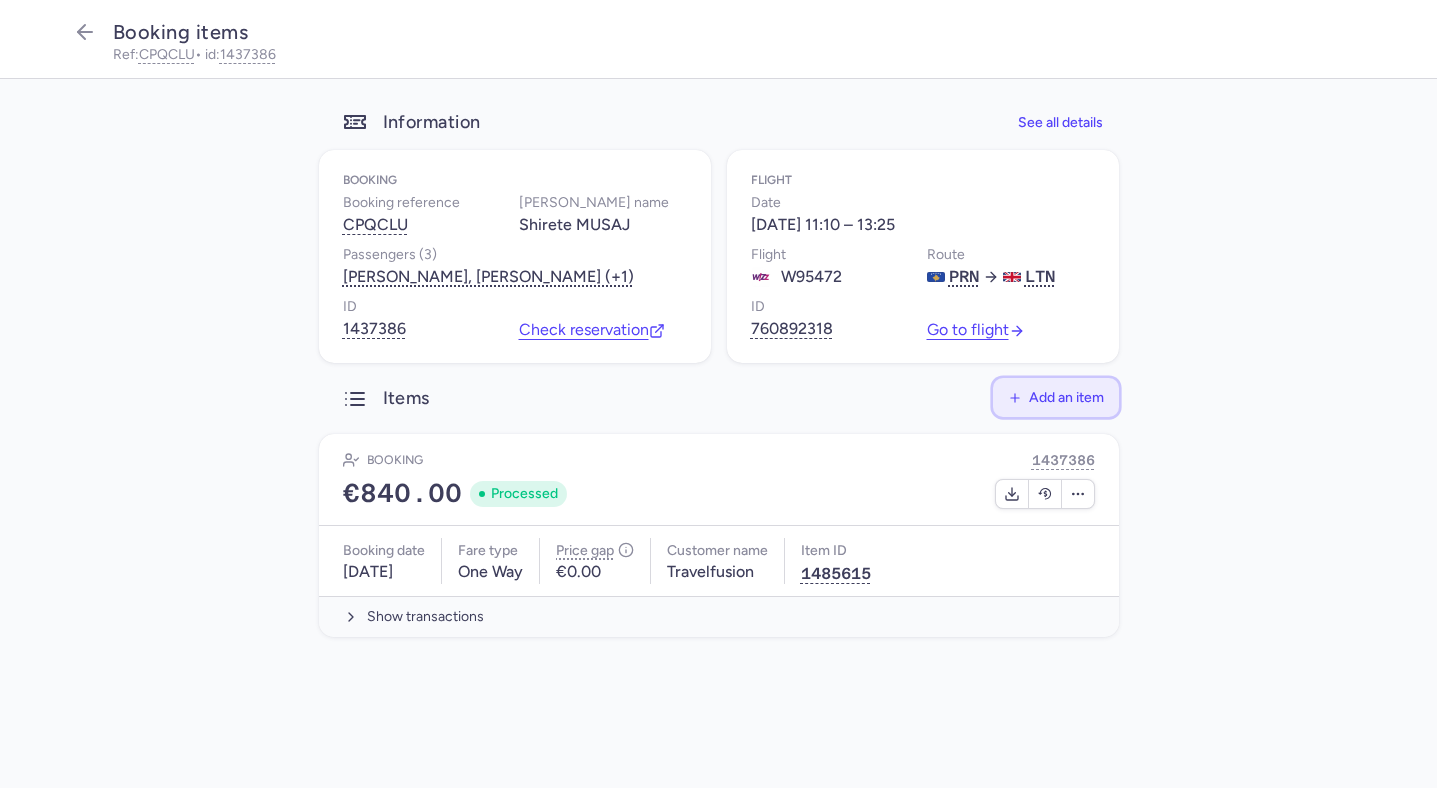 click on "Add an item" at bounding box center [1066, 397] 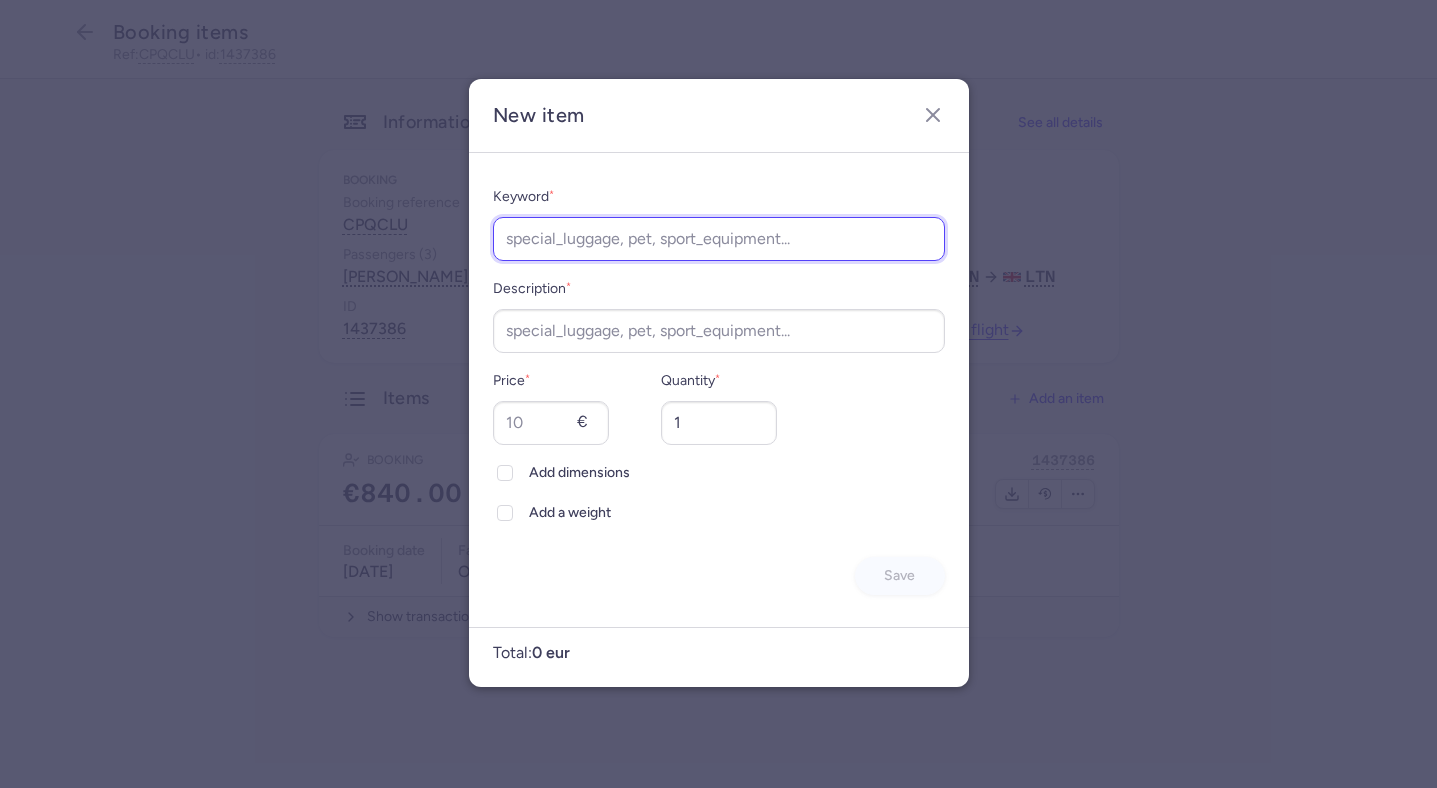 click on "Keyword  *" at bounding box center (719, 239) 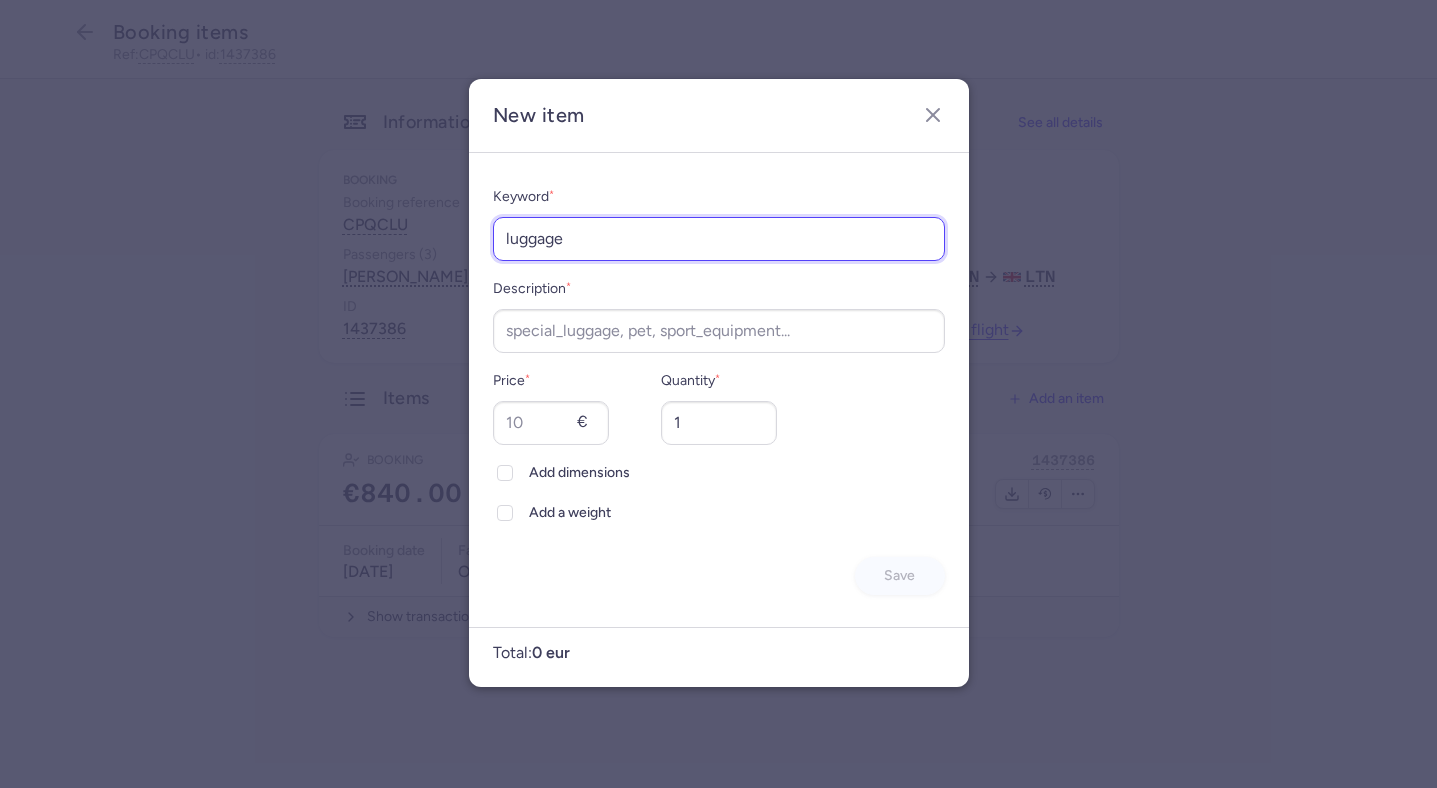 type on "luggage" 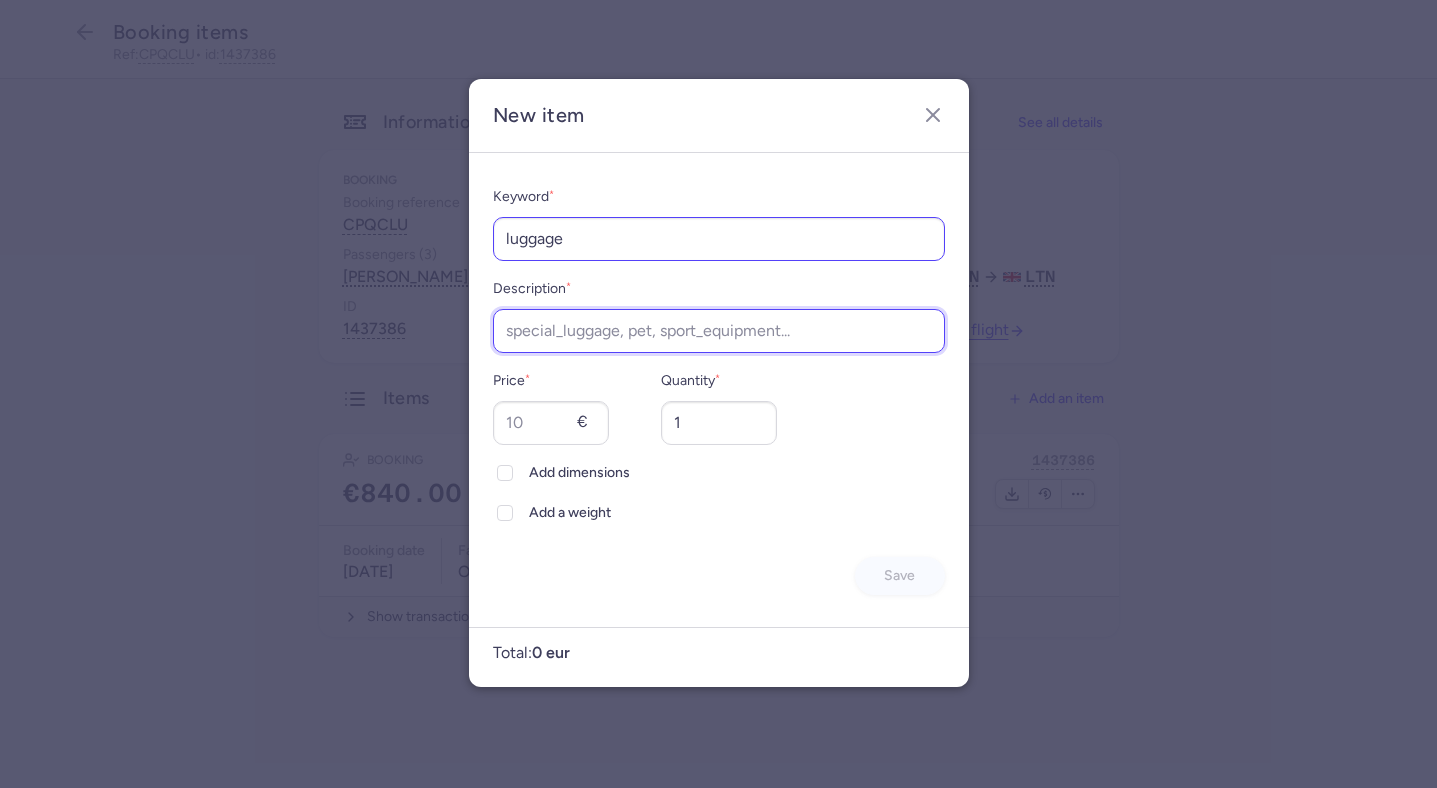 paste on "luggage" 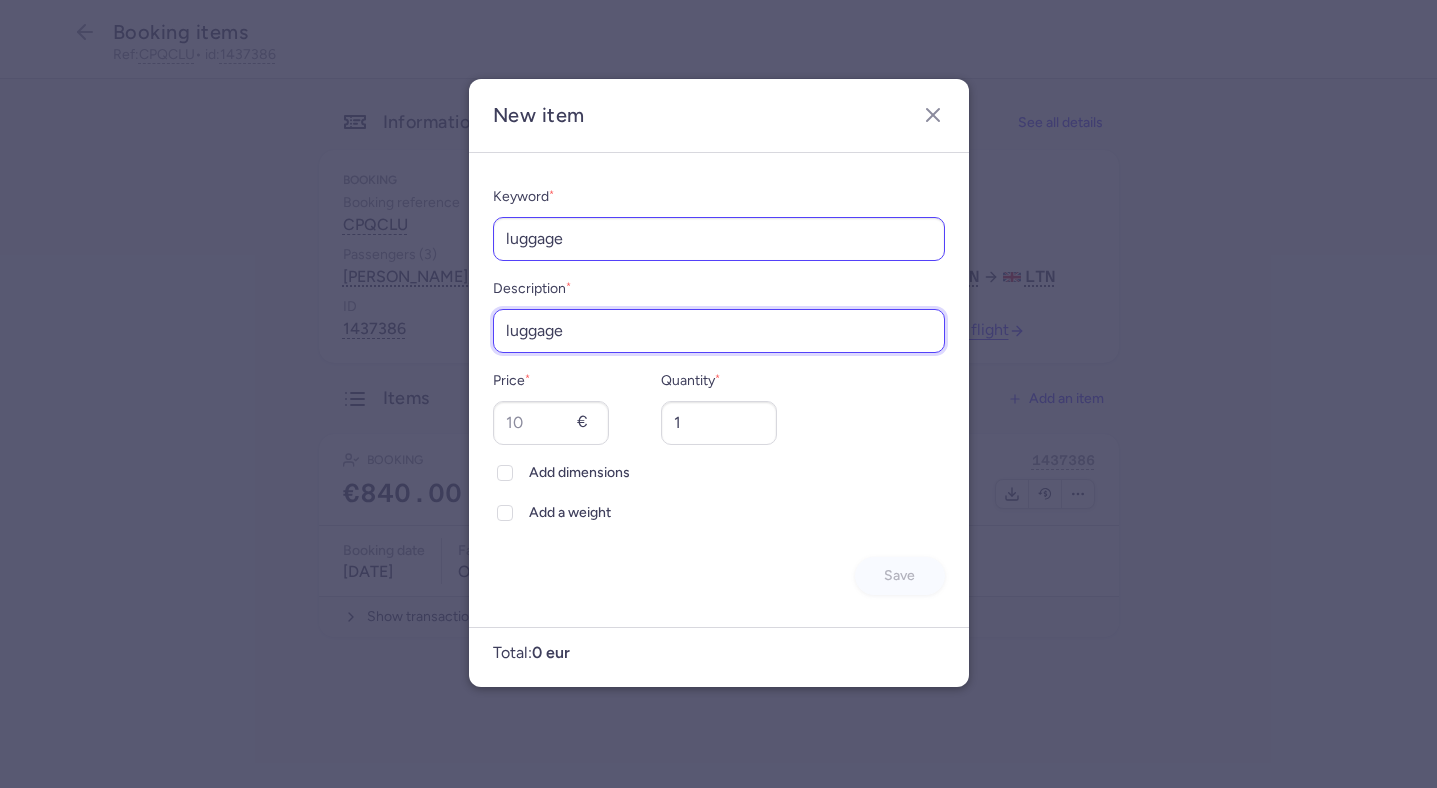 type on "luggage" 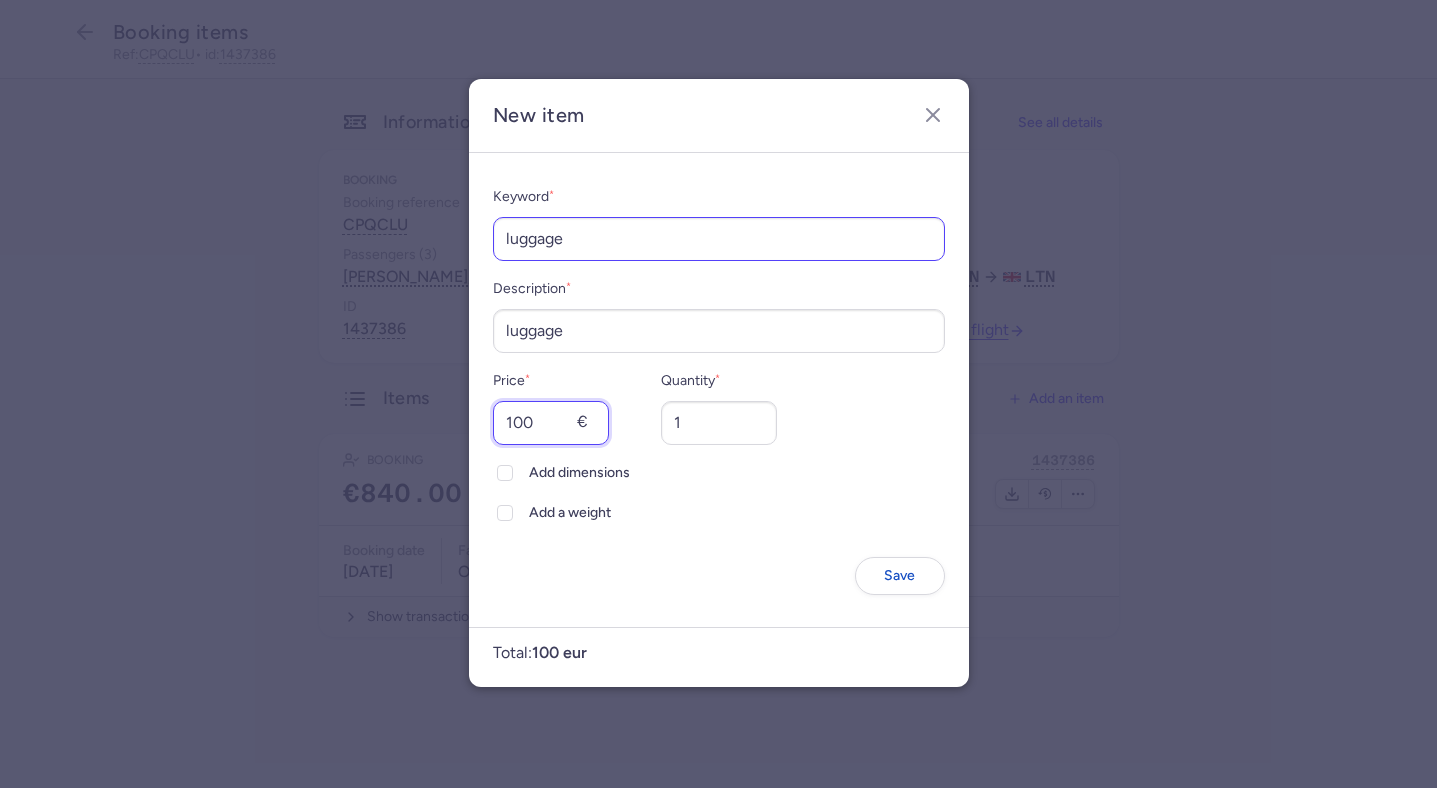type on "100" 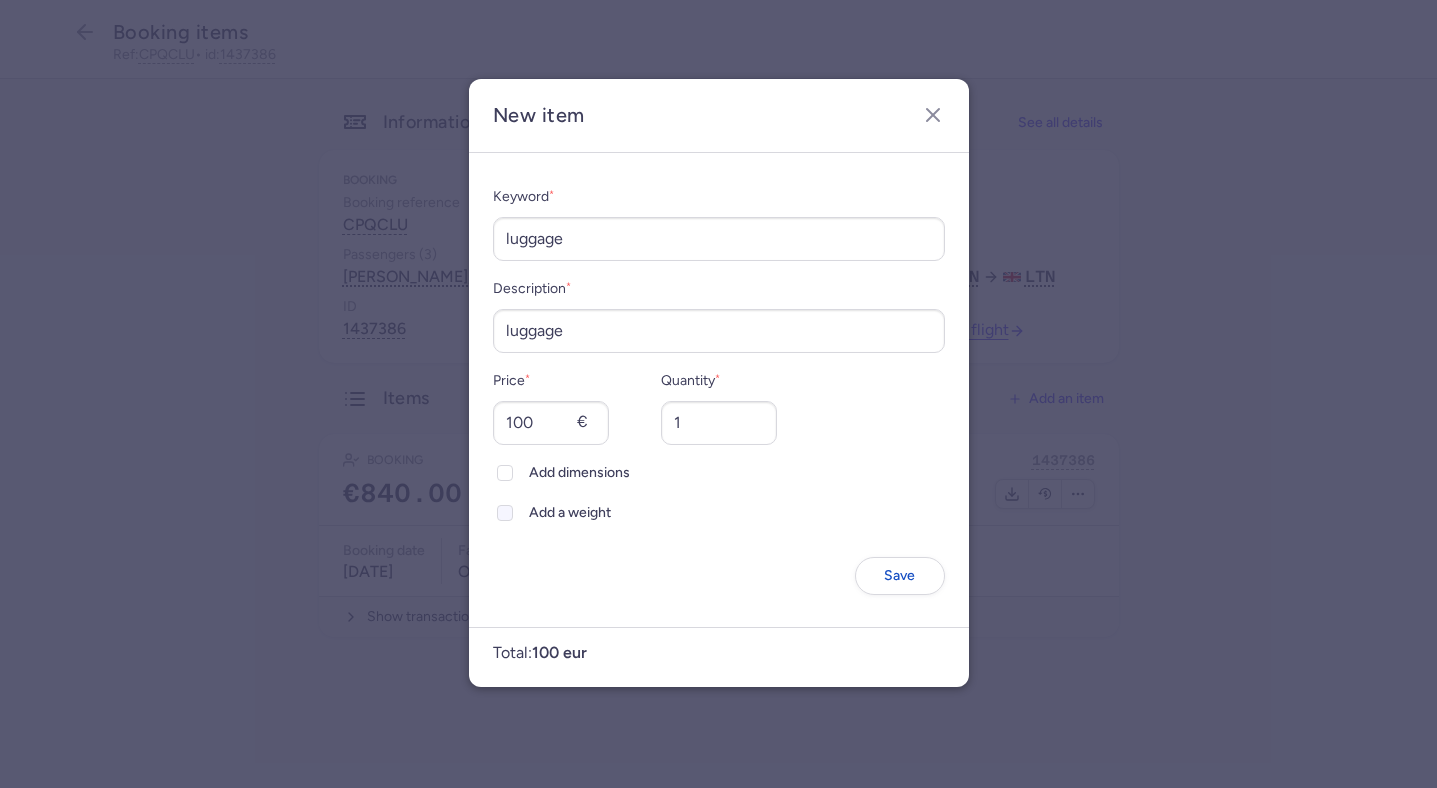 click on "Add a weight" 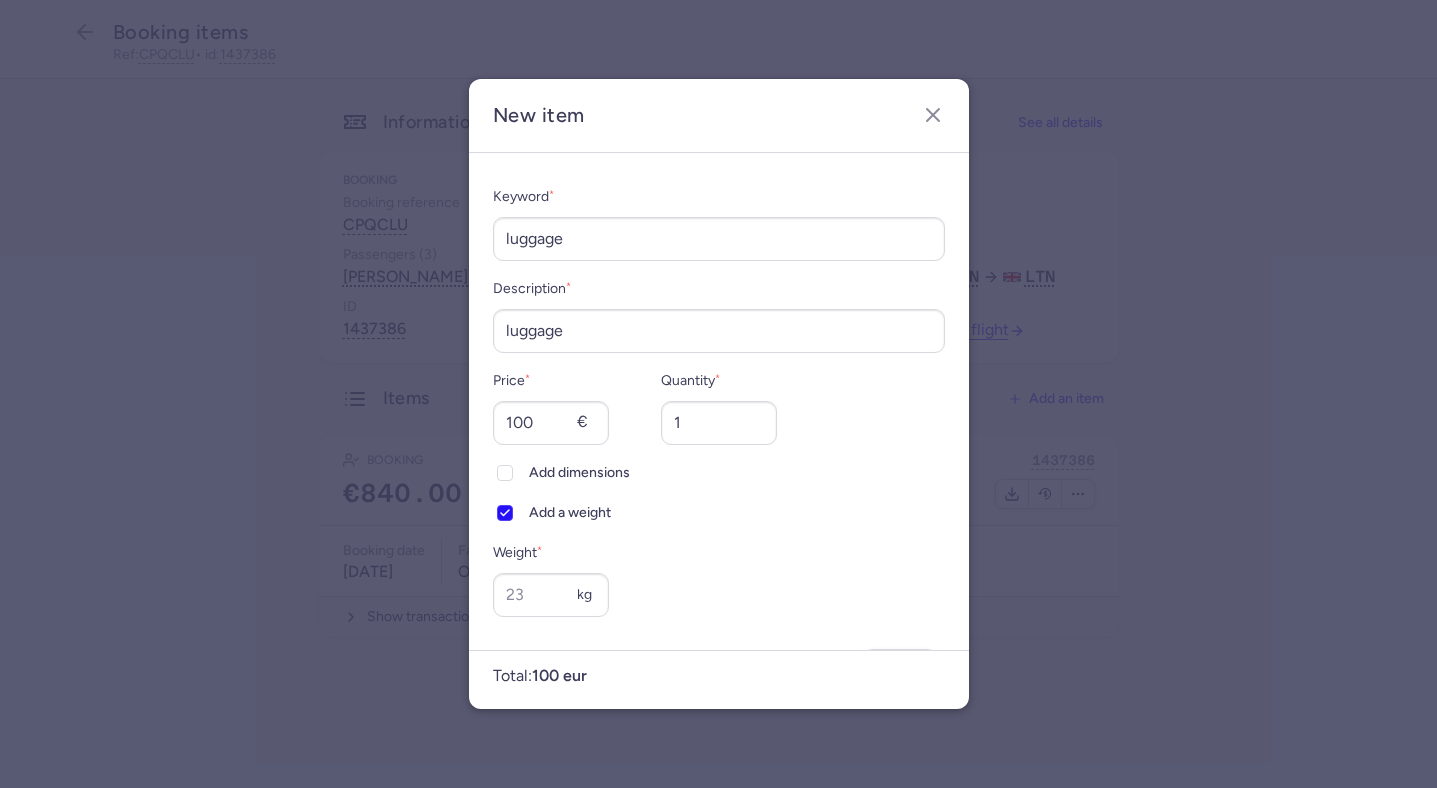 scroll, scrollTop: 0, scrollLeft: 0, axis: both 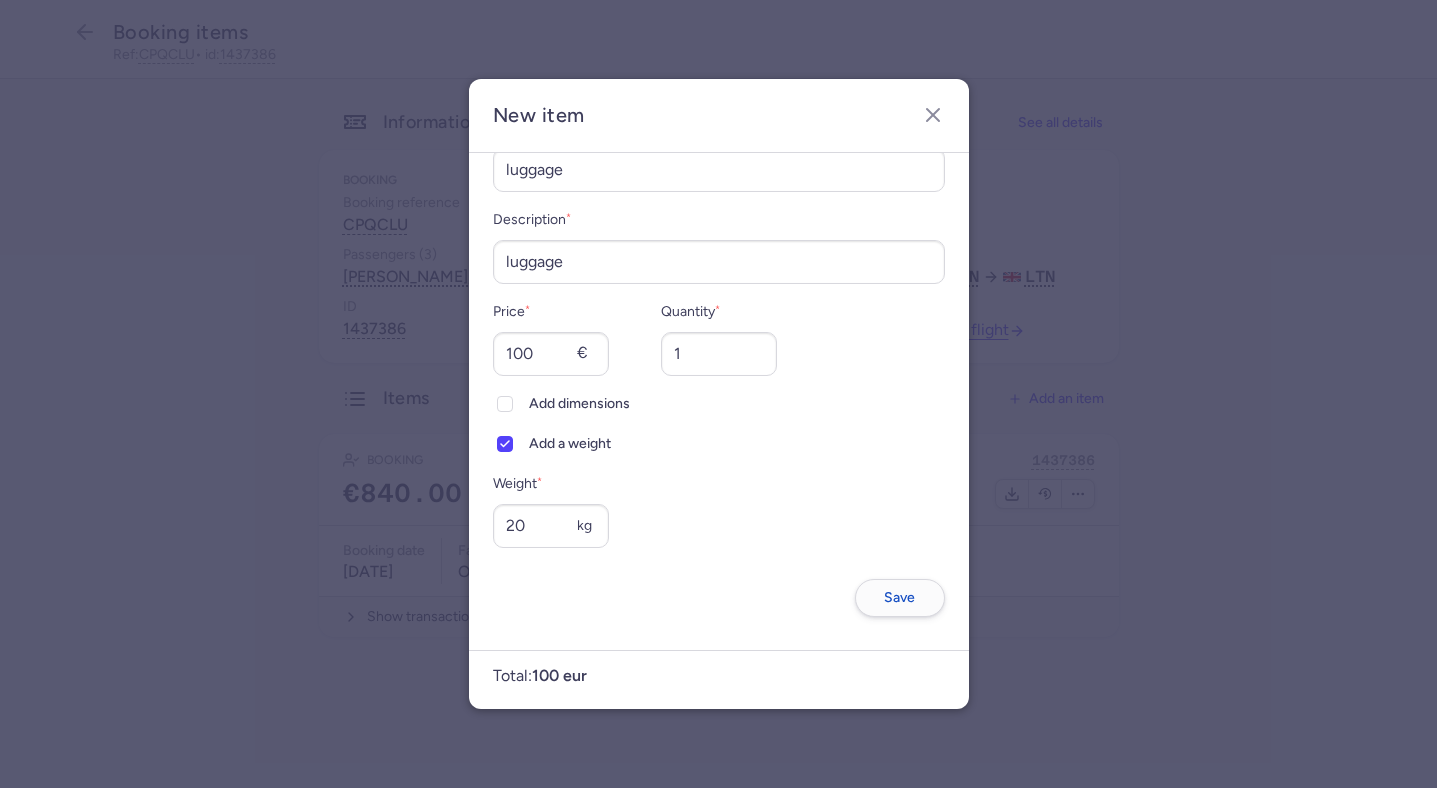 type on "20" 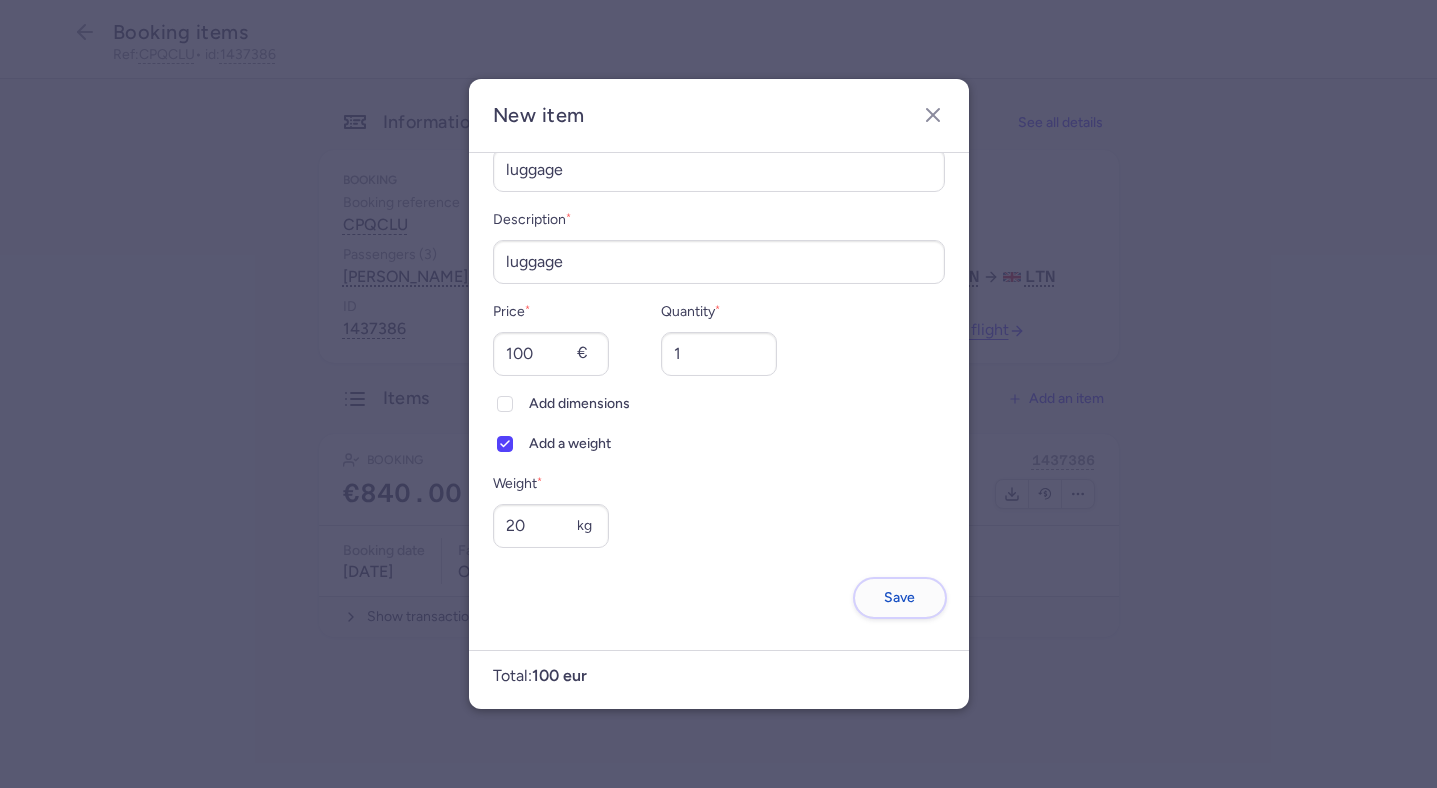 click on "Save" at bounding box center (899, 597) 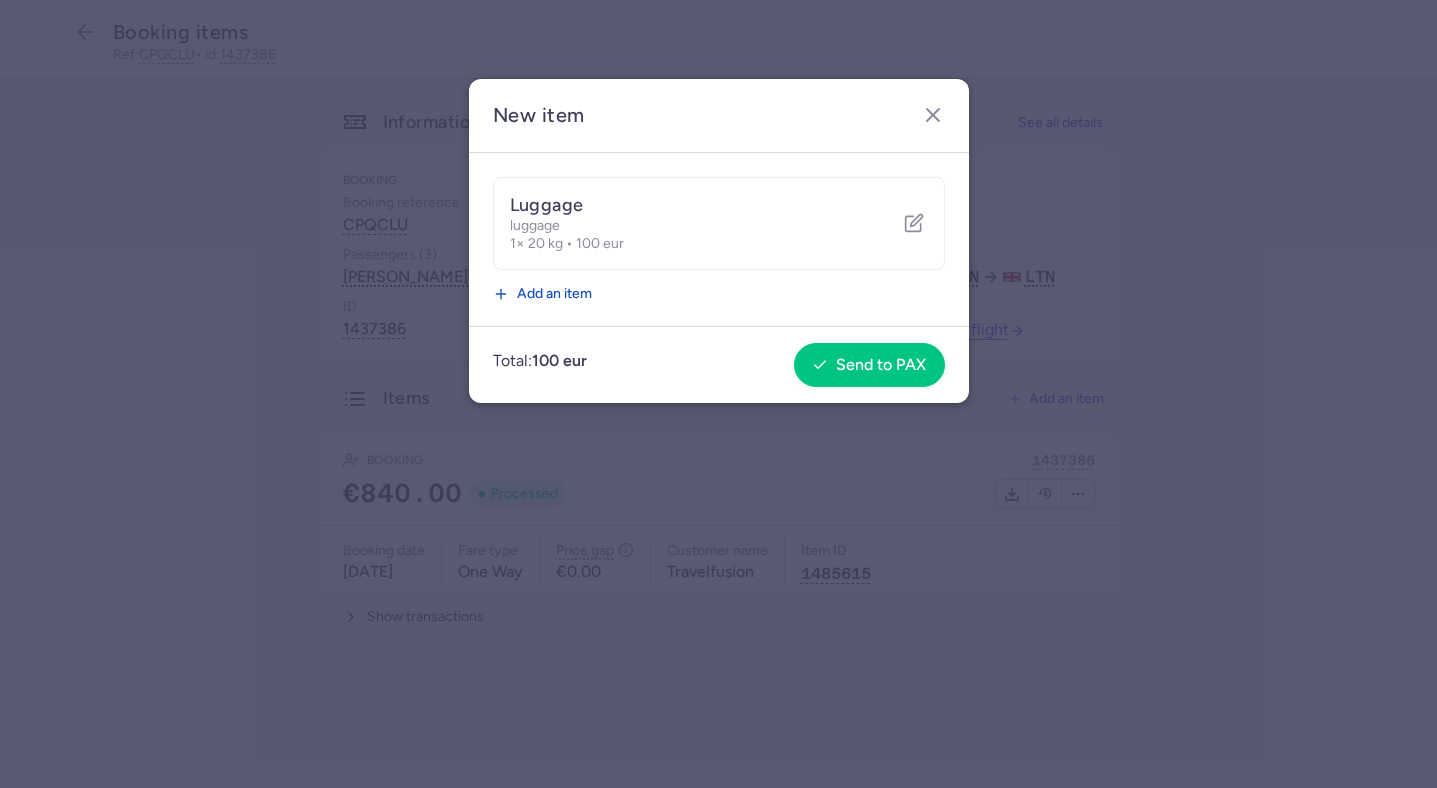 scroll, scrollTop: 0, scrollLeft: 0, axis: both 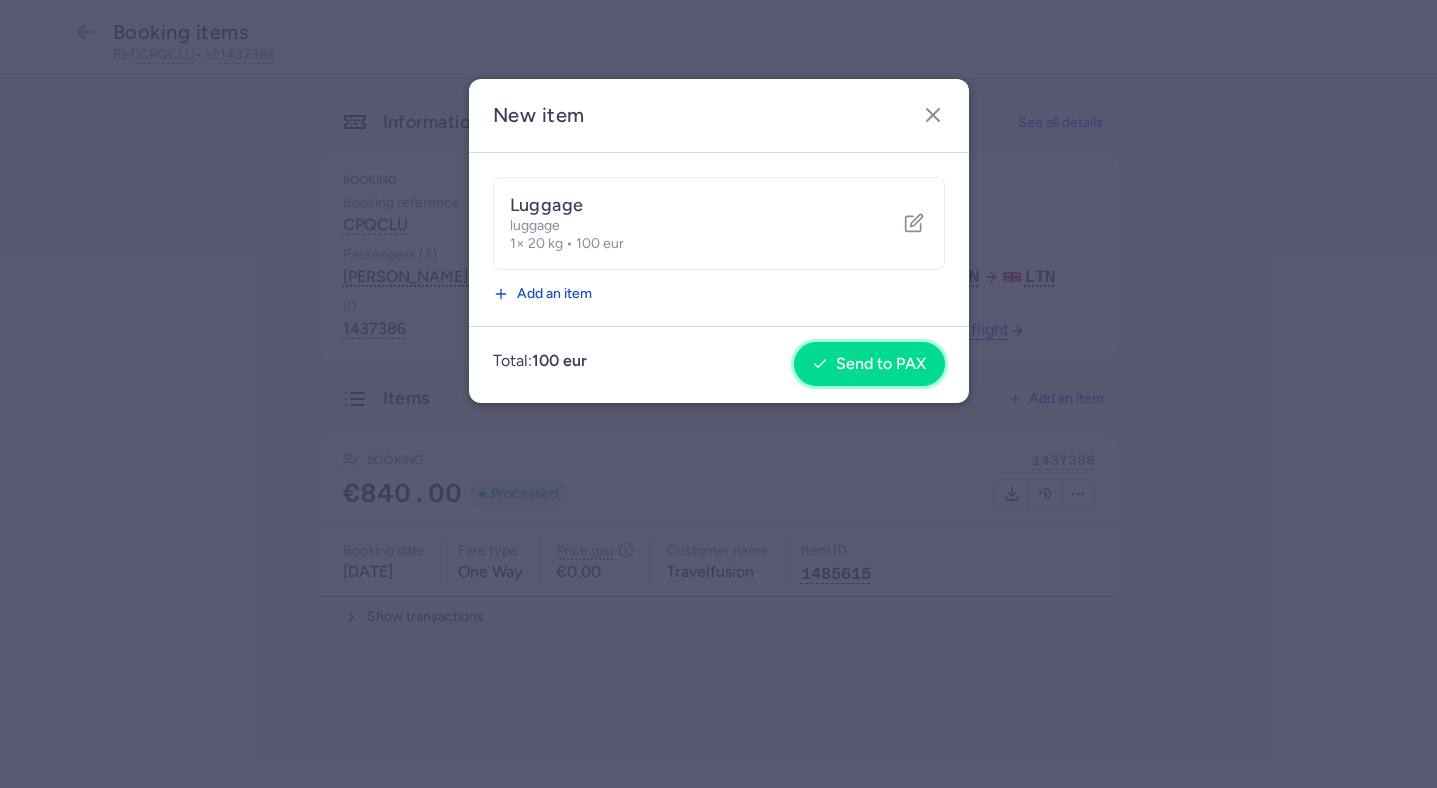 click on "Send to PAX" at bounding box center (881, 364) 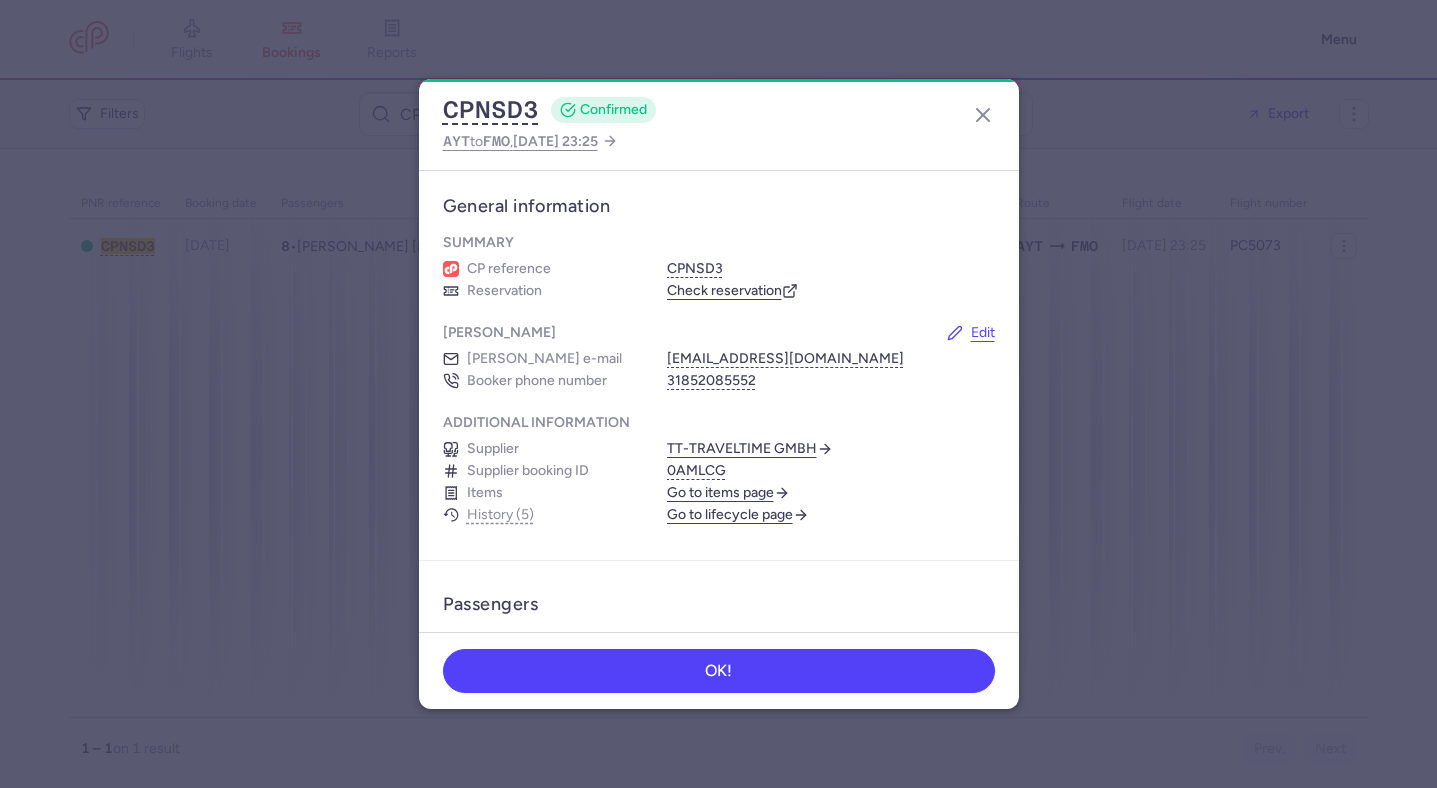 scroll, scrollTop: 0, scrollLeft: 0, axis: both 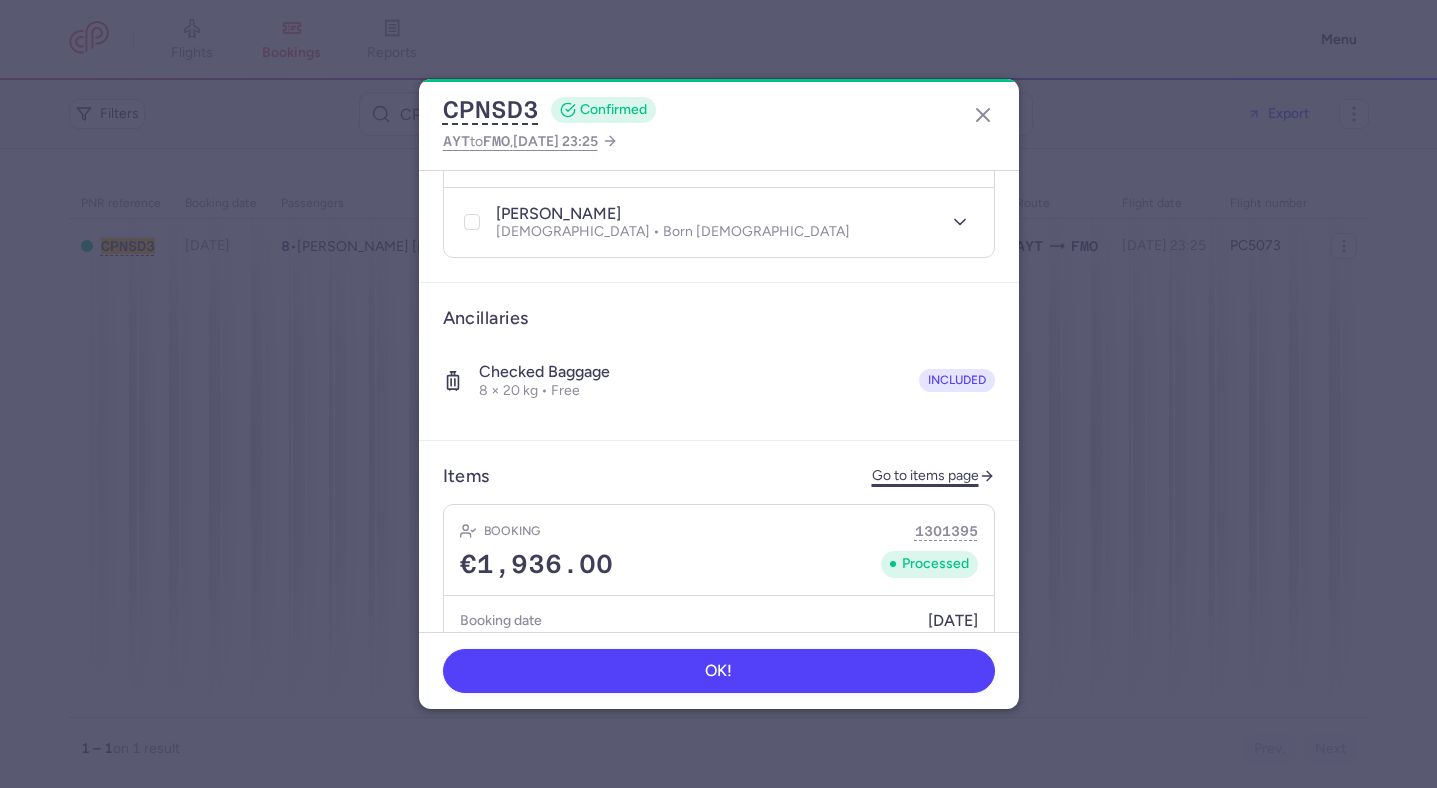 click on "Go to items page" 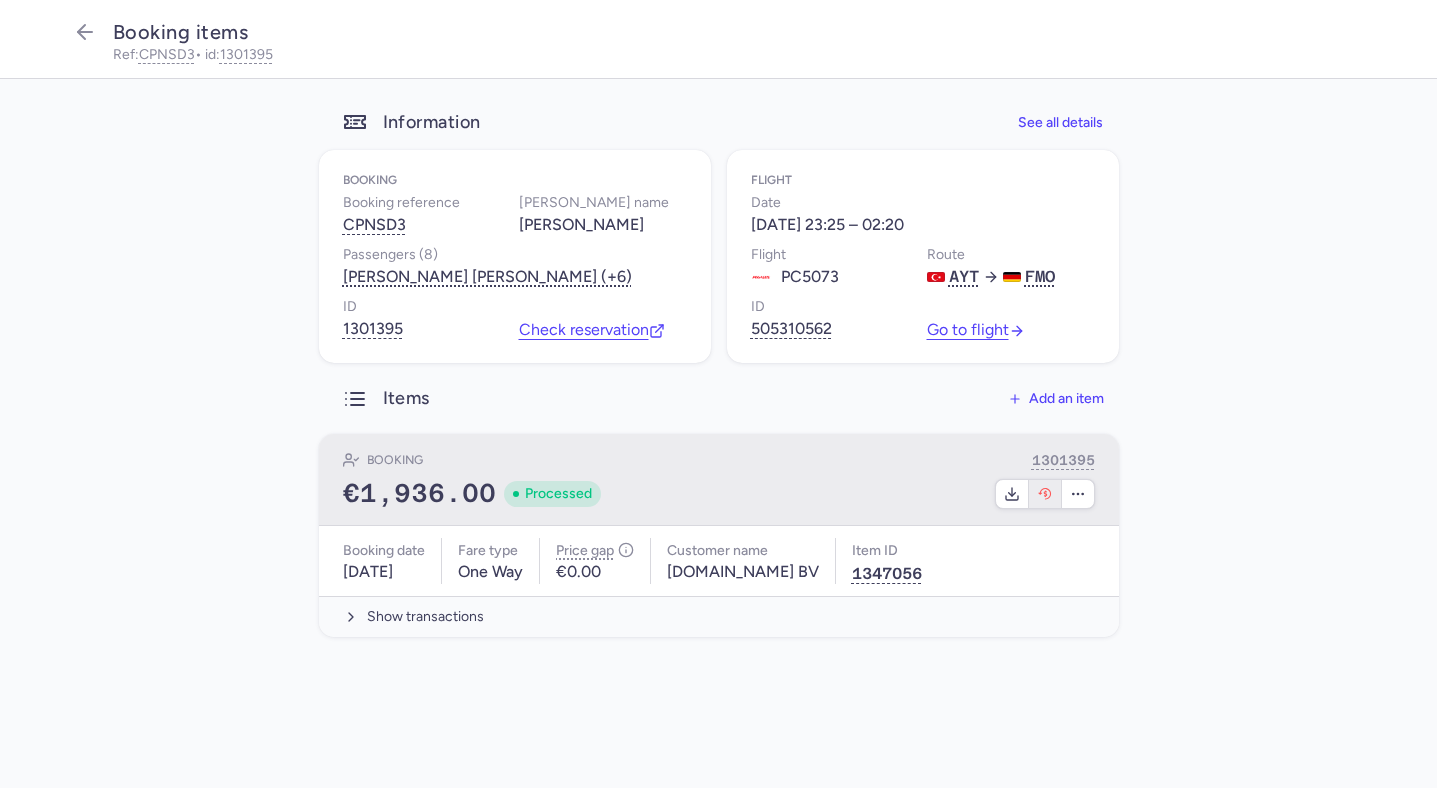 click 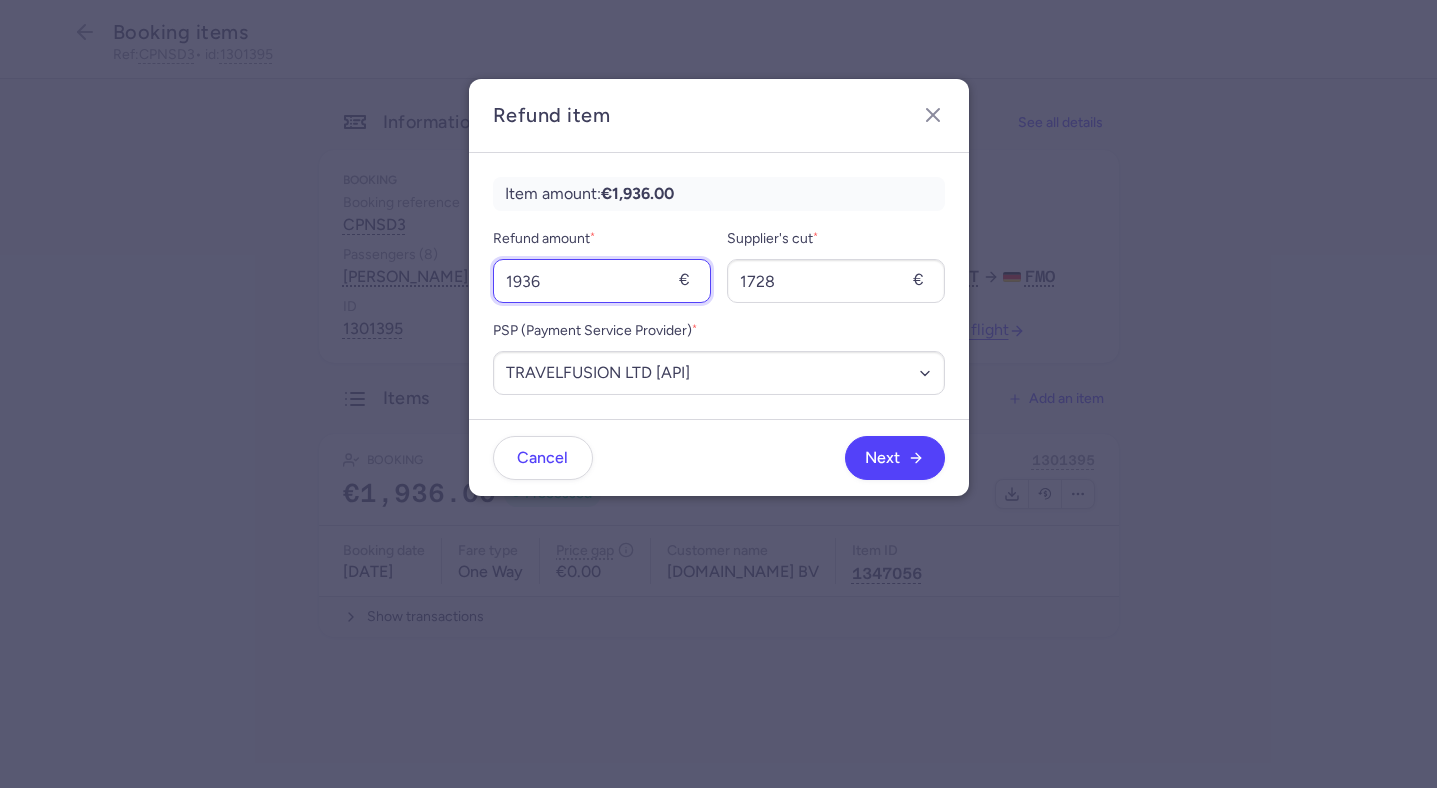 click on "1936" at bounding box center (602, 281) 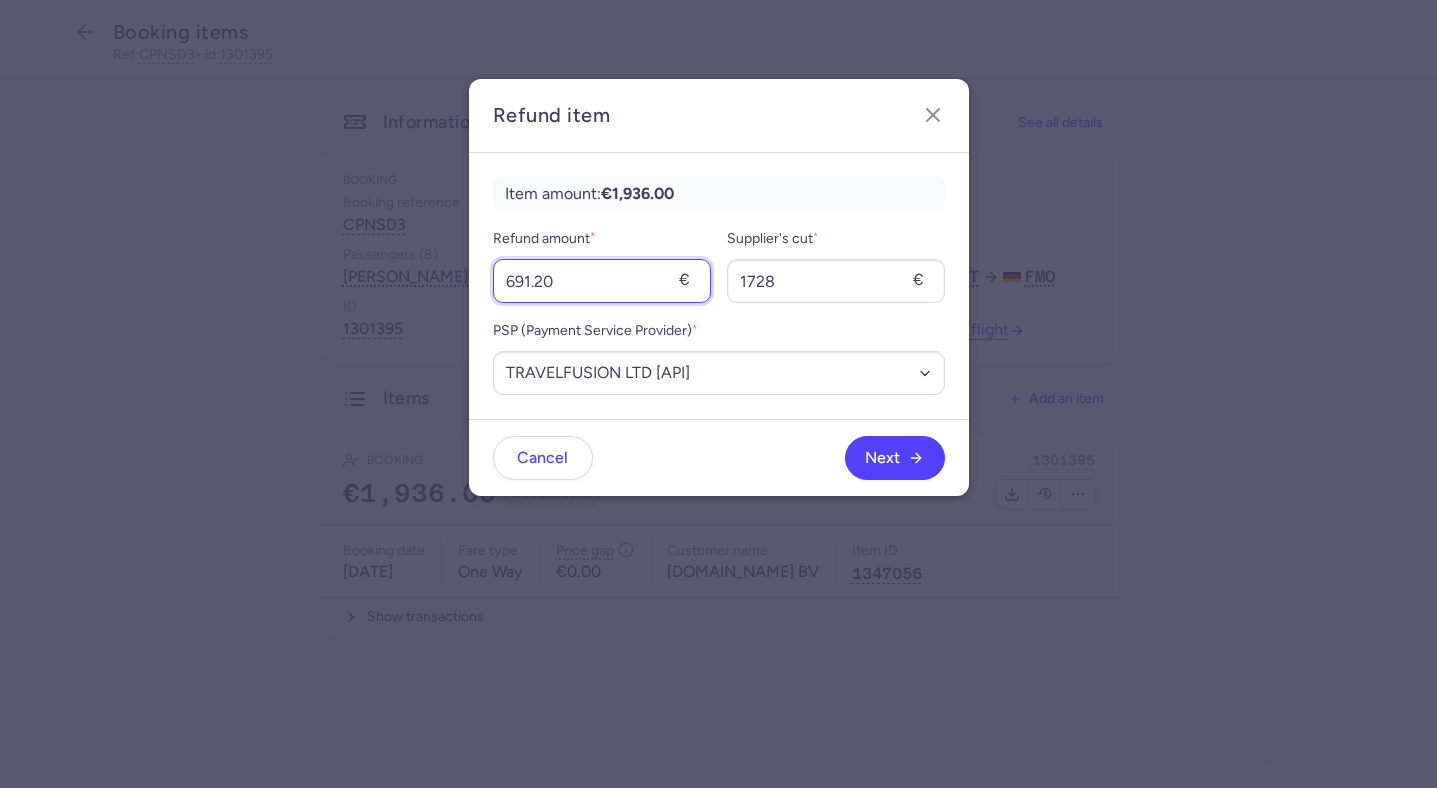 type on "691.20" 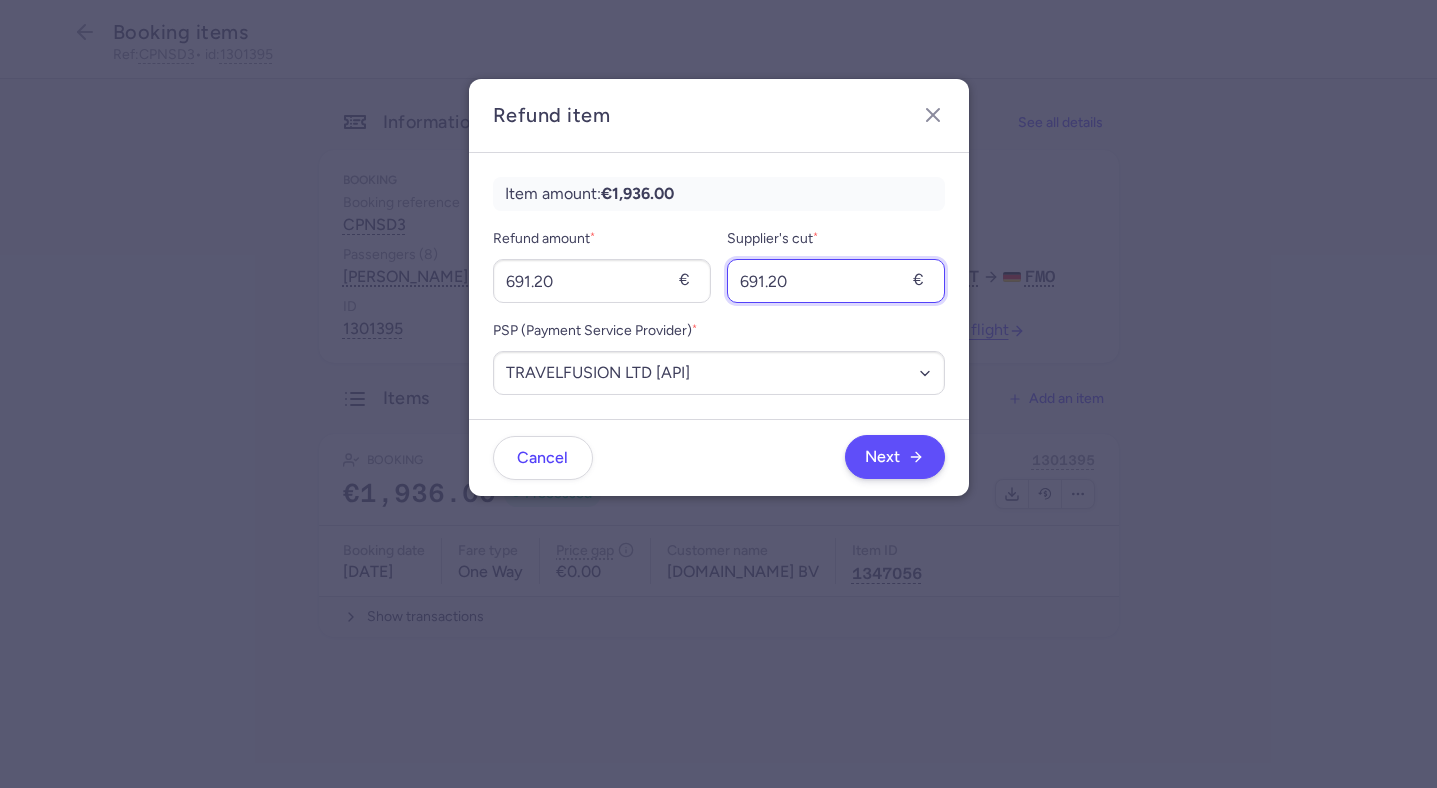type on "691.20" 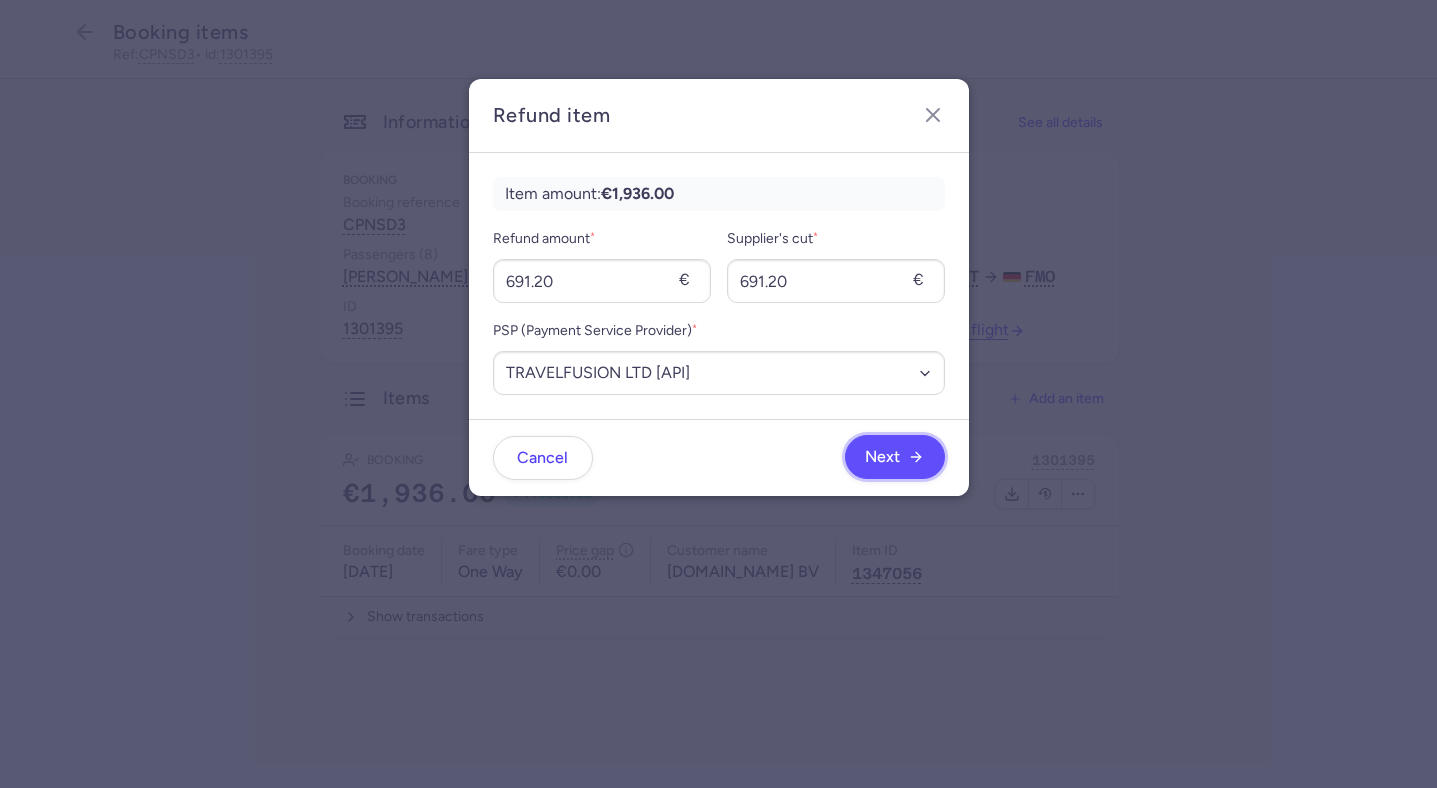 click on "Next" at bounding box center [882, 457] 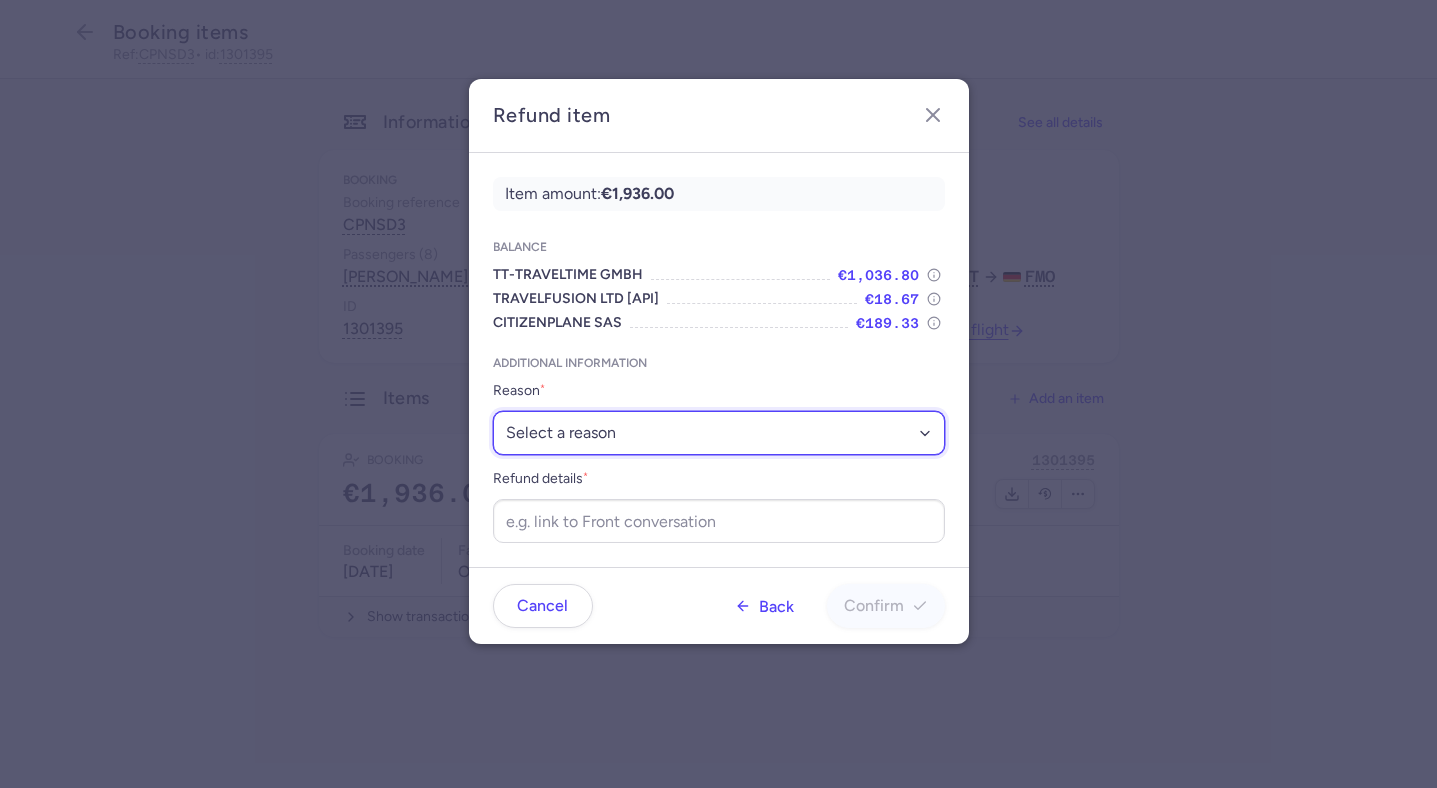 click on "Select a reason ✈️ Airline ceasing ops 💼 Ancillary issue 📄 APIS missing ⚙️ CitizenPlane error ⛔️ Denied boarding 🔁 Duplicate ❌ Flight canceled 🕵🏼‍♂️ Fraud 🎁 Goodwill 🎫 Goodwill allowance 🙃 Other 💺 Overbooking 💸 Refund with penalty 🙅 Schedule change not accepted 🤕 Supplier error 💵 Tax refund ❓ Unconfirmed booking" at bounding box center [719, 433] 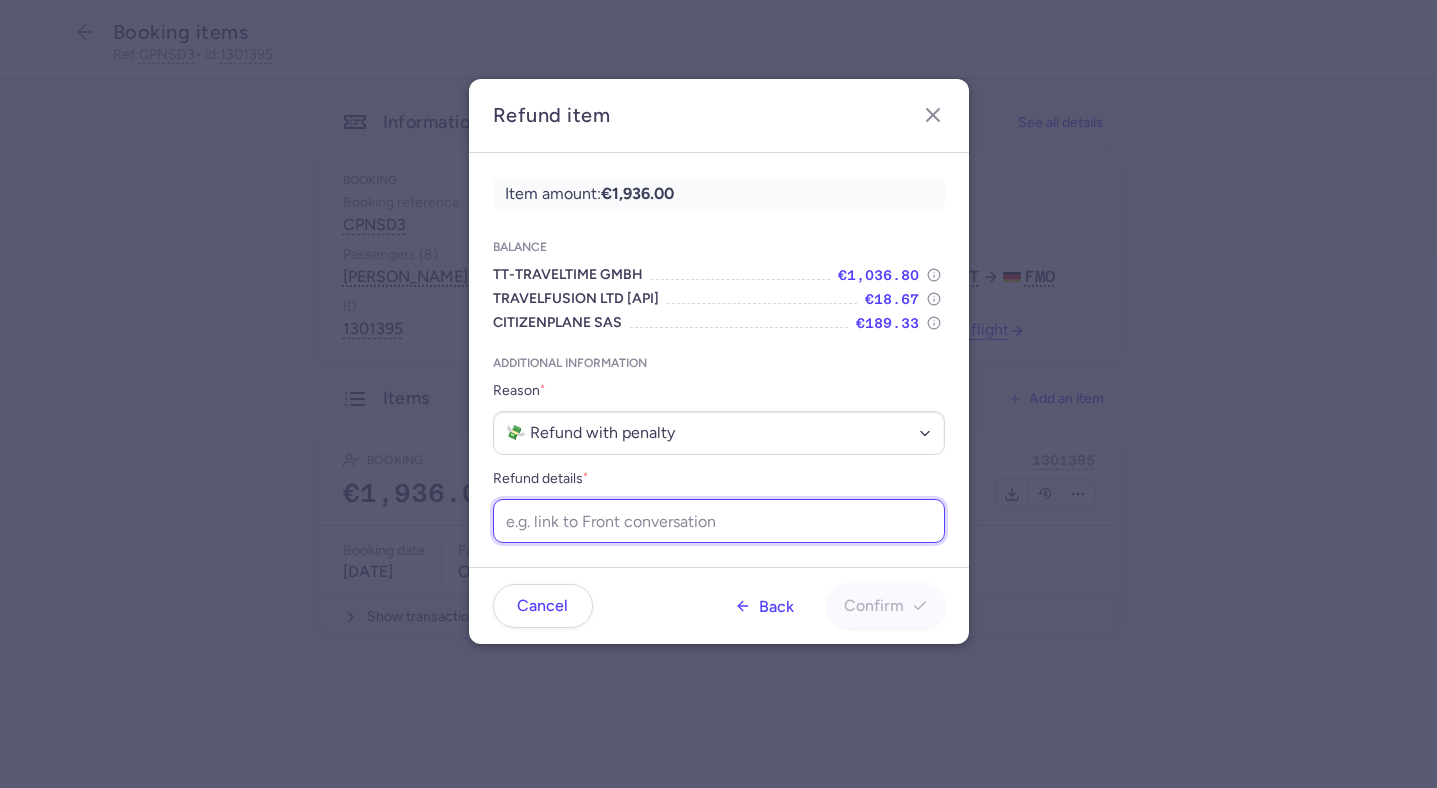 click on "Refund details  *" at bounding box center [719, 521] 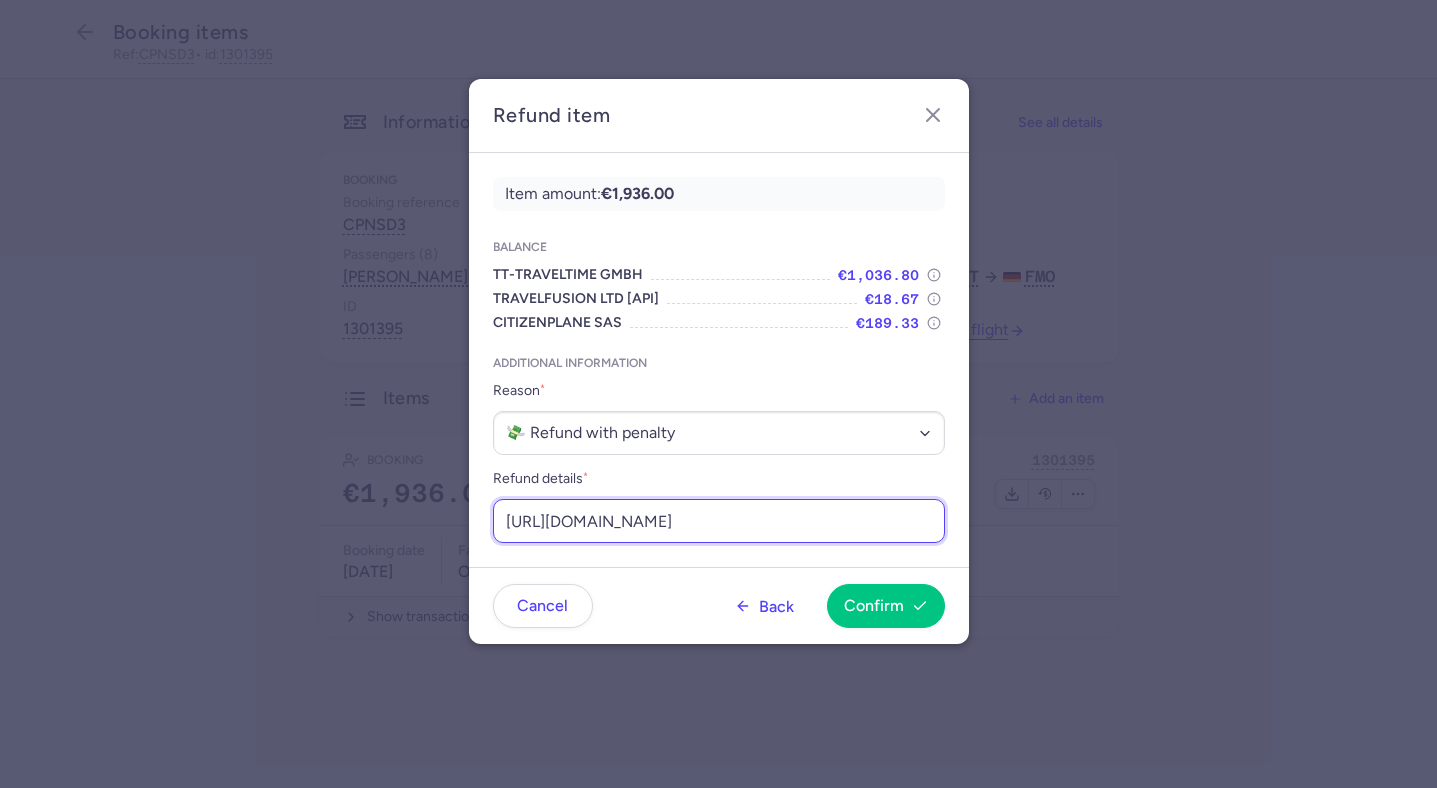 scroll, scrollTop: 0, scrollLeft: 244, axis: horizontal 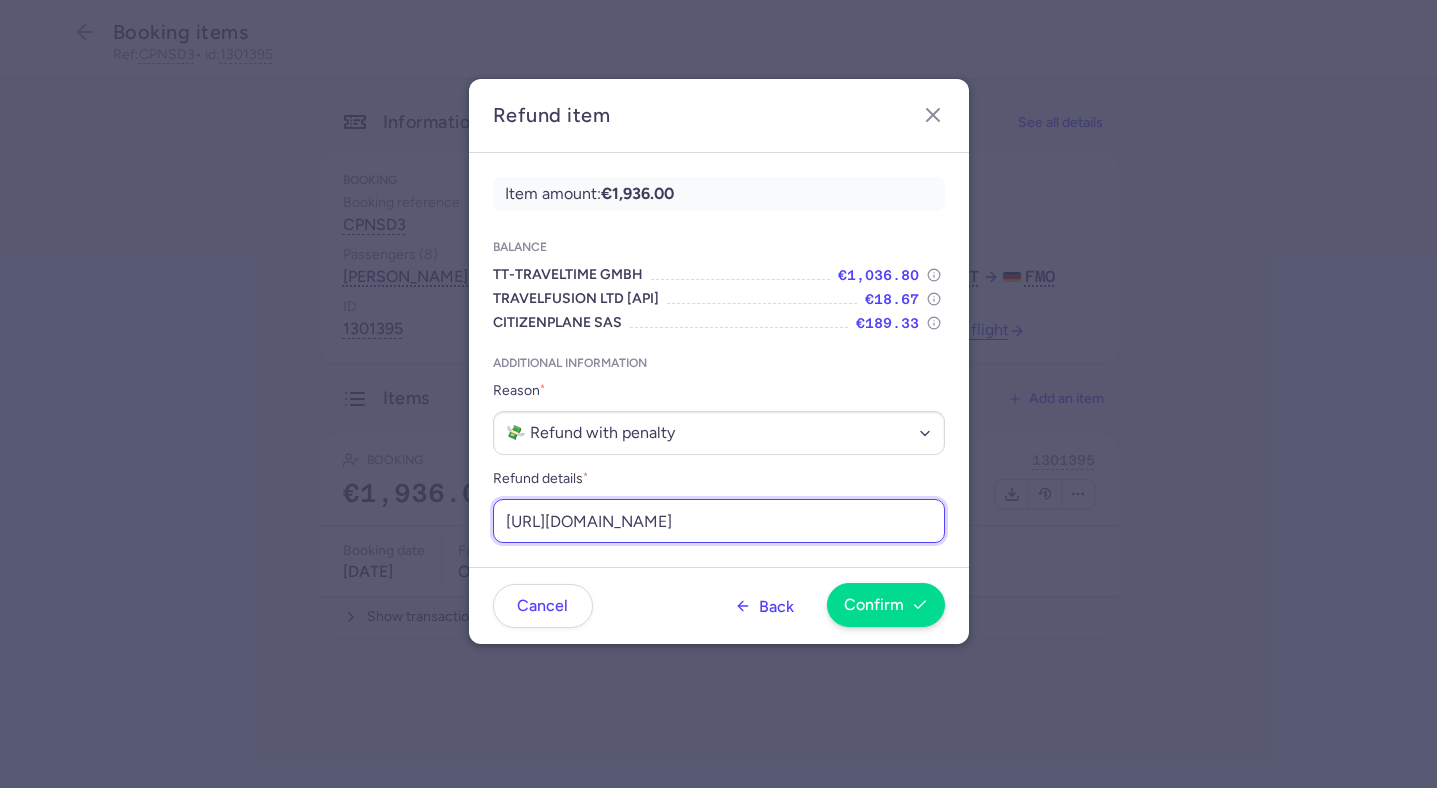 type on "https://app.frontapp.com/open/msg_pv6n0hu?key=CE8krehI7CM3CLqiws1-zWxbwNez084K" 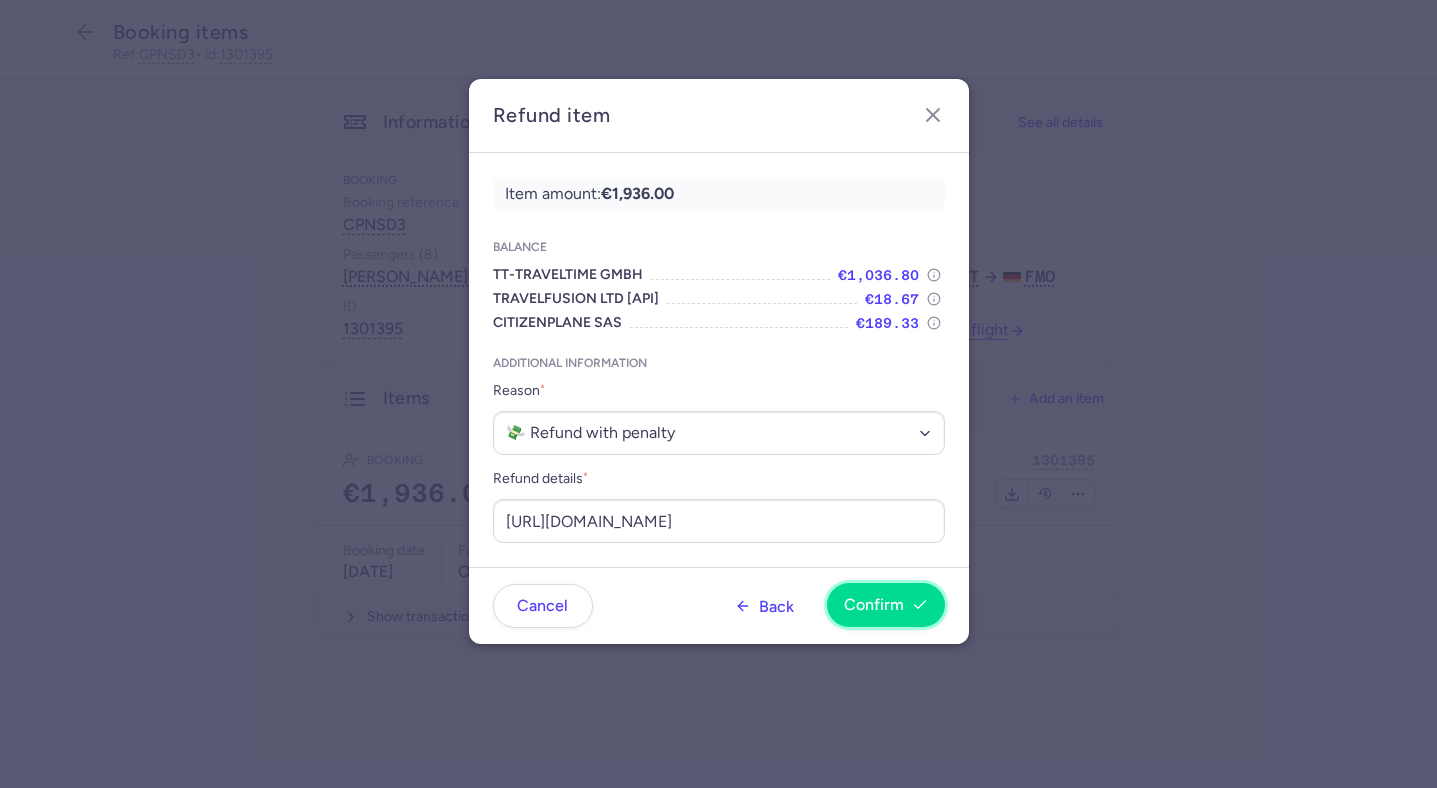 click on "Confirm" at bounding box center [886, 605] 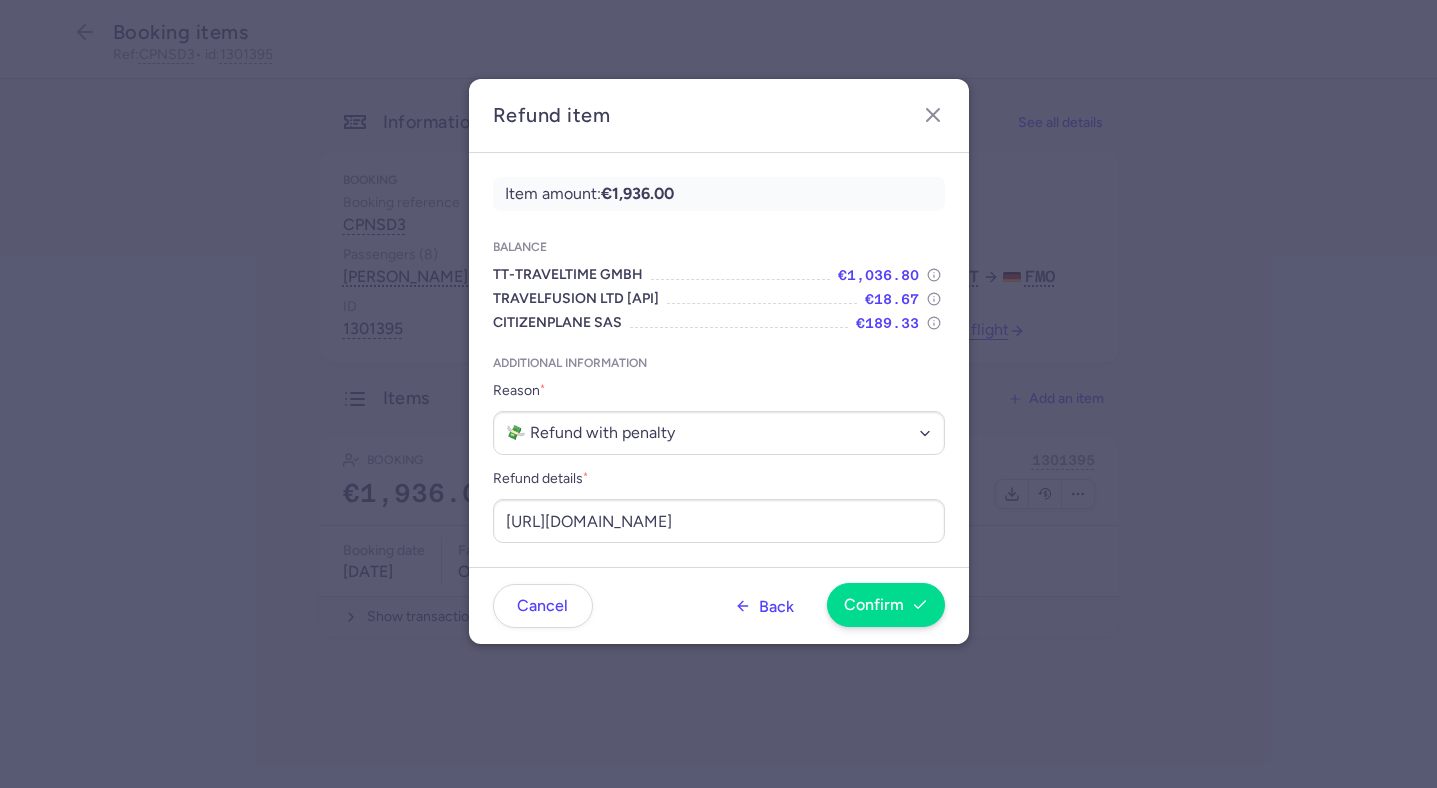 scroll, scrollTop: 0, scrollLeft: 0, axis: both 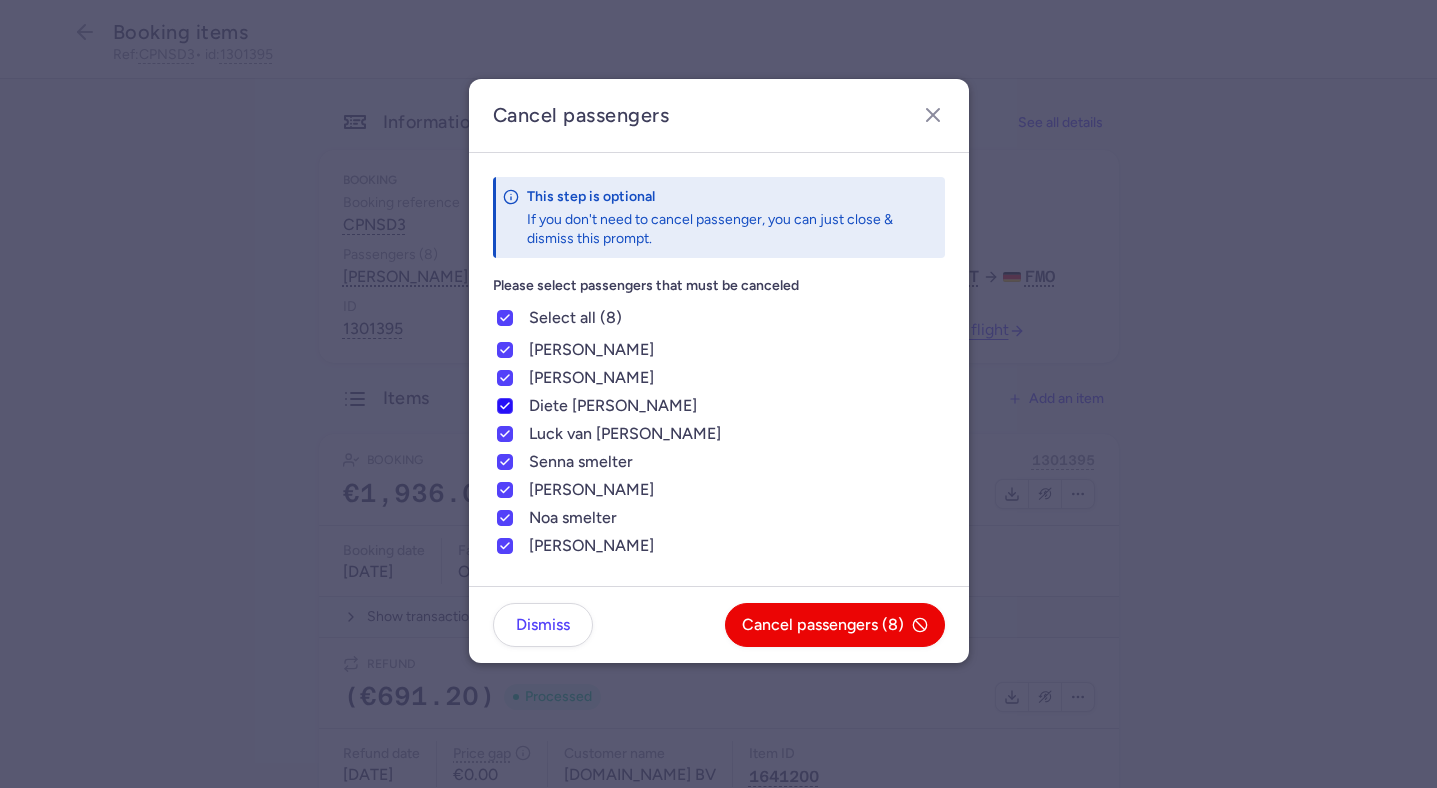 click on "diete masselink" 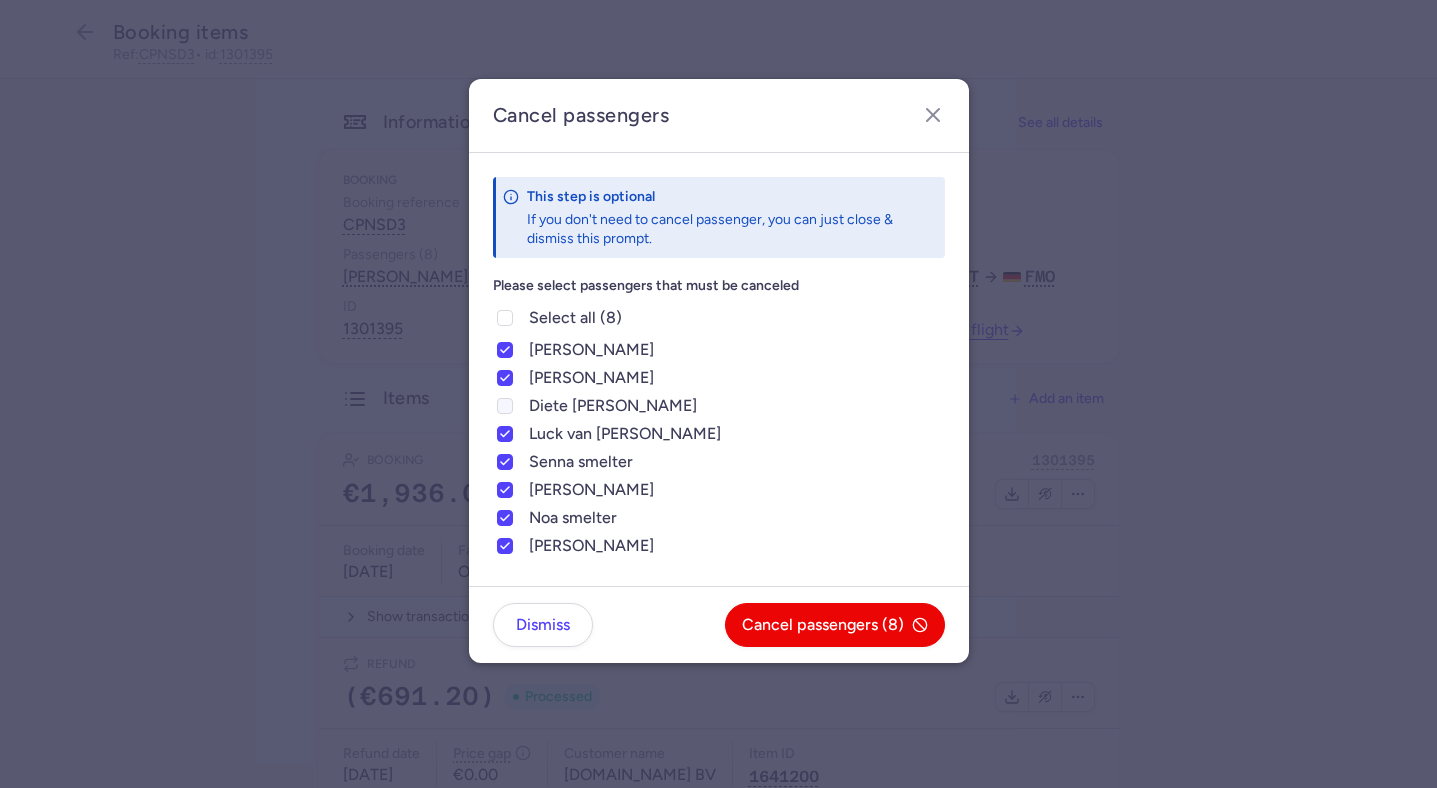 checkbox on "false" 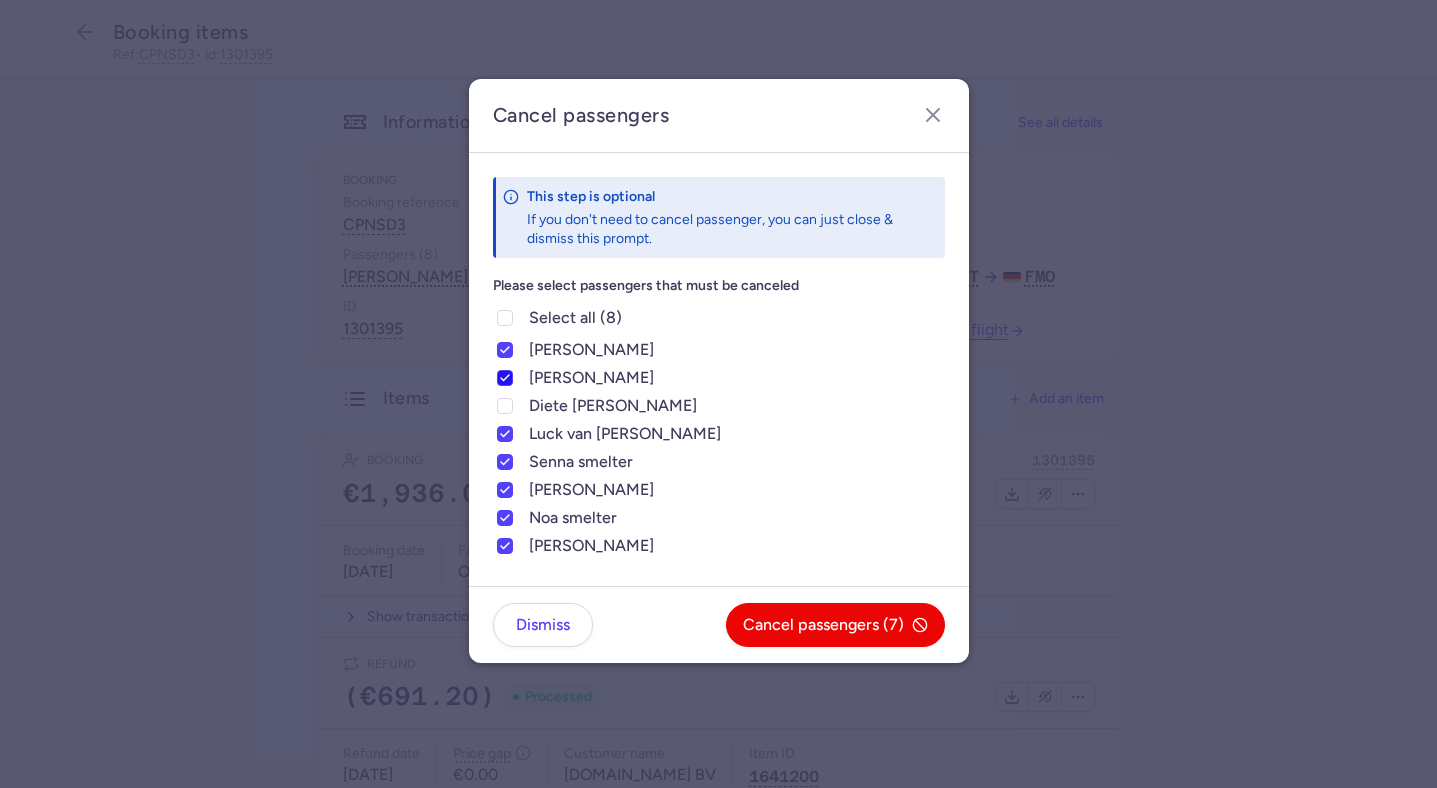 click on "patricia neutink" 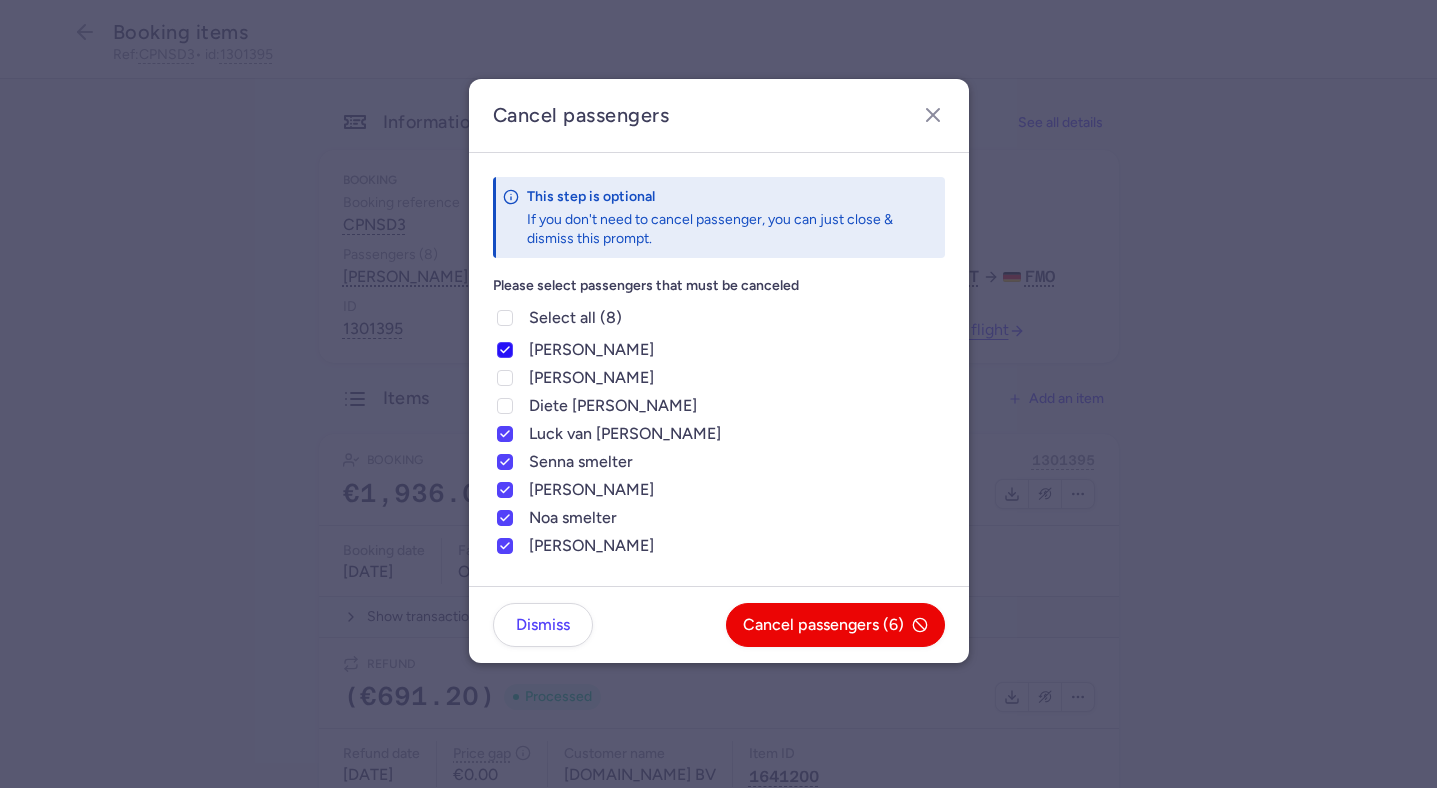 click on "oscar smelter" 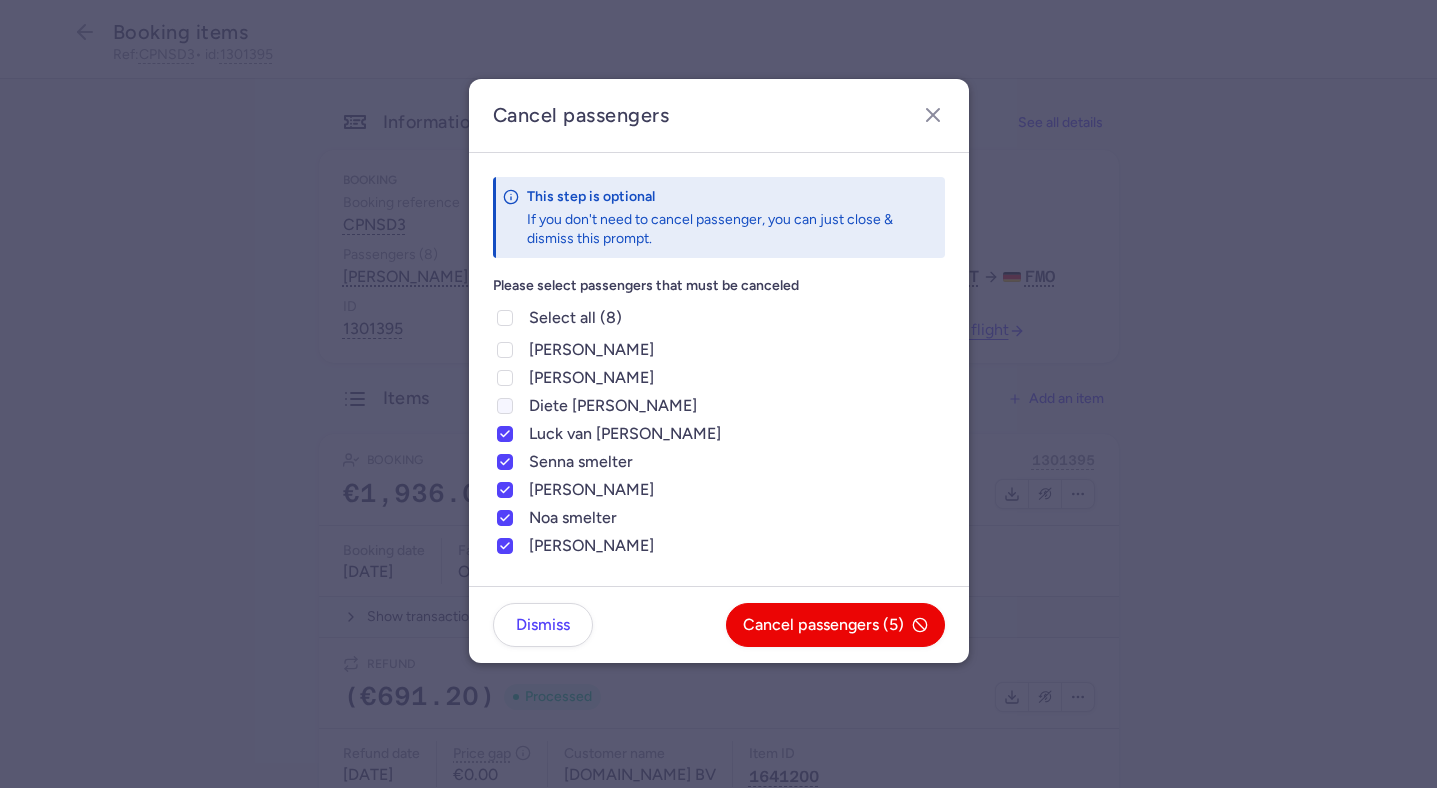 click on "diete masselink" 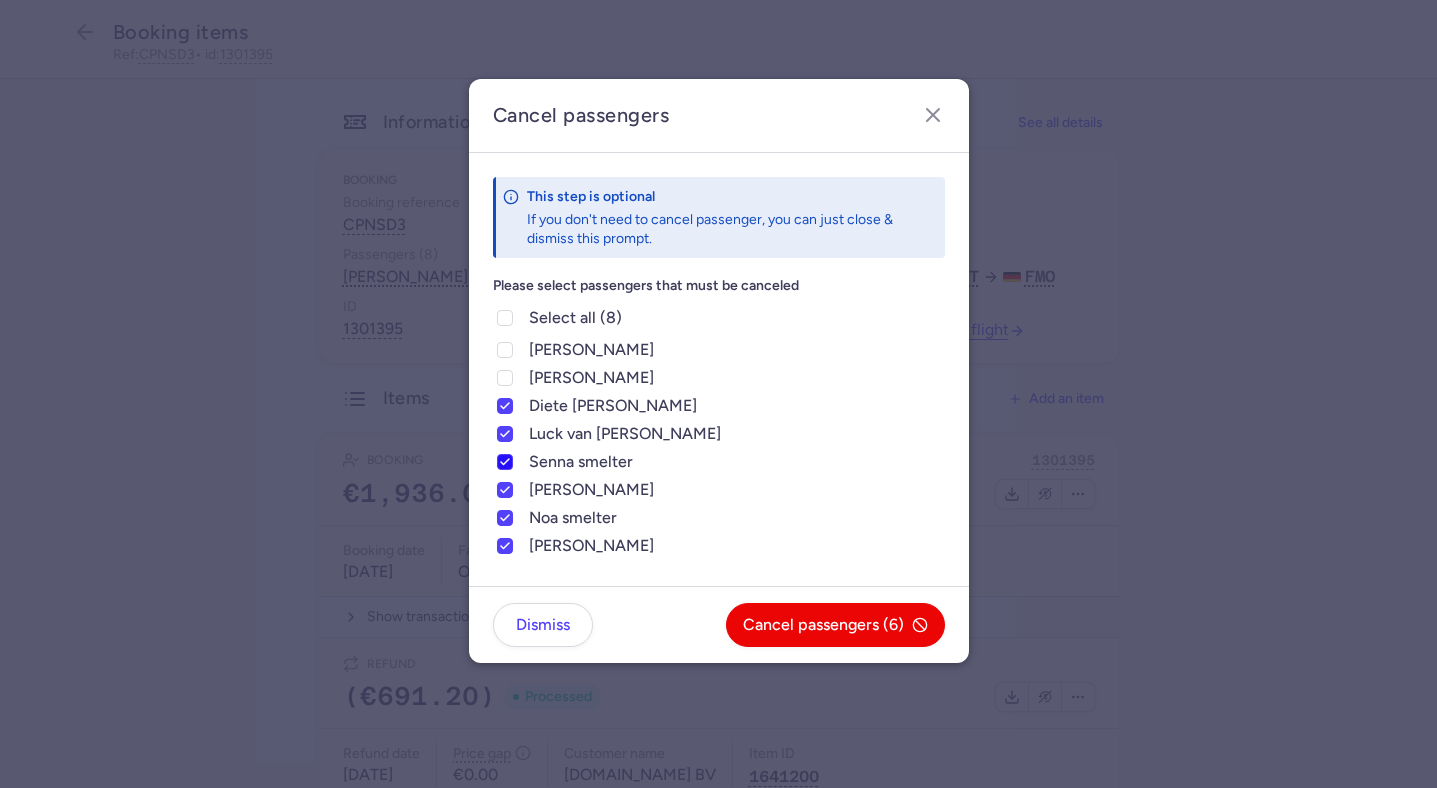 click on "senna smelter" 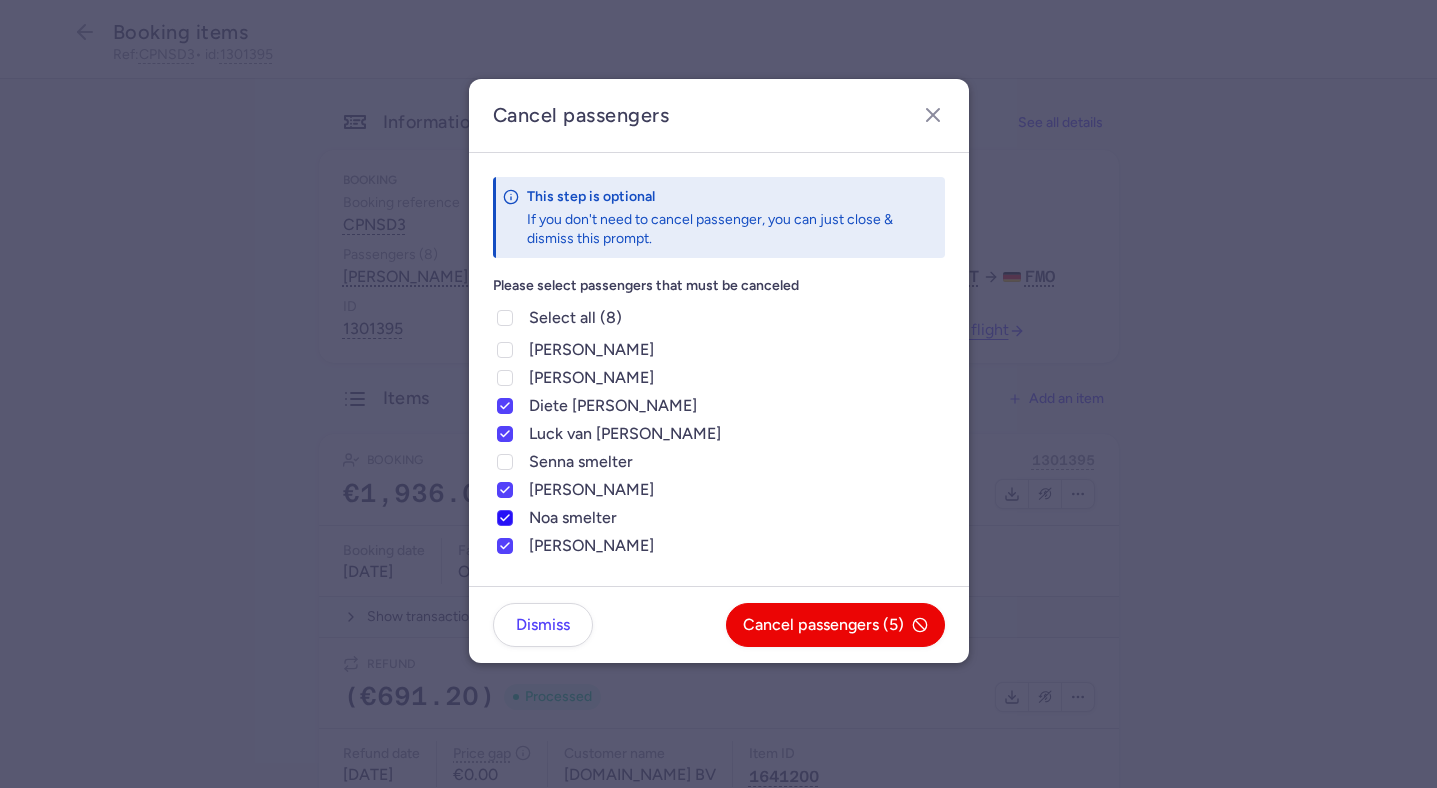 click on "noa smelter" 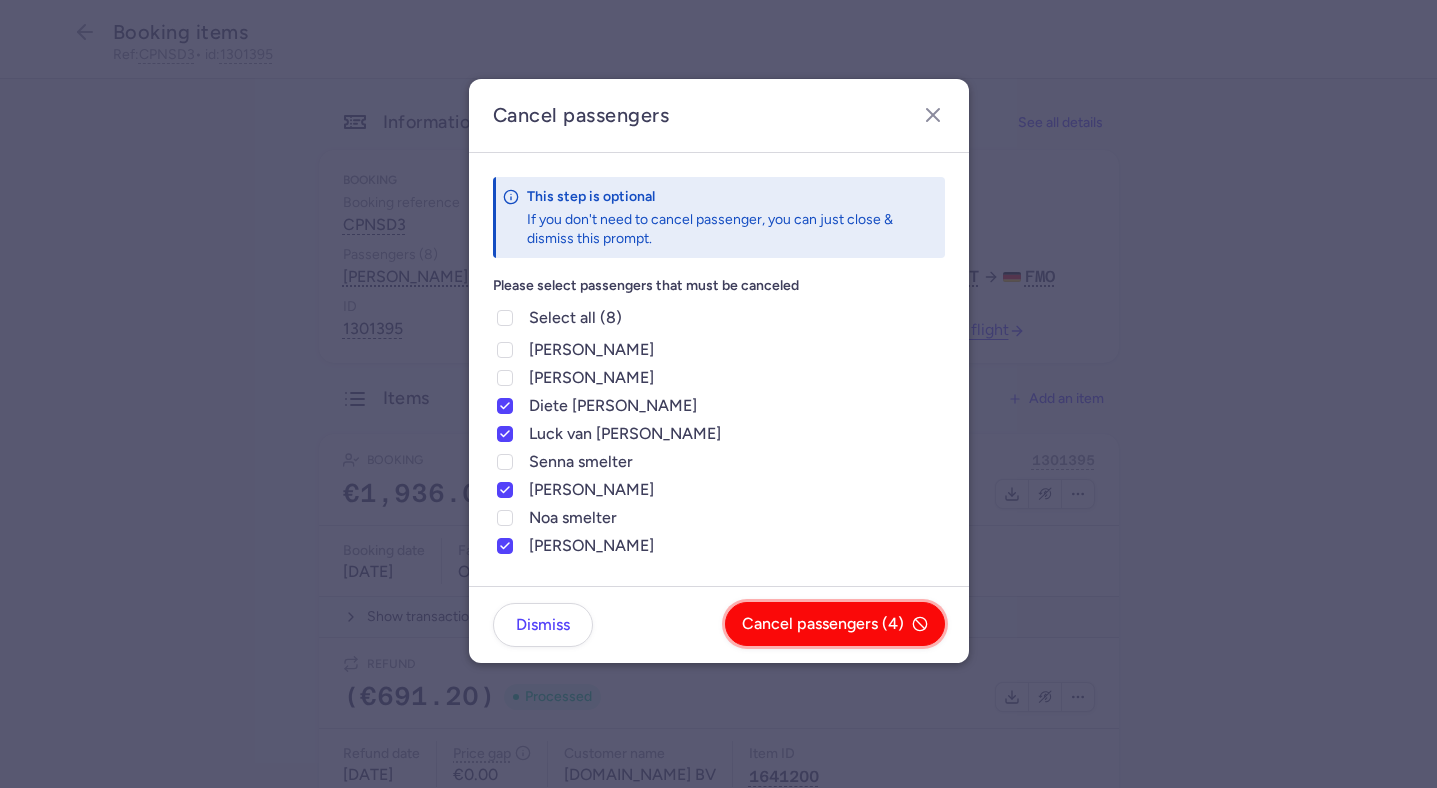 click on "Cancel passengers (4)" at bounding box center [823, 624] 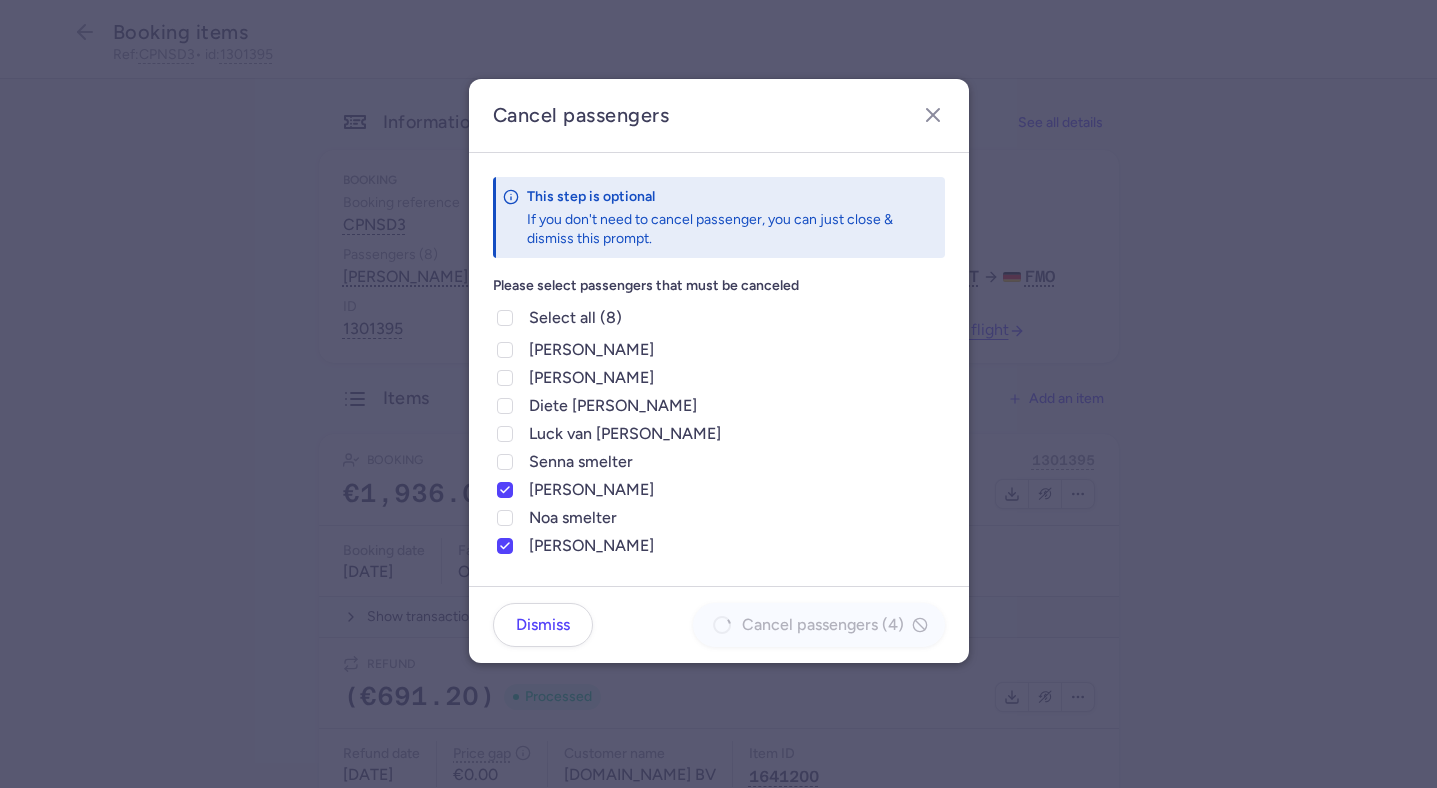 checkbox on "false" 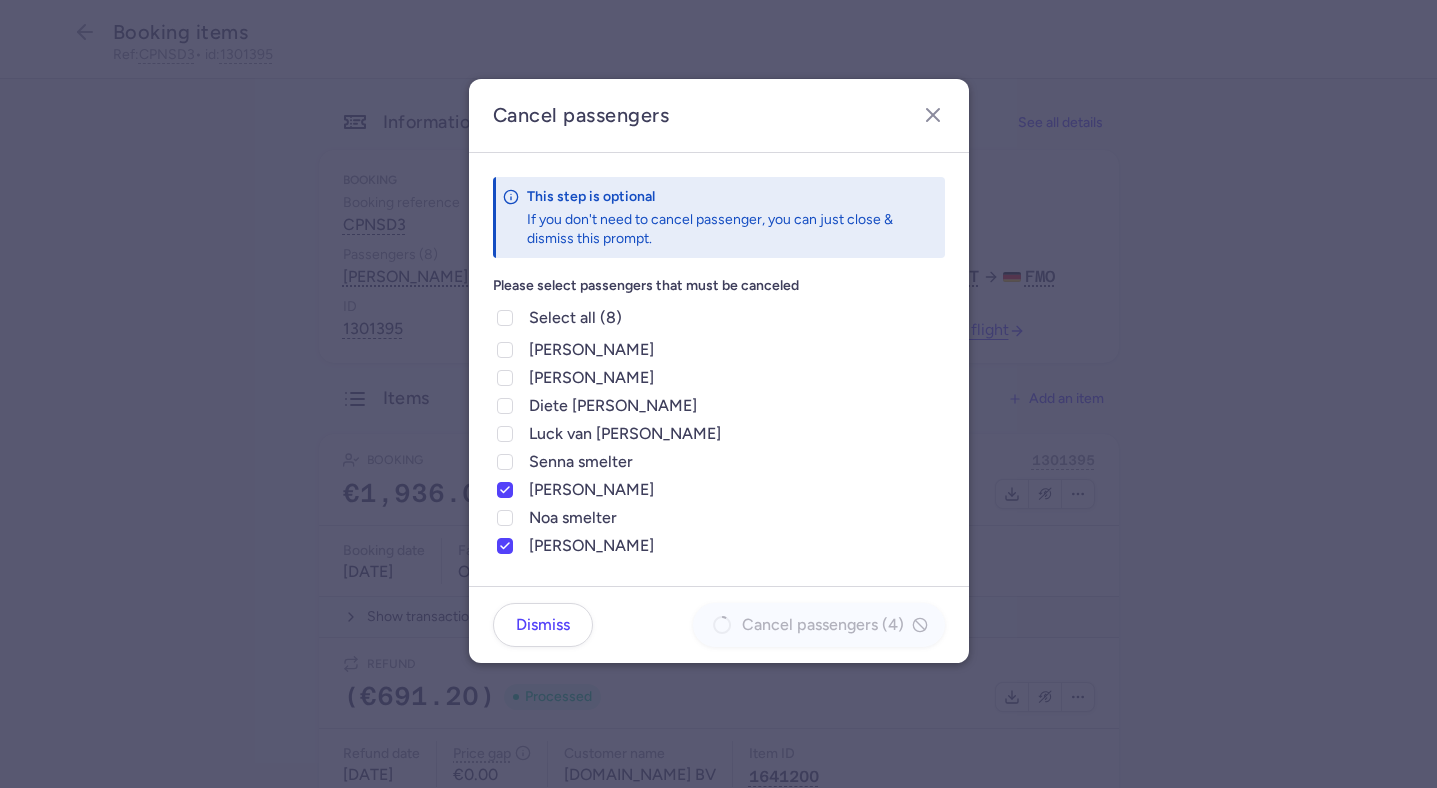 checkbox on "false" 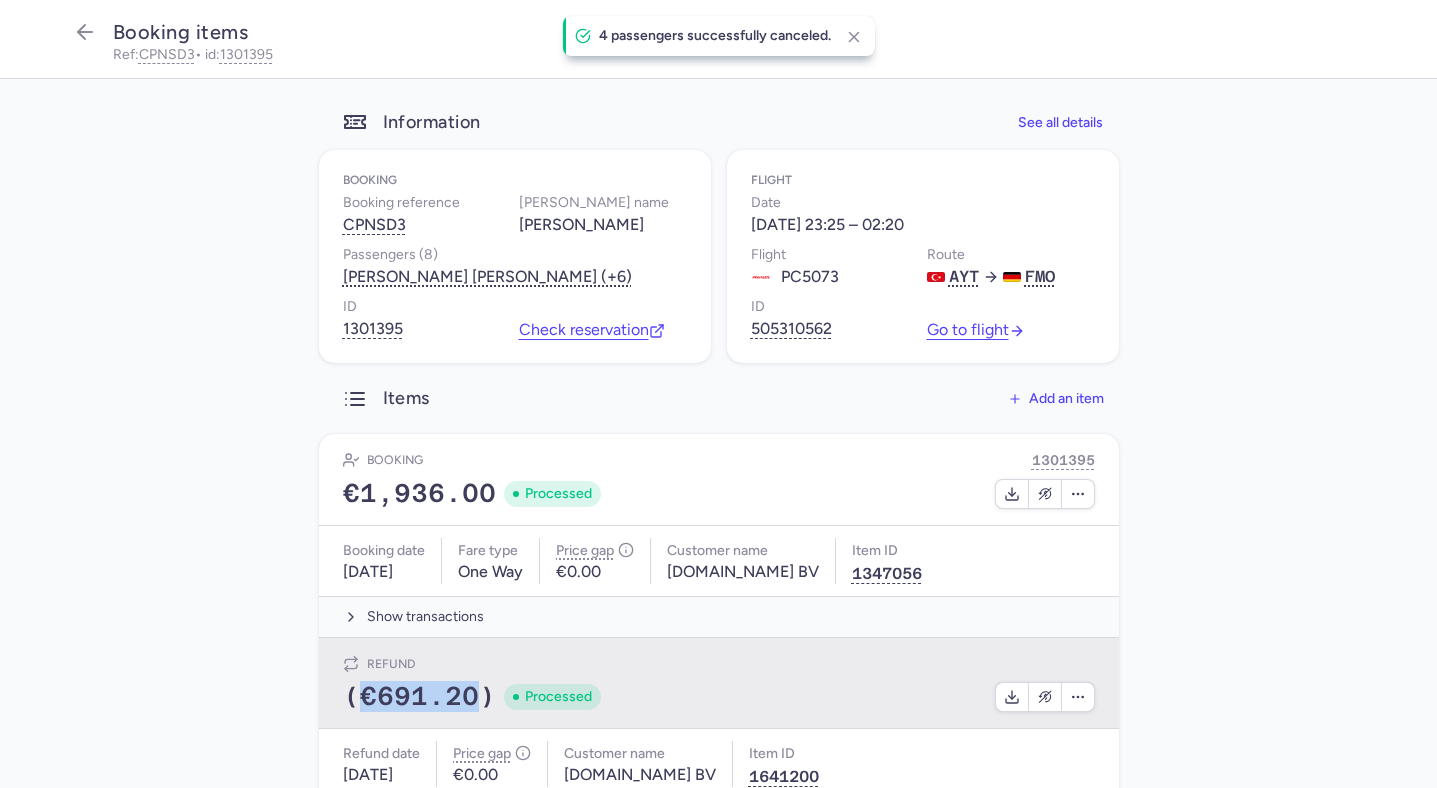 copy on "€691.20" 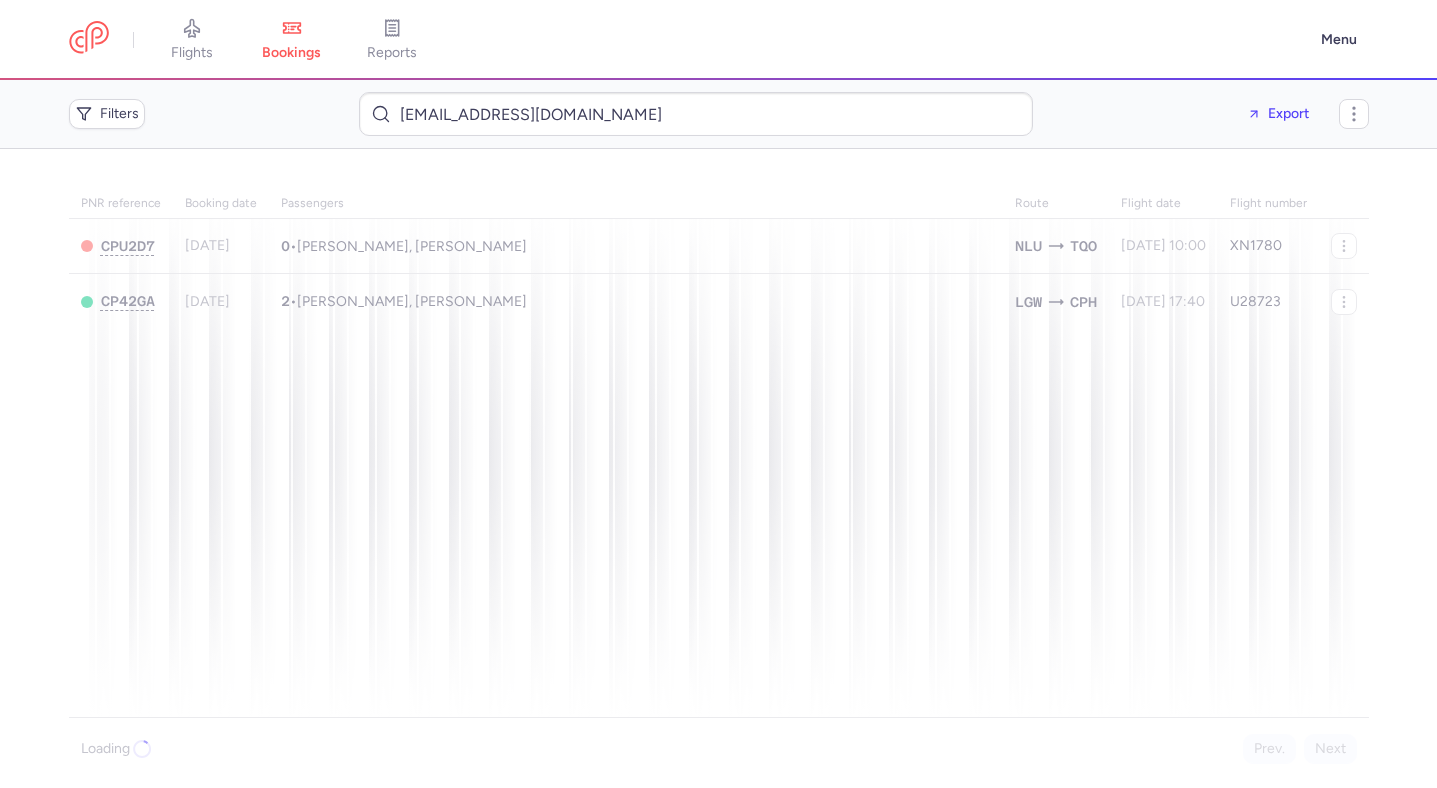 scroll, scrollTop: 0, scrollLeft: 0, axis: both 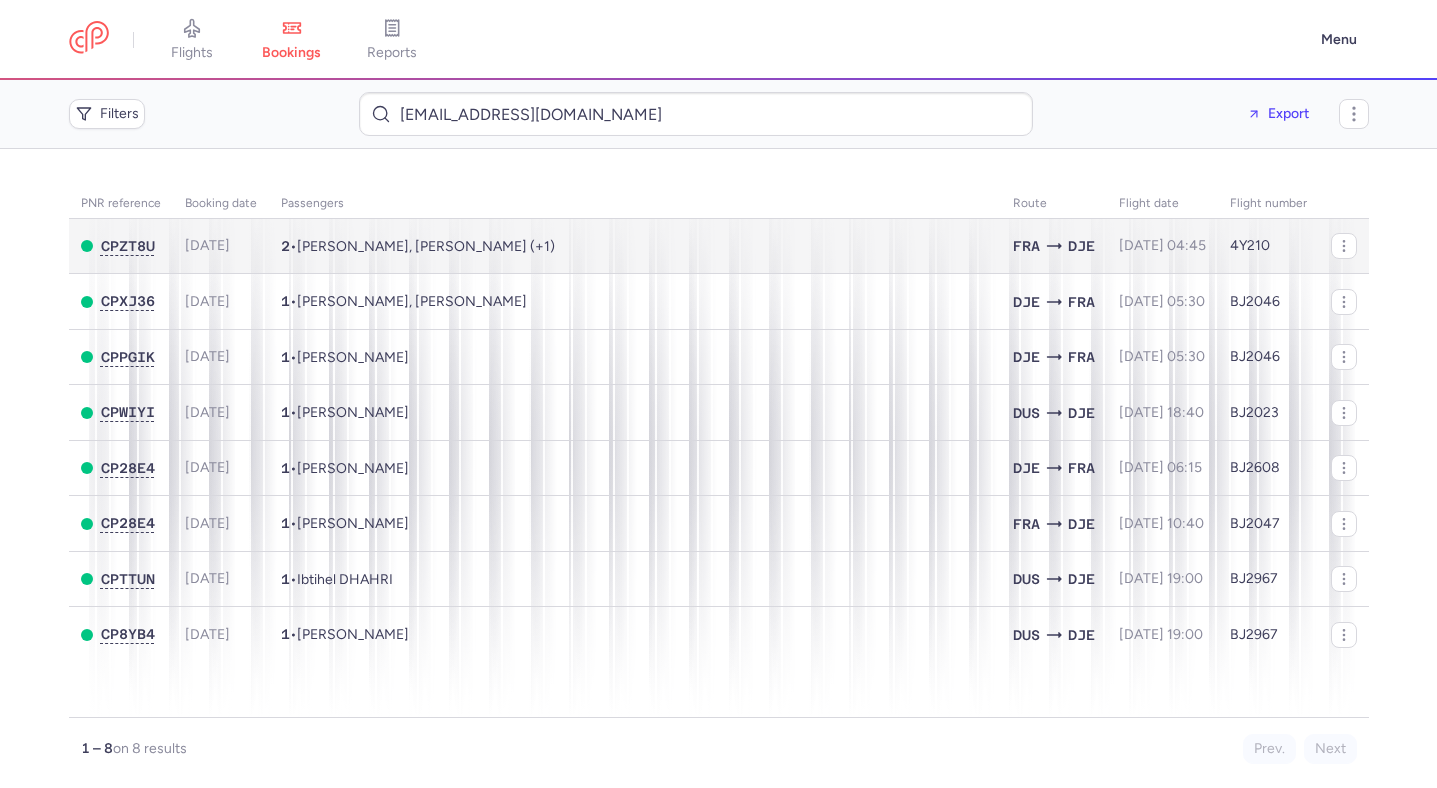 type on "[EMAIL_ADDRESS][DOMAIN_NAME]" 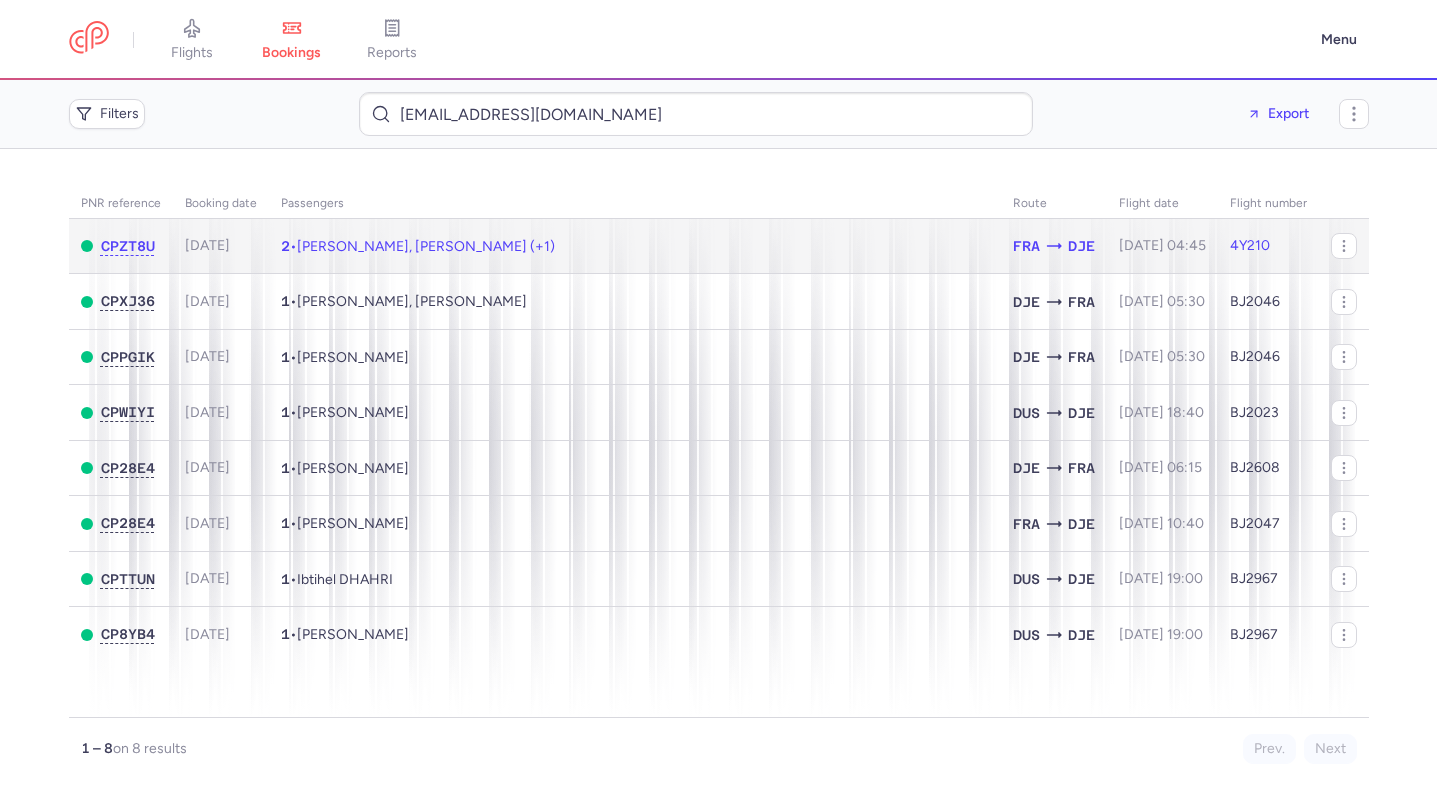 click on "2  •  [PERSON_NAME], Ibtihel DHAHRI (+1)" 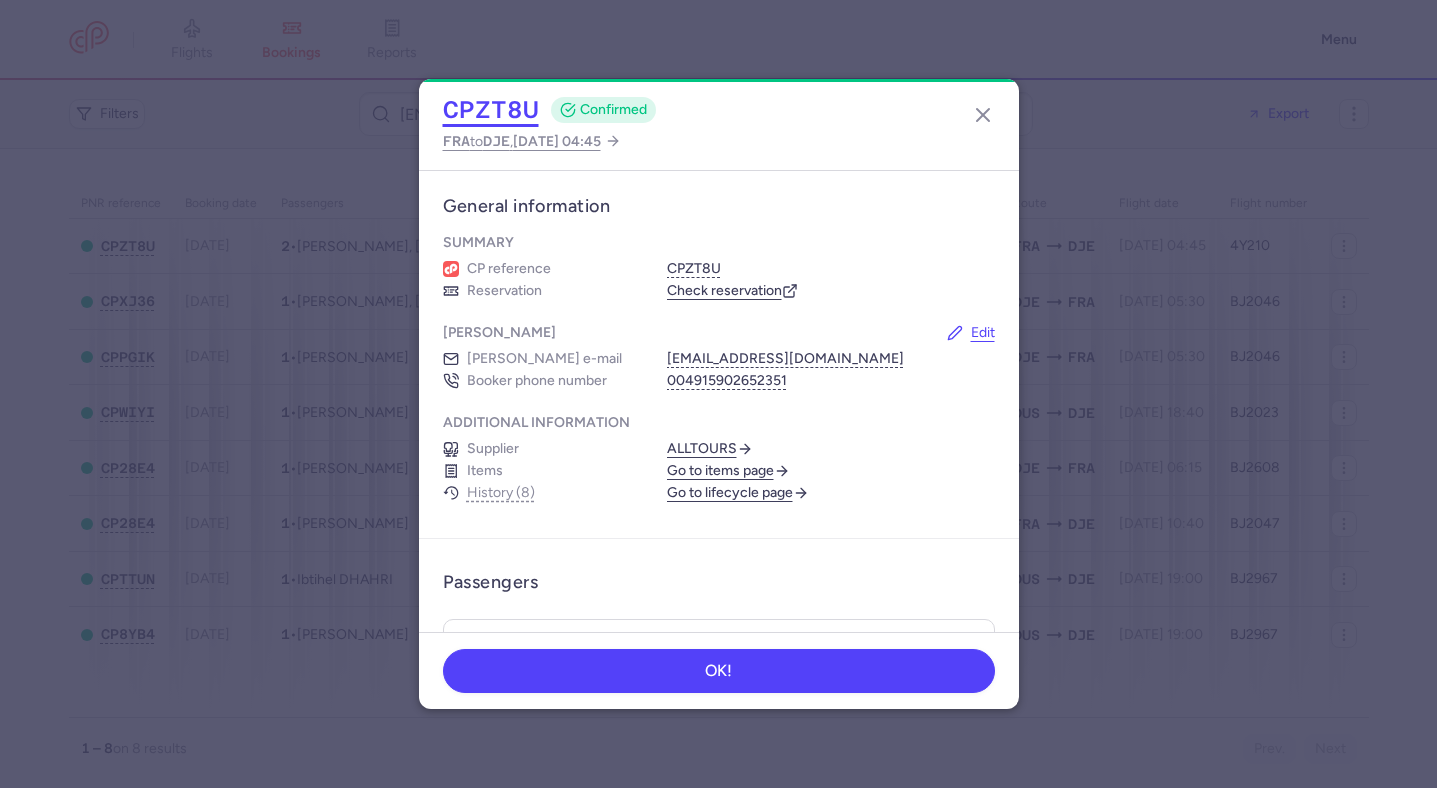 click on "CPZT8U" 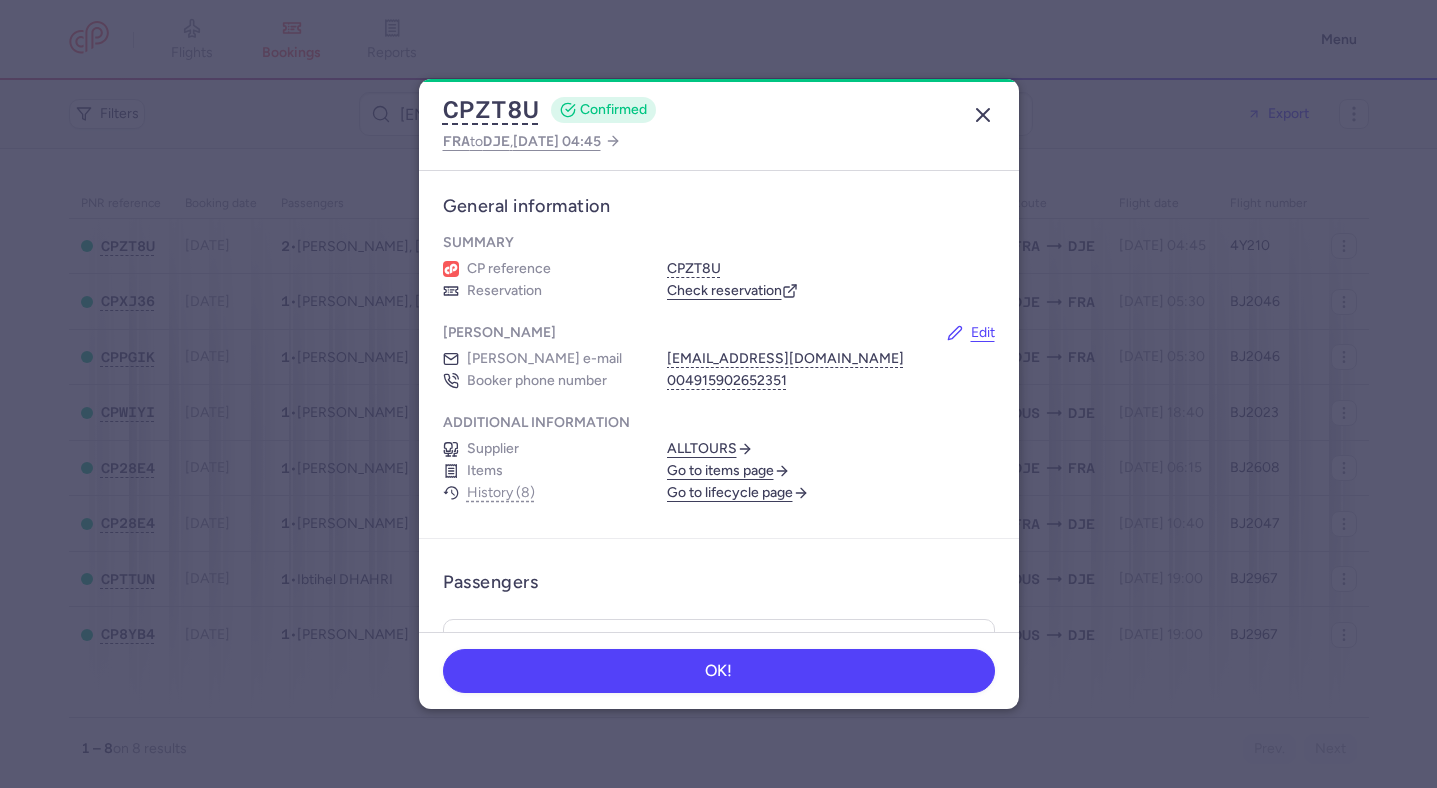click 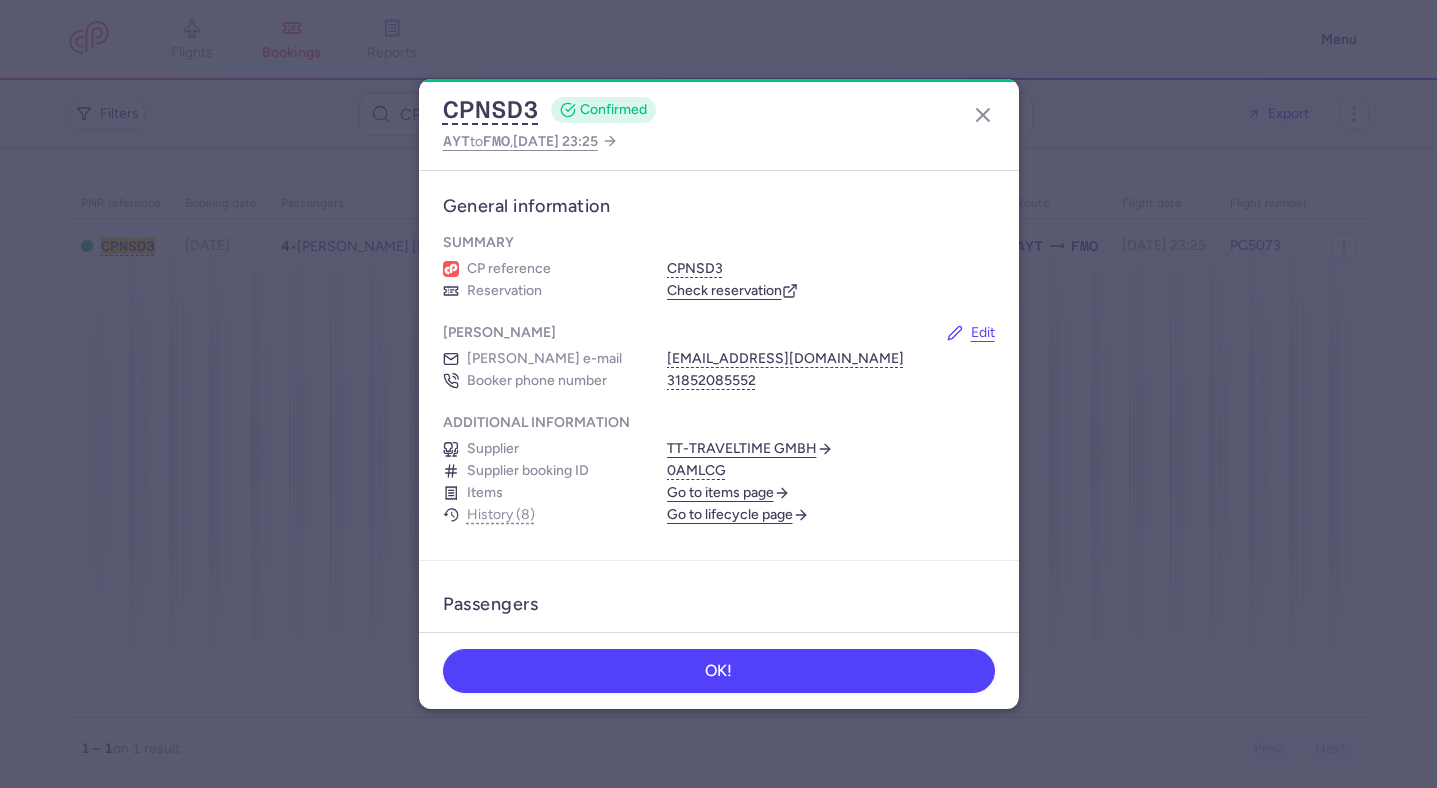 scroll, scrollTop: 0, scrollLeft: 0, axis: both 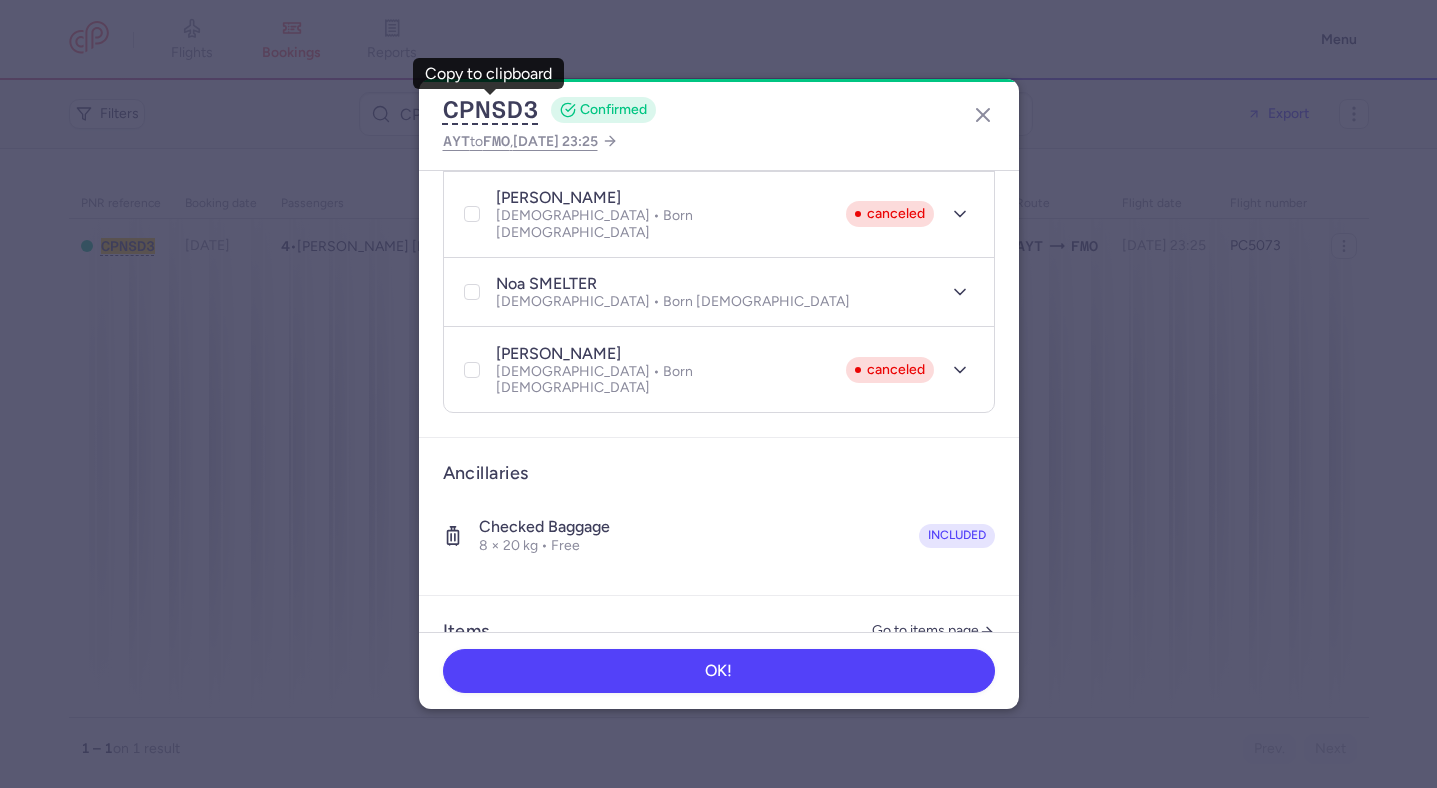 click on "Items  Go to items page  Booking 1301395 €1,936.00 Processed Booking date  [DATE] Fare type  One Way Price gap  €0.00 Customer name  [DOMAIN_NAME] BV Item ID  1347056  Show transactions Refund (€691.20) Processed Refund date  [DATE] Price gap  €0.00 Customer name  [DOMAIN_NAME] BV Item ID  1641200  Show transactions" at bounding box center [719, 924] 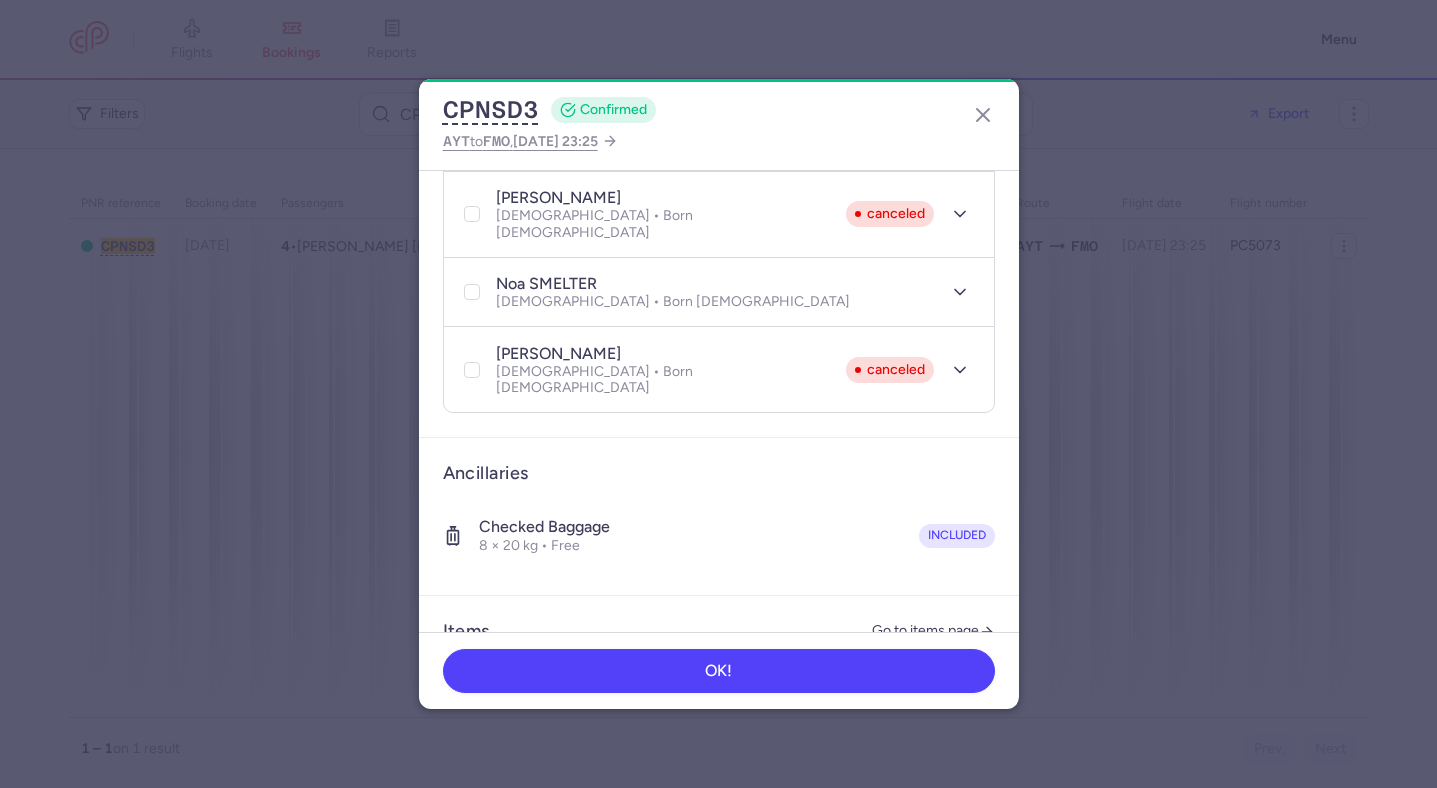 click on "Go to items page" 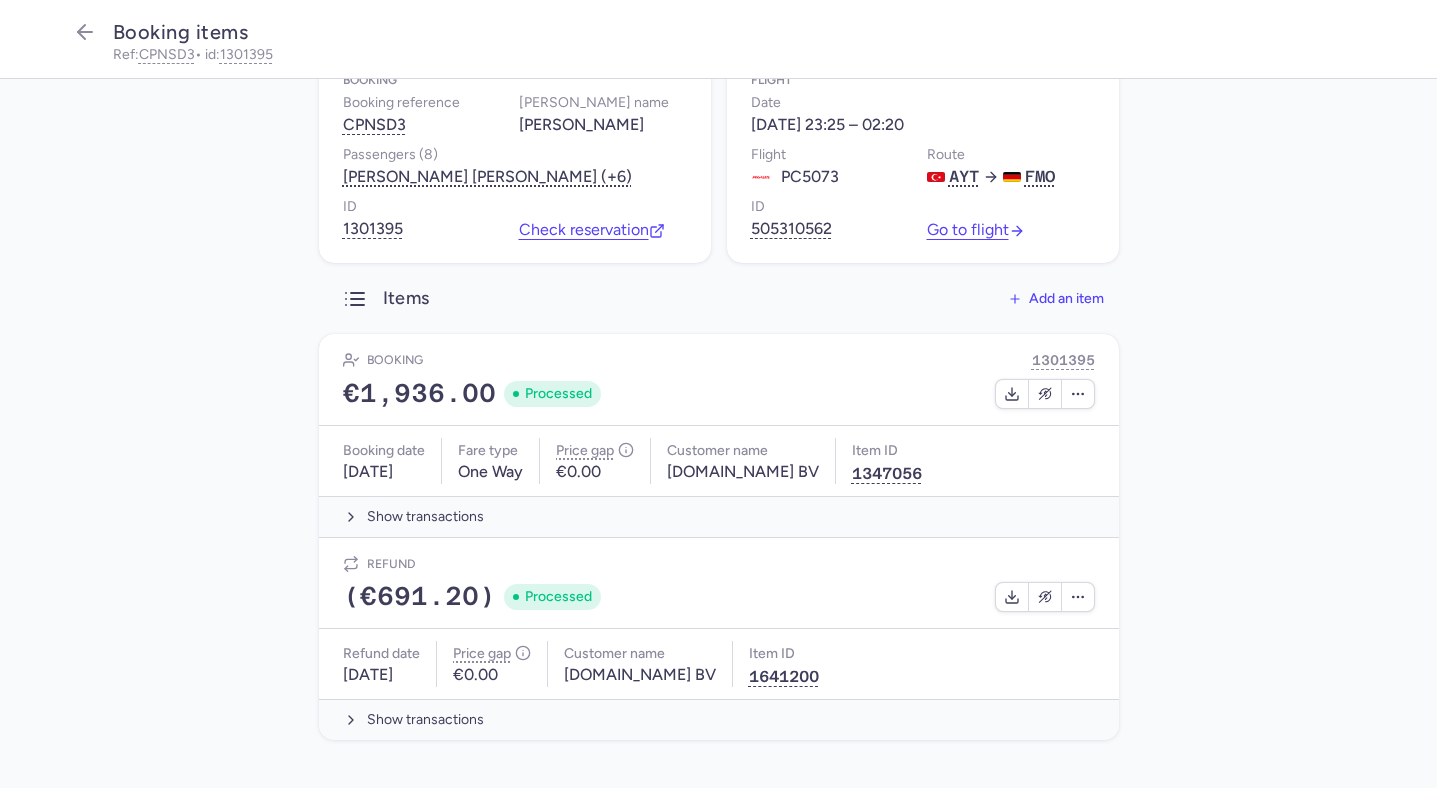 scroll, scrollTop: 73, scrollLeft: 0, axis: vertical 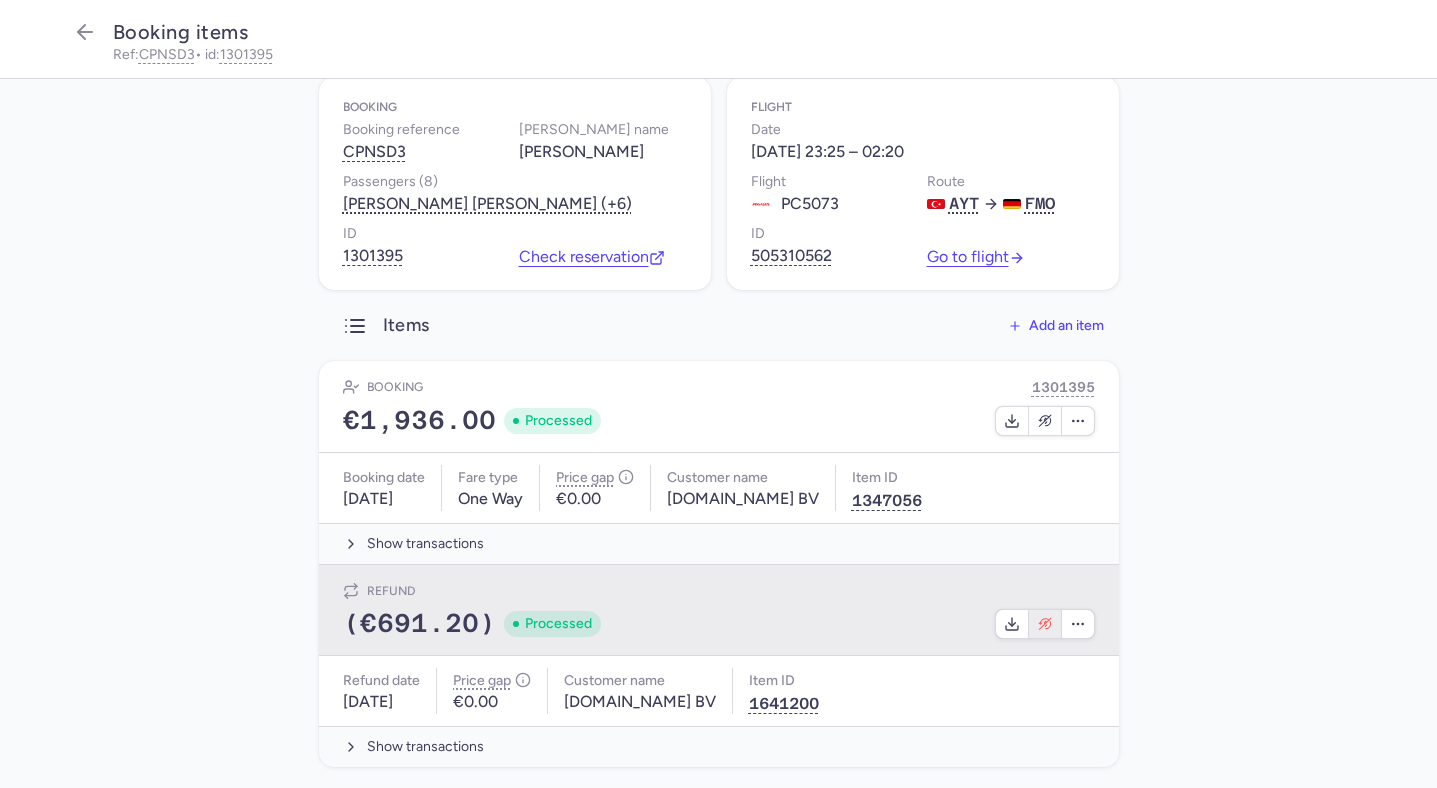 click 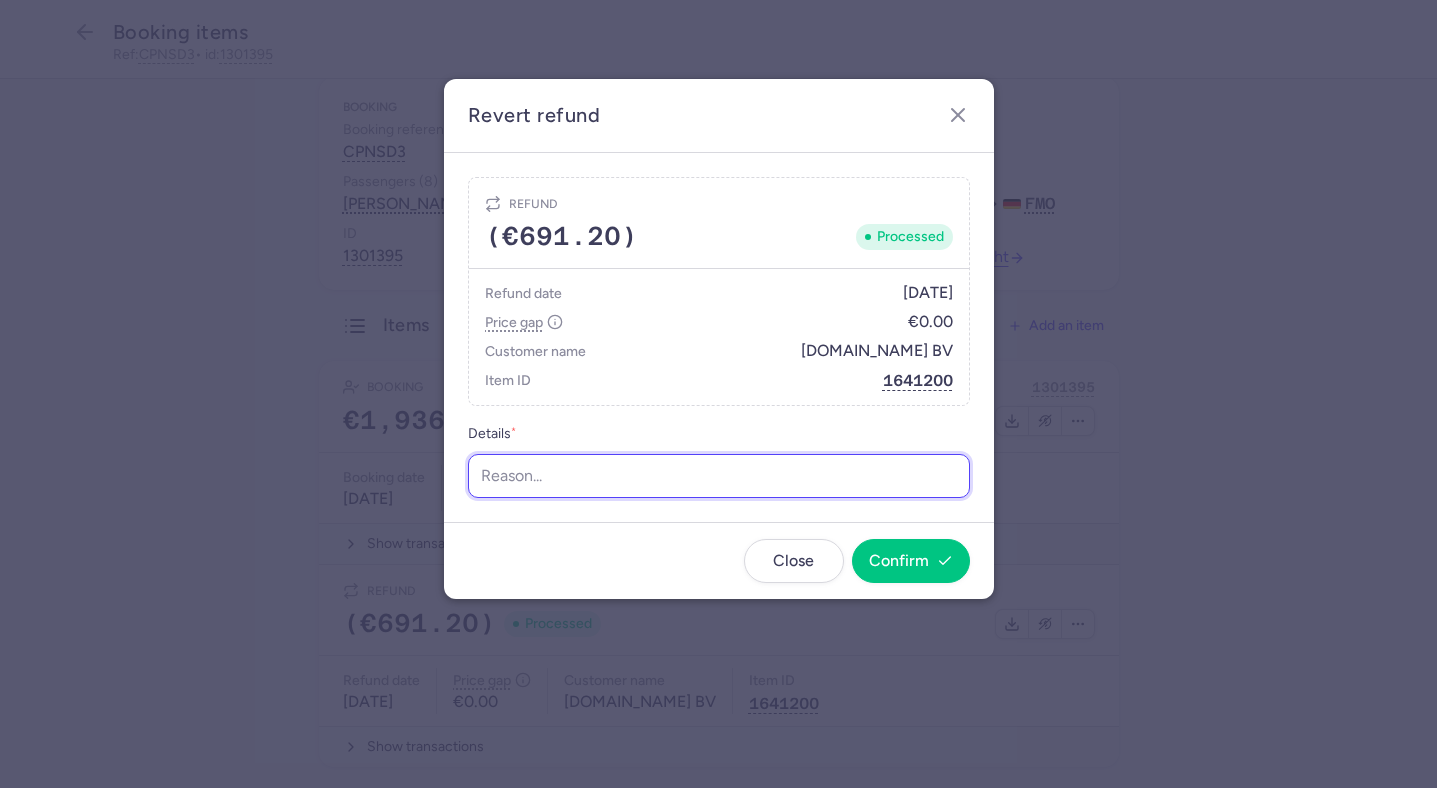 click on "Details  *" at bounding box center (719, 476) 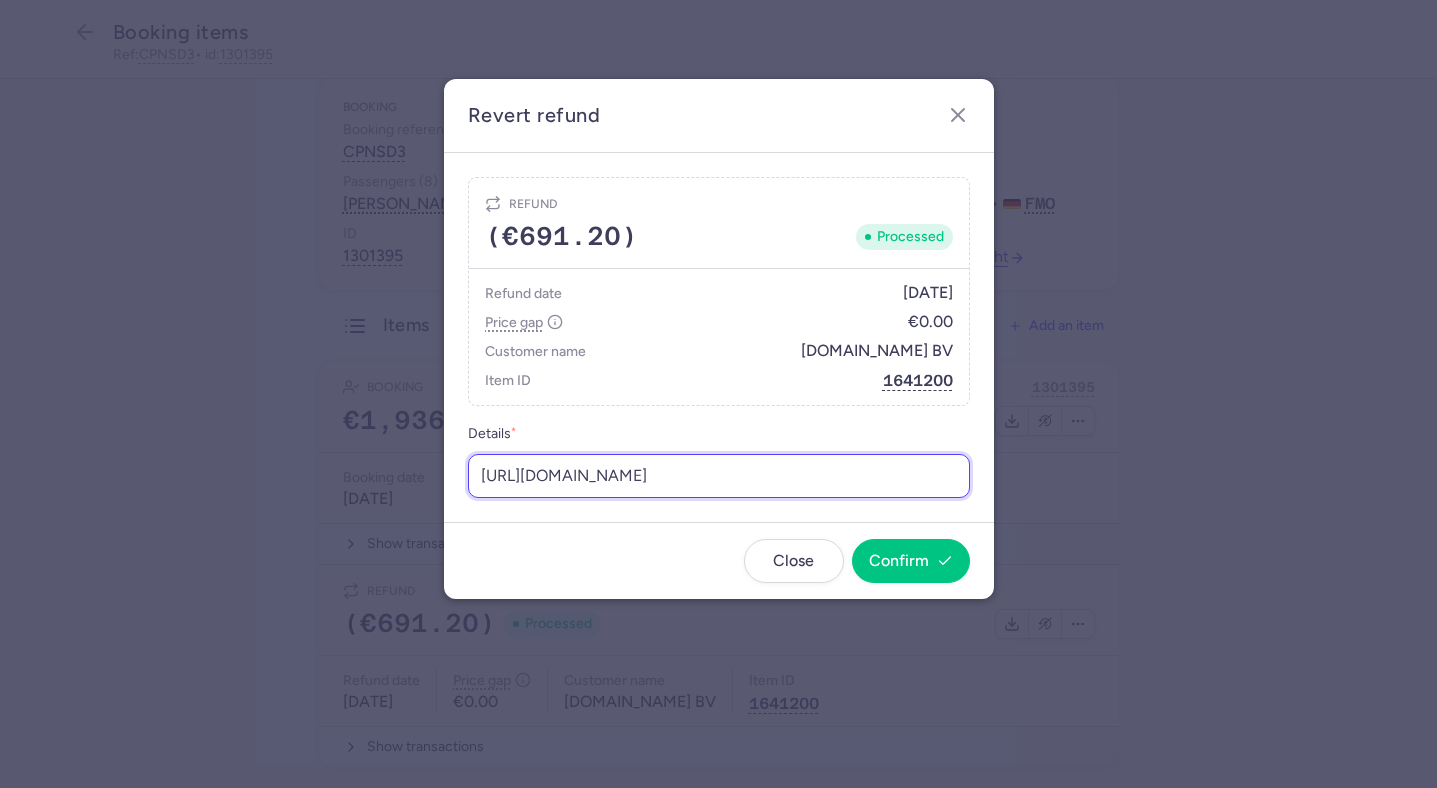 scroll, scrollTop: 0, scrollLeft: 188, axis: horizontal 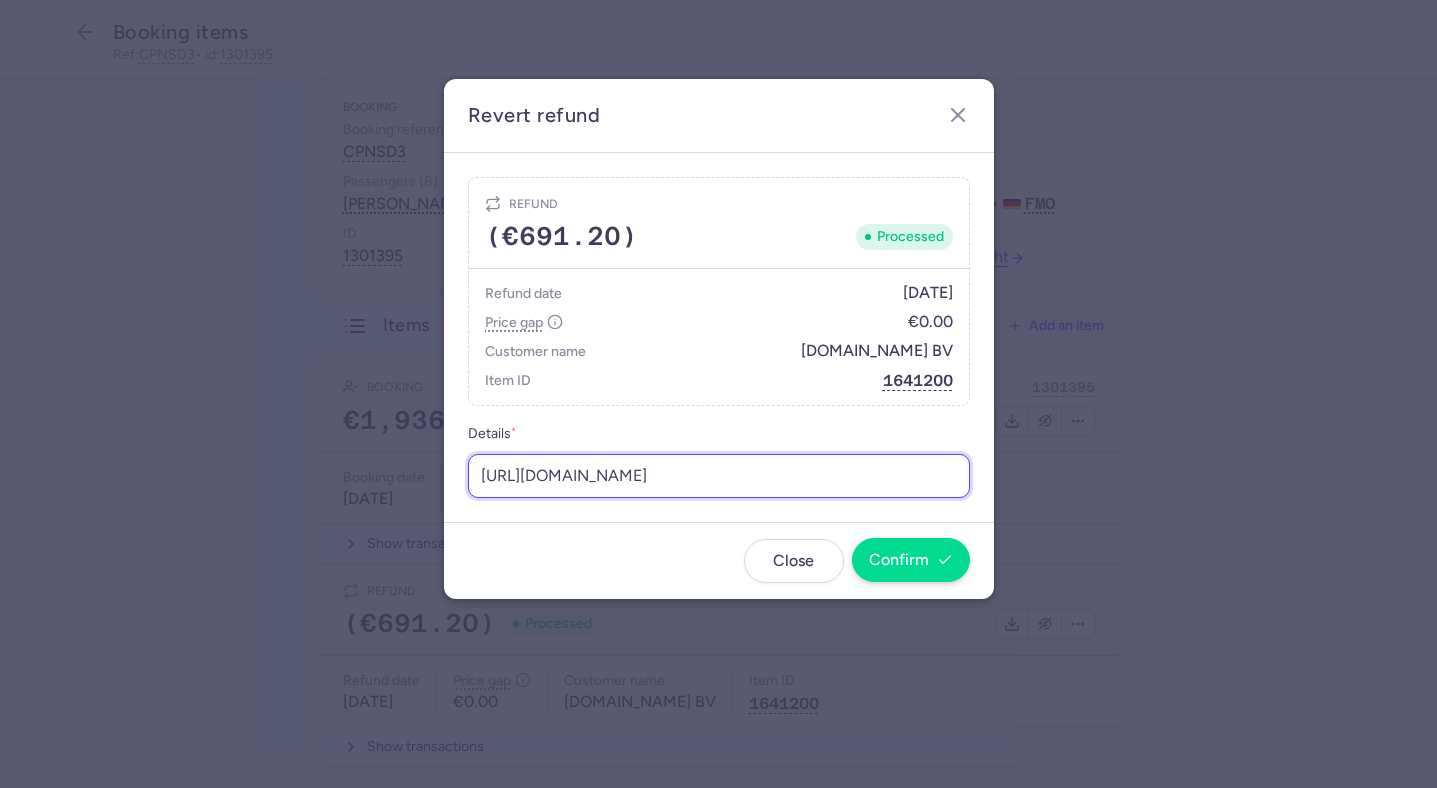 type on "https://app.frontapp.com/open/msg_pv7kqf6?key=CE8krehI7CM3CLqiws1-zWxbwNez084K" 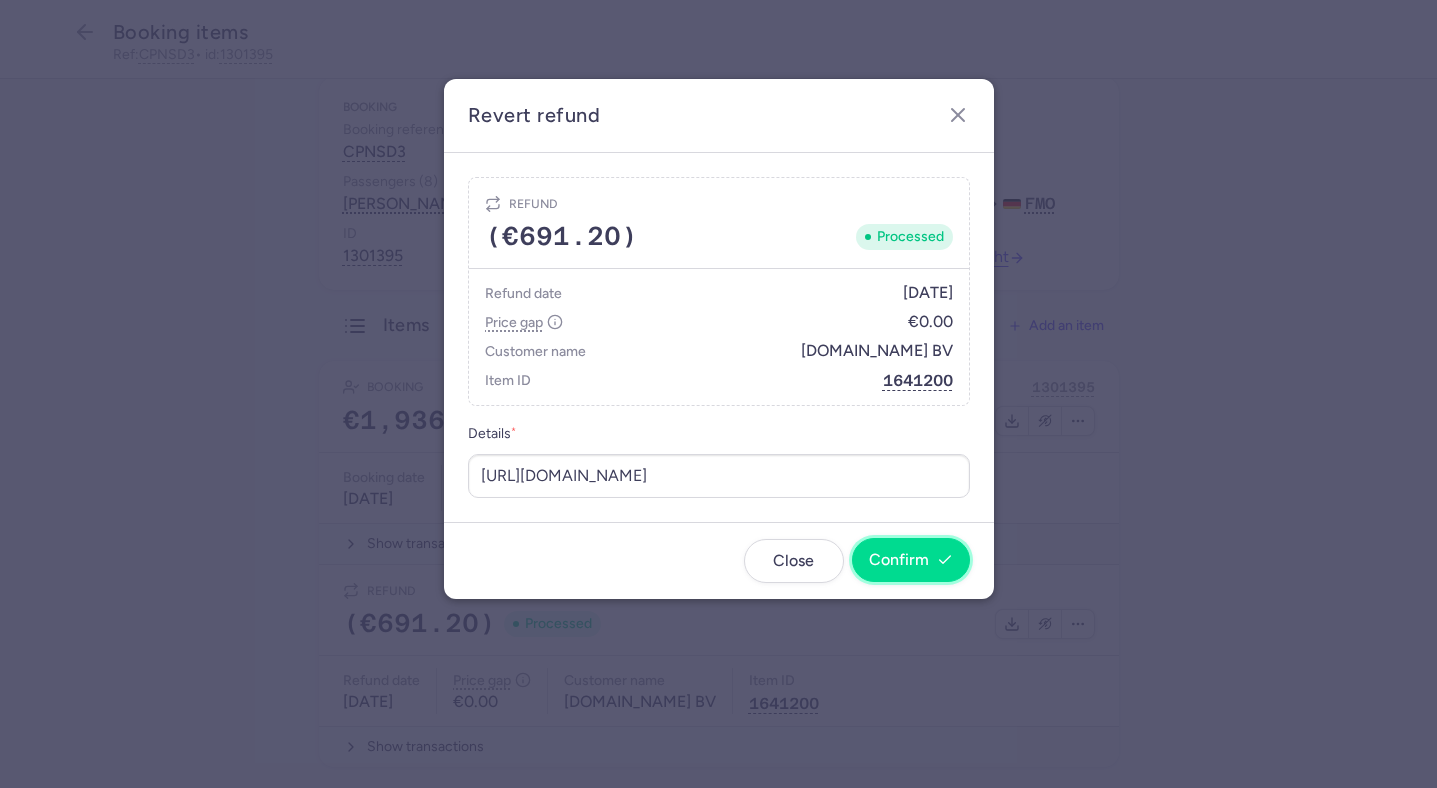 click on "Confirm" at bounding box center [911, 560] 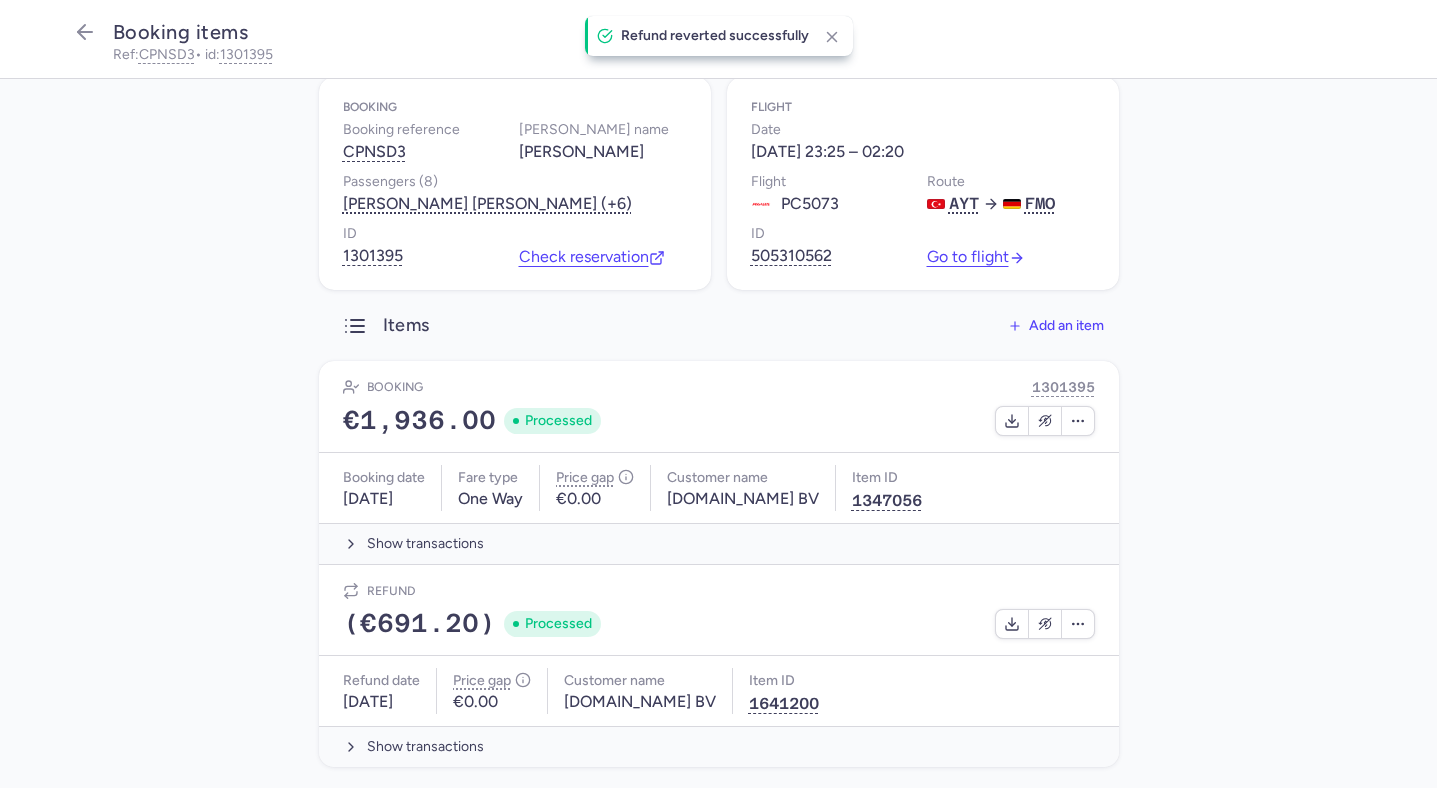 scroll, scrollTop: 0, scrollLeft: 0, axis: both 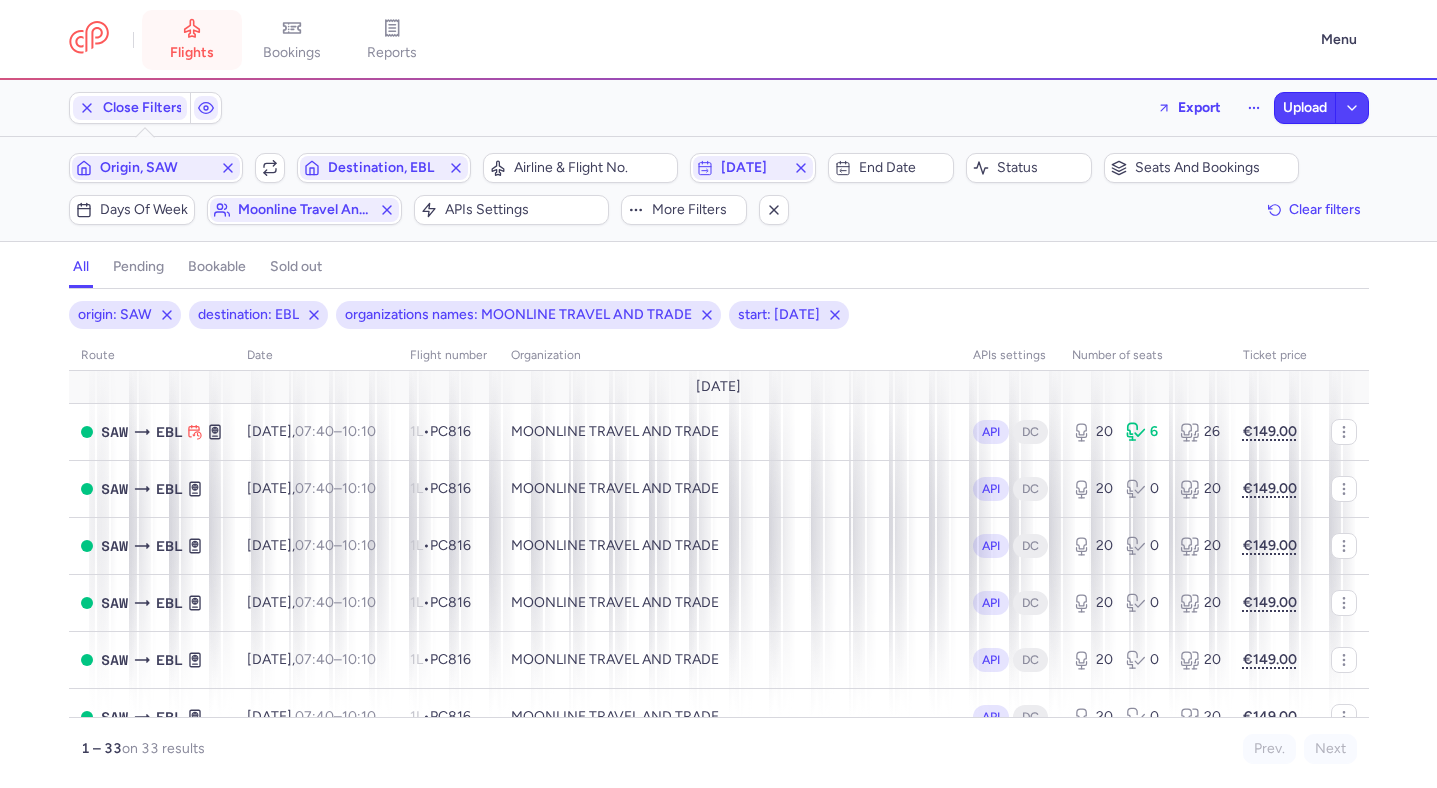 click on "flights" at bounding box center (192, 40) 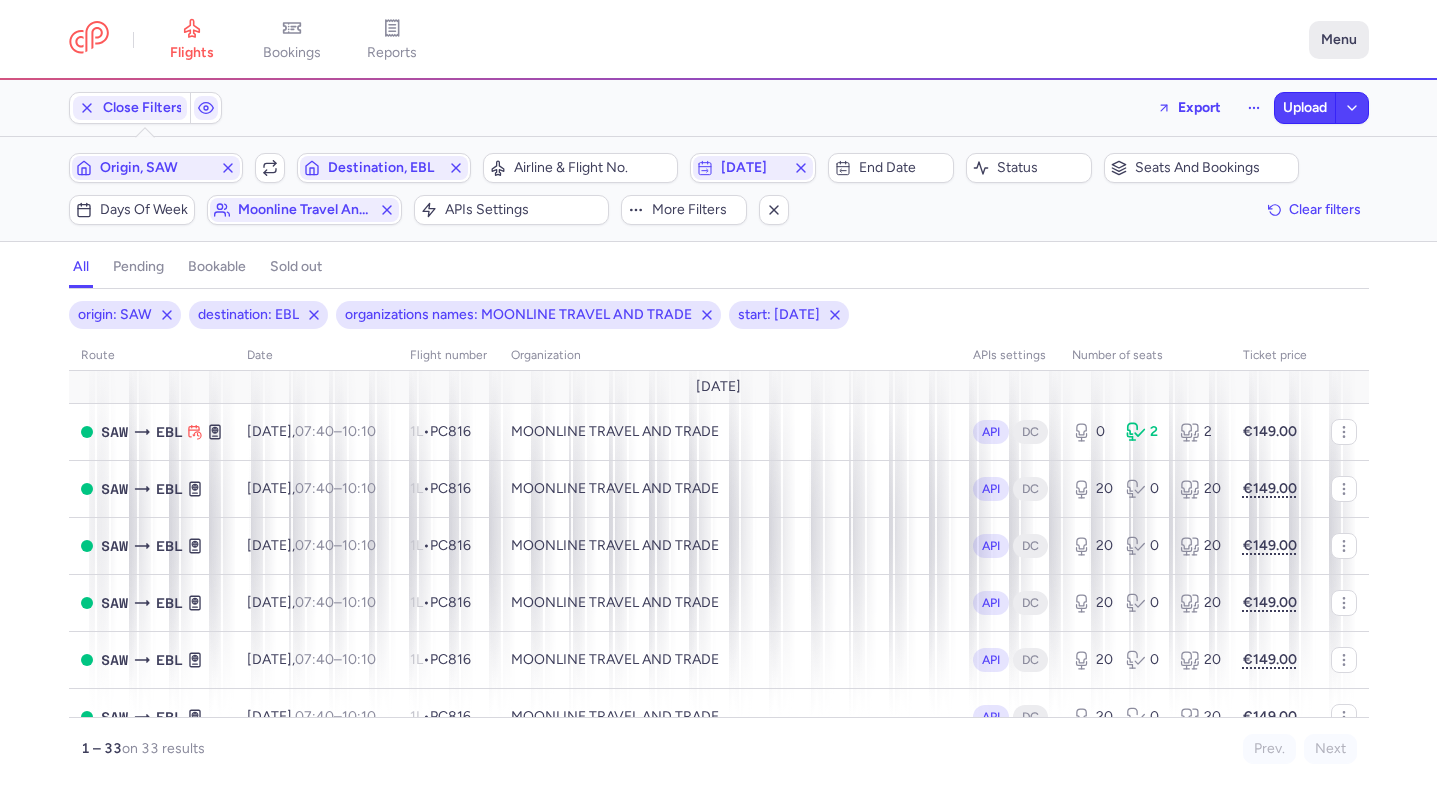 scroll, scrollTop: 0, scrollLeft: 0, axis: both 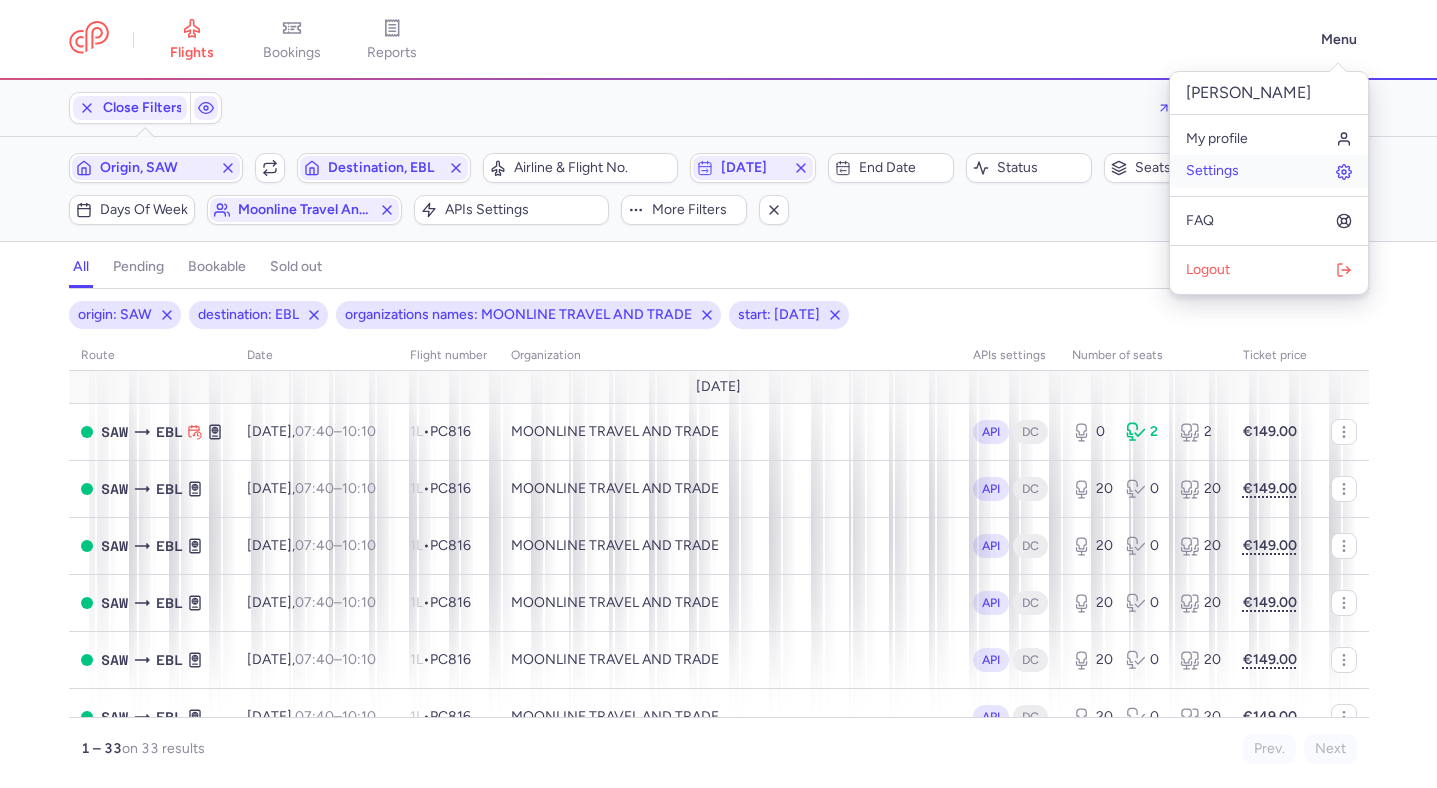 click on "Settings" at bounding box center (1212, 171) 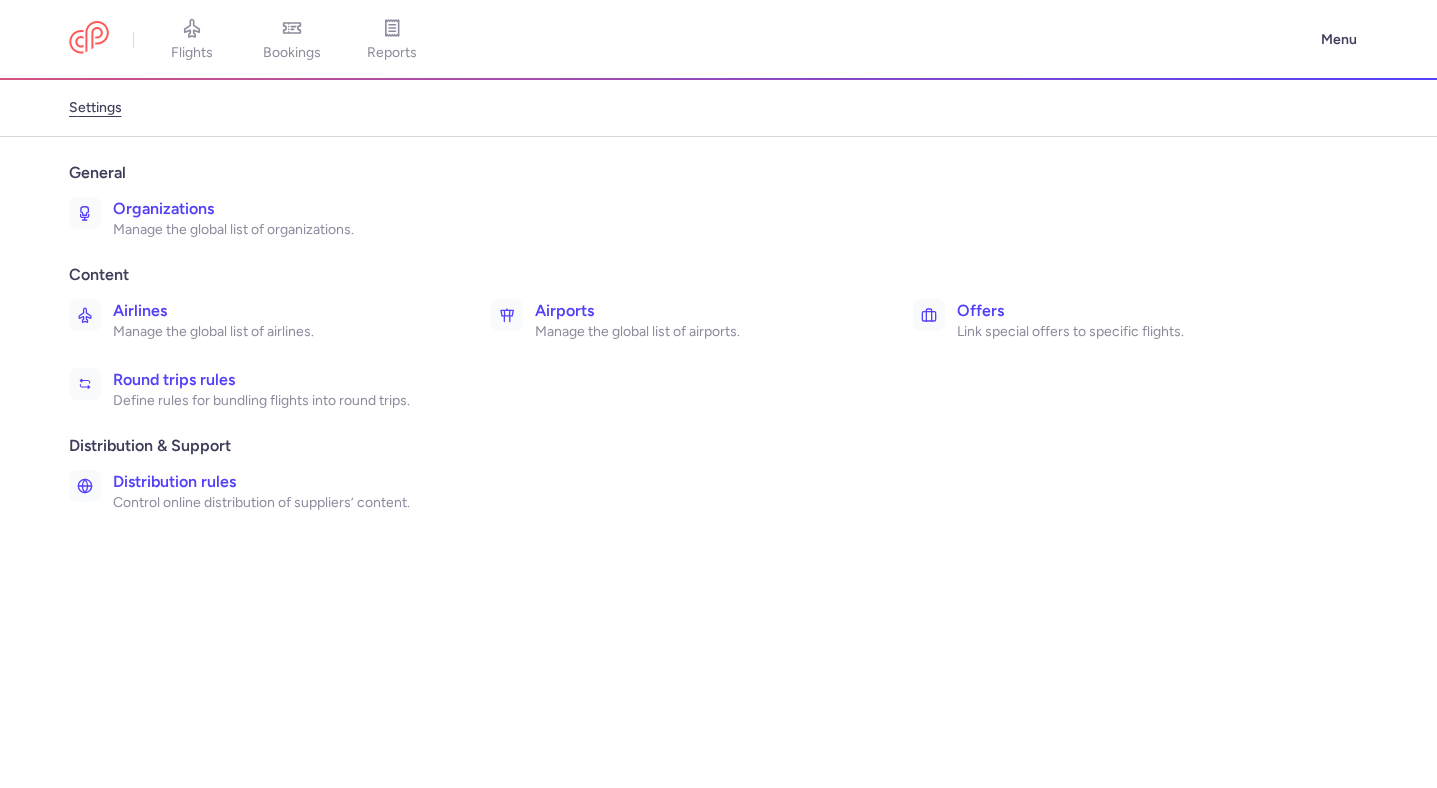 click on "Manage the global list of organizations." at bounding box center [280, 230] 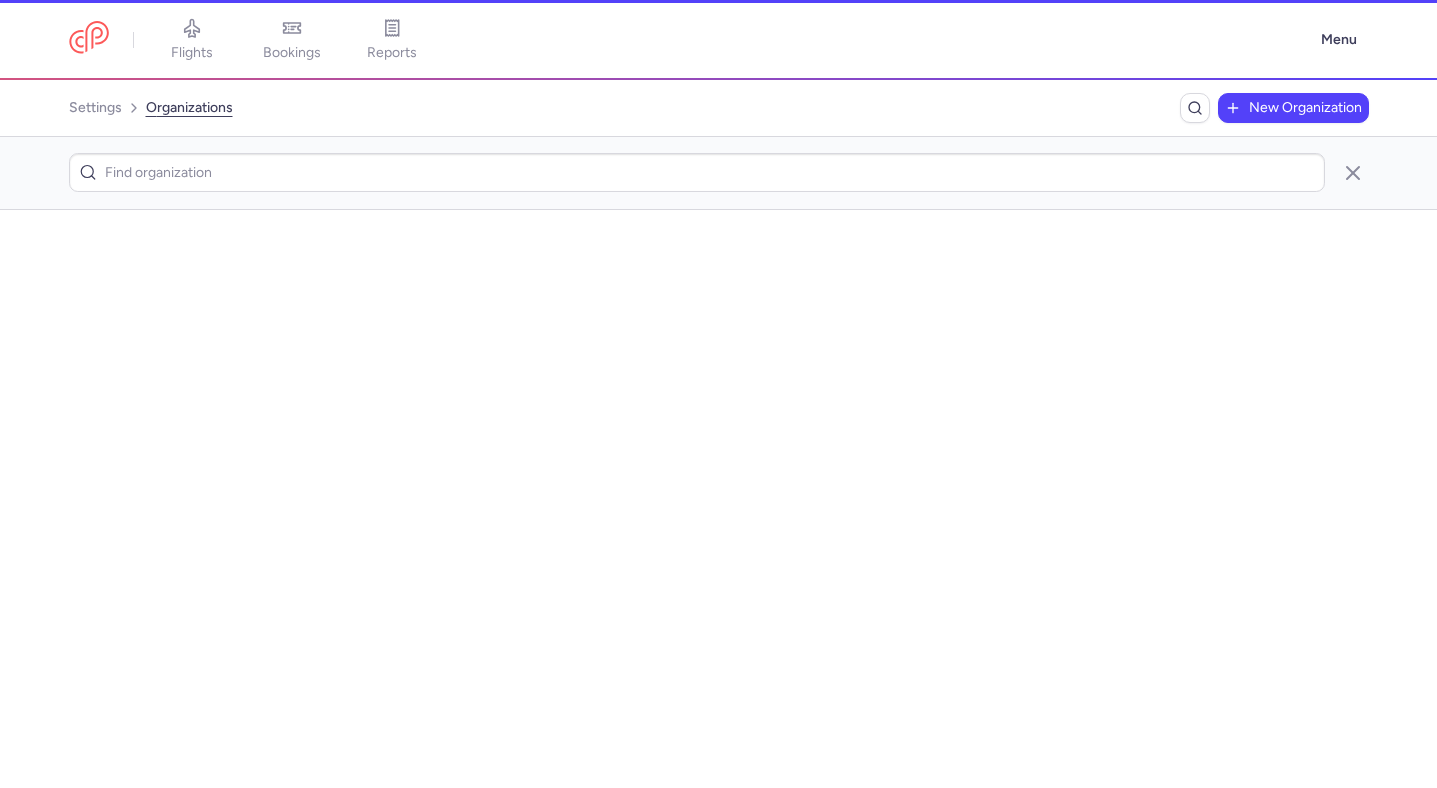 scroll, scrollTop: 0, scrollLeft: 0, axis: both 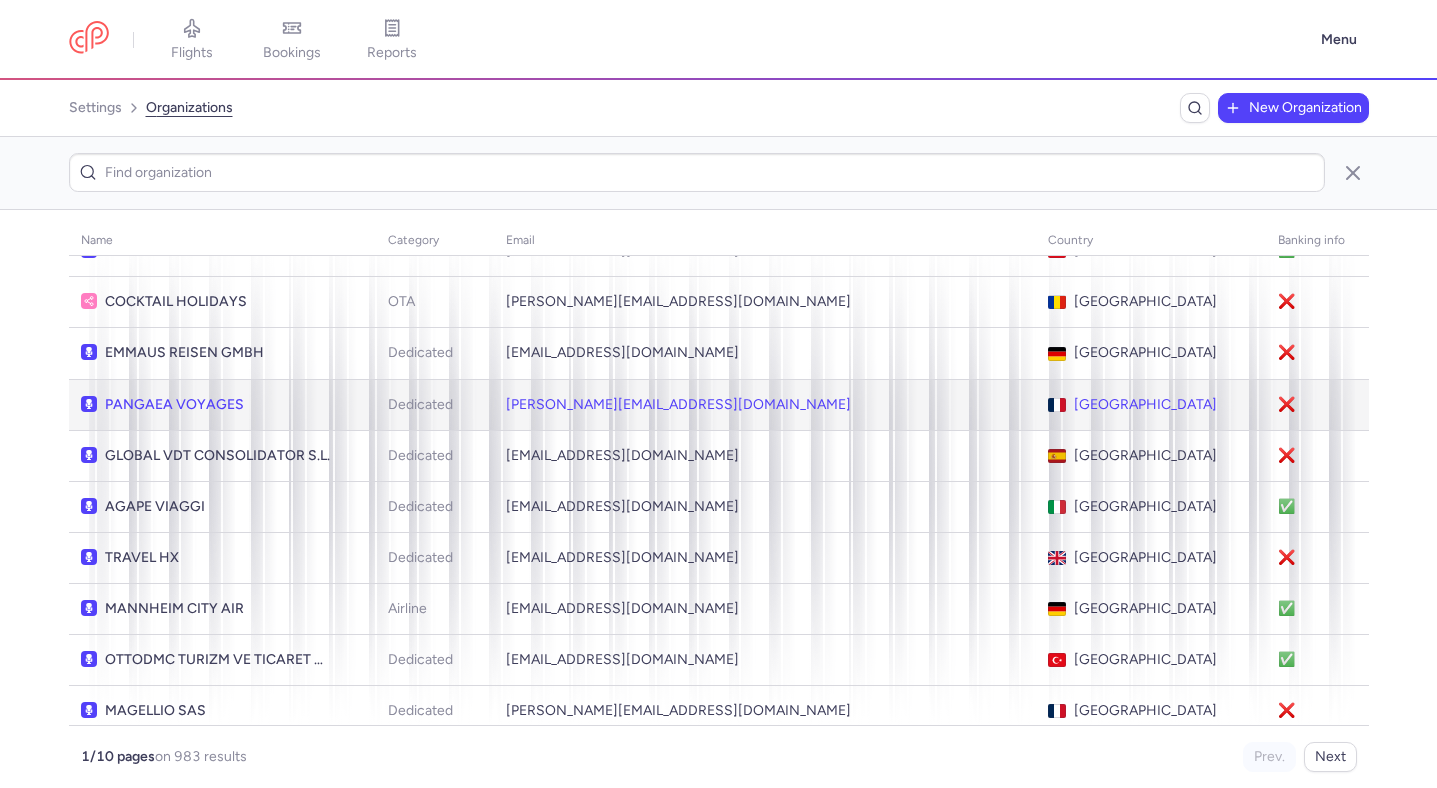 click on "PANGAEA VOYAGES" 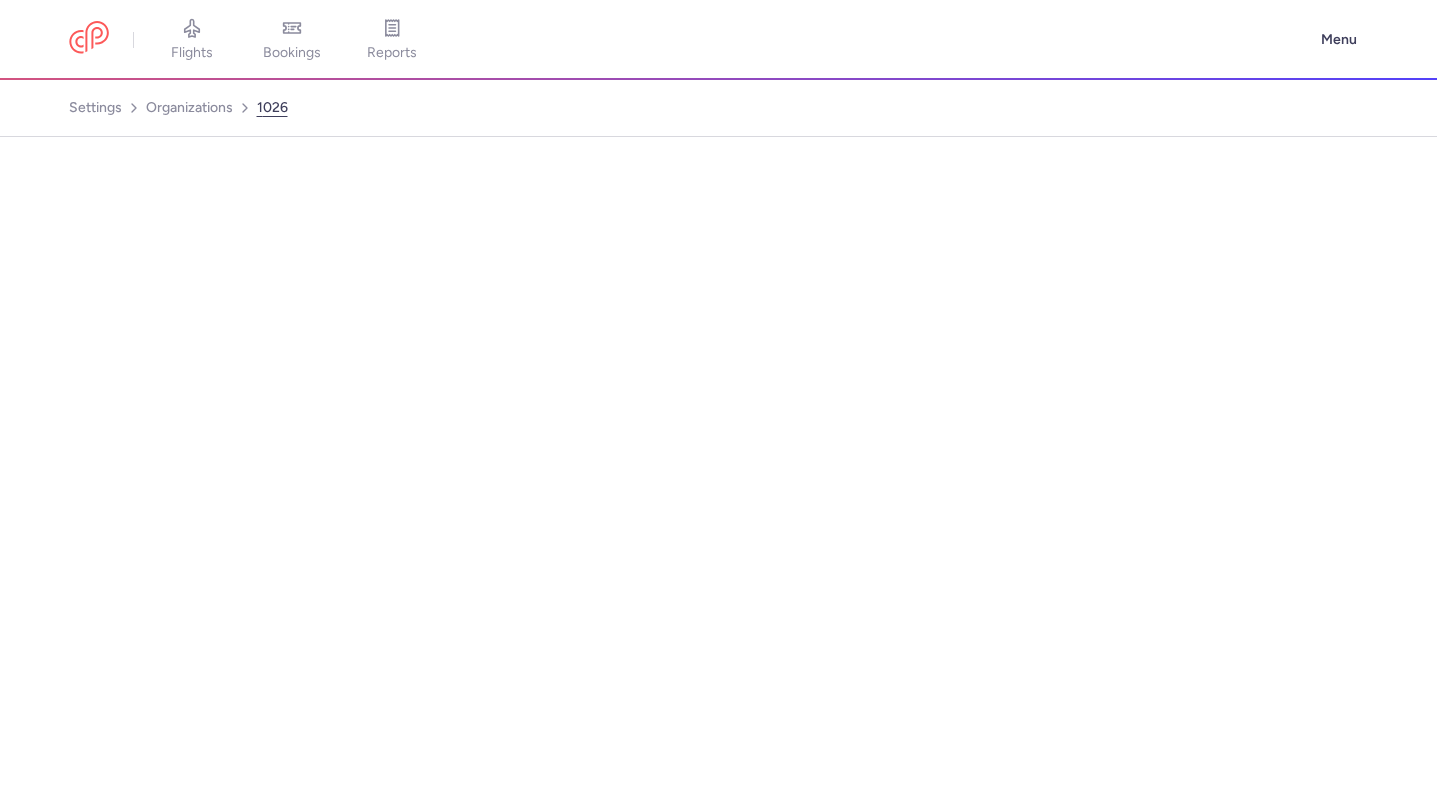 select on "DEDICATED" 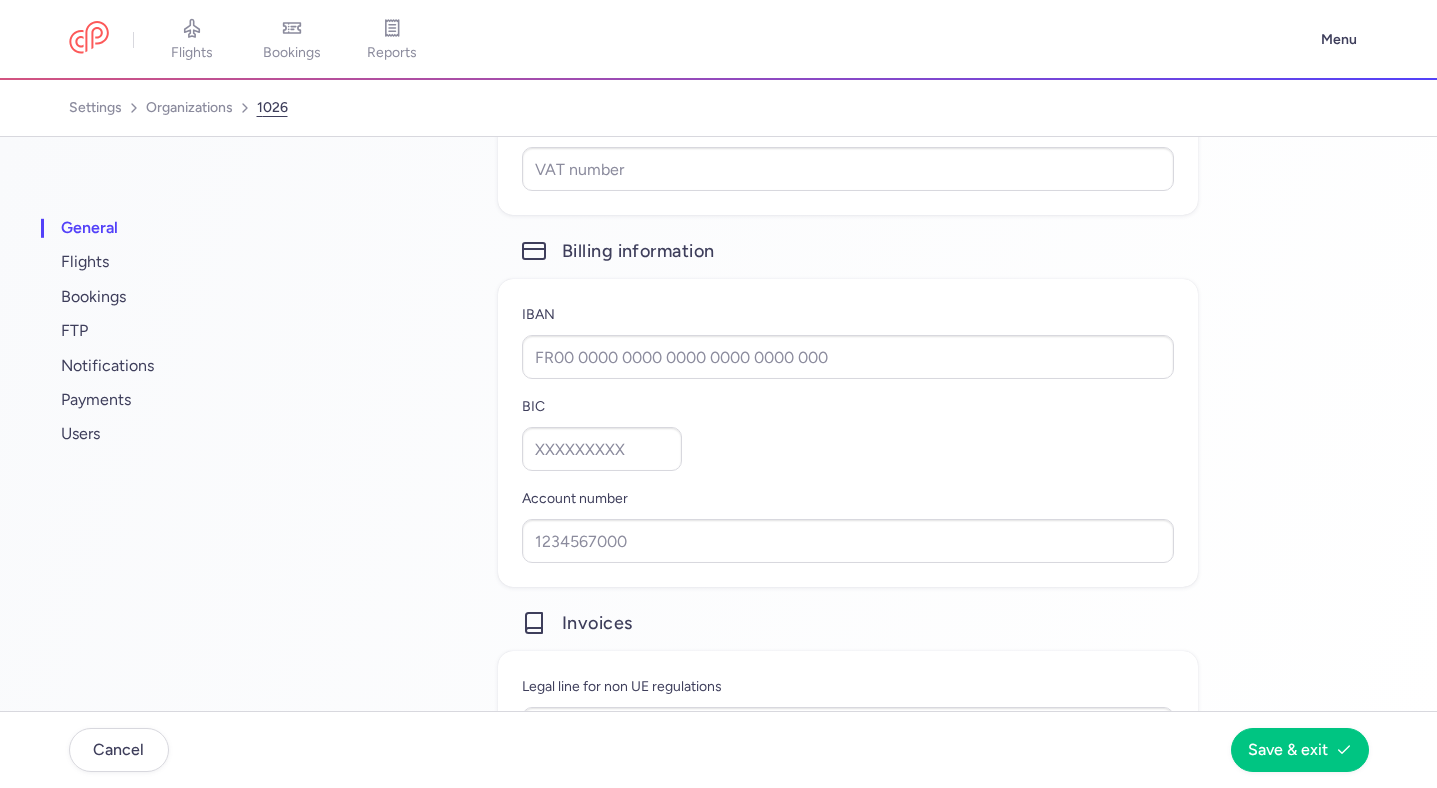 scroll, scrollTop: 1555, scrollLeft: 0, axis: vertical 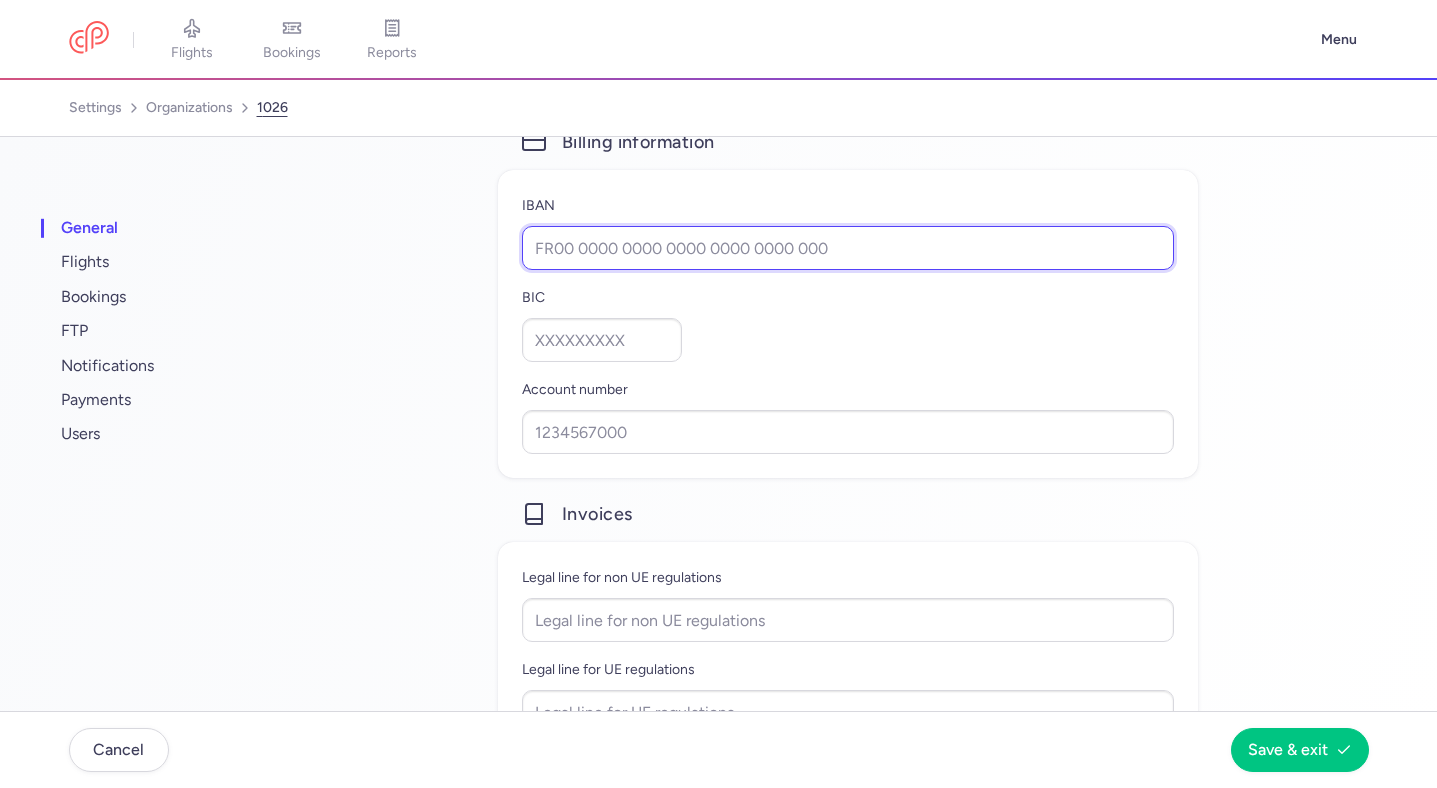 click on "IBAN" at bounding box center [848, 248] 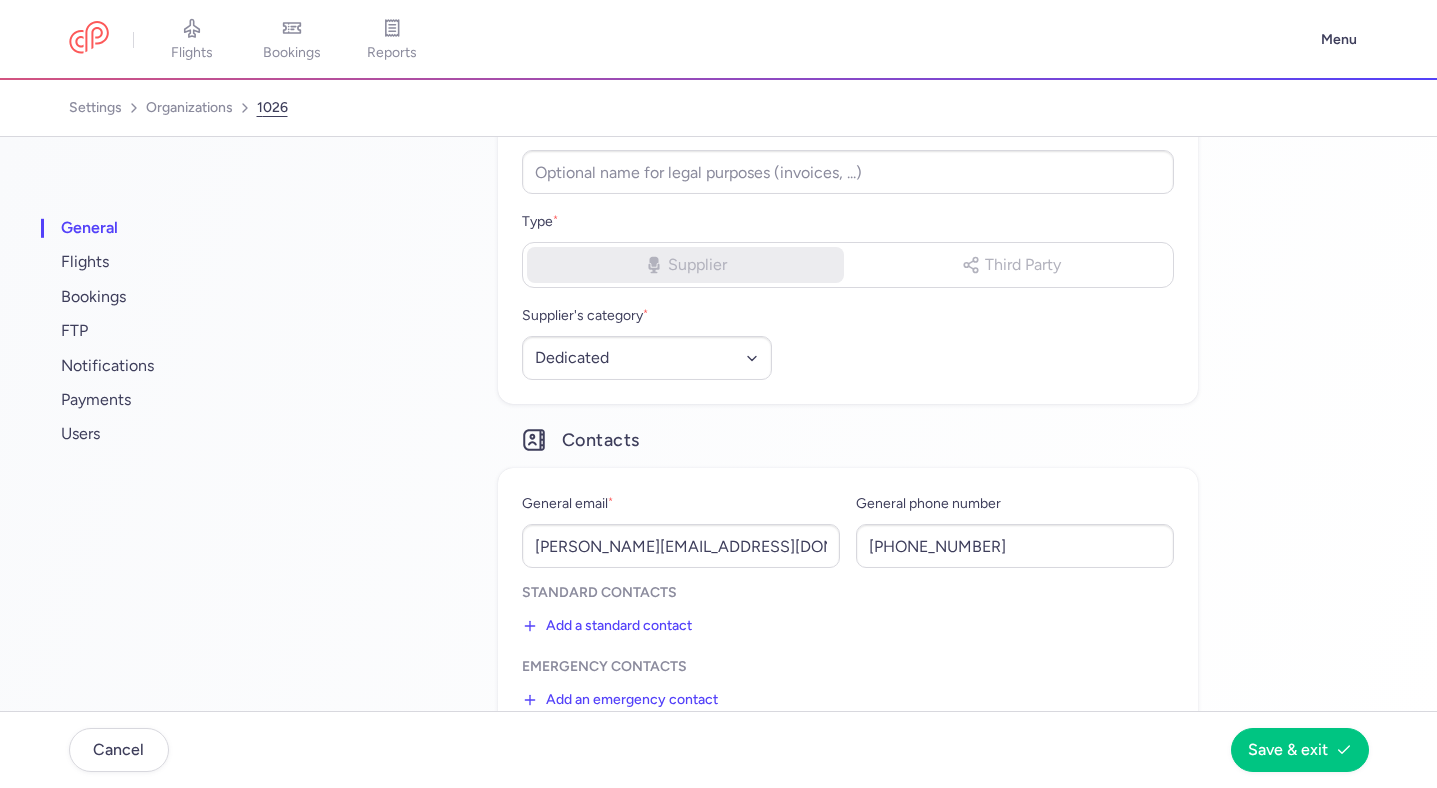 scroll, scrollTop: 0, scrollLeft: 0, axis: both 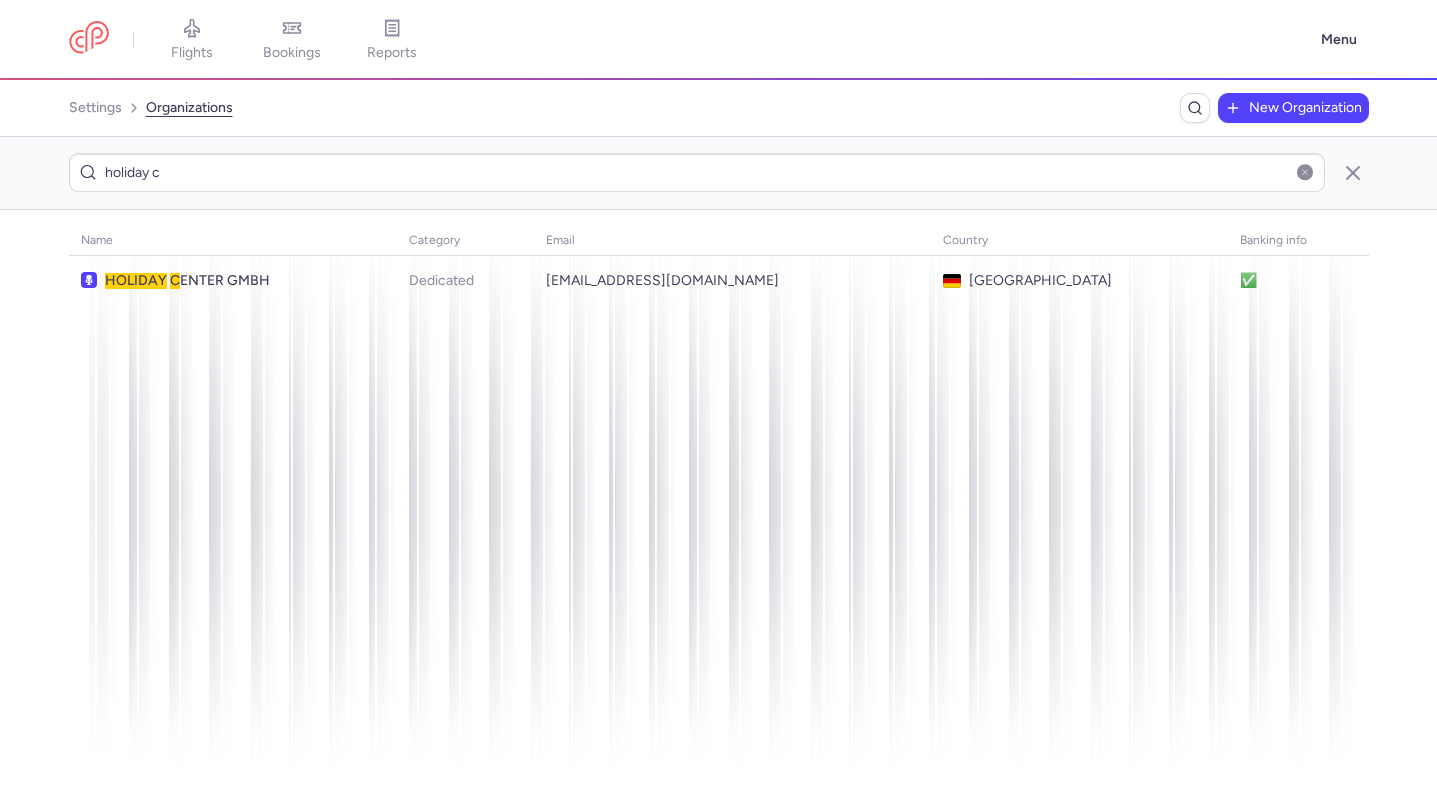 type on "holiday c" 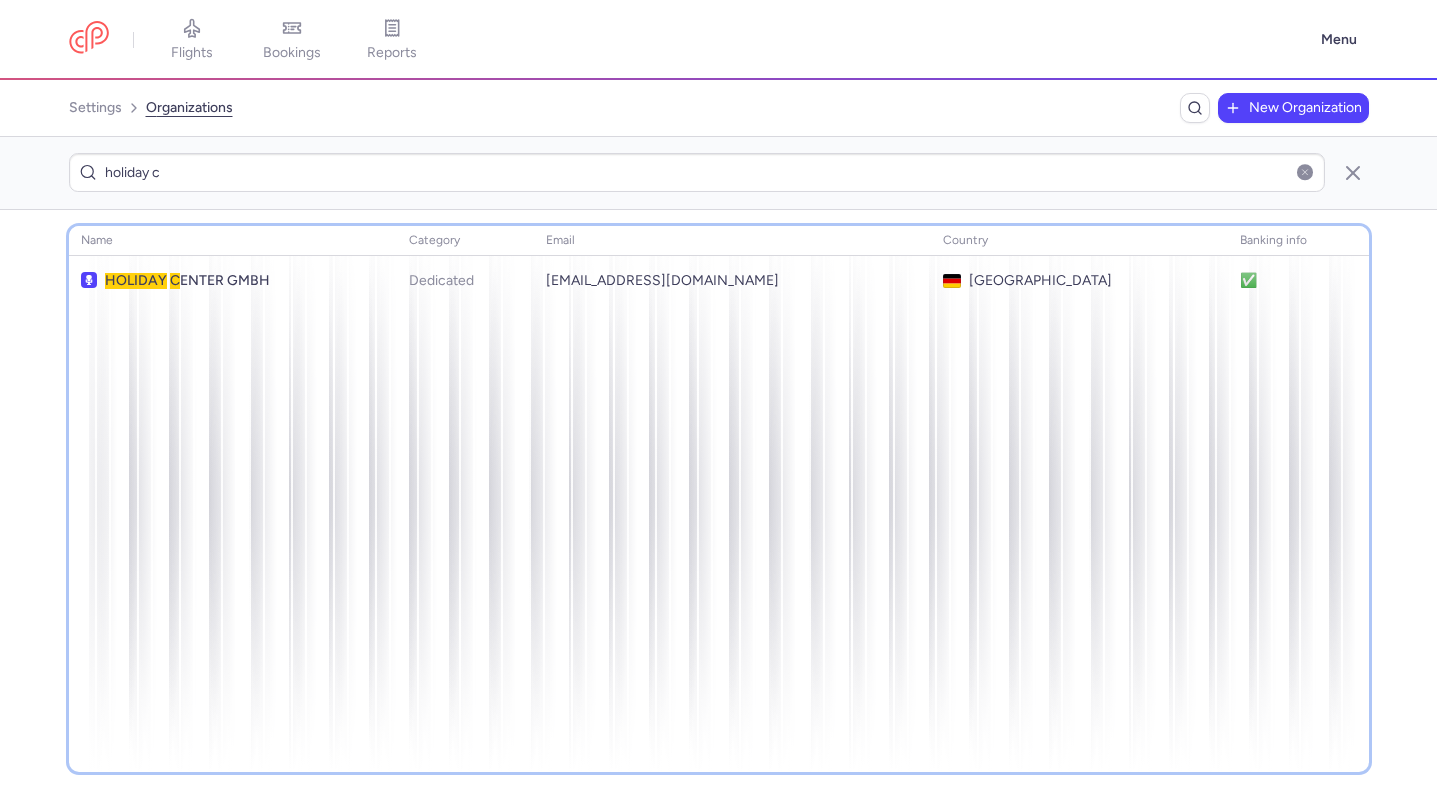 click on "name category email country banking info HOLIDAY   C ENTER GMBH Dedicated pnl@prishtinaticket.net Germany ✅" at bounding box center (719, 499) 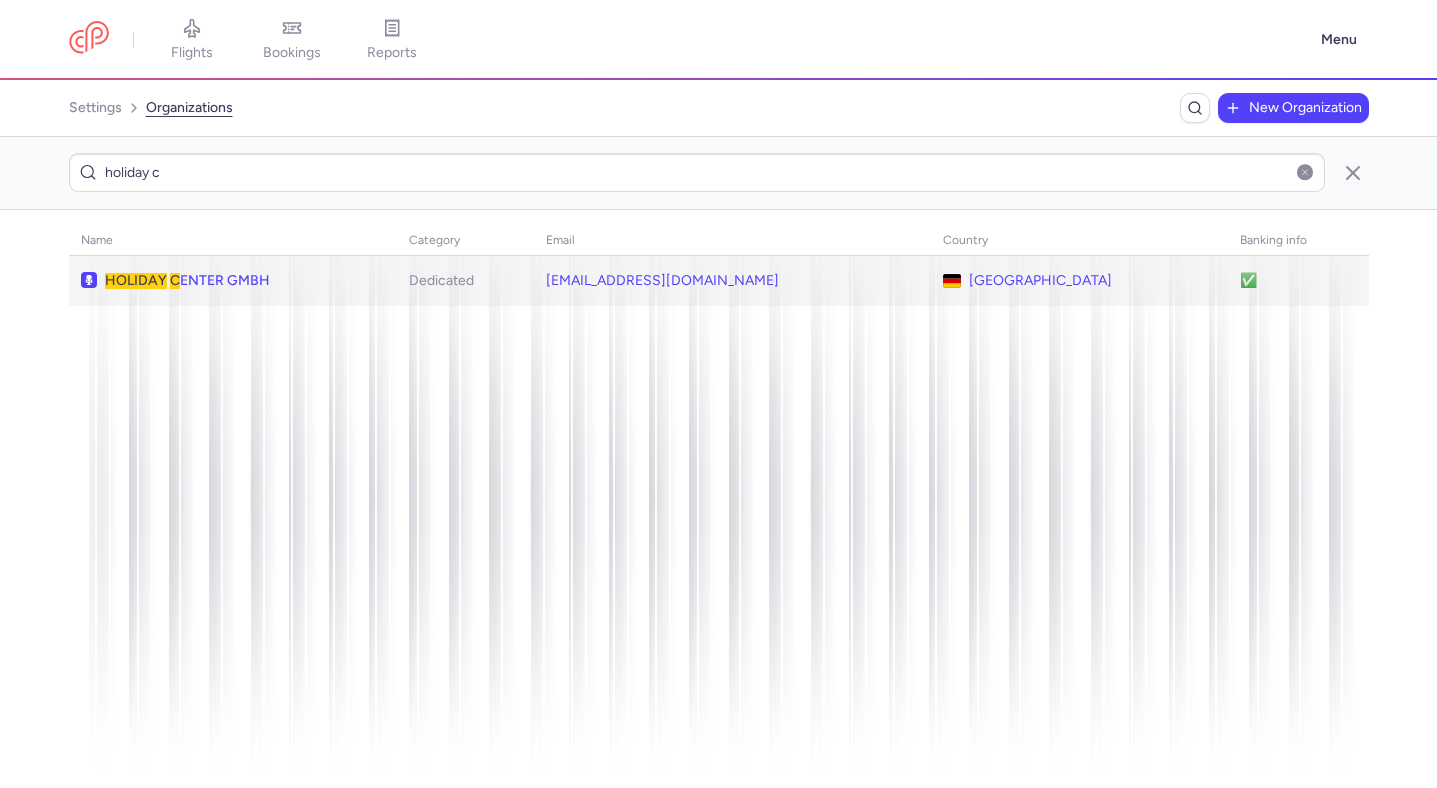 click on "HOLIDAY   C ENTER GMBH" 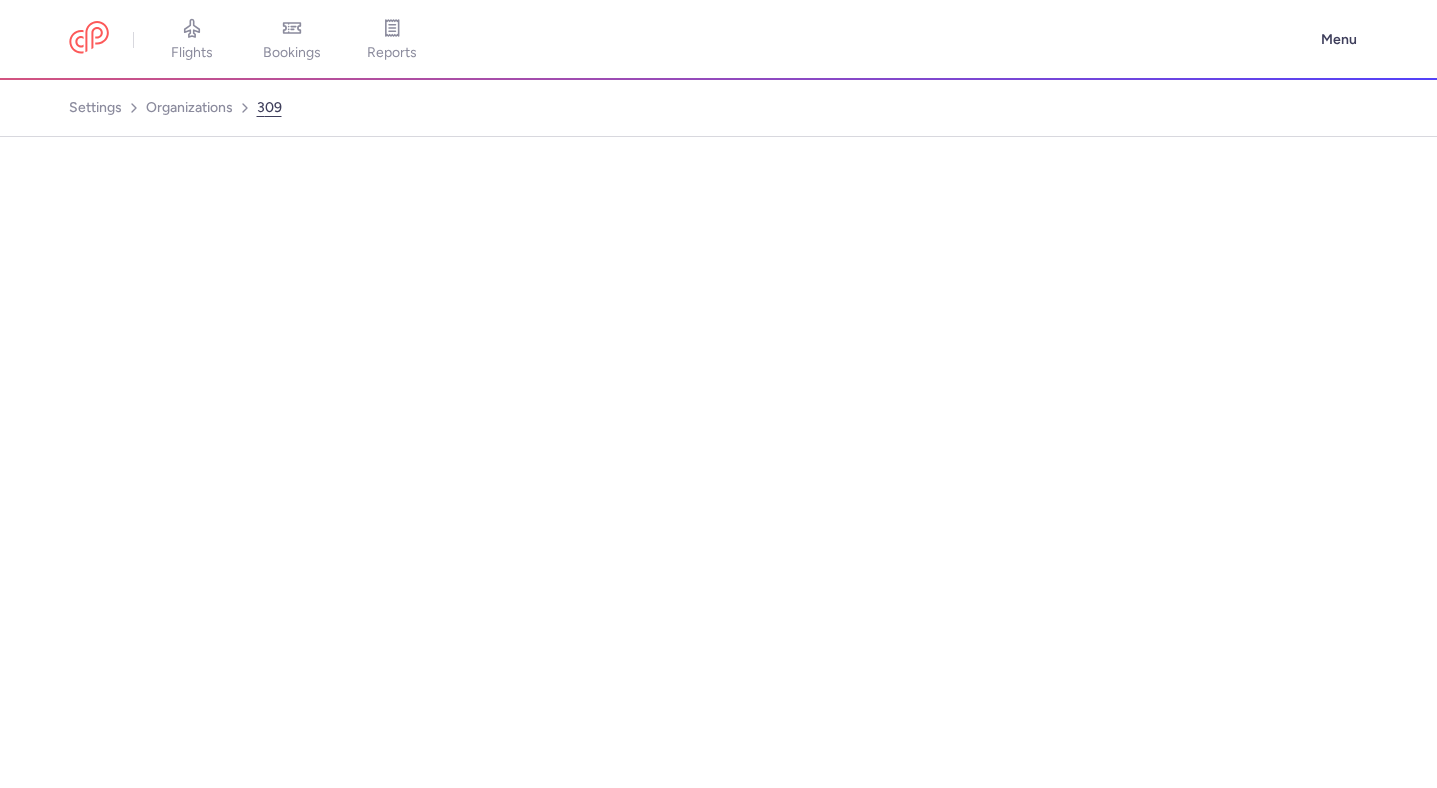 select on "DEDICATED" 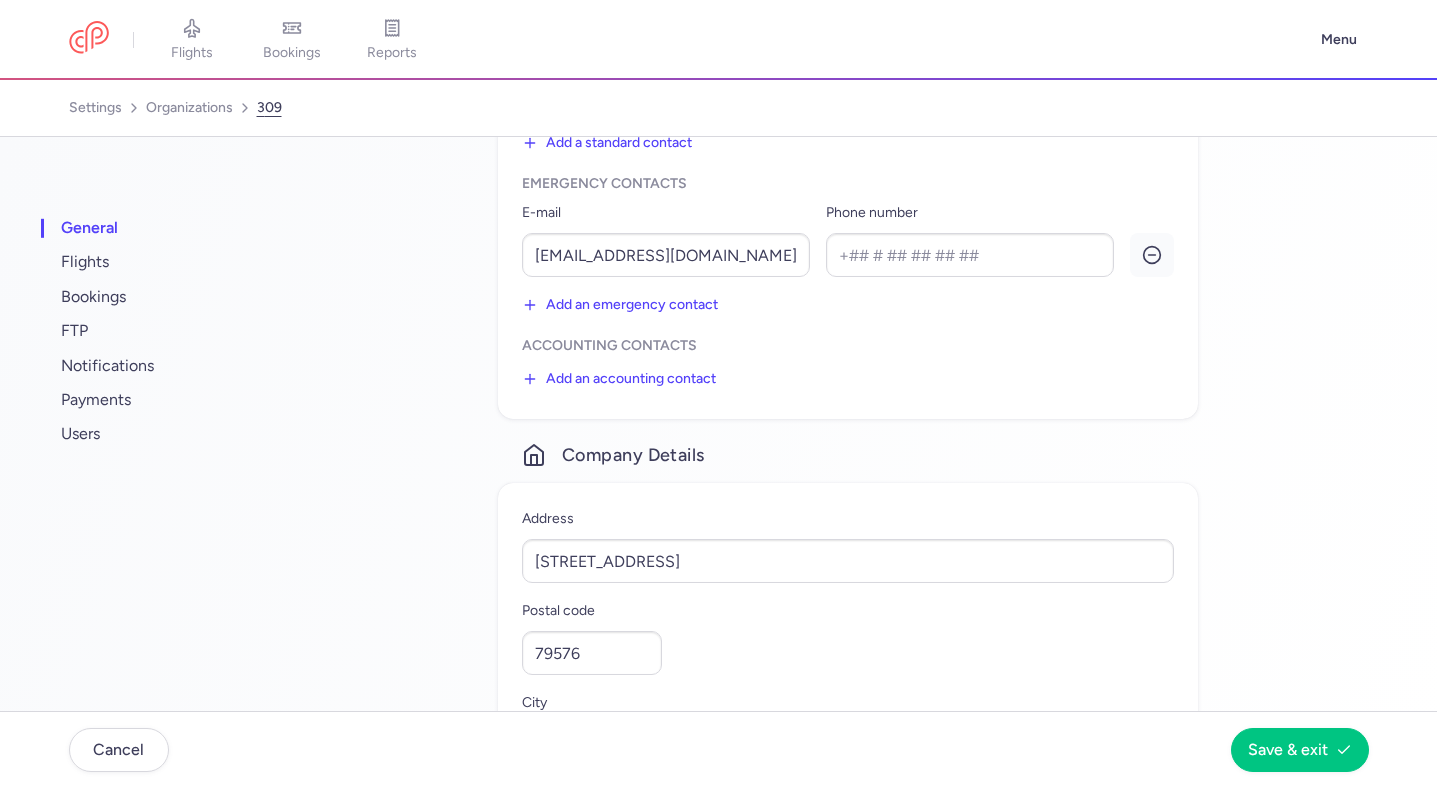 scroll, scrollTop: 749, scrollLeft: 0, axis: vertical 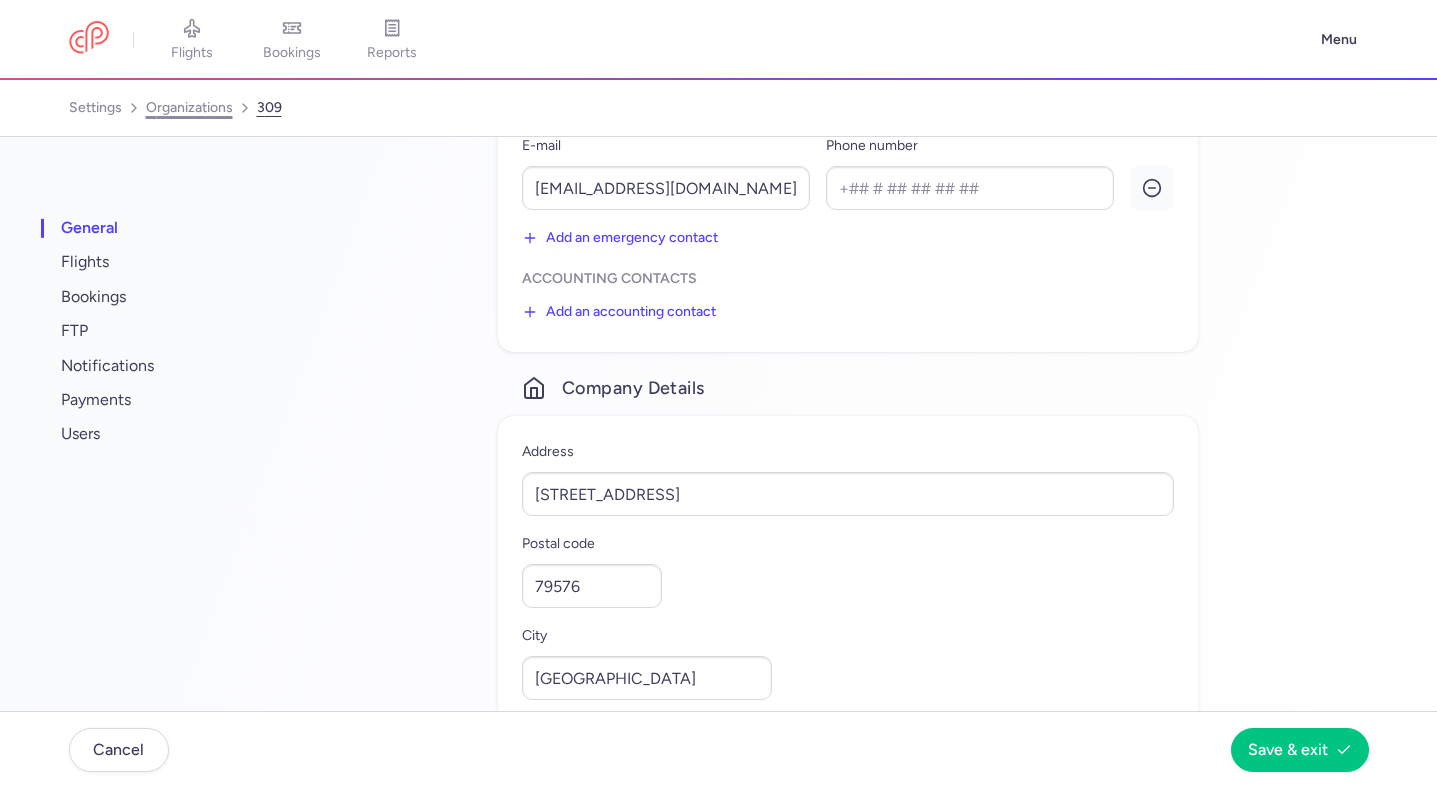 click on "organizations" at bounding box center (189, 108) 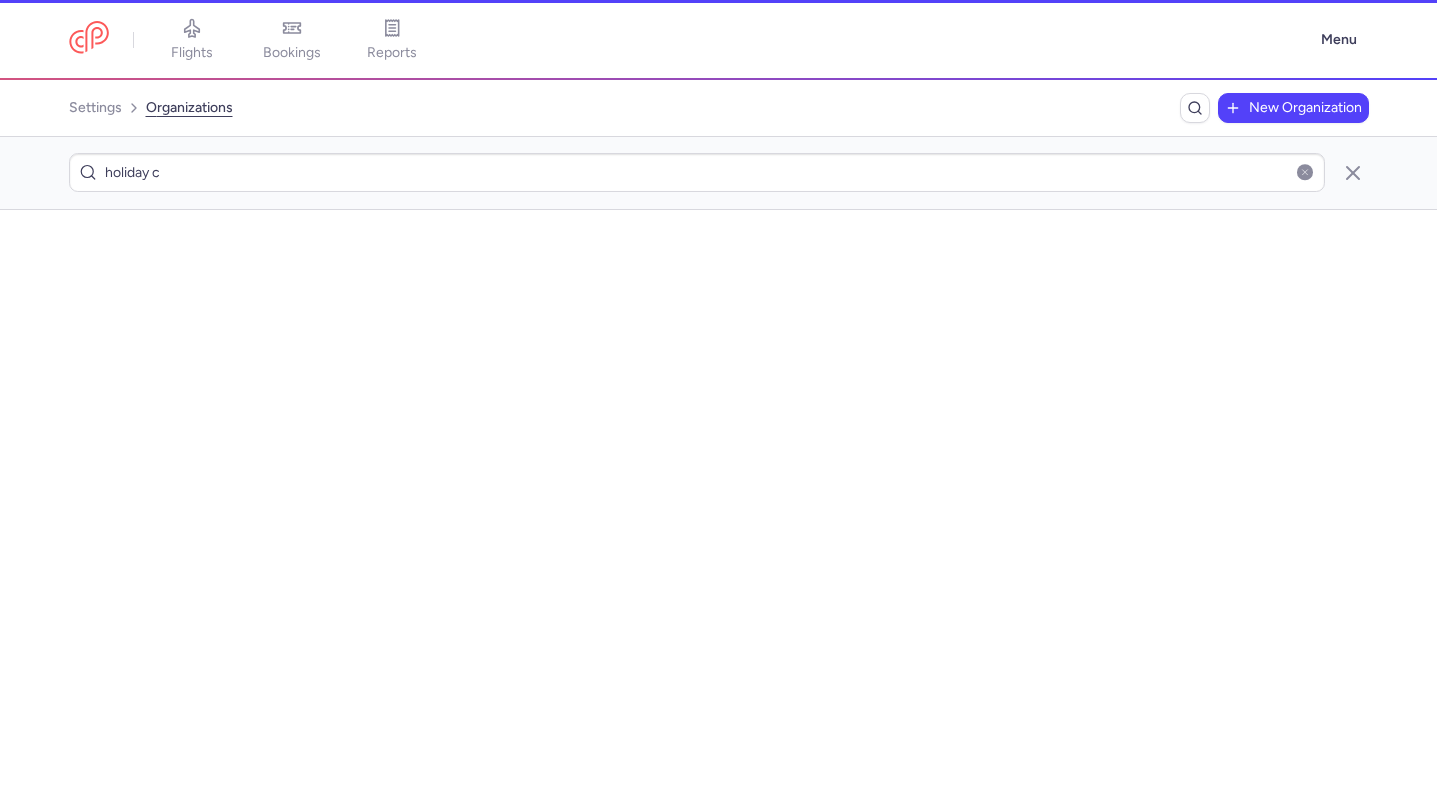 scroll, scrollTop: 0, scrollLeft: 0, axis: both 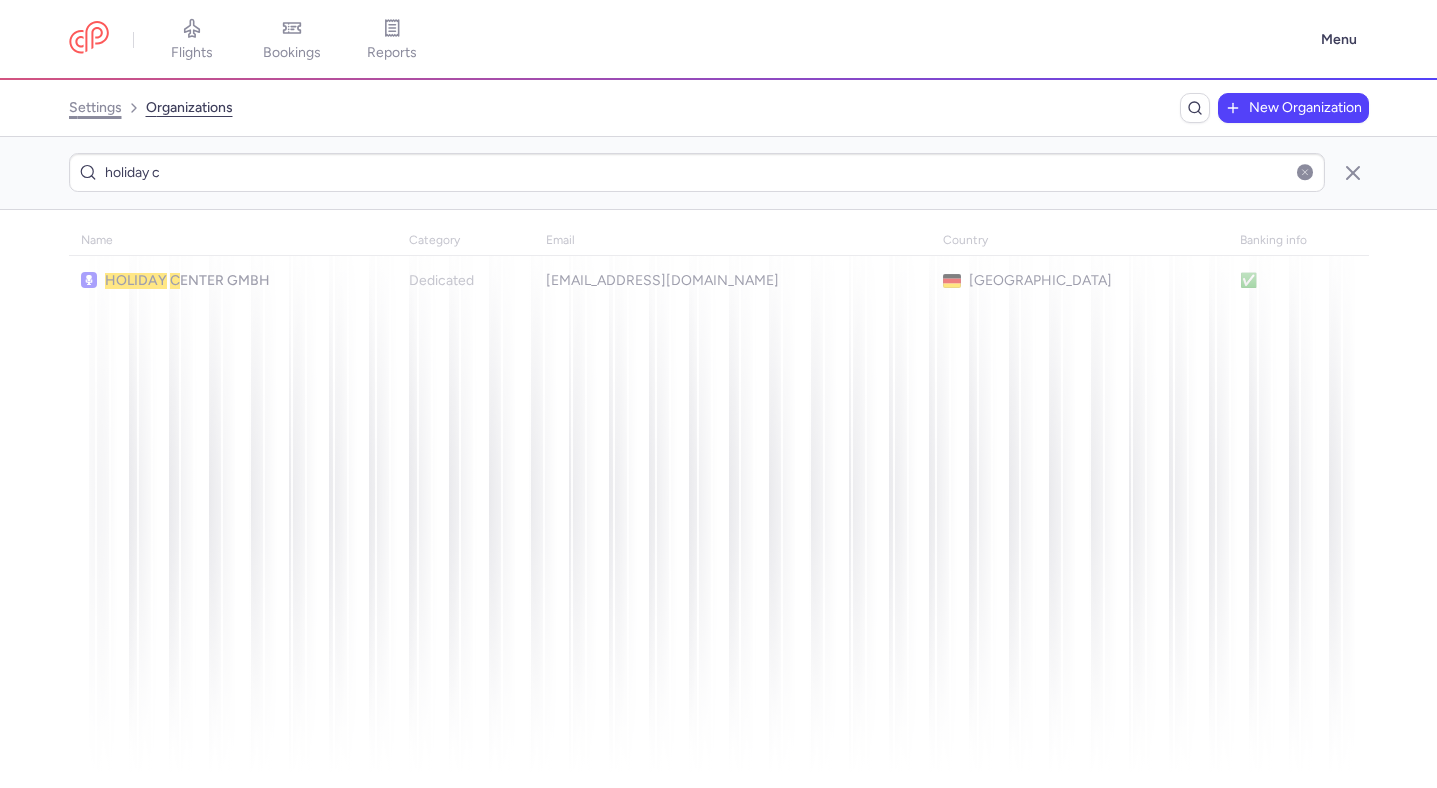 click on "settings" at bounding box center [95, 108] 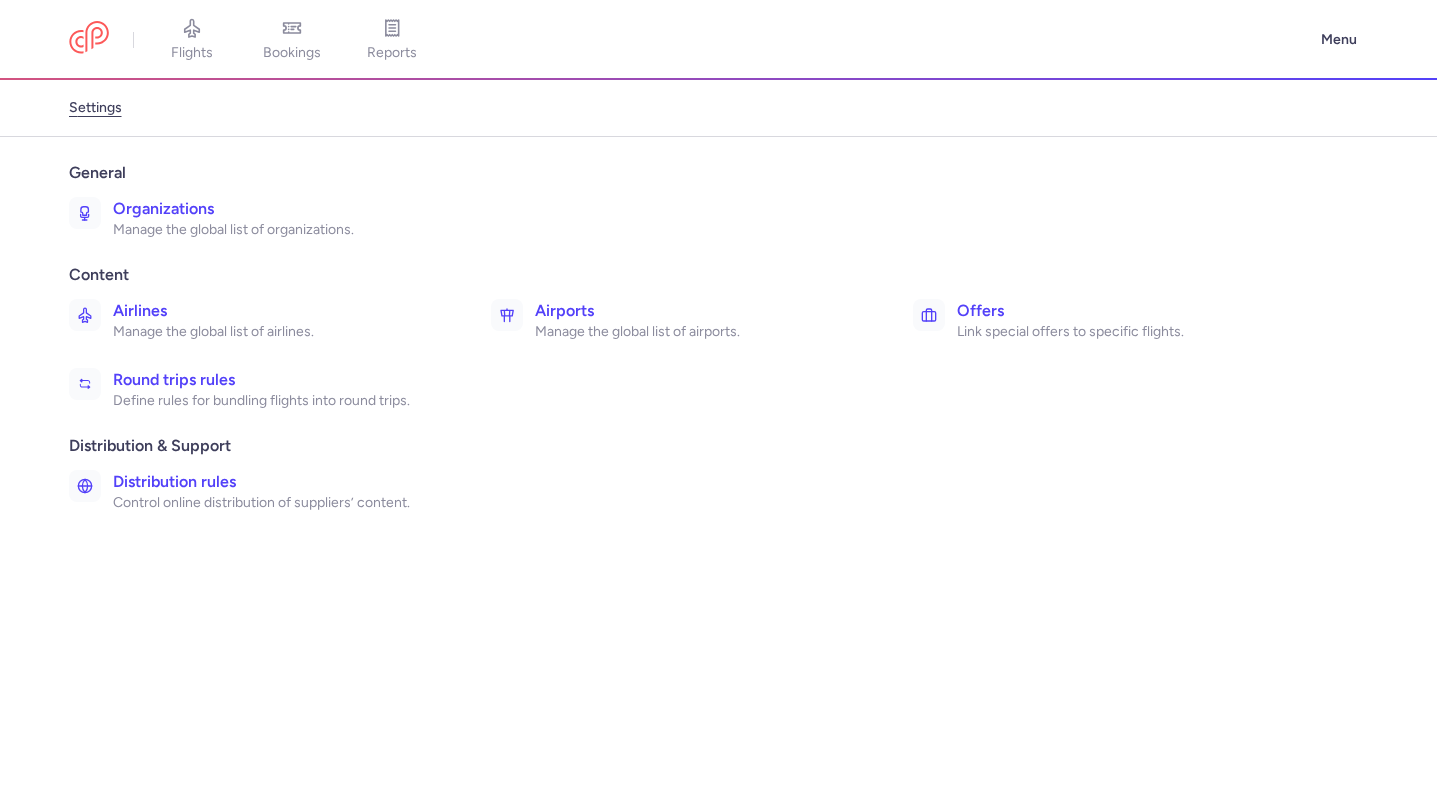 click on "Manage the global list of organizations." at bounding box center [280, 230] 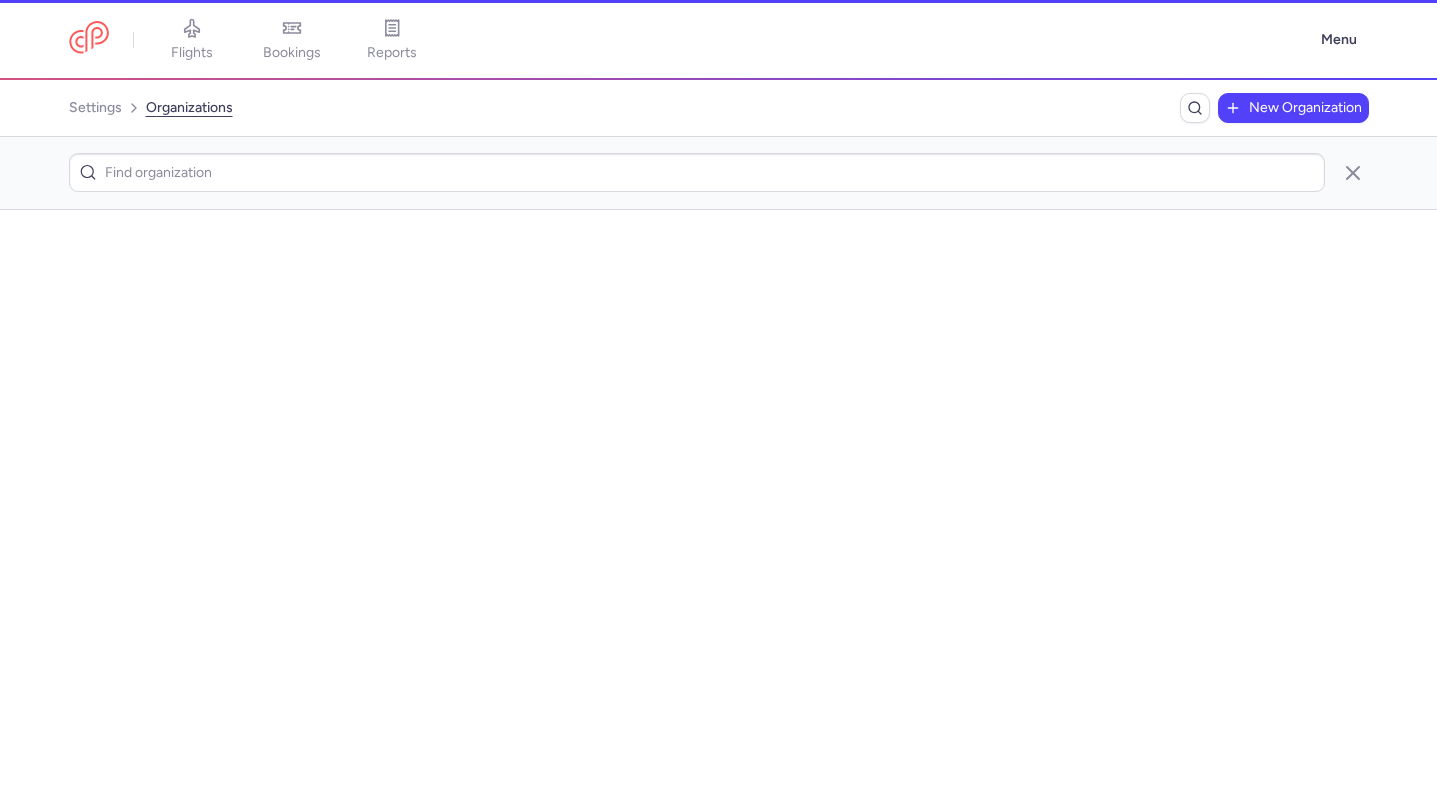 scroll, scrollTop: 0, scrollLeft: 0, axis: both 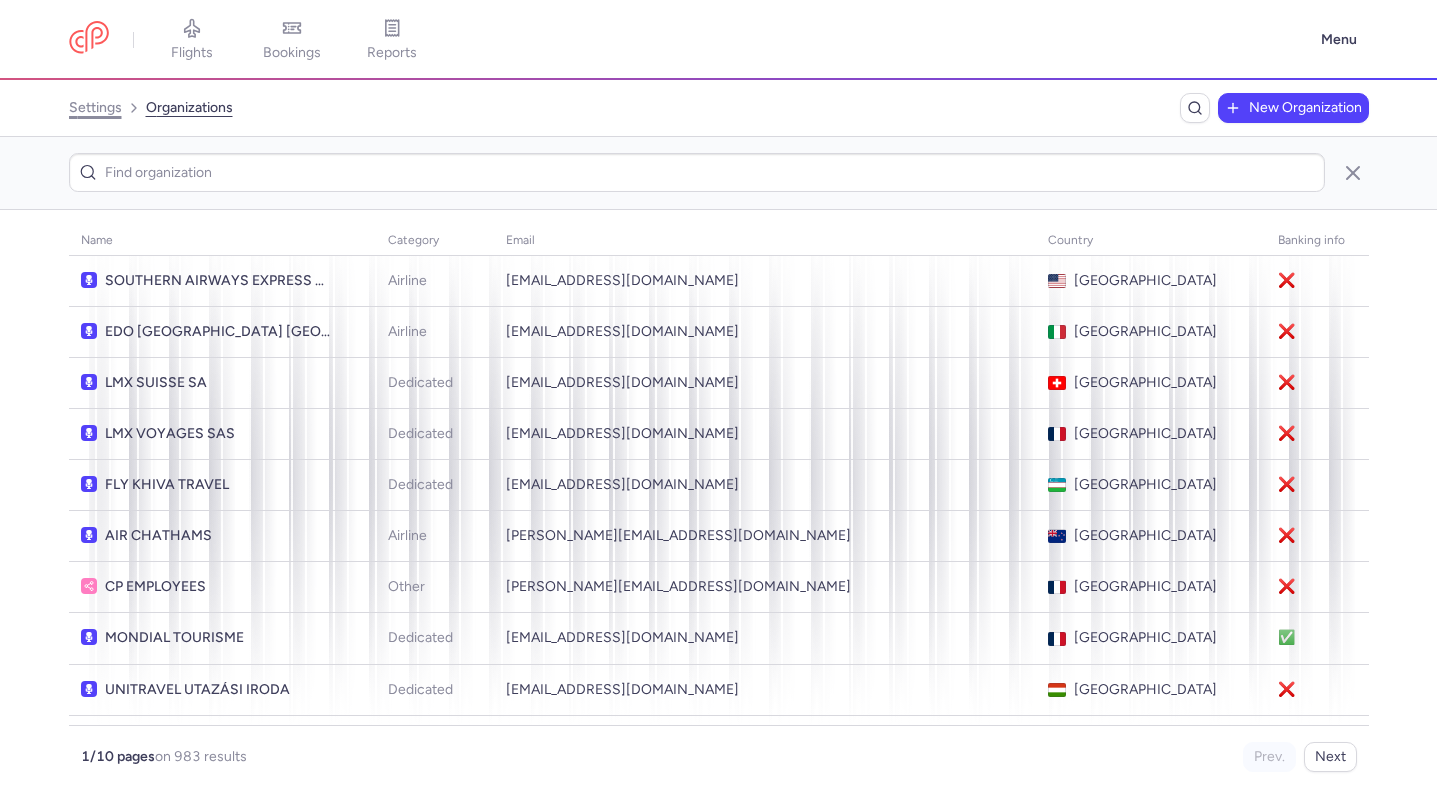 click on "settings" at bounding box center [95, 108] 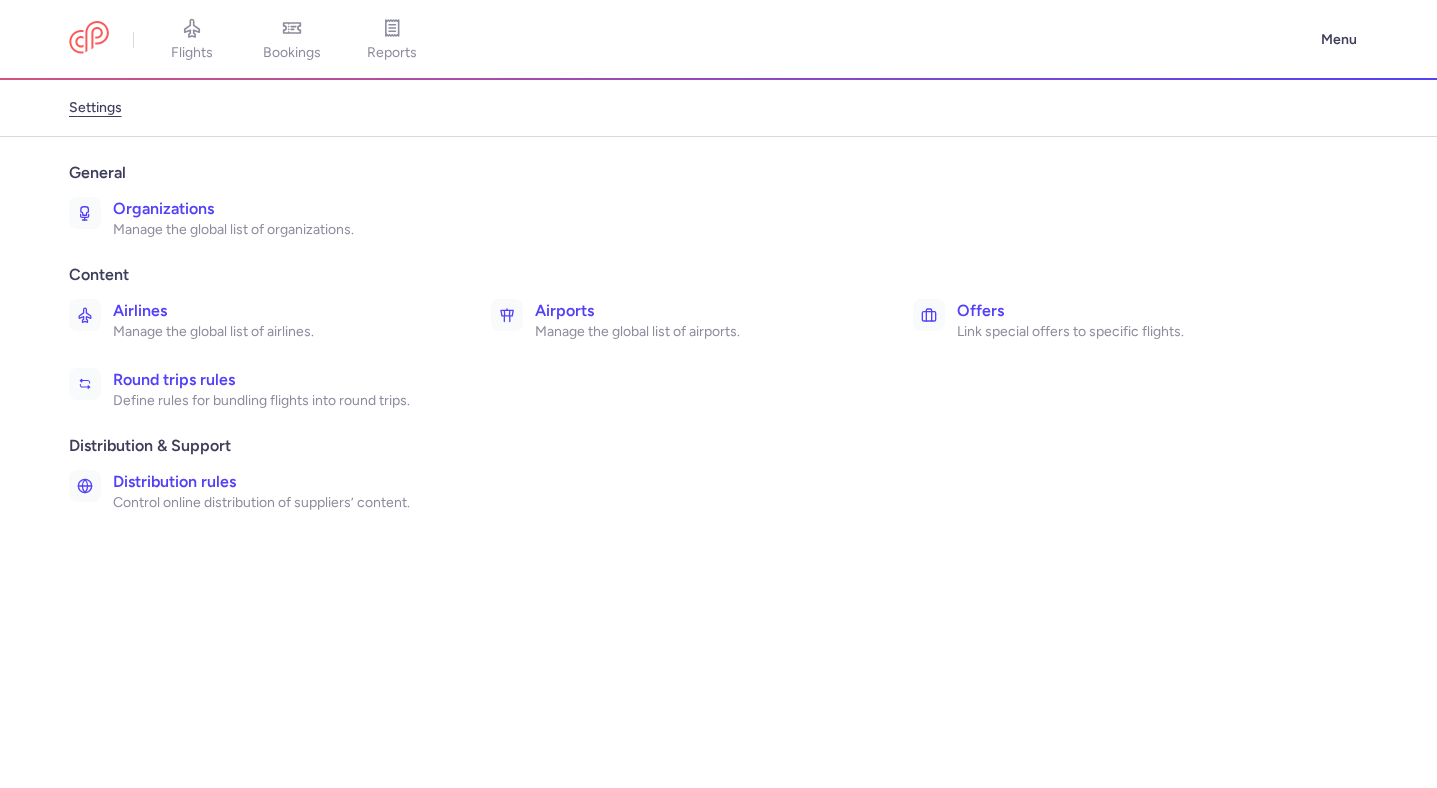 click on "Airports" at bounding box center [702, 311] 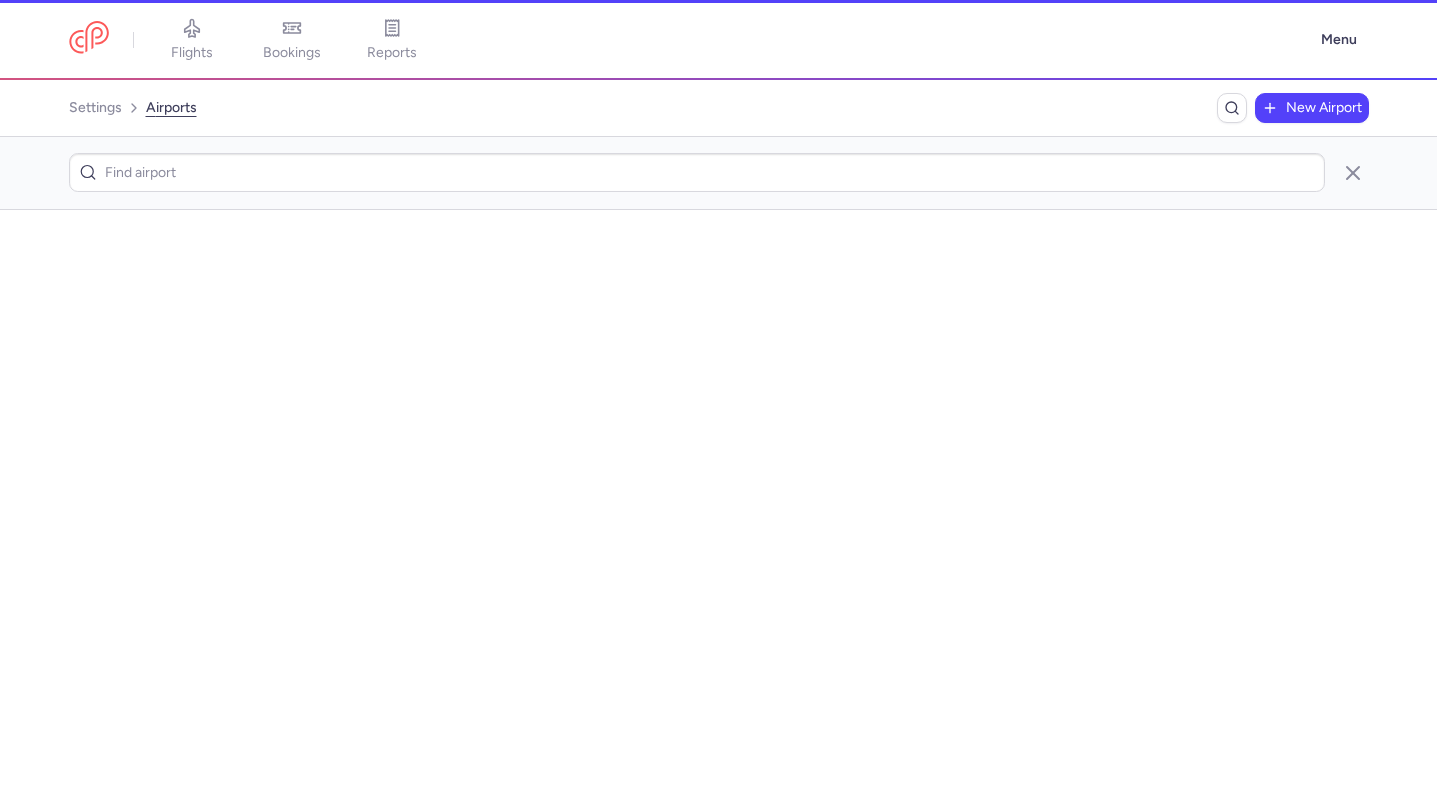 scroll, scrollTop: 0, scrollLeft: 0, axis: both 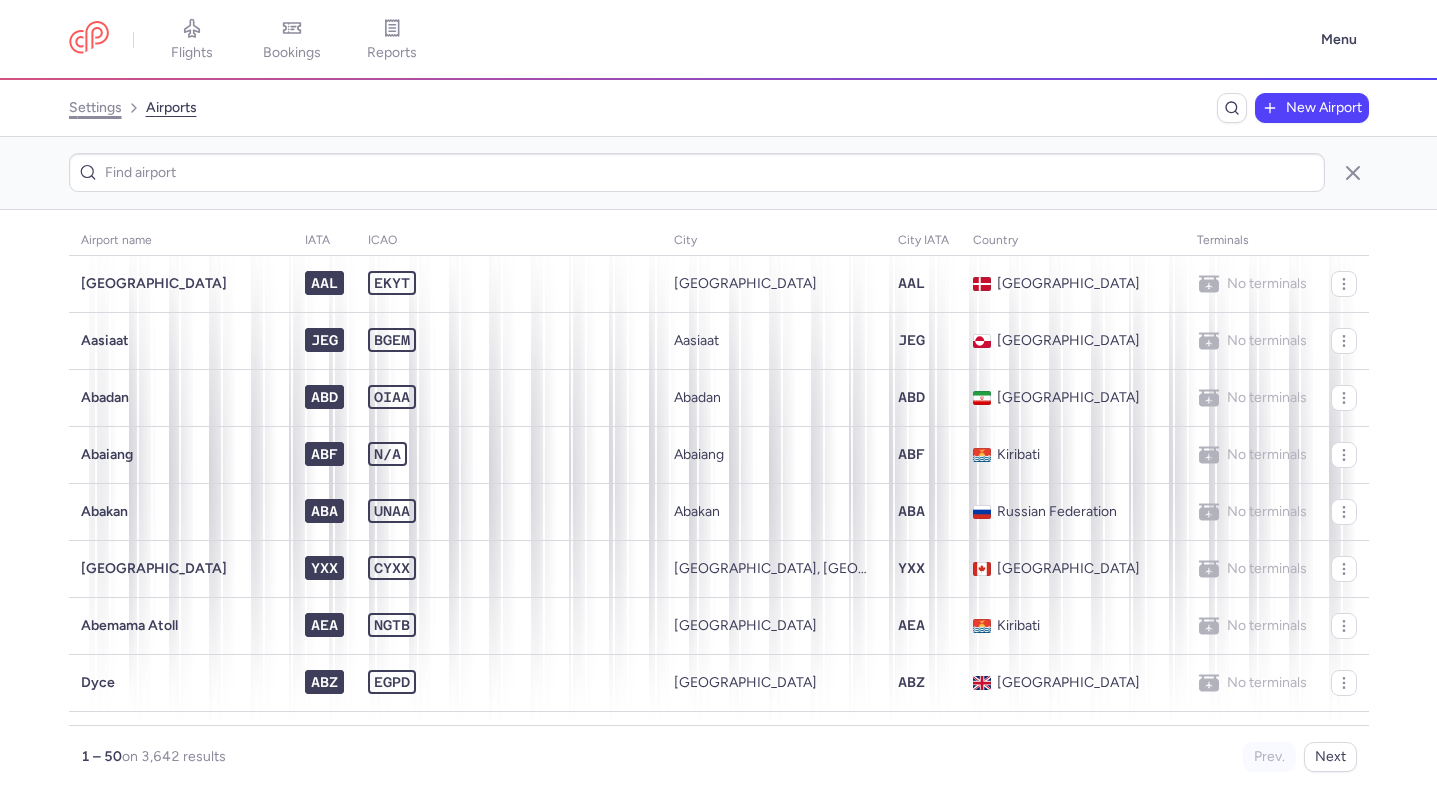 click on "settings" at bounding box center [95, 108] 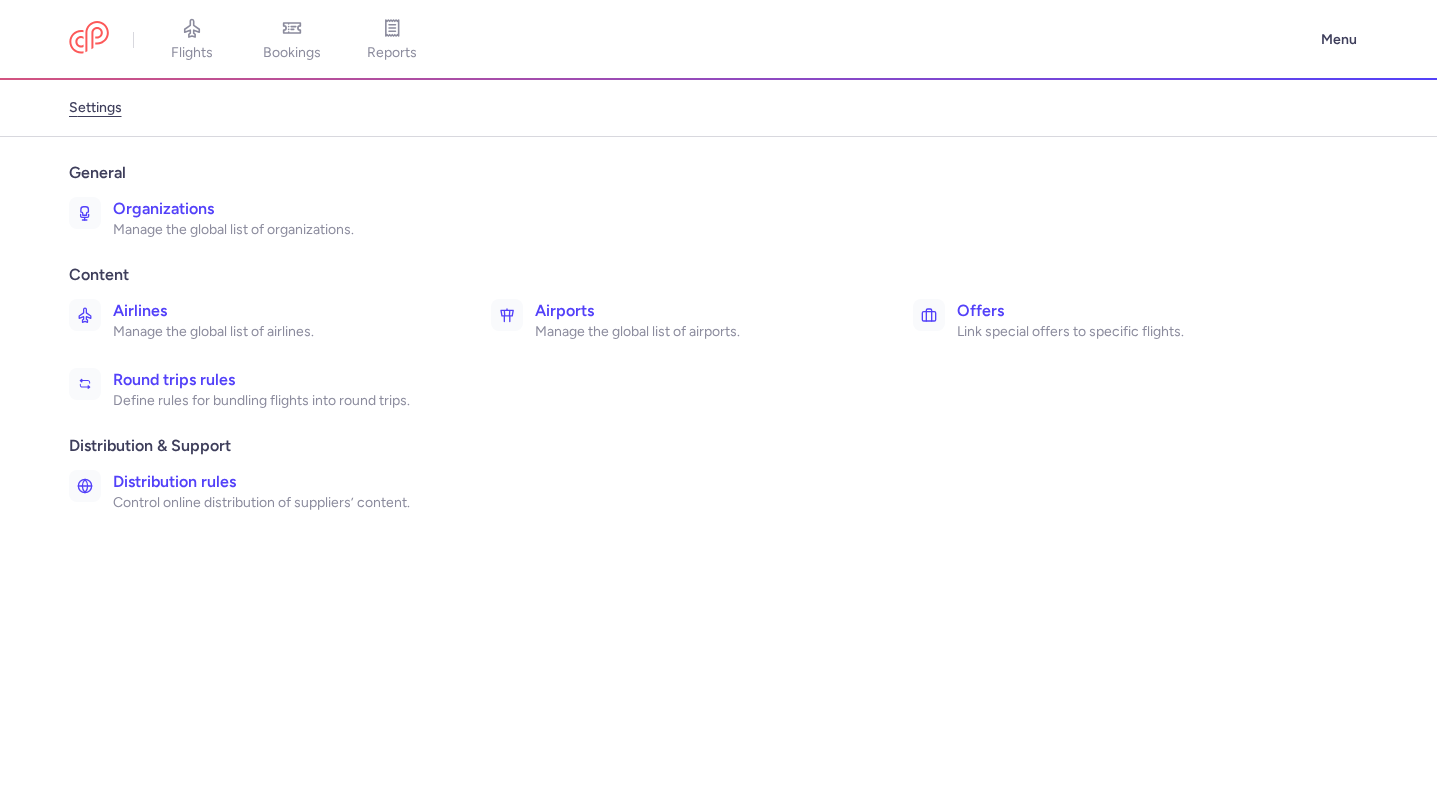 click on "General Organizations Manage the global list of organizations. Content Airlines Manage the global list of airlines. Airports Manage the global list of airports. Offers Link special offers to specific flights. Round trips rules Define rules for bundling flights into round trips. Distribution & Support Distribution rules Control online distribution of suppliers’ content." at bounding box center [718, 462] 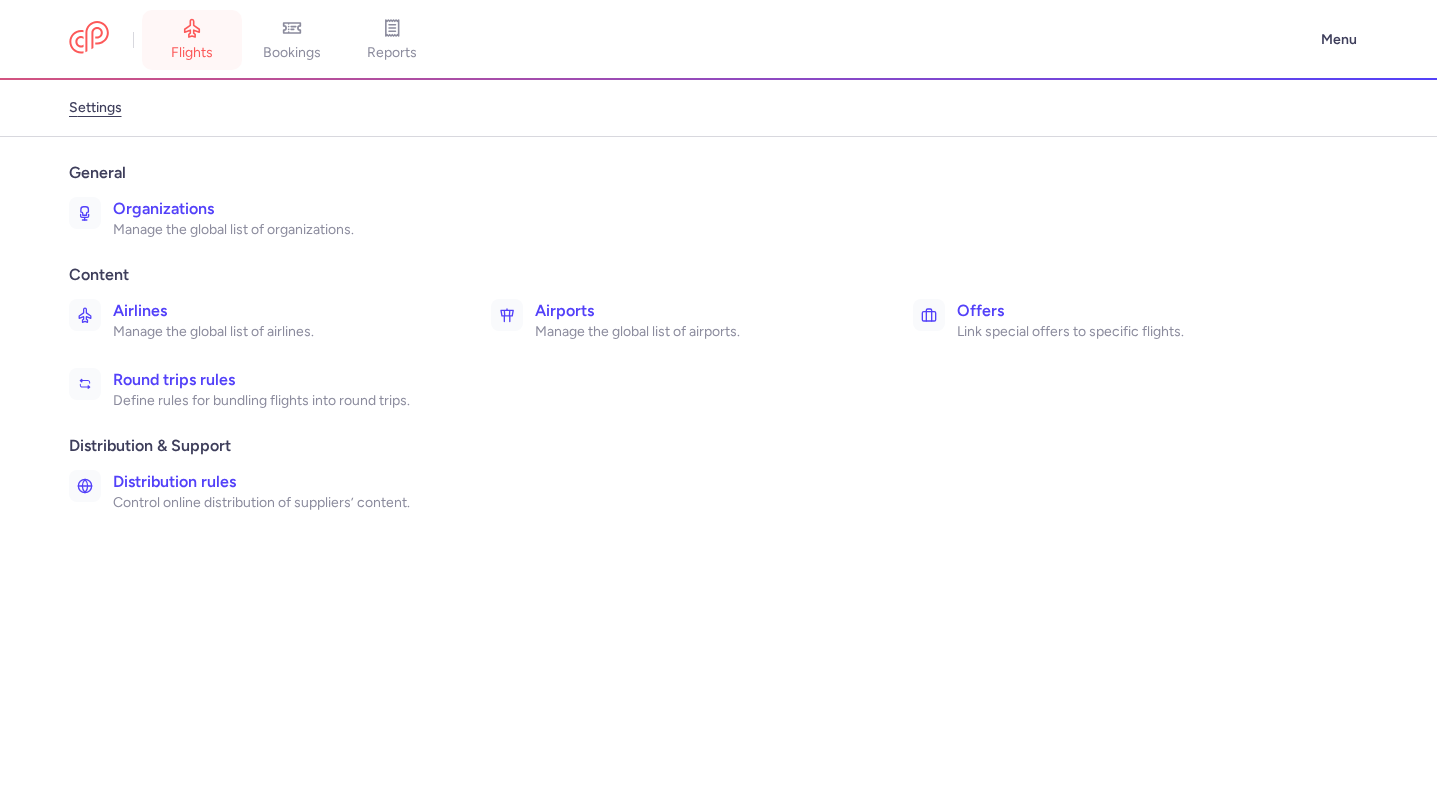 click on "flights" at bounding box center [192, 53] 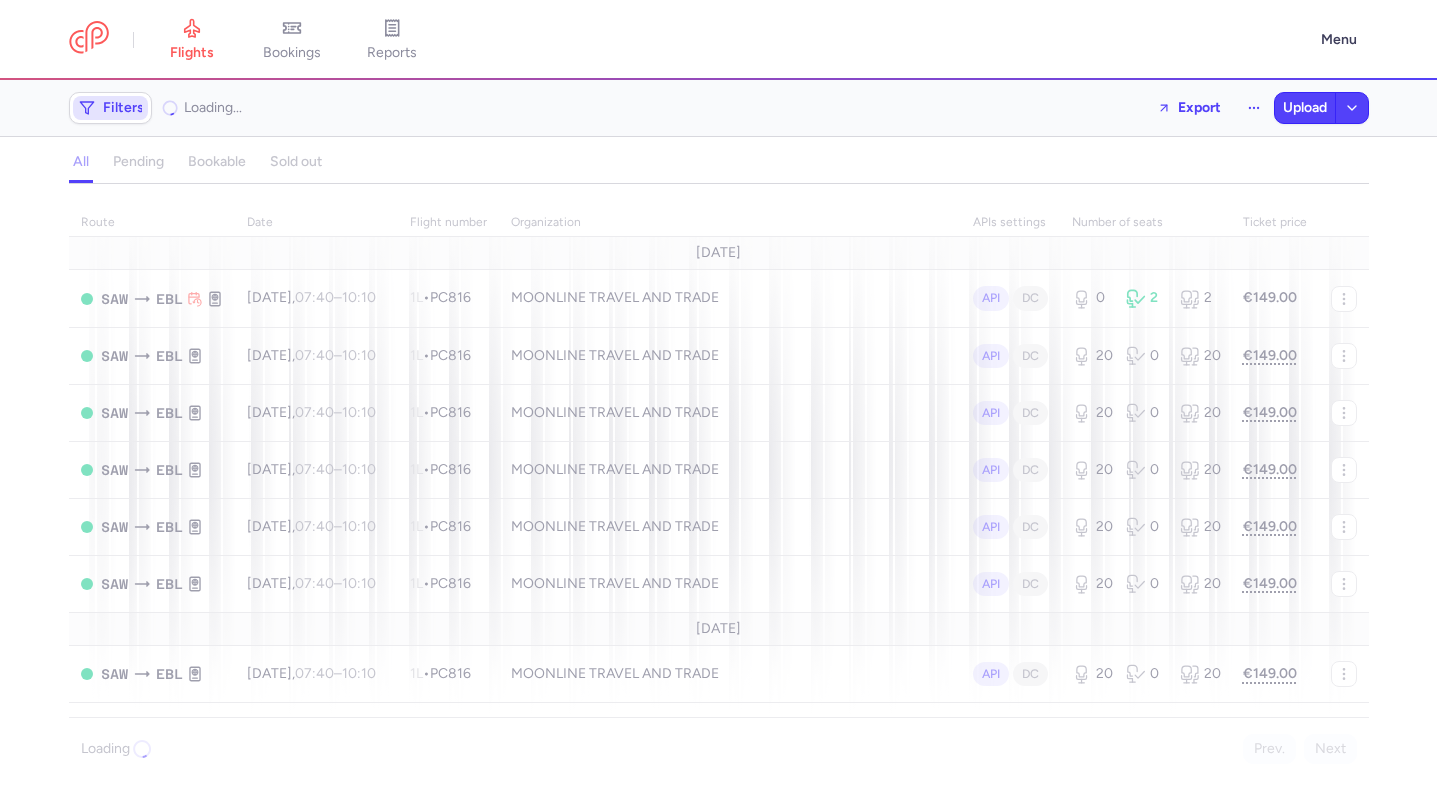 click on "Filters" at bounding box center [110, 108] 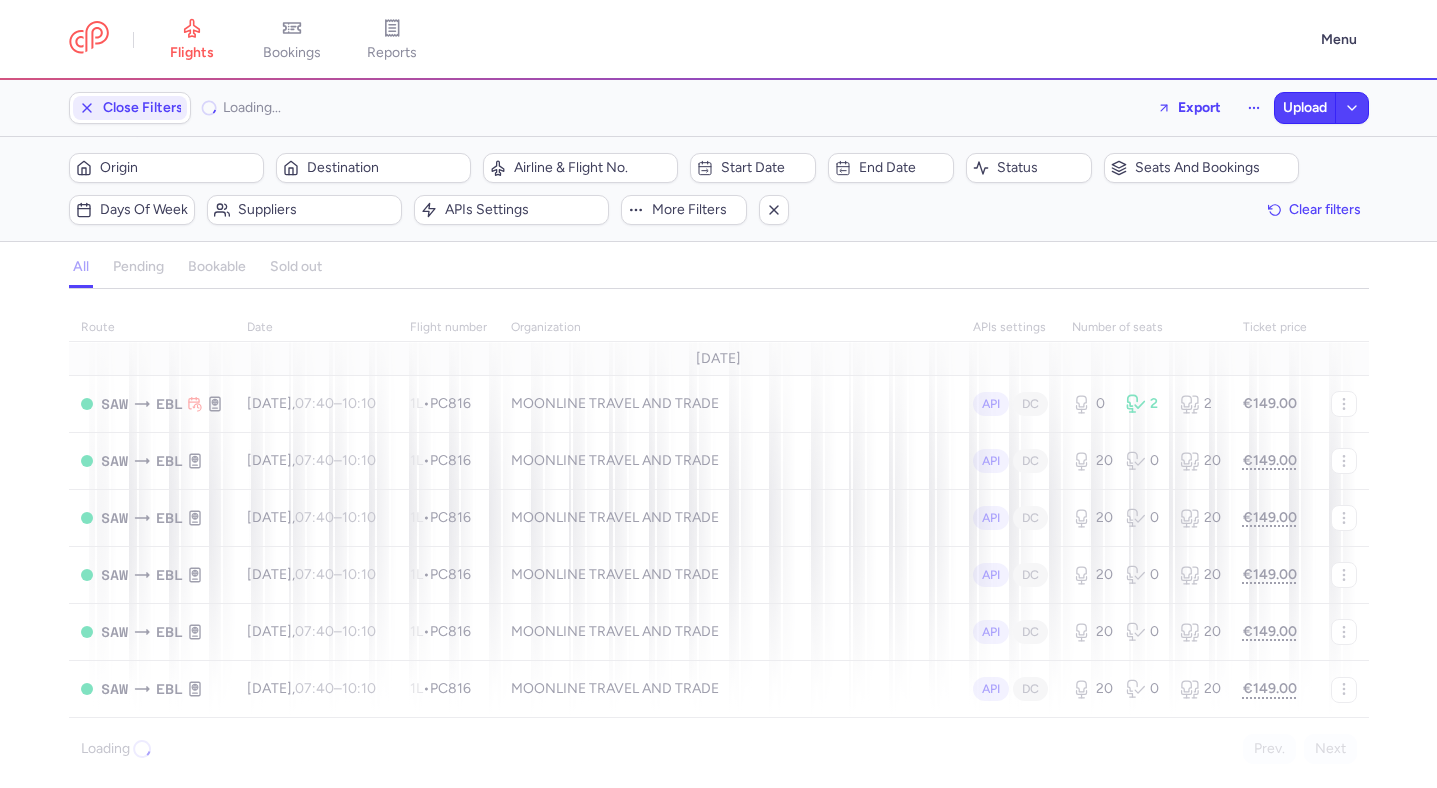 scroll, scrollTop: 0, scrollLeft: 0, axis: both 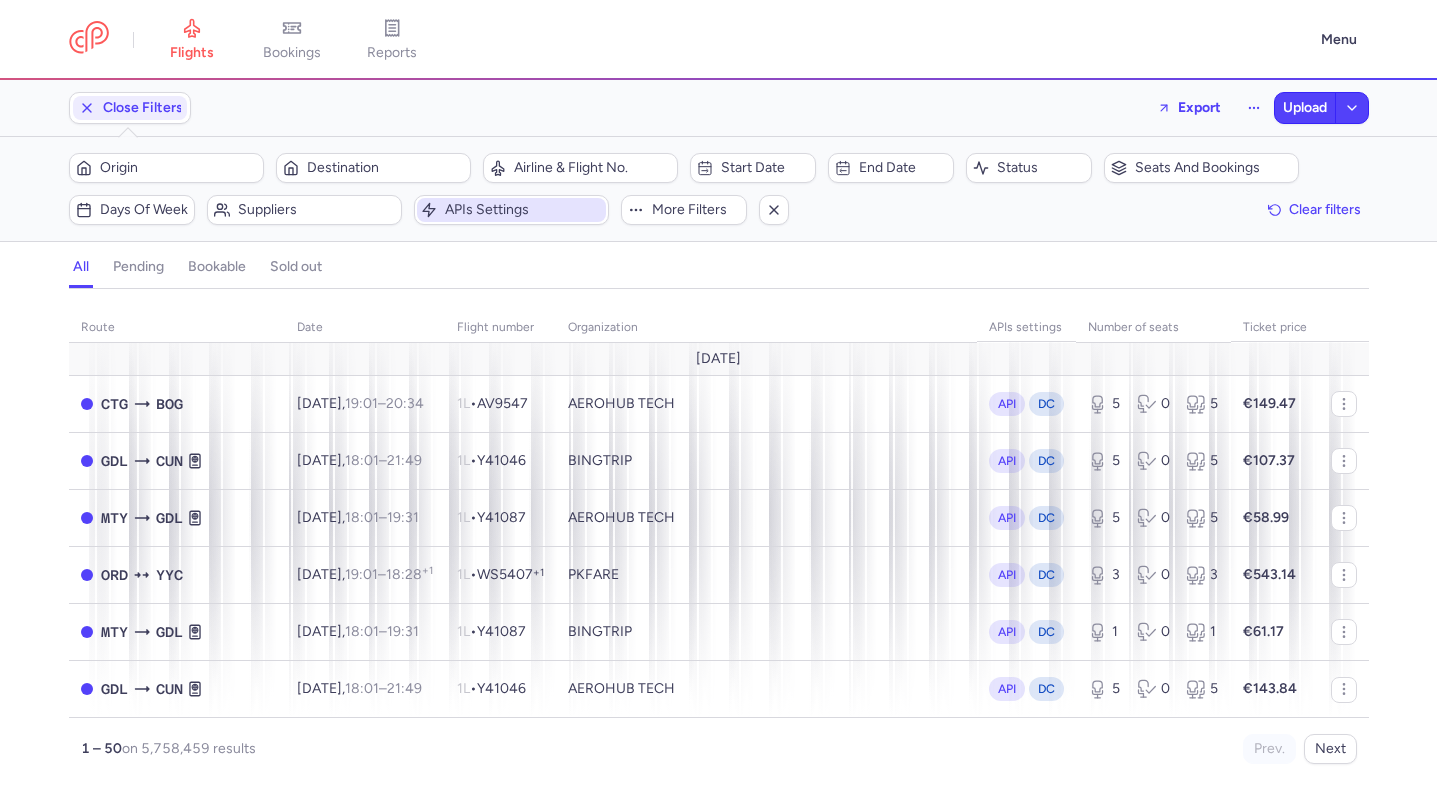 click on "APIs settings" at bounding box center [523, 210] 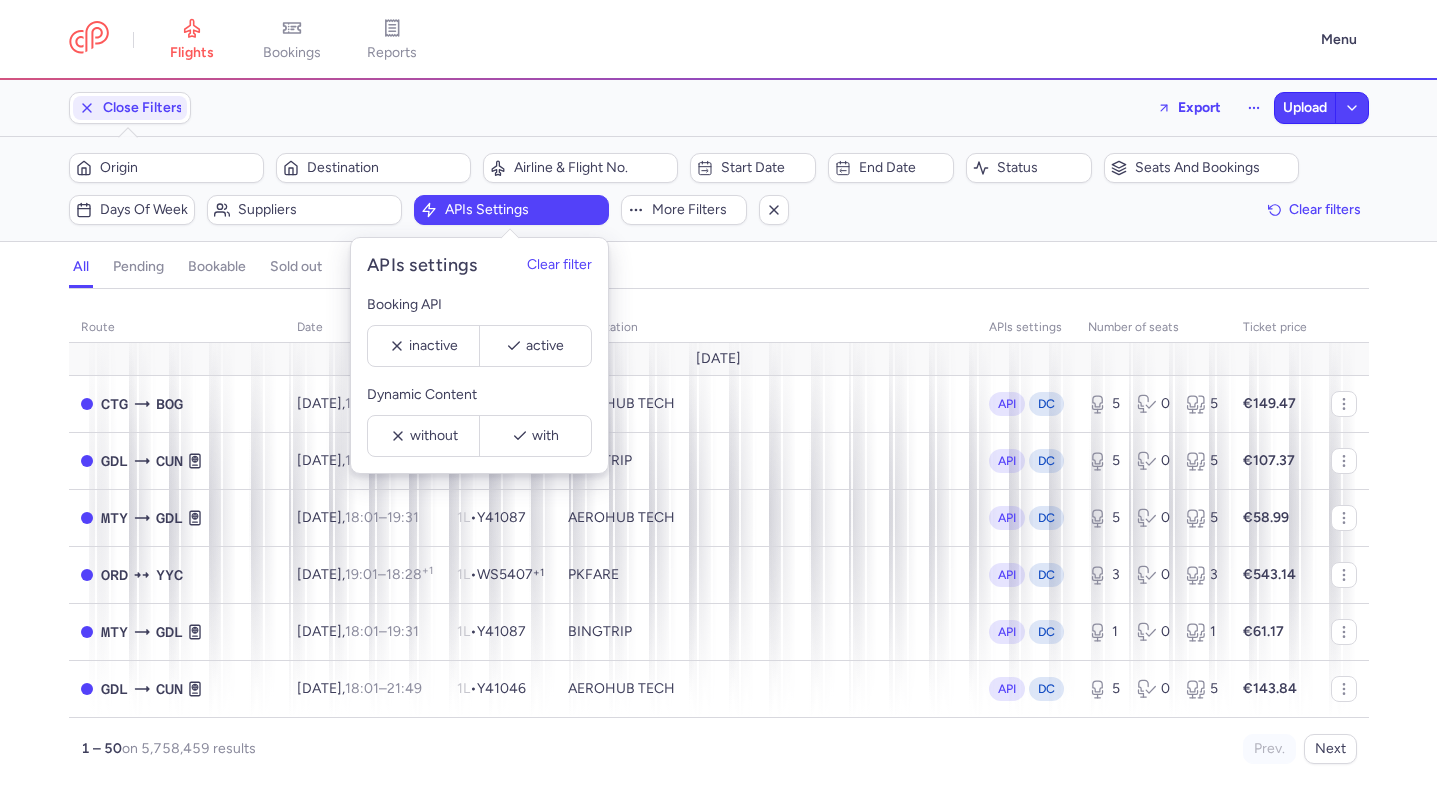 click on "all pending bookable sold out" at bounding box center (719, 271) 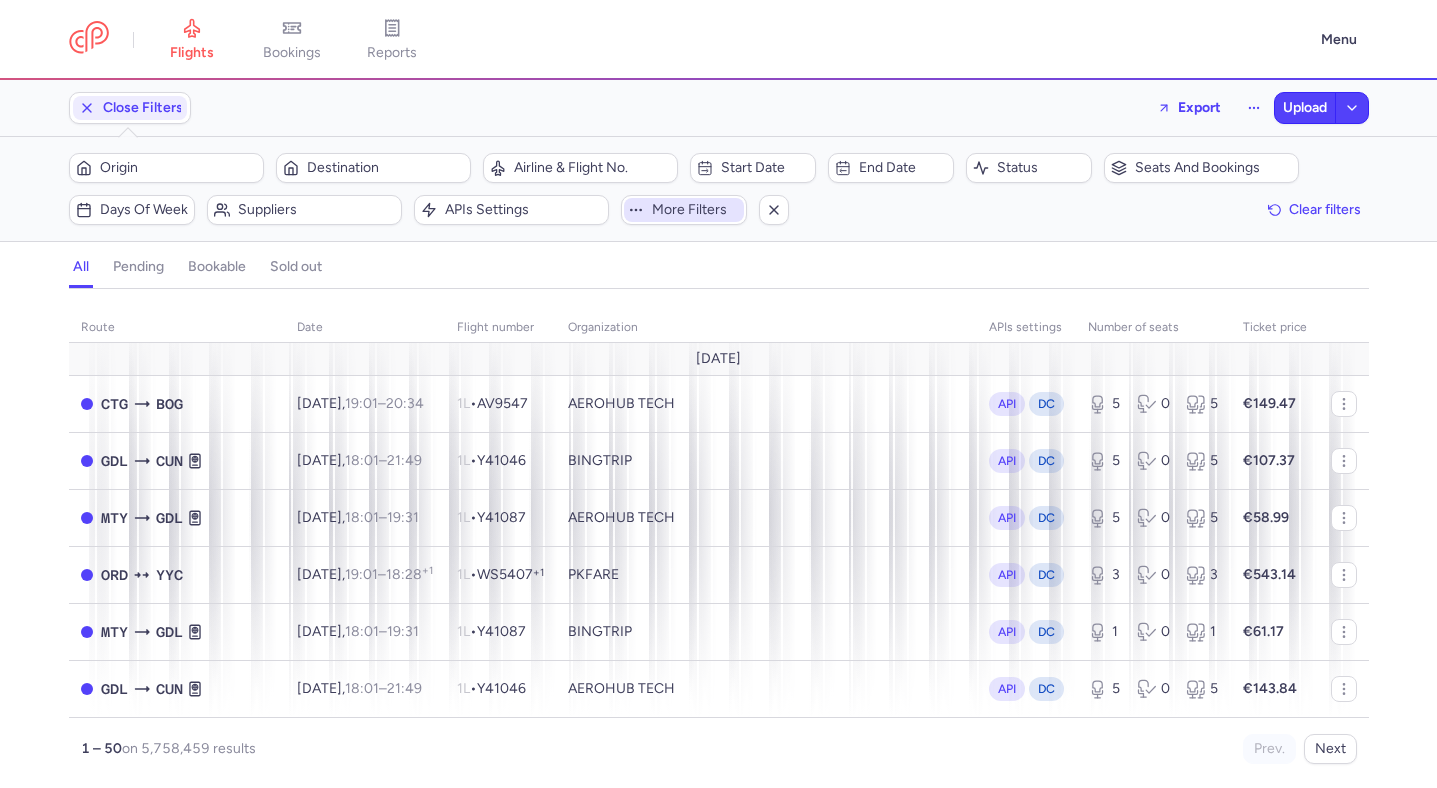 click on "More filters" at bounding box center [696, 210] 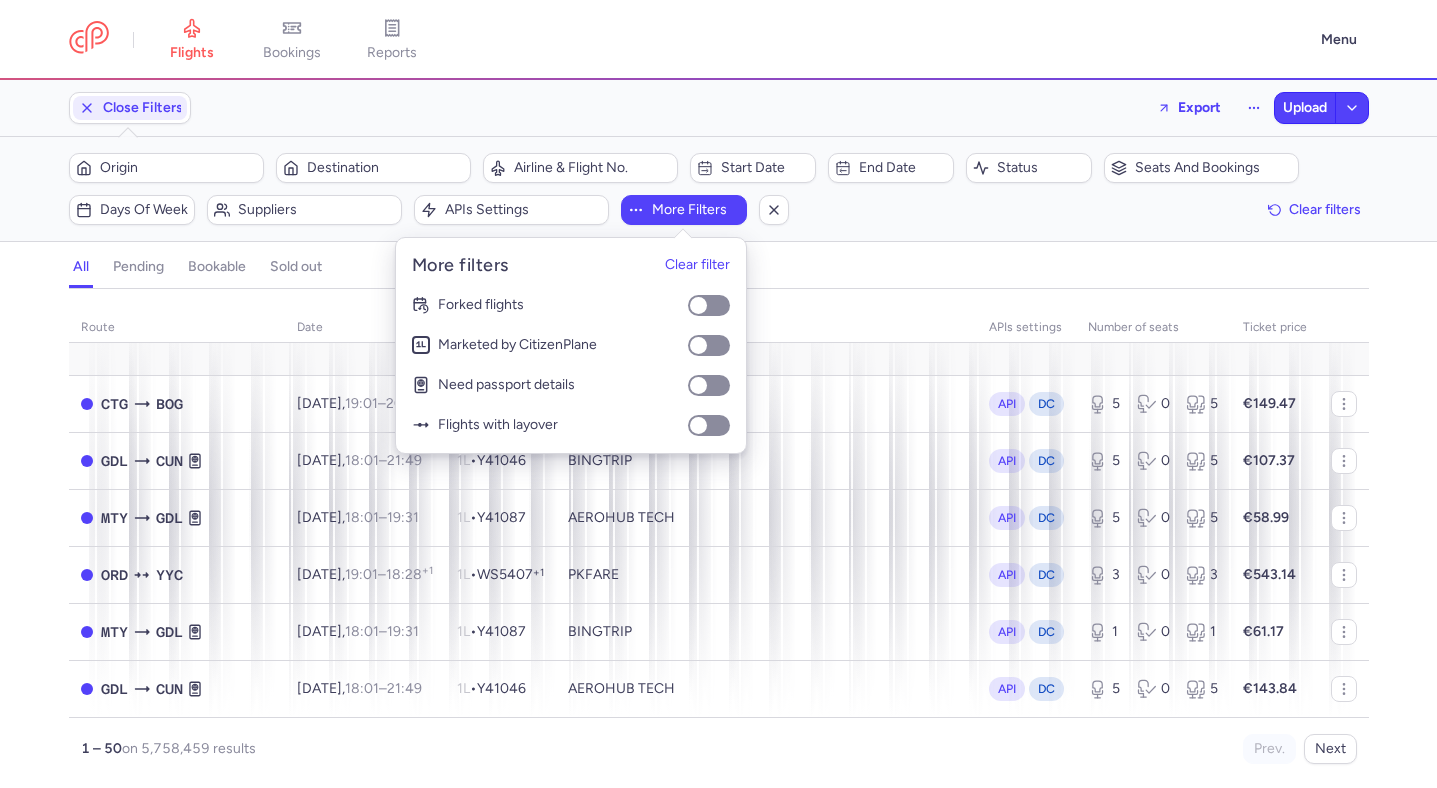 click on "all pending bookable sold out" at bounding box center (719, 271) 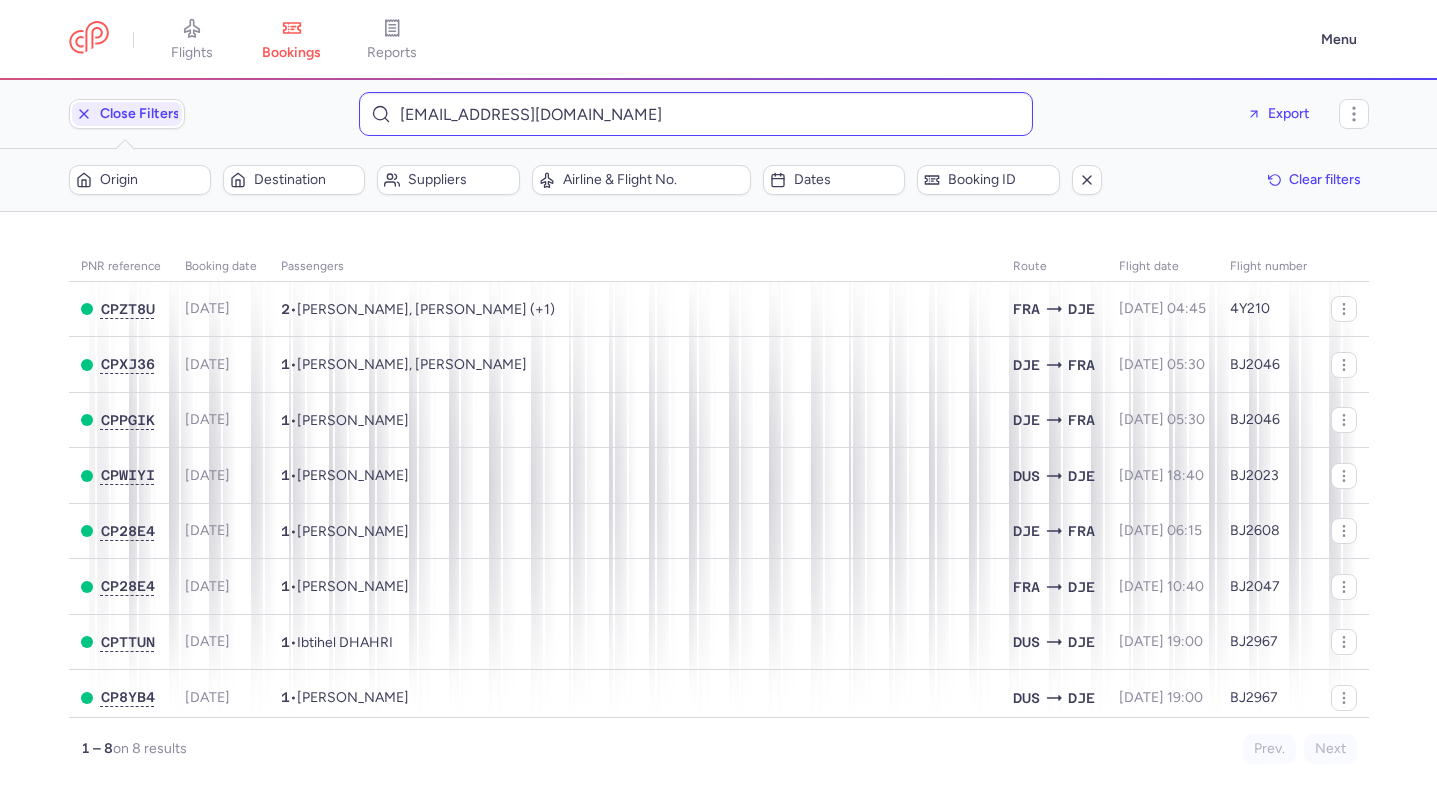scroll, scrollTop: 0, scrollLeft: 0, axis: both 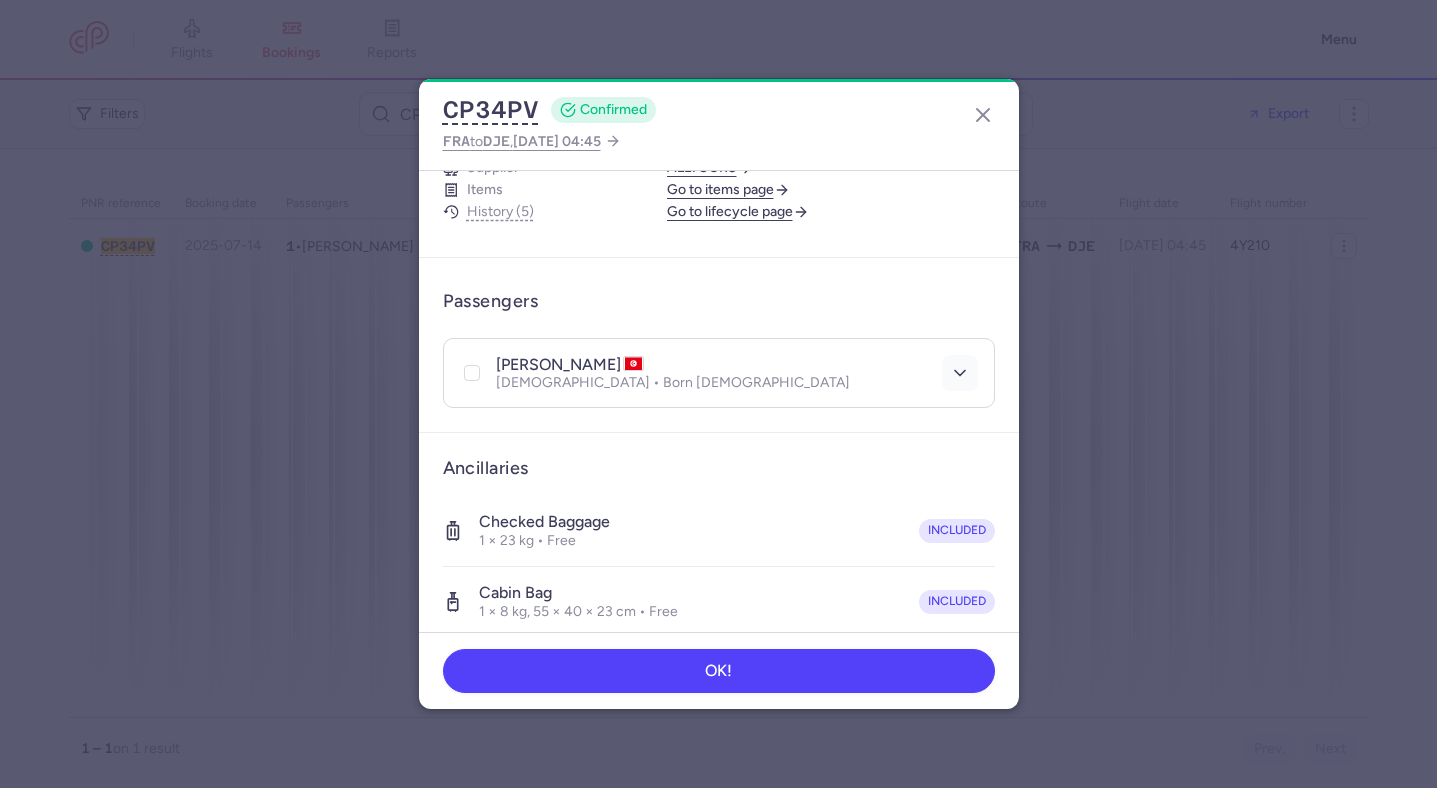 click at bounding box center [960, 373] 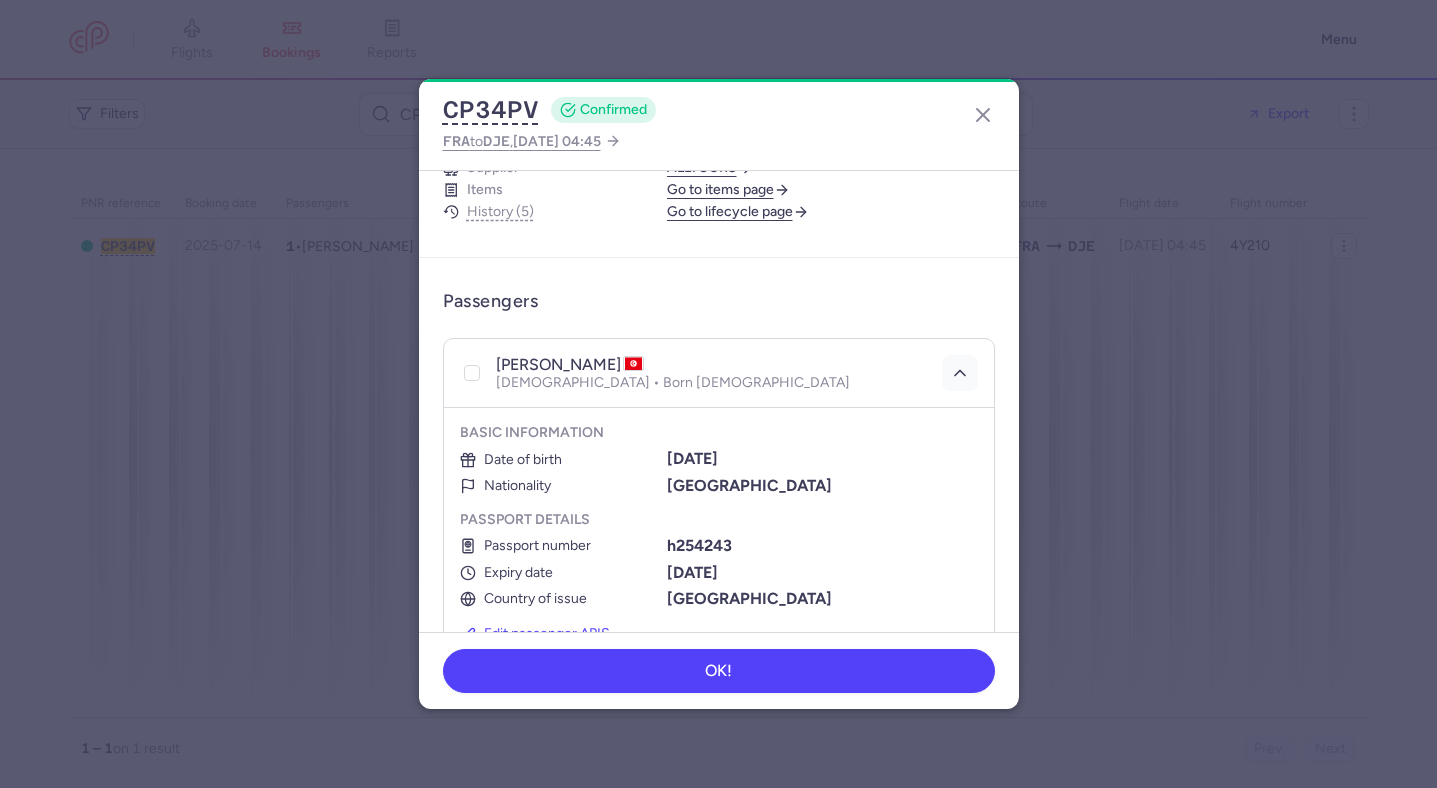 scroll, scrollTop: 338, scrollLeft: 0, axis: vertical 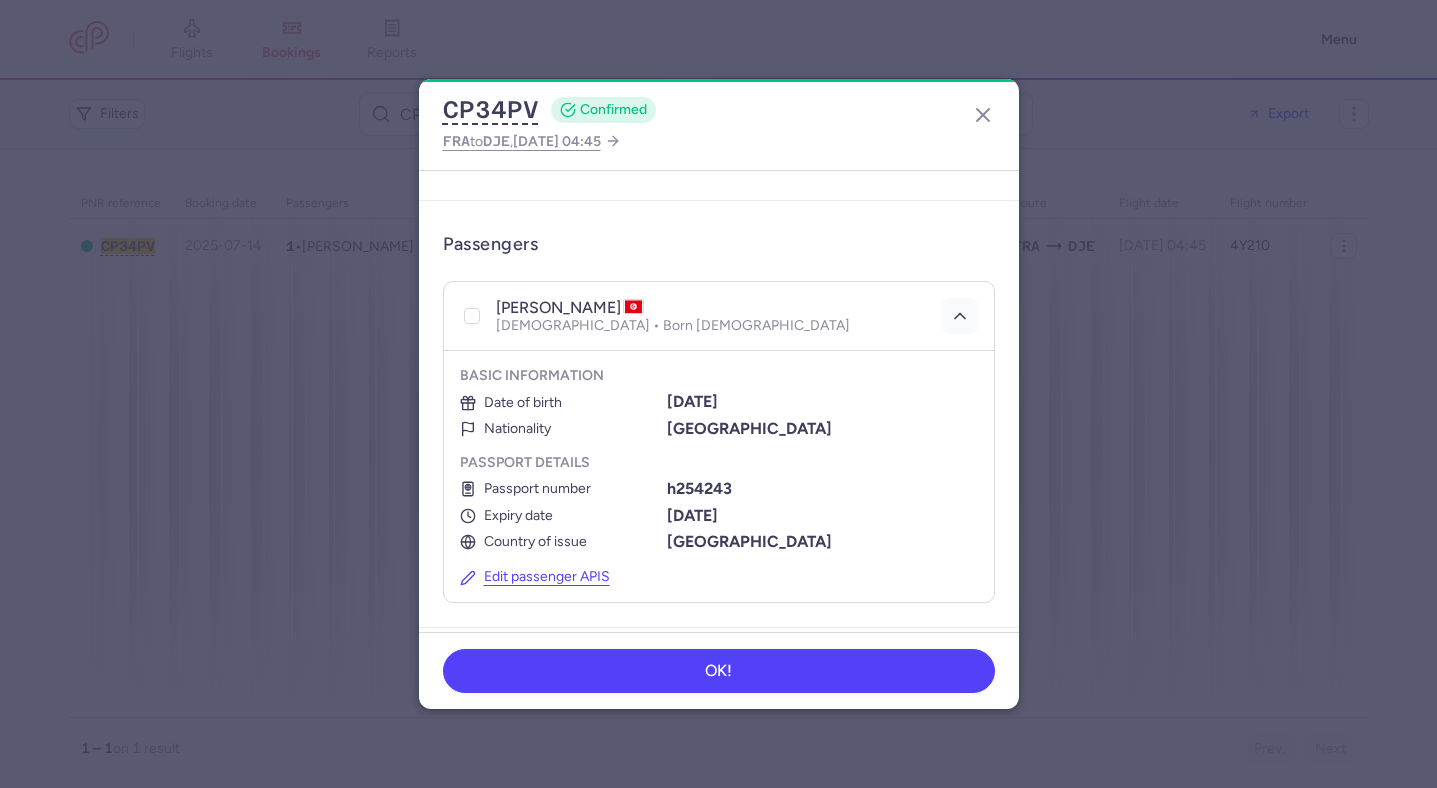 type 